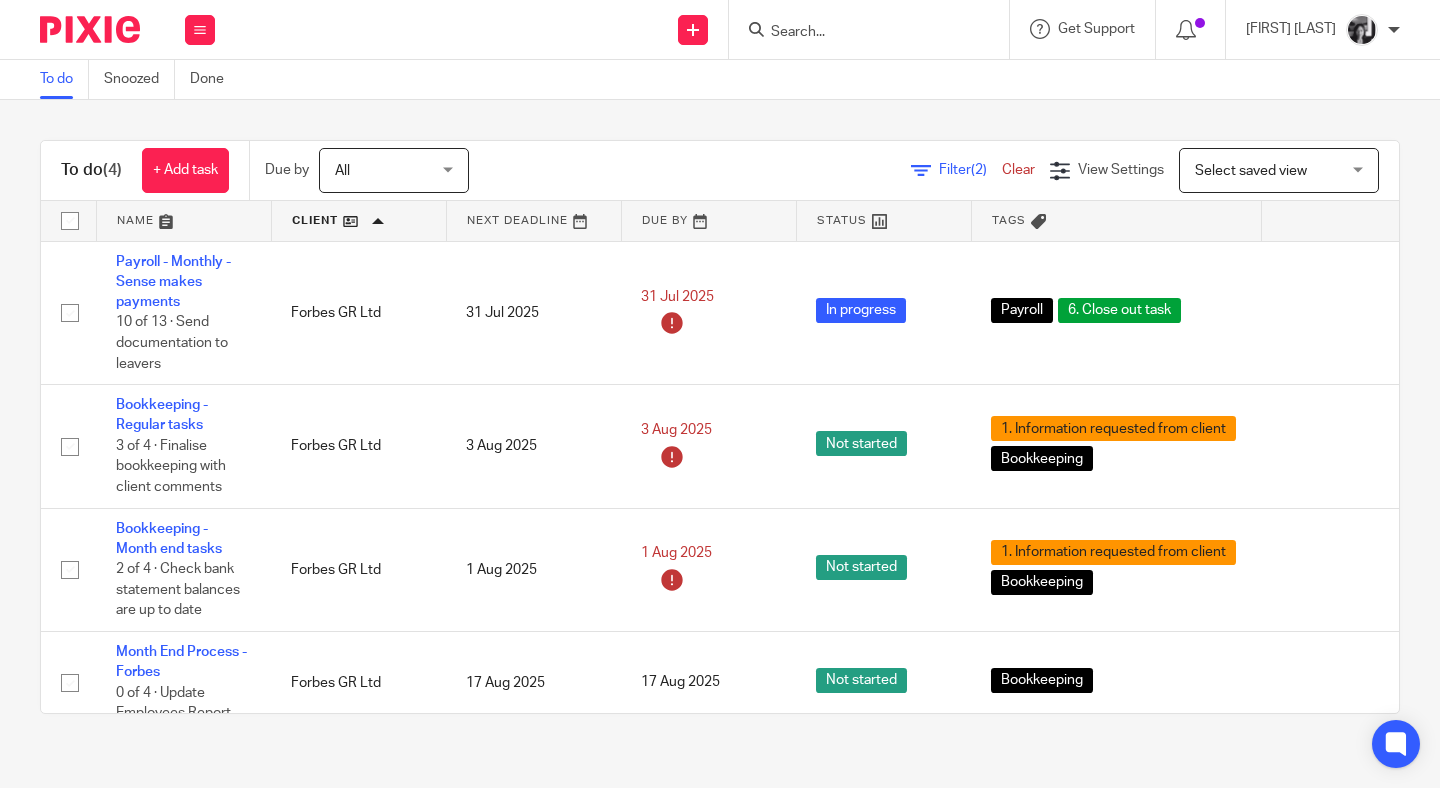 scroll, scrollTop: 0, scrollLeft: 0, axis: both 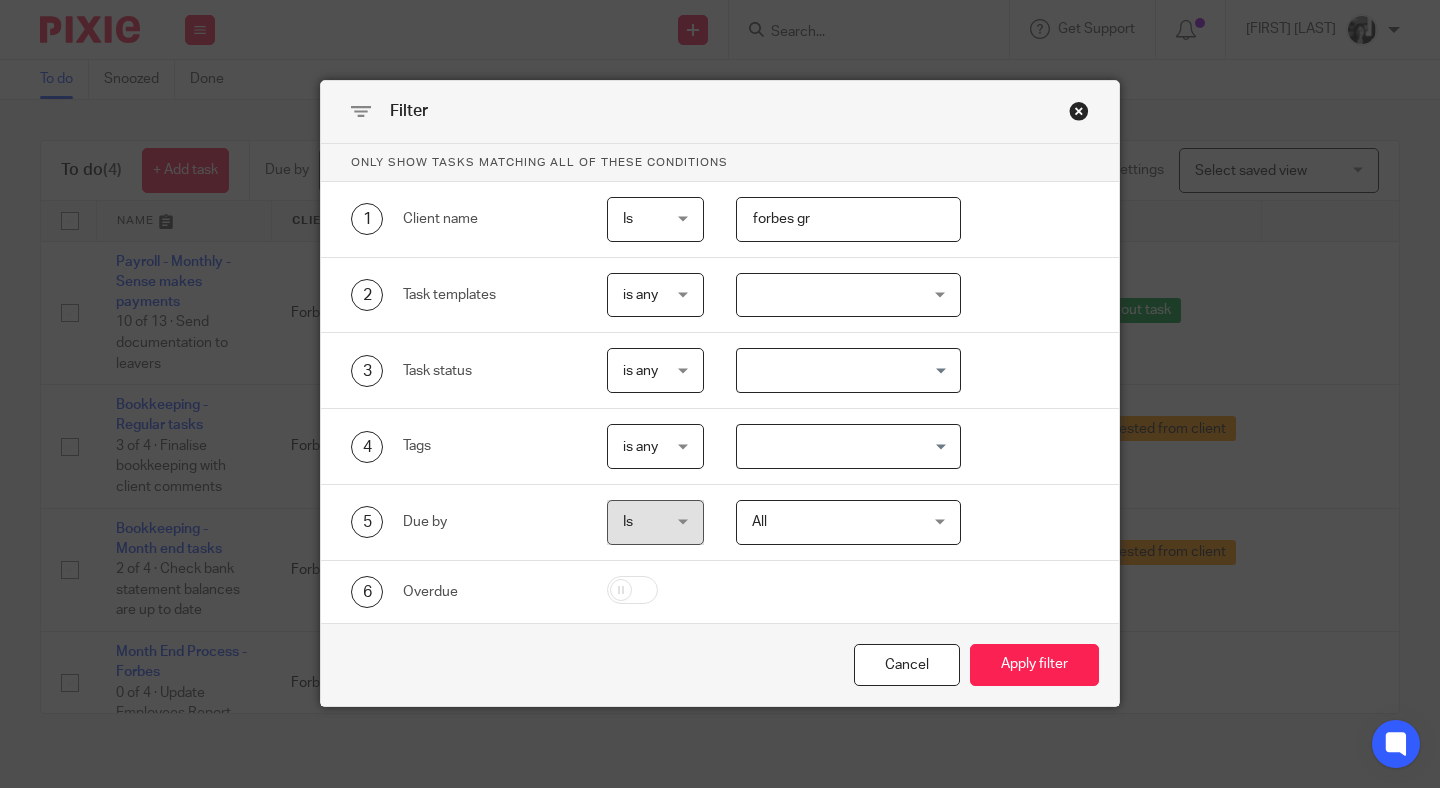 drag, startPoint x: 722, startPoint y: 225, endPoint x: 684, endPoint y: 226, distance: 38.013157 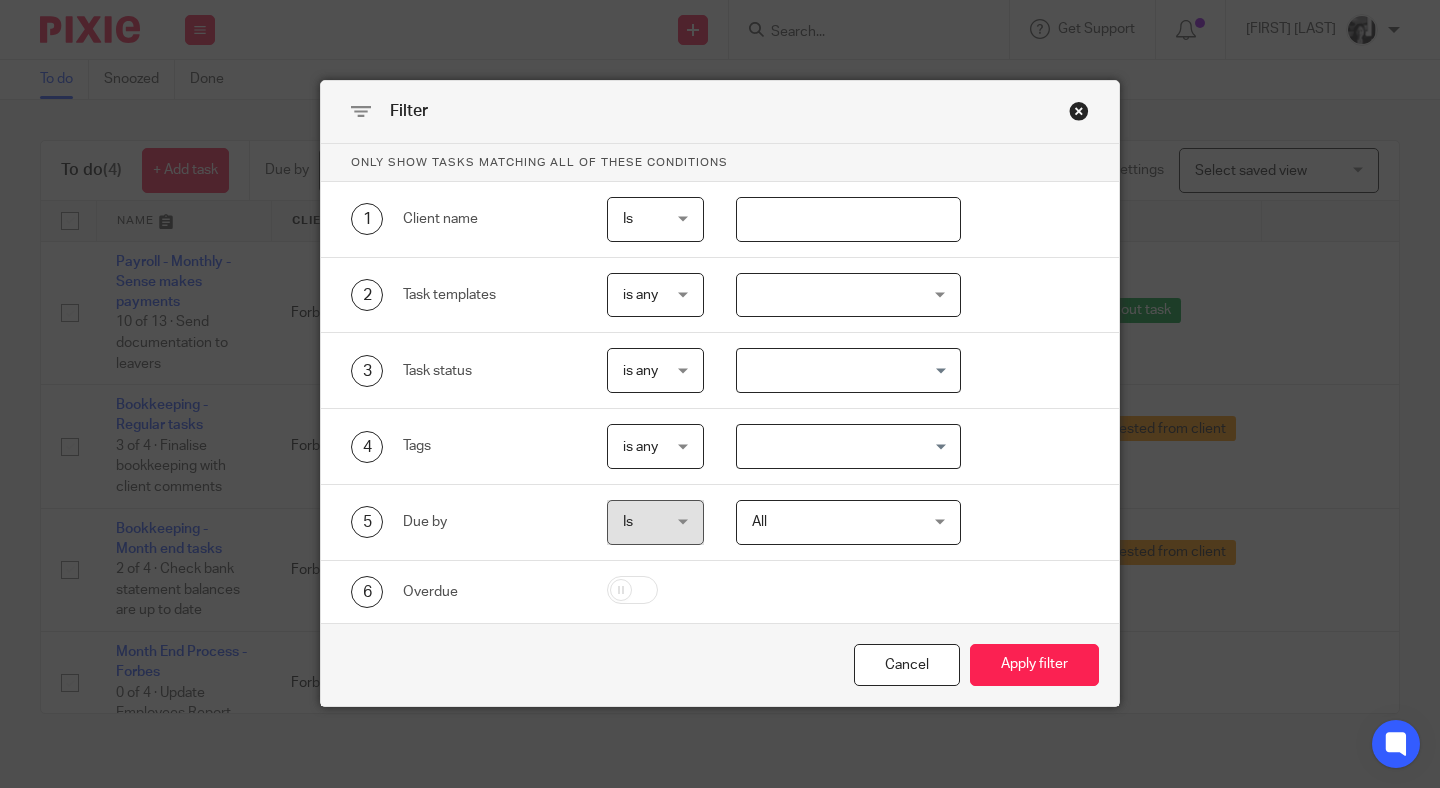 type 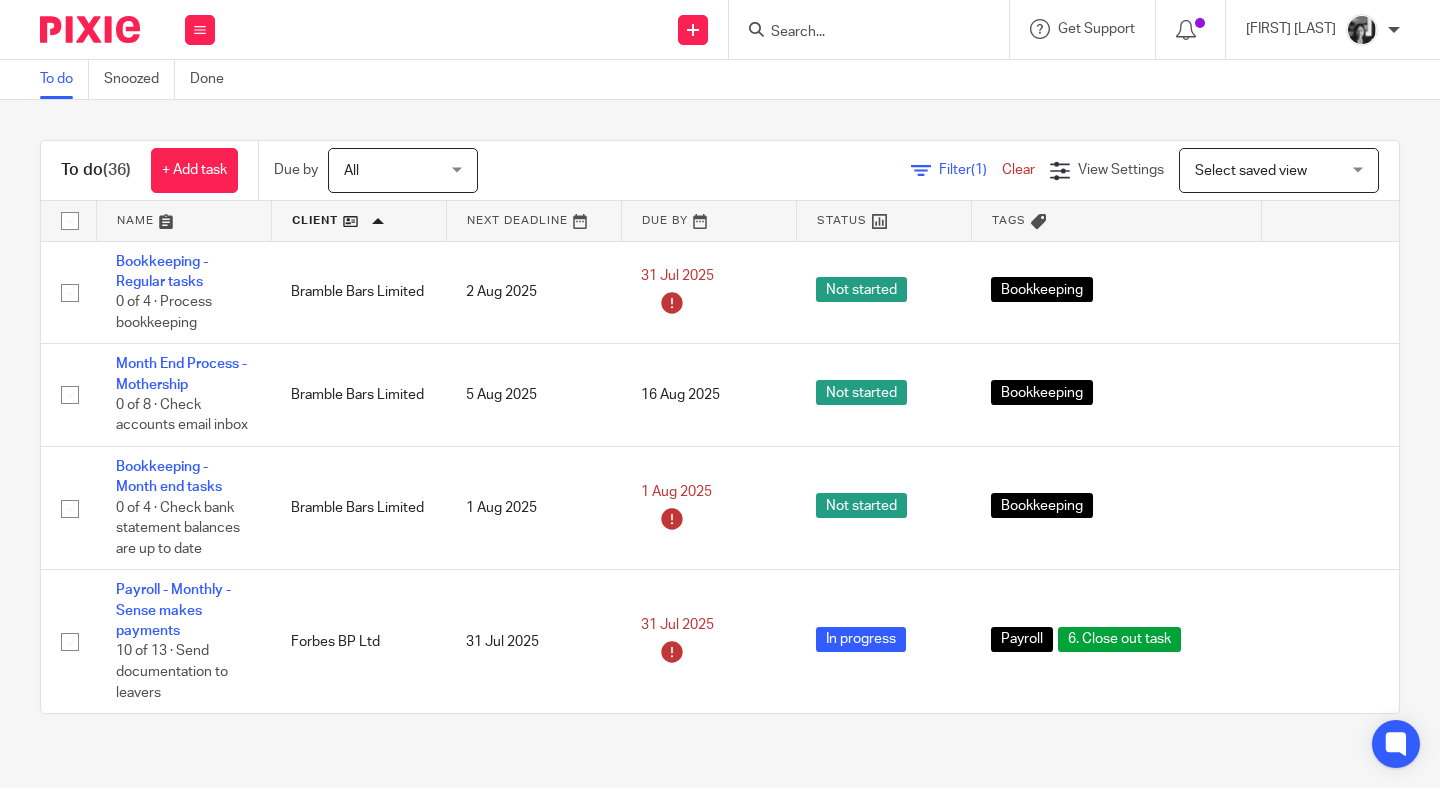 scroll, scrollTop: 0, scrollLeft: 0, axis: both 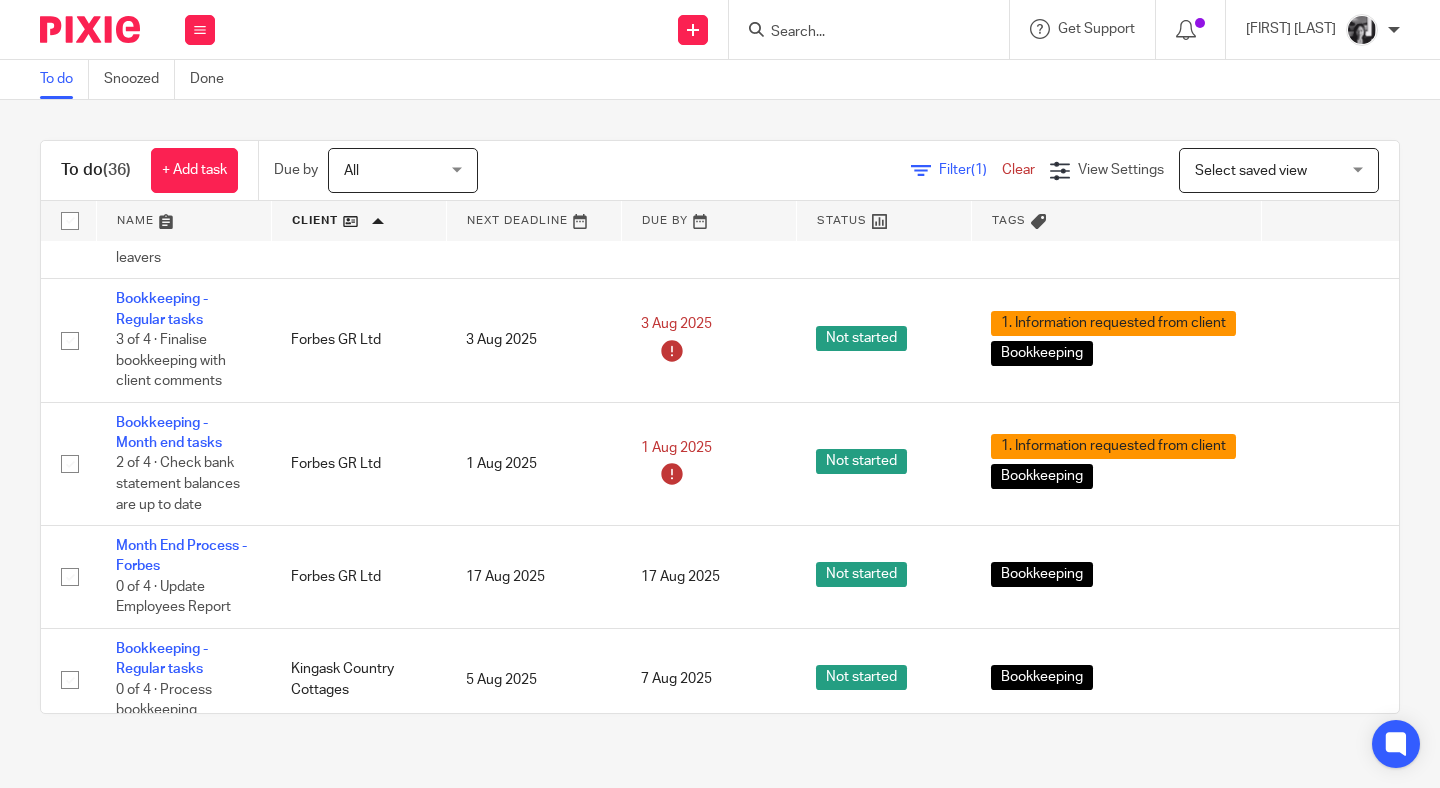 click on "To do
Snoozed
Done
To do
(36)   + Add task    Due by
All
All
Today
Tomorrow
This week
Next week
This month
Next month
All
all     Filter
(1) Clear     View Settings   View Settings     (1) Filters   Clear   Save     Manage saved views
Select saved view
Select saved view
Select saved view
Payroll tasks
Name     Client       Next Deadline     Due By     Status   Tags       Bookkeeping - Regular tasks
0
of
4 ·
Process bookkeeping
Bramble Bars Limited
2 Aug 2025
31 Jul 2025       Bookkeeping" at bounding box center [720, 394] 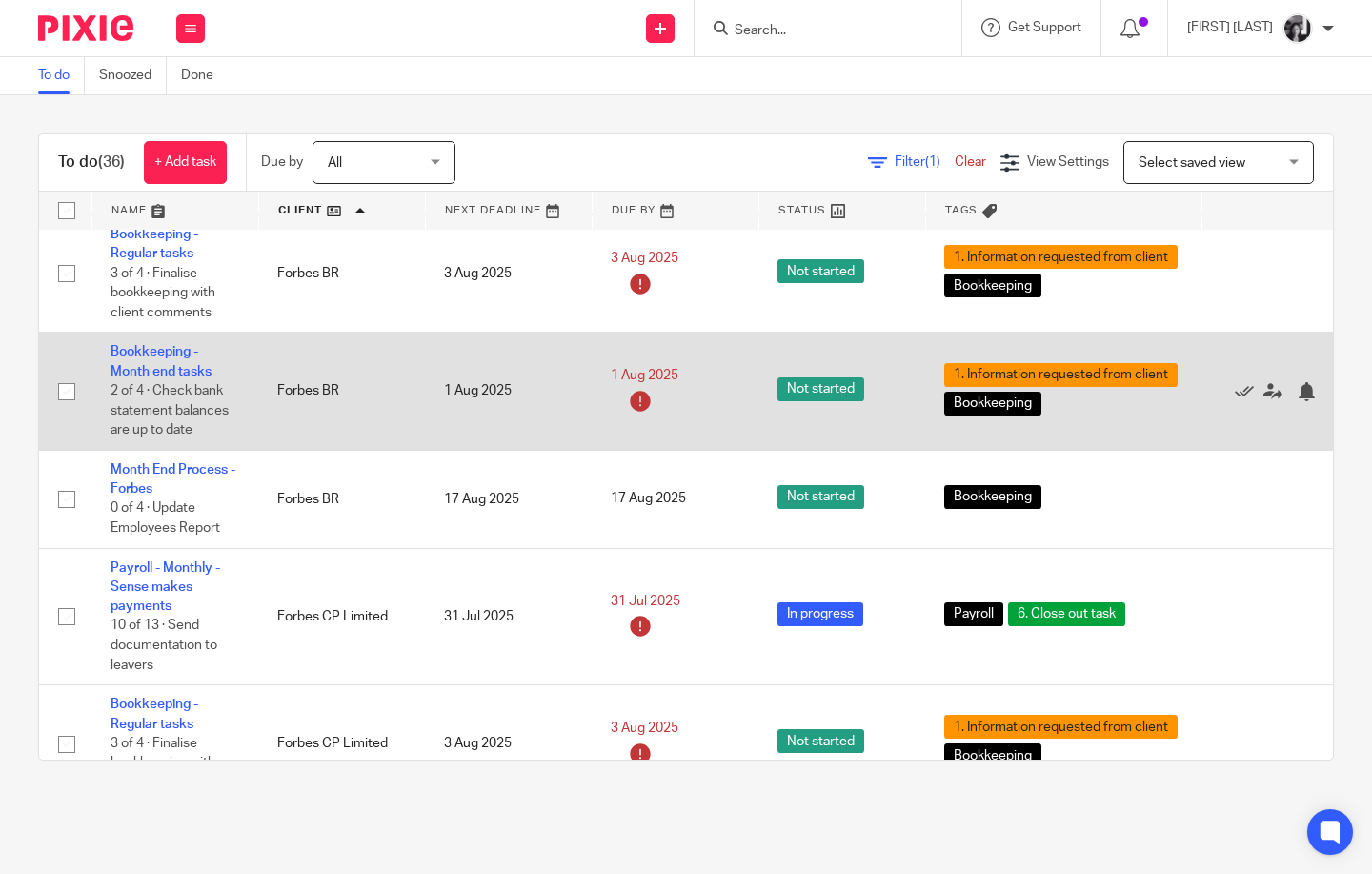scroll, scrollTop: 0, scrollLeft: 0, axis: both 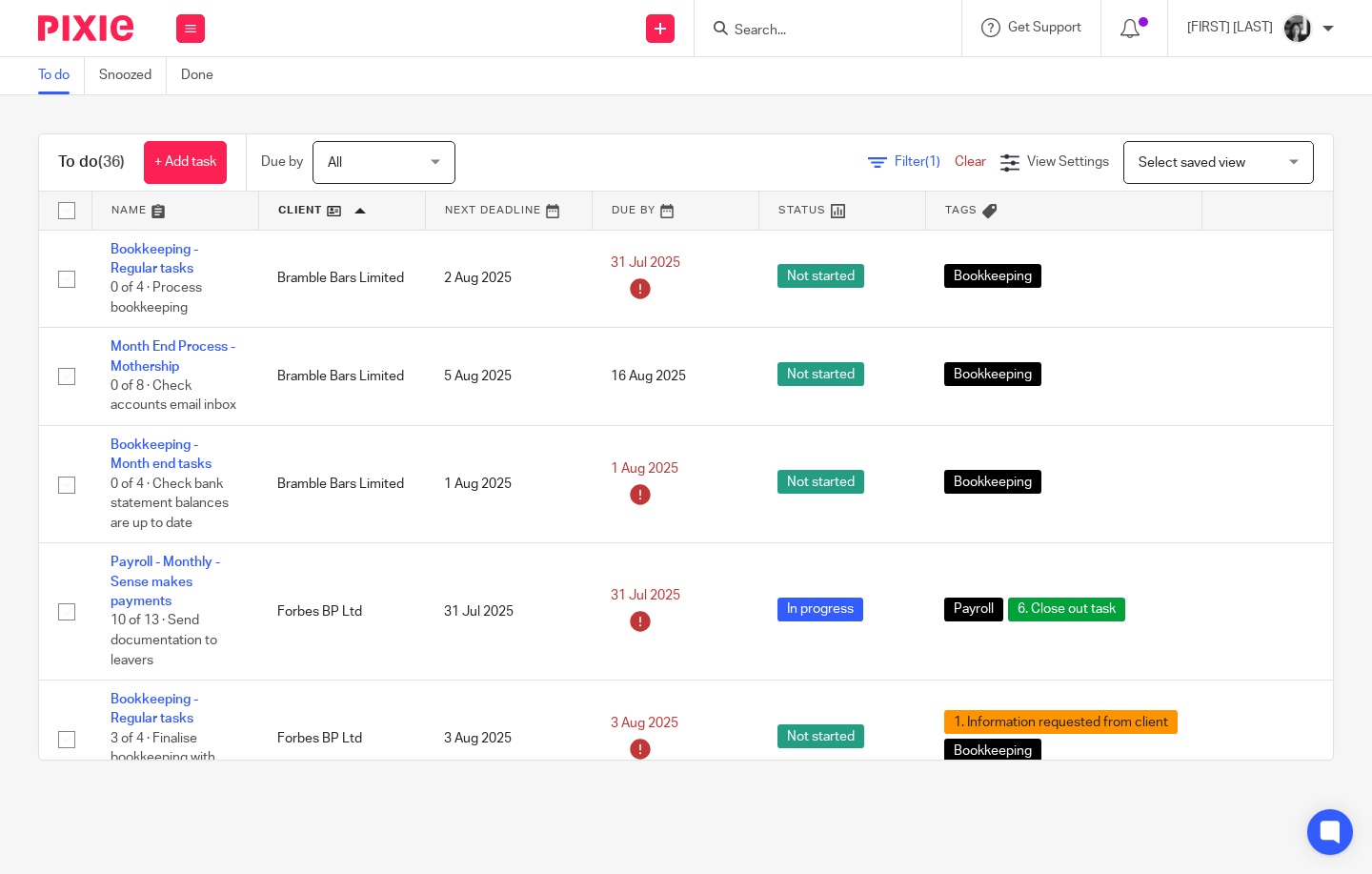 drag, startPoint x: 877, startPoint y: 164, endPoint x: 863, endPoint y: 175, distance: 17.804494 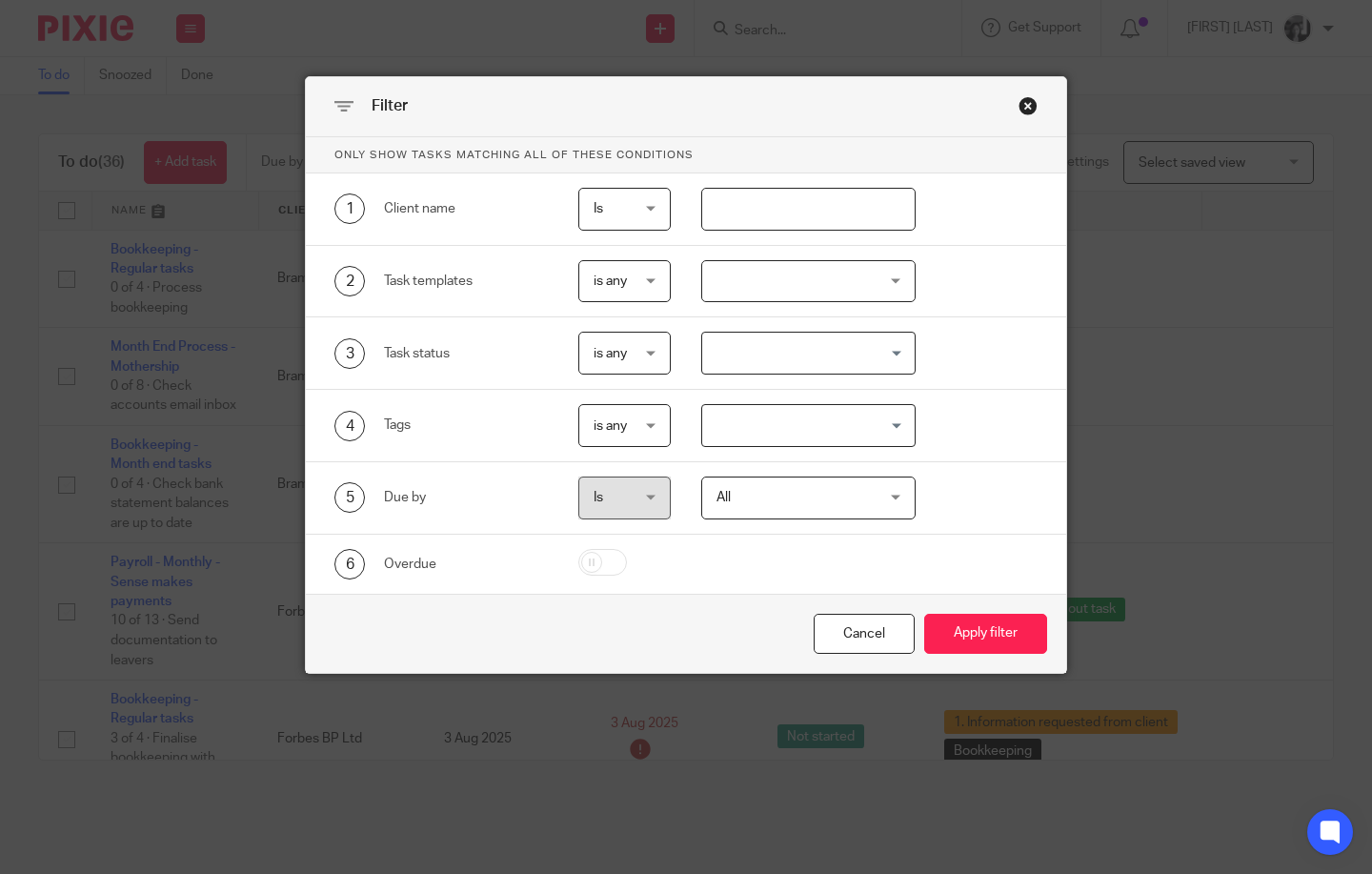 click at bounding box center [808, 209] 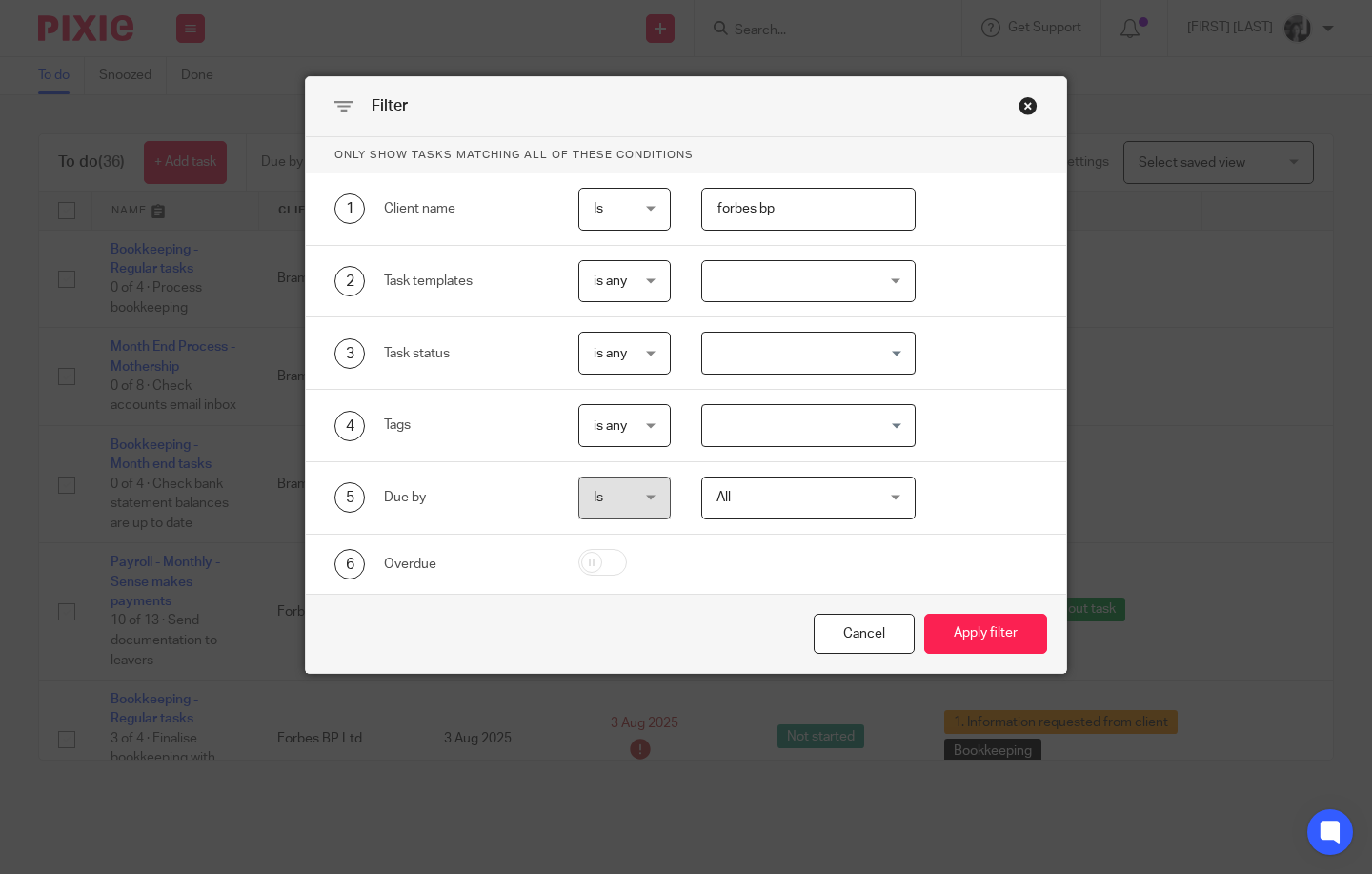 type on "forbes bp" 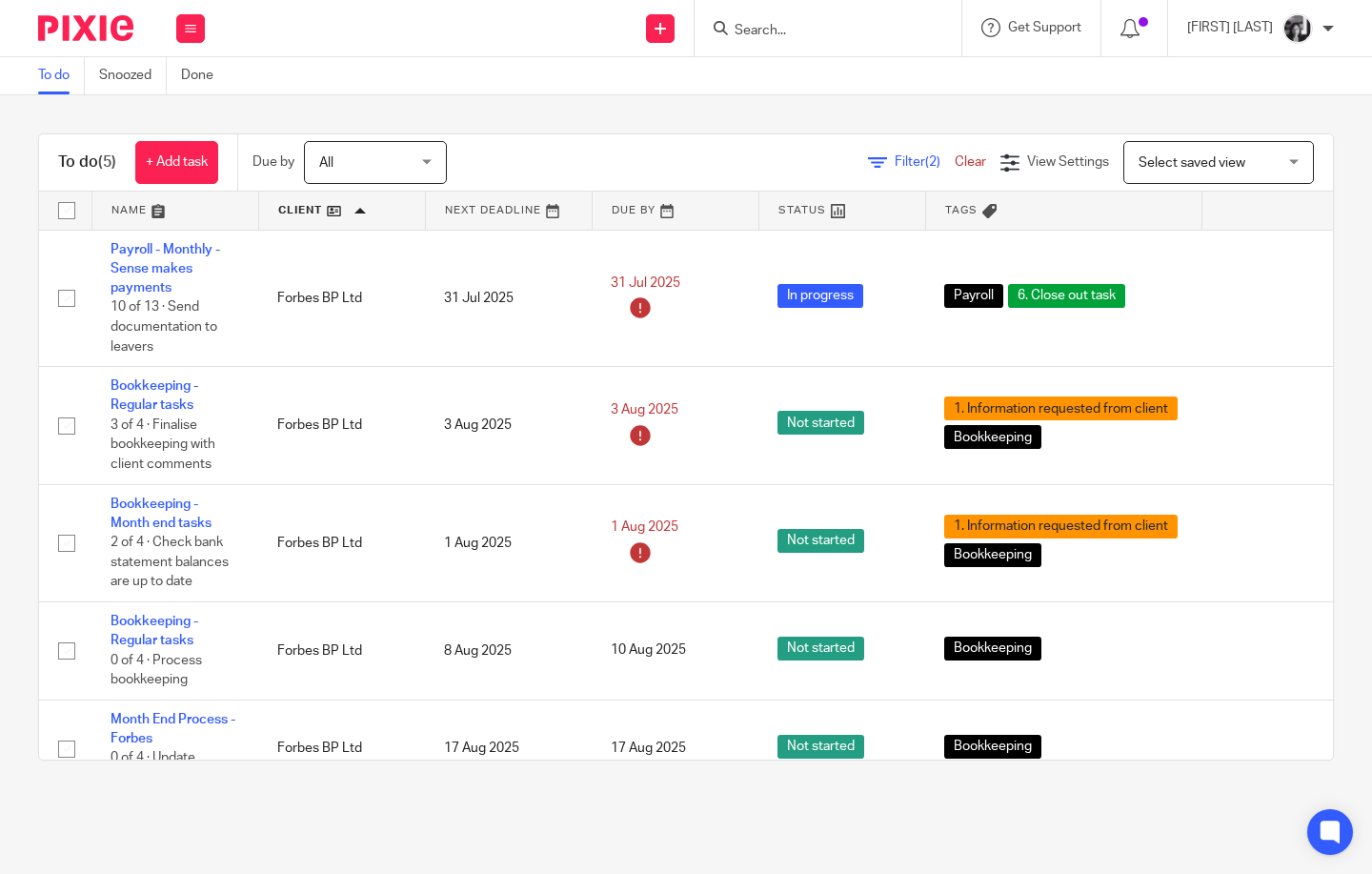 scroll, scrollTop: 0, scrollLeft: 0, axis: both 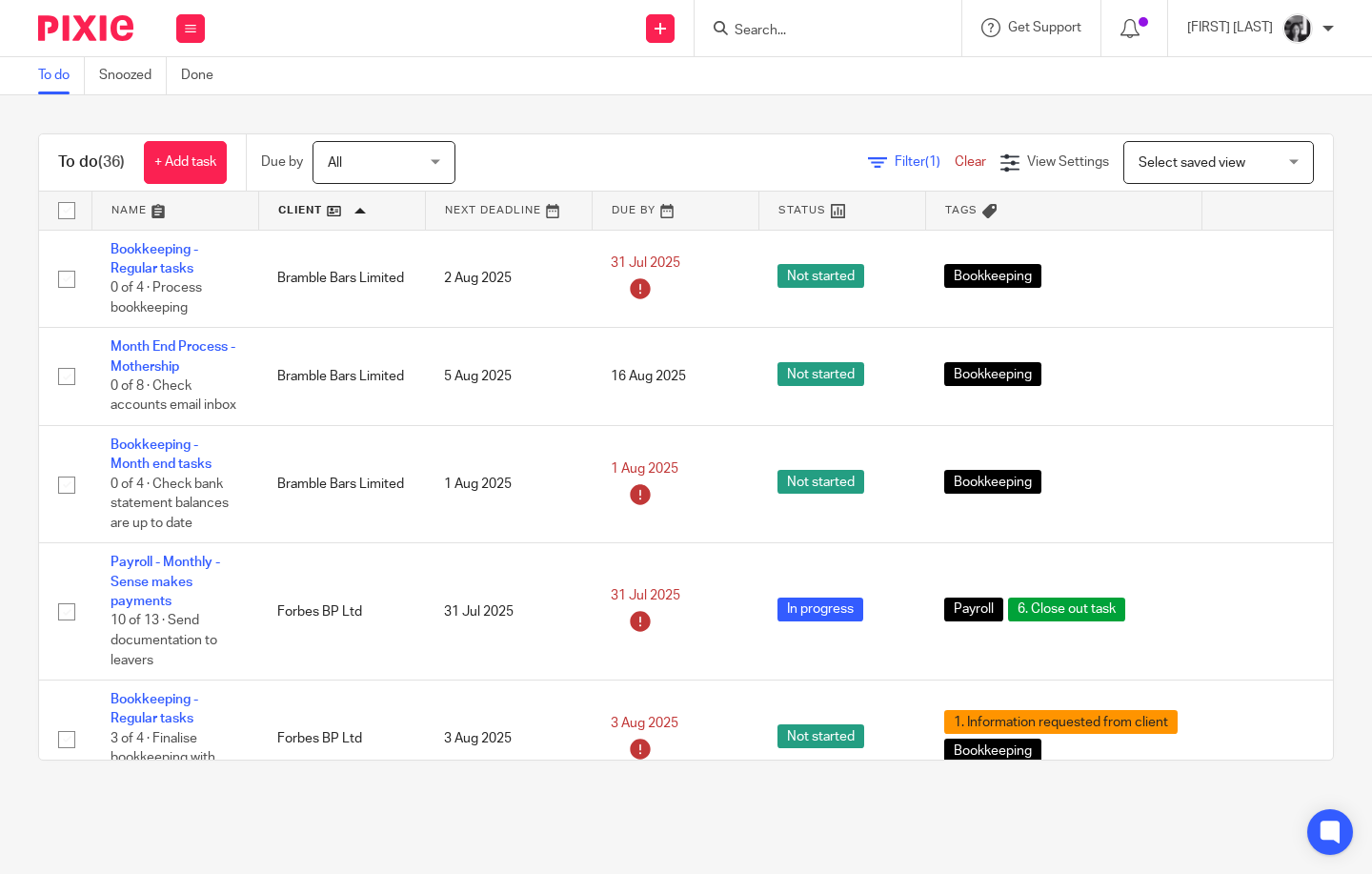 click on "Filter
(1)" 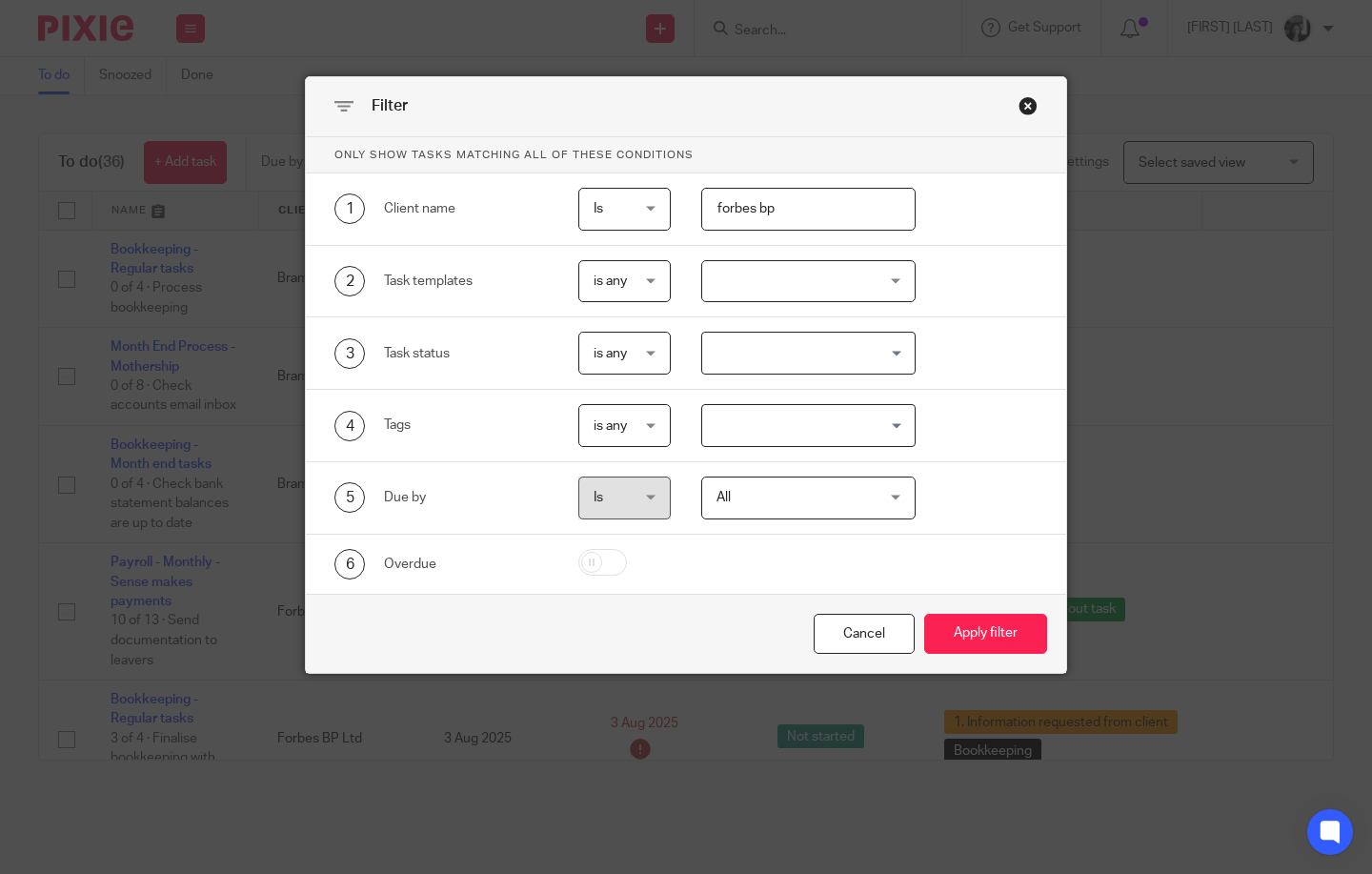click on "forbes bp" at bounding box center [808, 209] 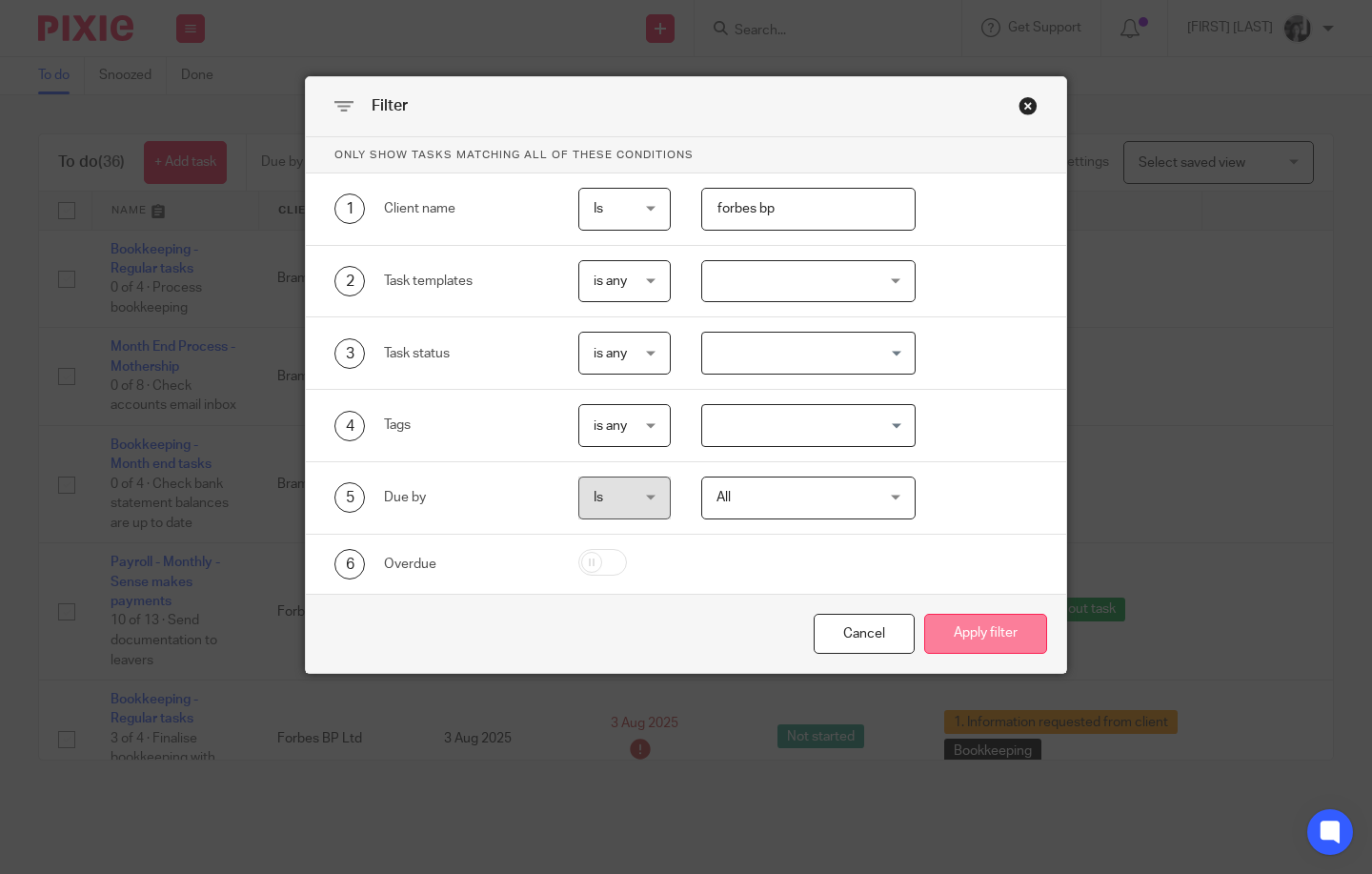 click on "Apply filter" at bounding box center (985, 634) 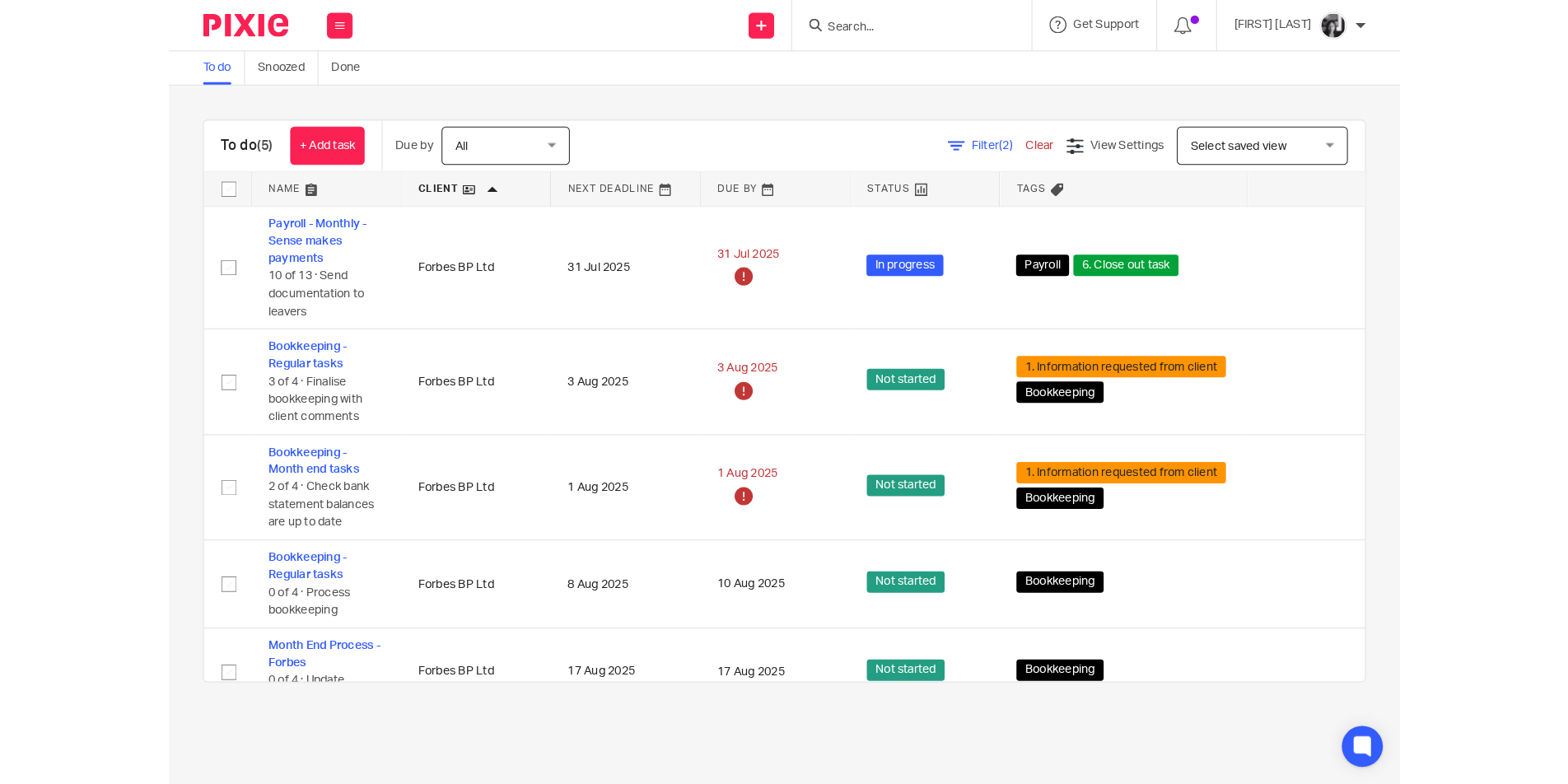 scroll, scrollTop: 0, scrollLeft: 0, axis: both 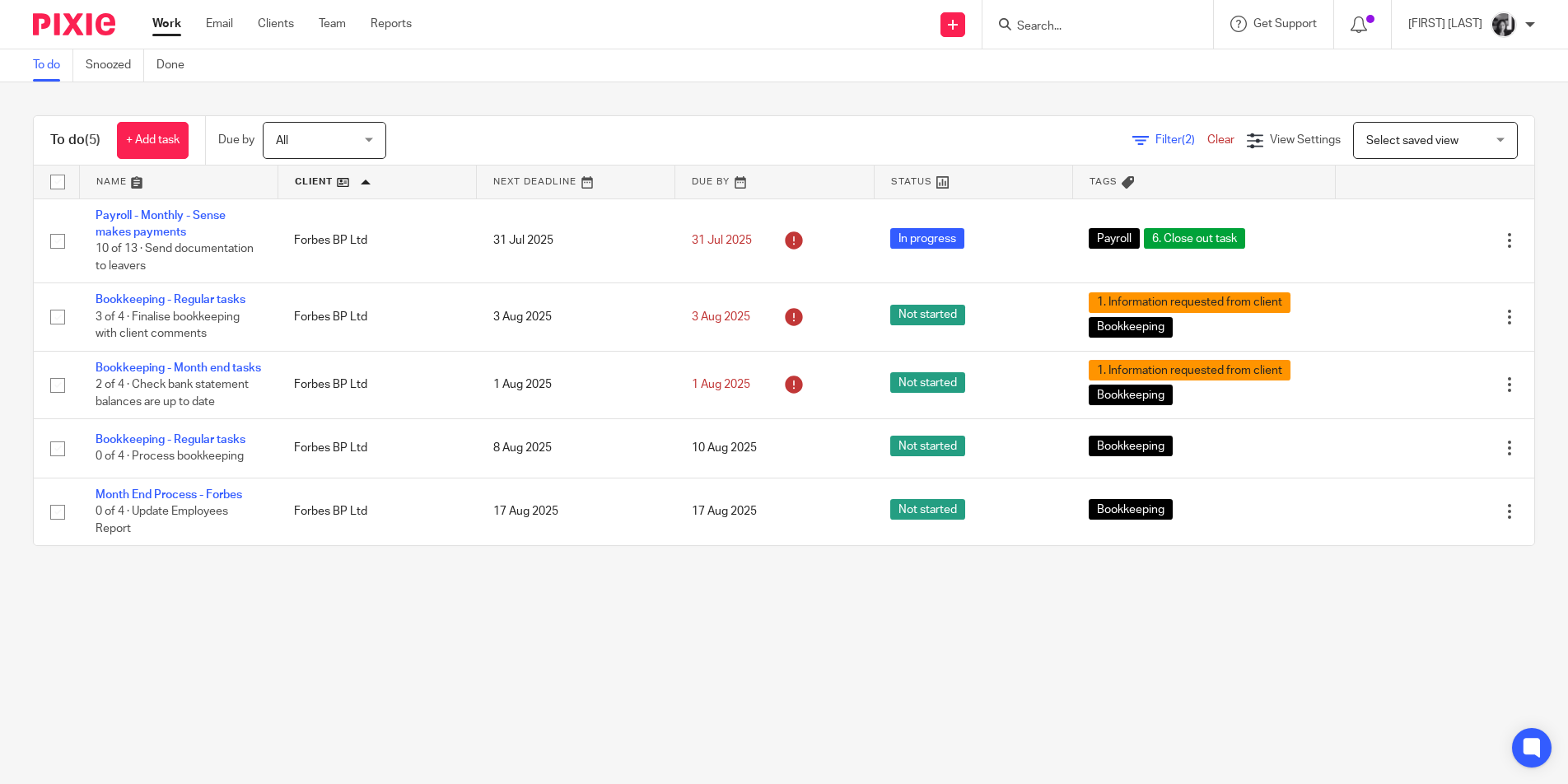 click on "To do
Snoozed
Done
To do
(5)   + Add task    Due by
All
All
Today
Tomorrow
This week
Next week
This month
Next month
All
all     Filter
(2) Clear     View Settings   View Settings     (2) Filters   Clear   Save     Manage saved views
Select saved view
Select saved view
Select saved view
Payroll tasks
Name     Client       Next Deadline     Due By     Status   Tags       Payroll - Monthly  - Sense makes payments
10
of
13 ·
Send documentation to leavers
Forbes BP Ltd
31 Jul 2025" at bounding box center [784, 392] 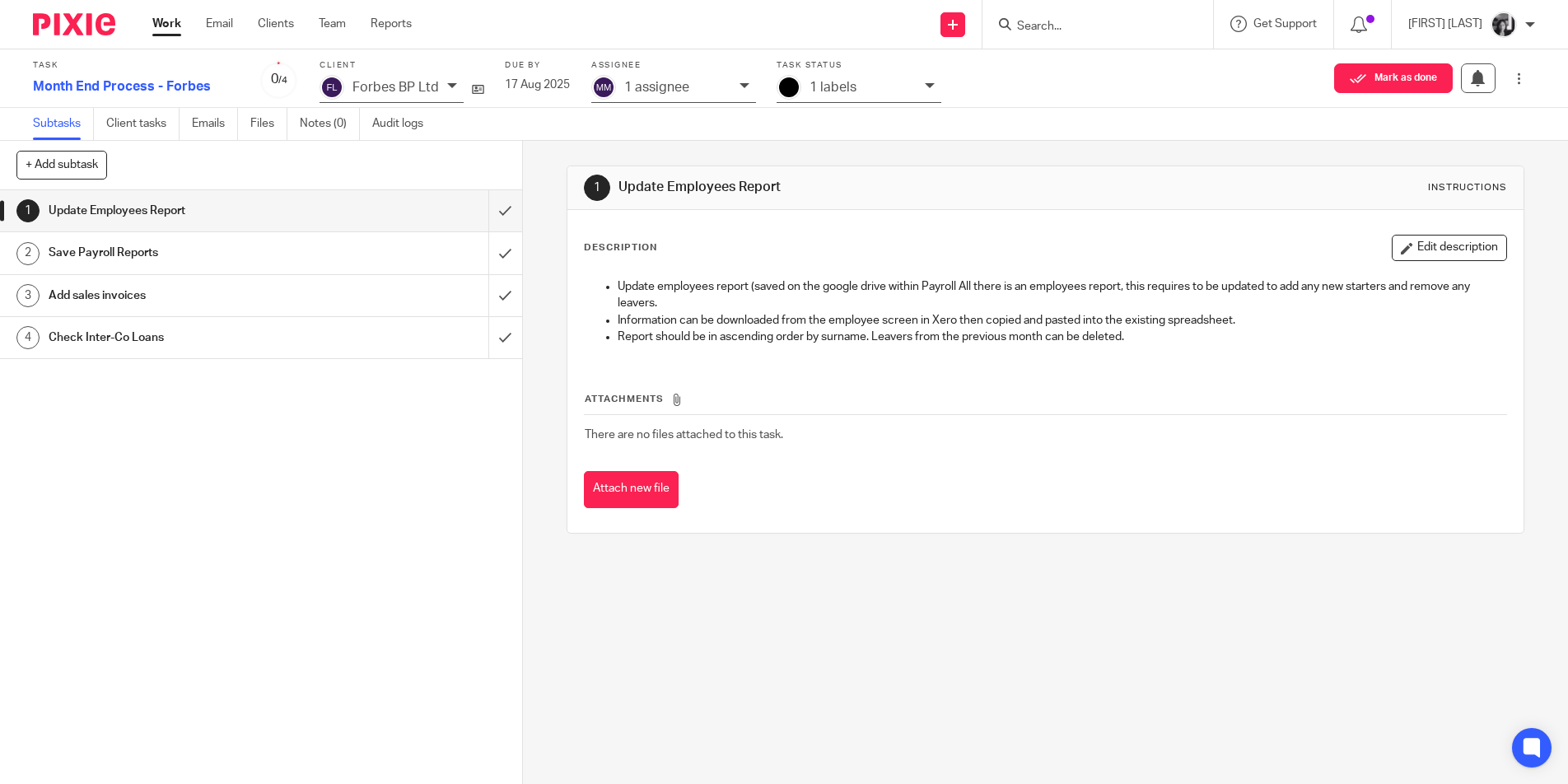 scroll, scrollTop: 0, scrollLeft: 0, axis: both 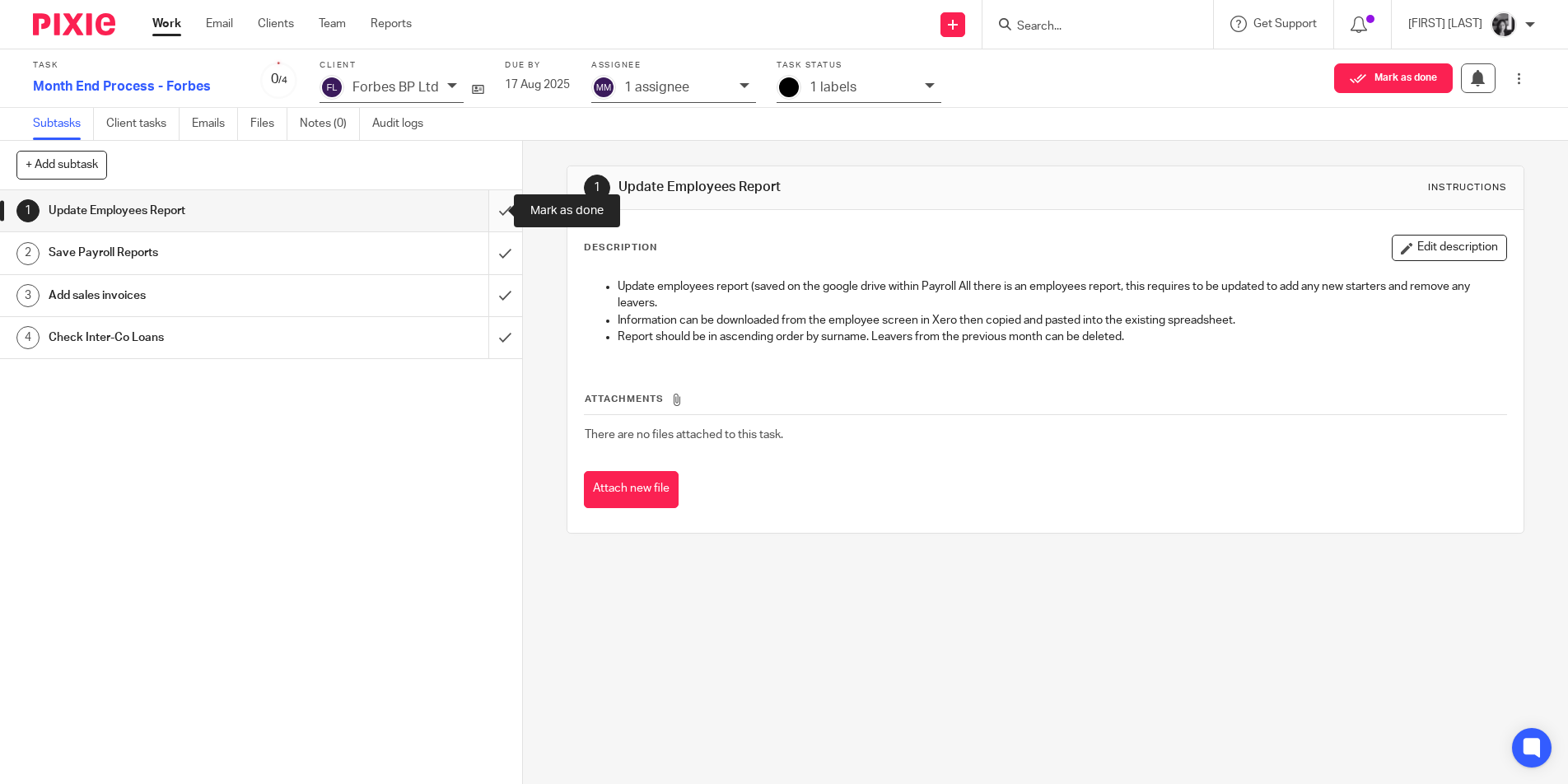click at bounding box center (261, 211) 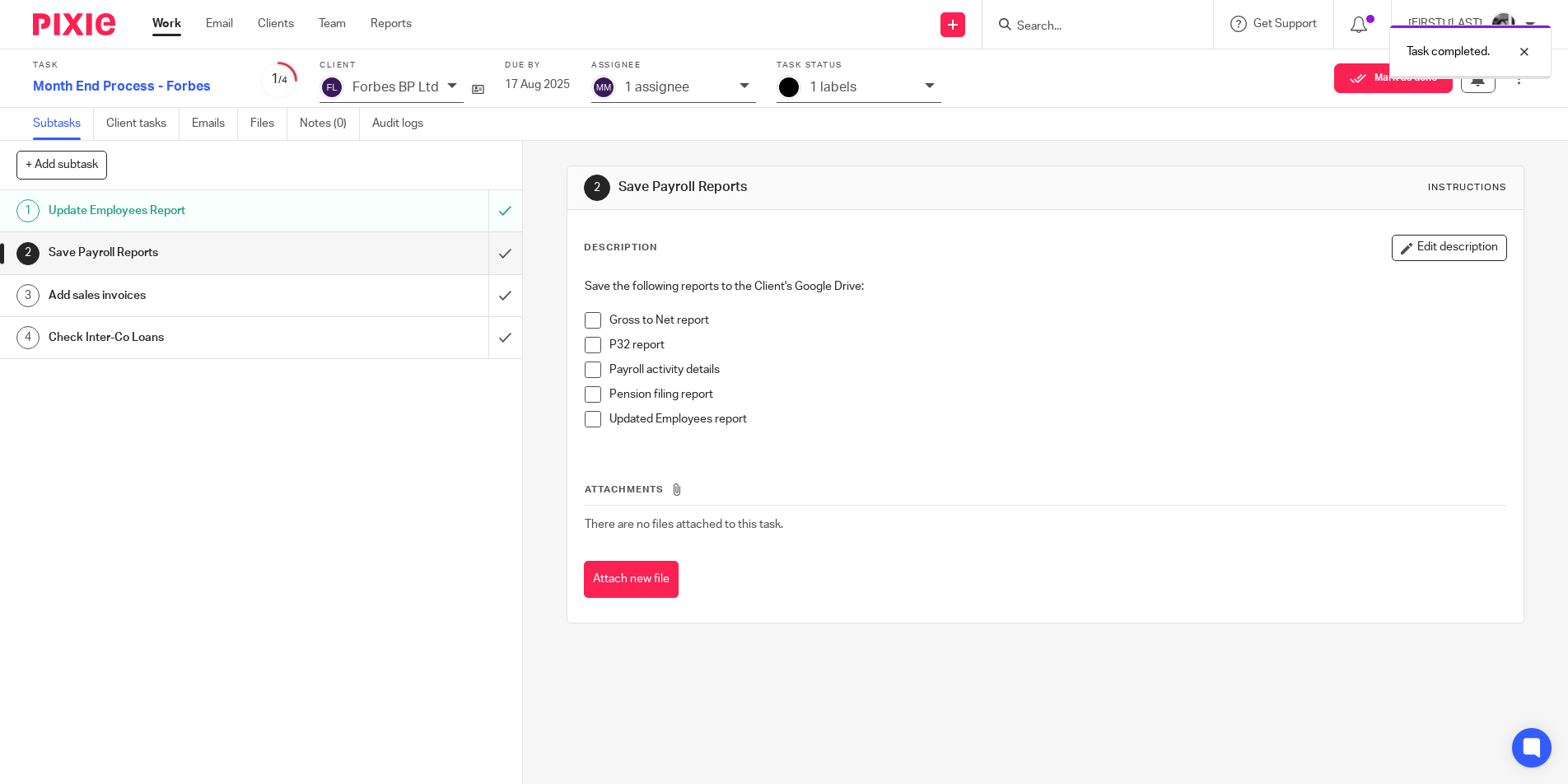 scroll, scrollTop: 0, scrollLeft: 0, axis: both 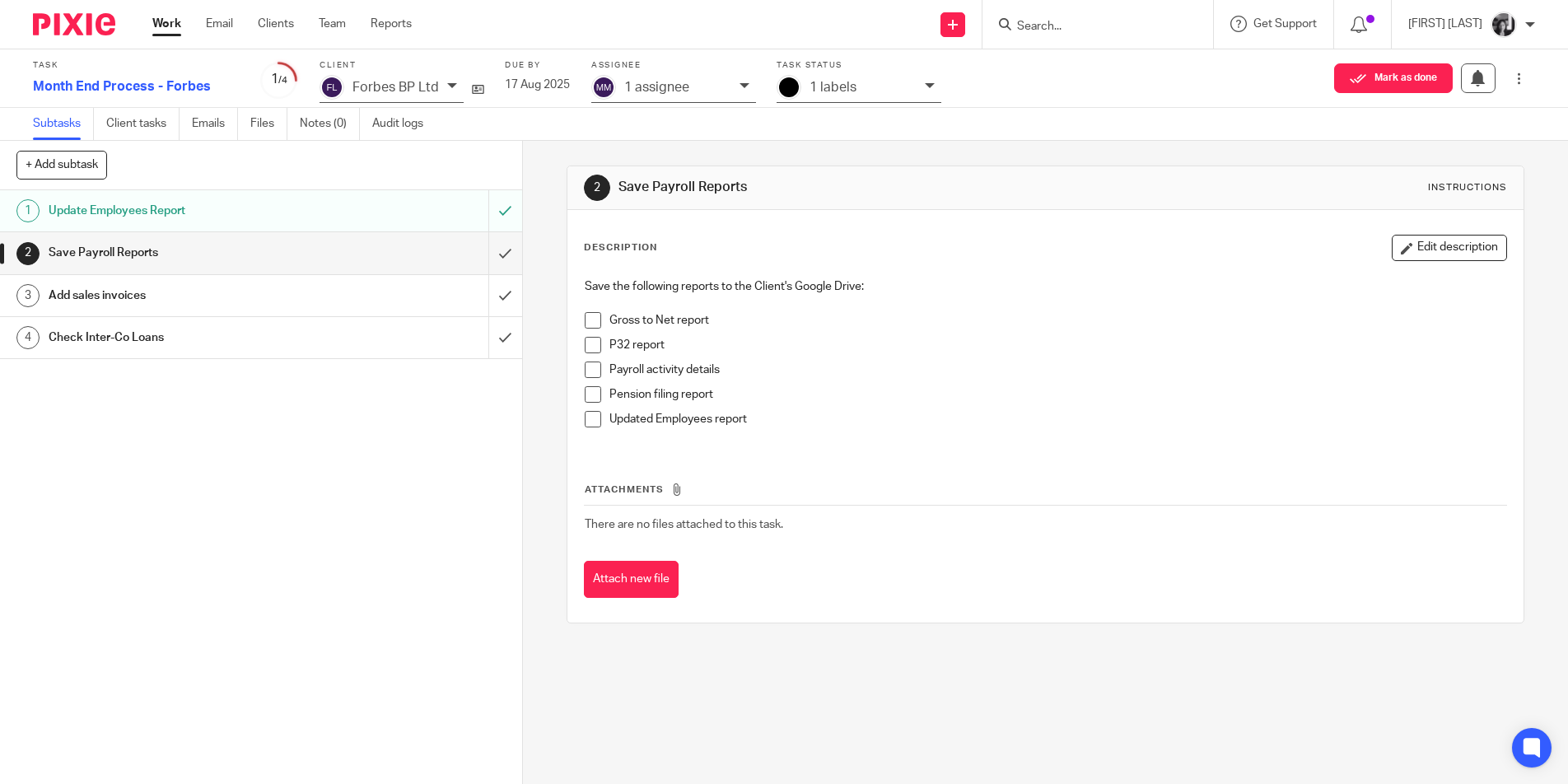 click at bounding box center [593, 320] 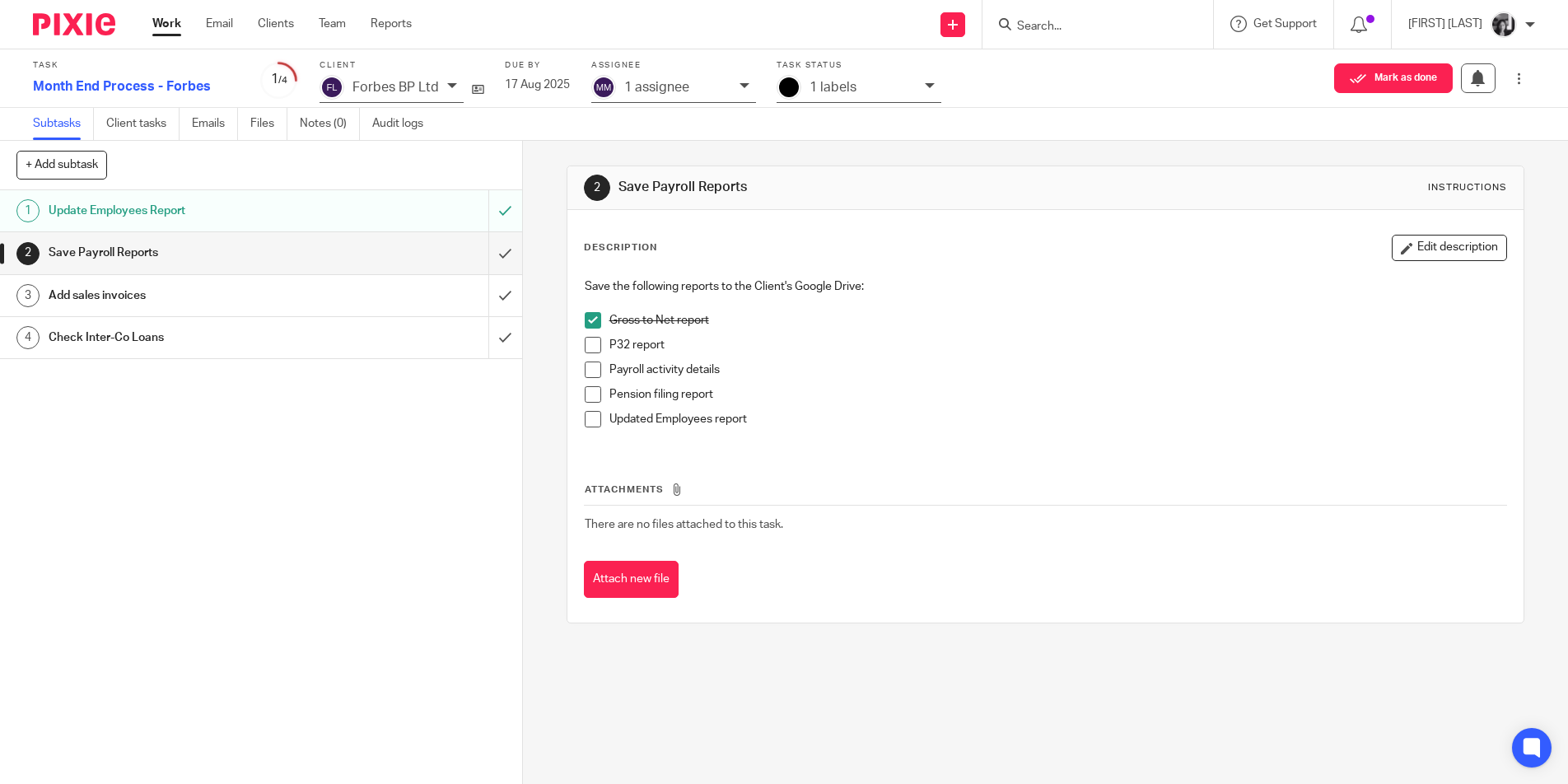 click at bounding box center (593, 370) 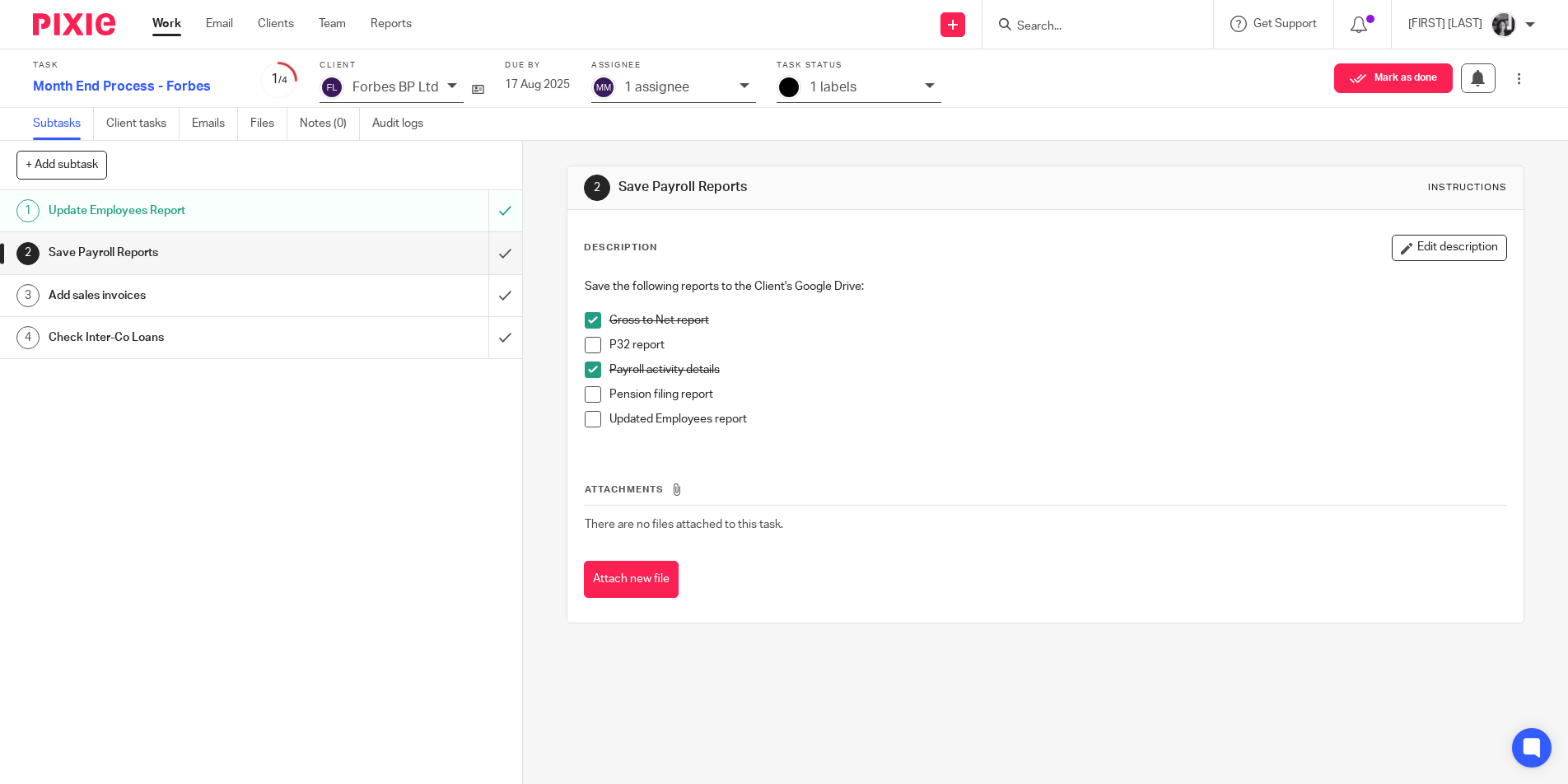 click at bounding box center (593, 394) 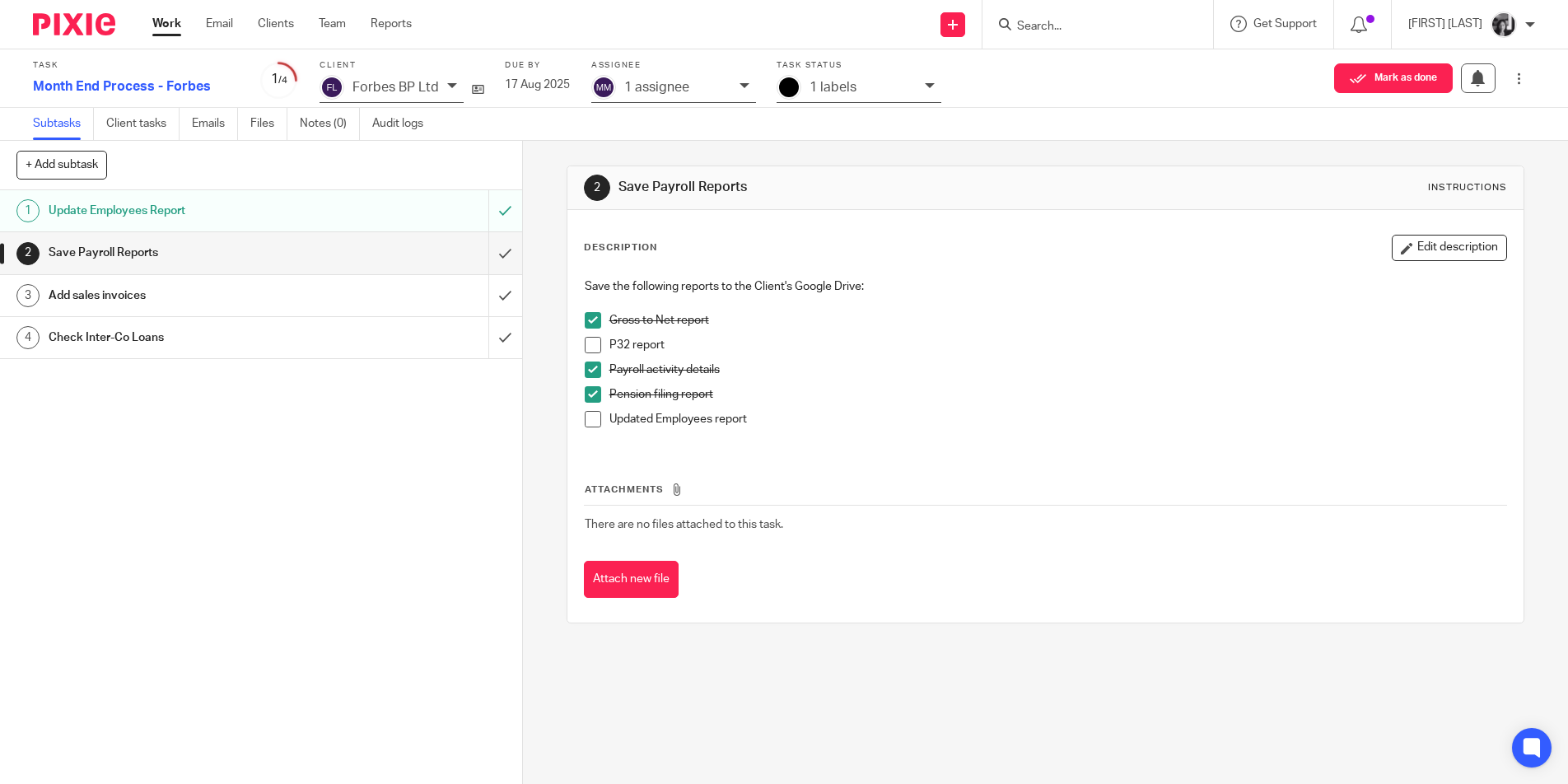 click at bounding box center [593, 419] 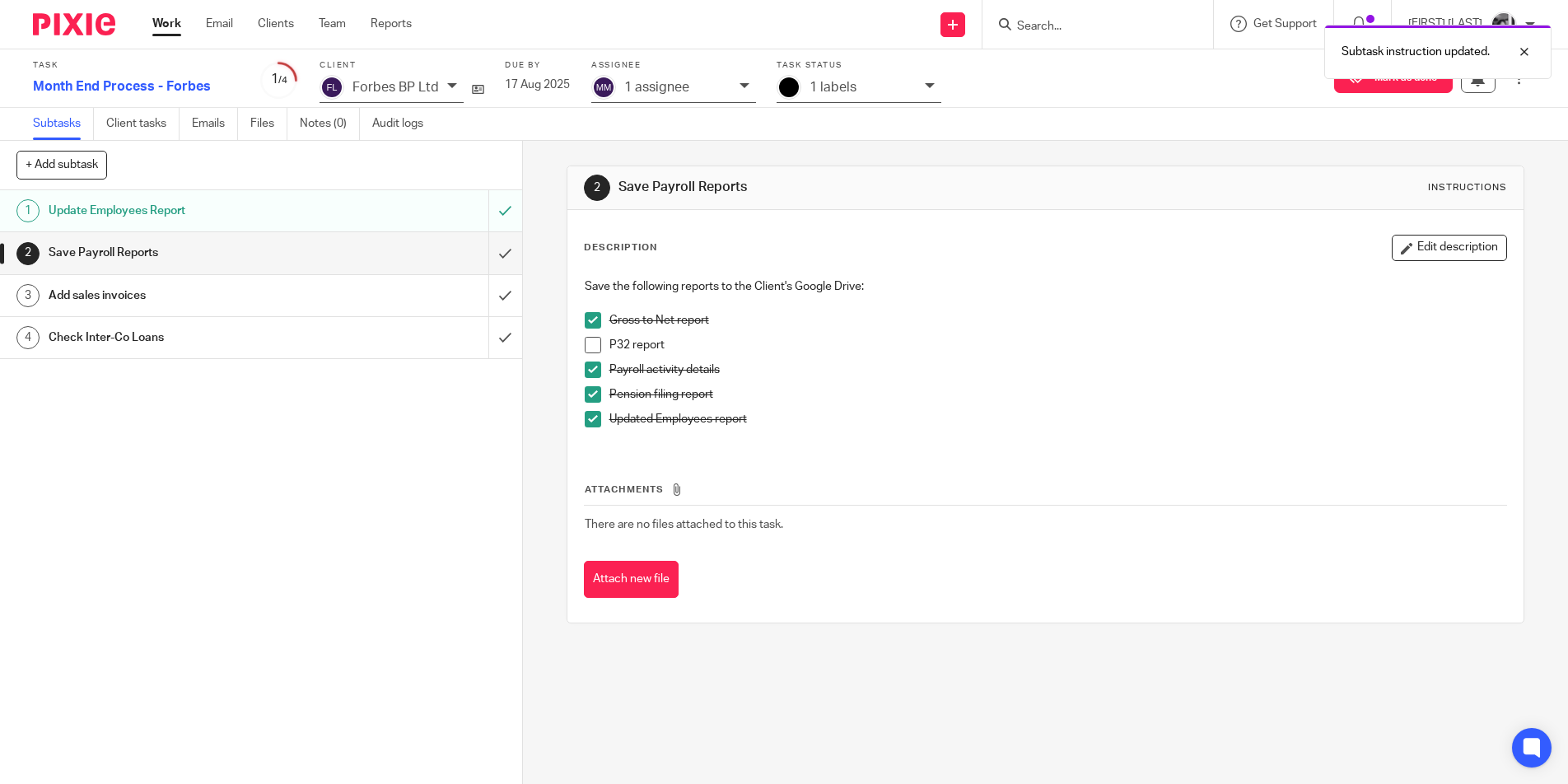 click at bounding box center [593, 345] 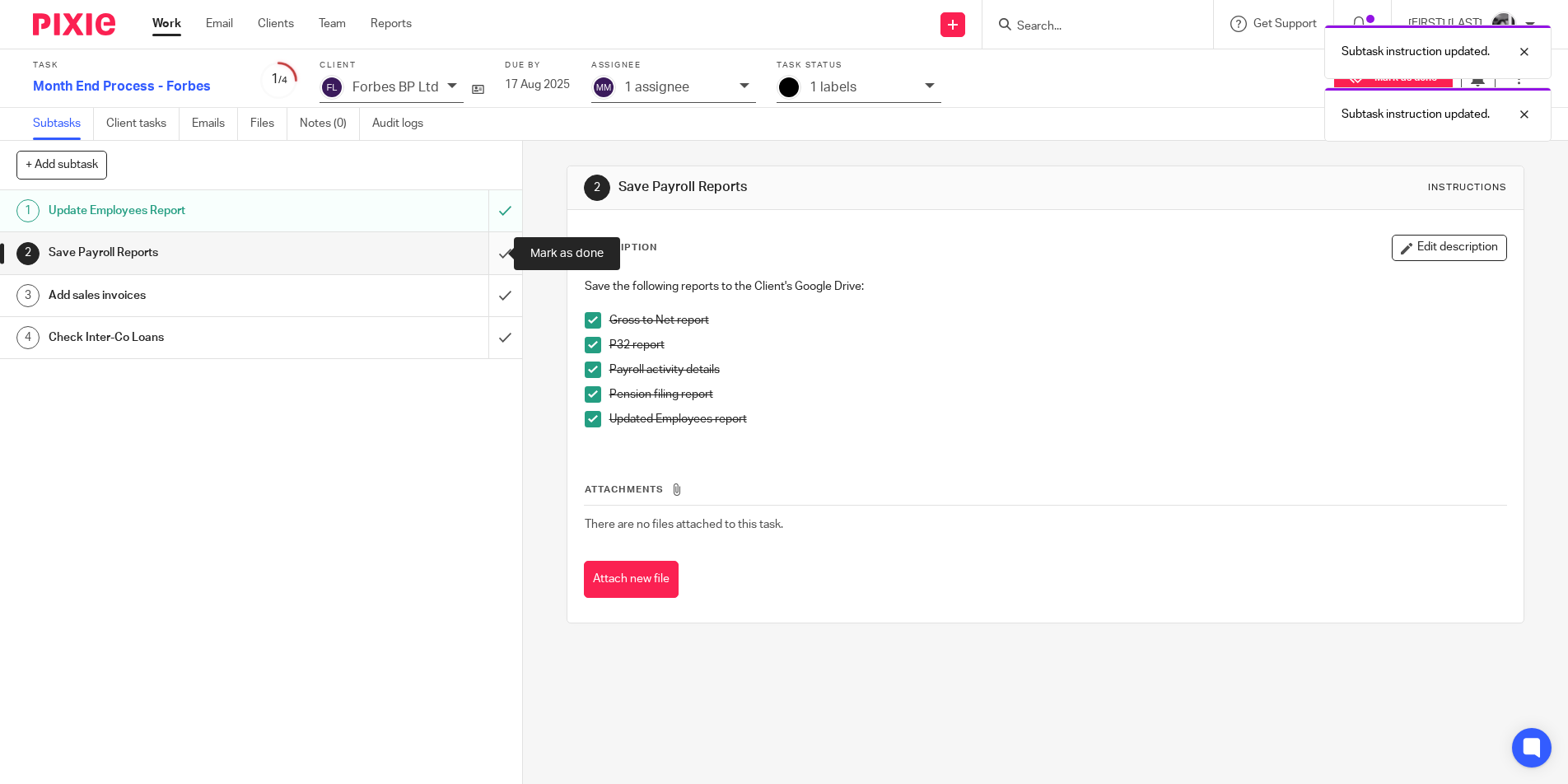 click at bounding box center (261, 253) 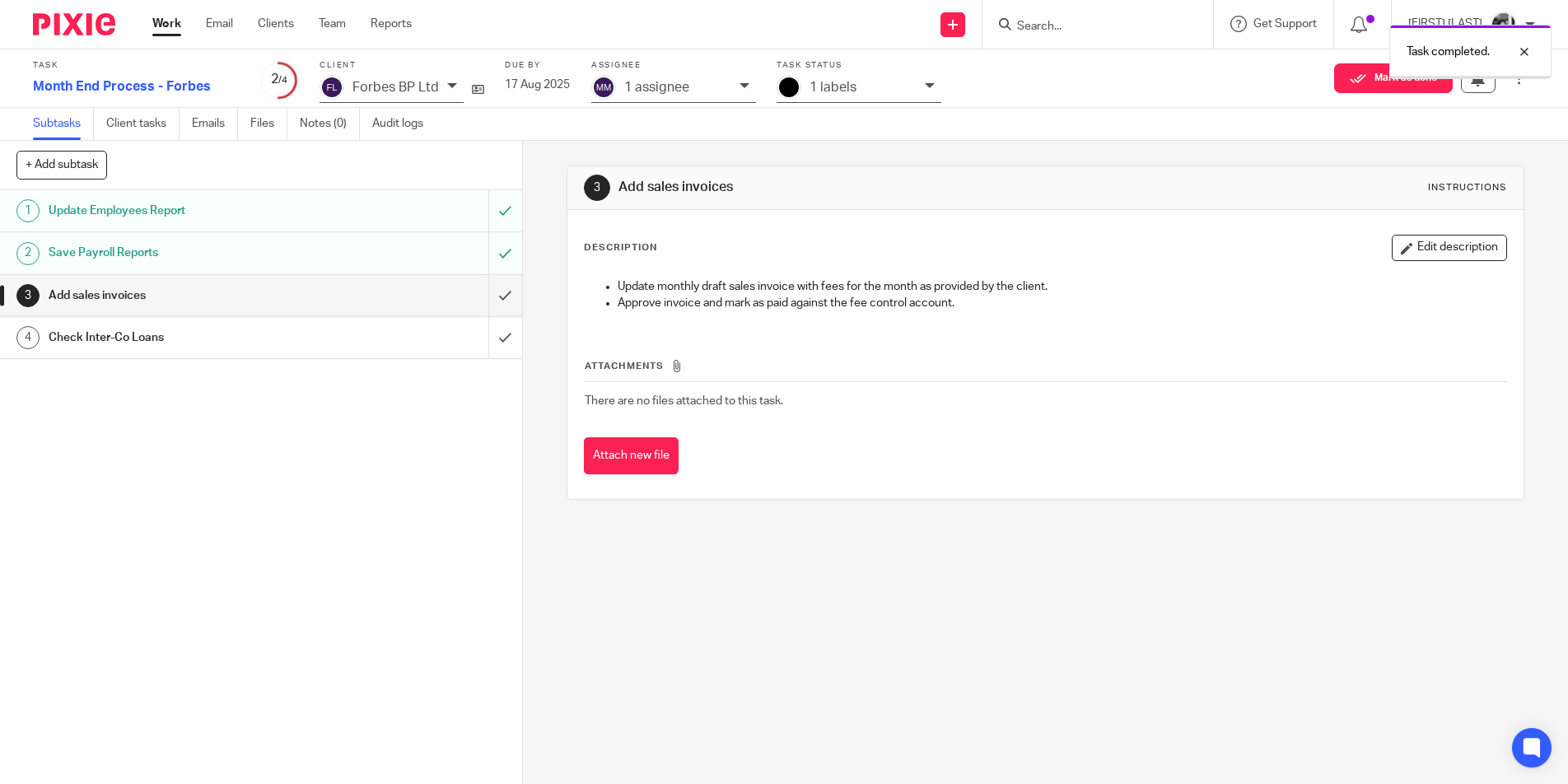 scroll, scrollTop: 0, scrollLeft: 0, axis: both 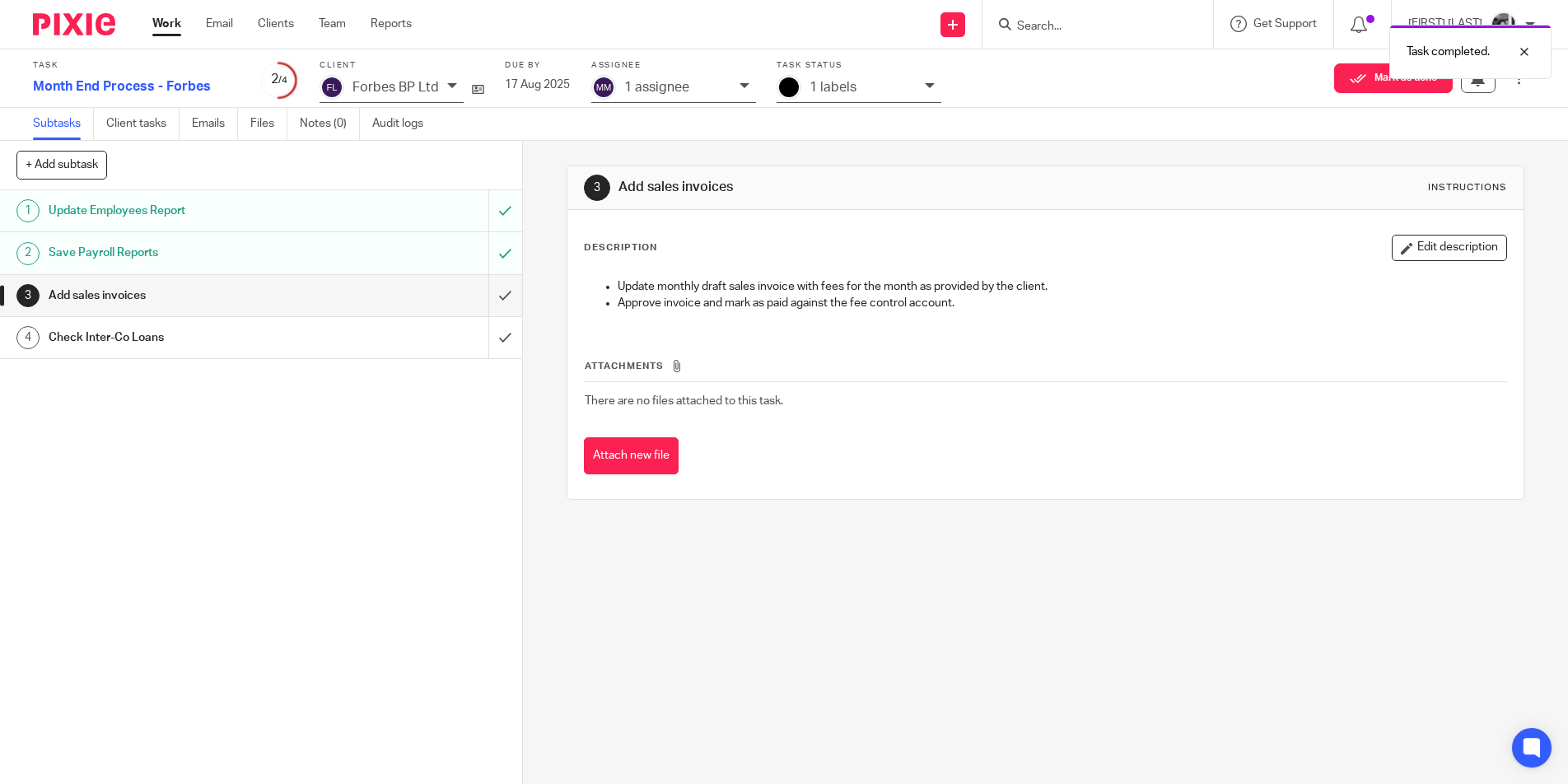 click at bounding box center (933, 86) 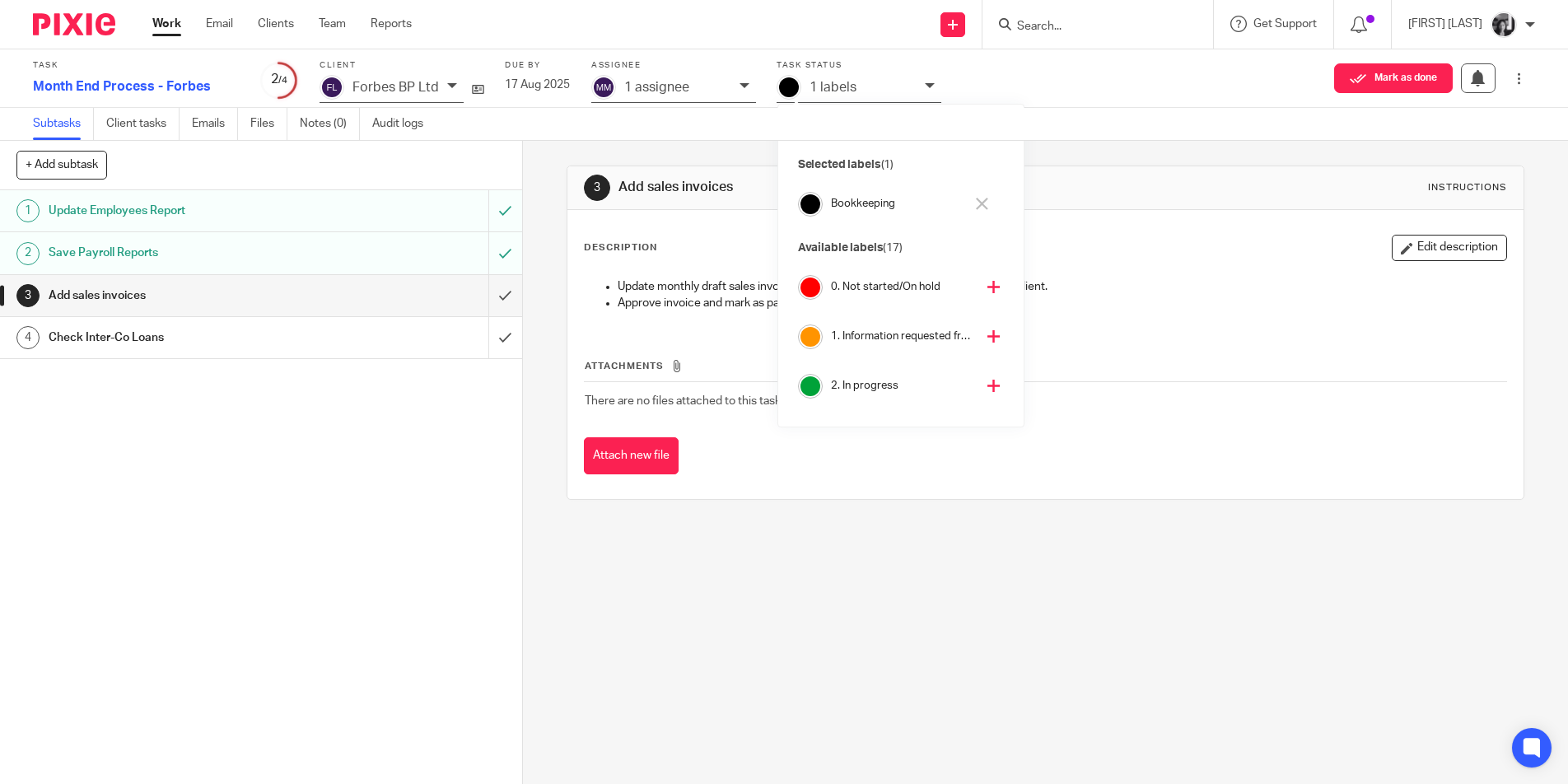 click at bounding box center [993, 336] 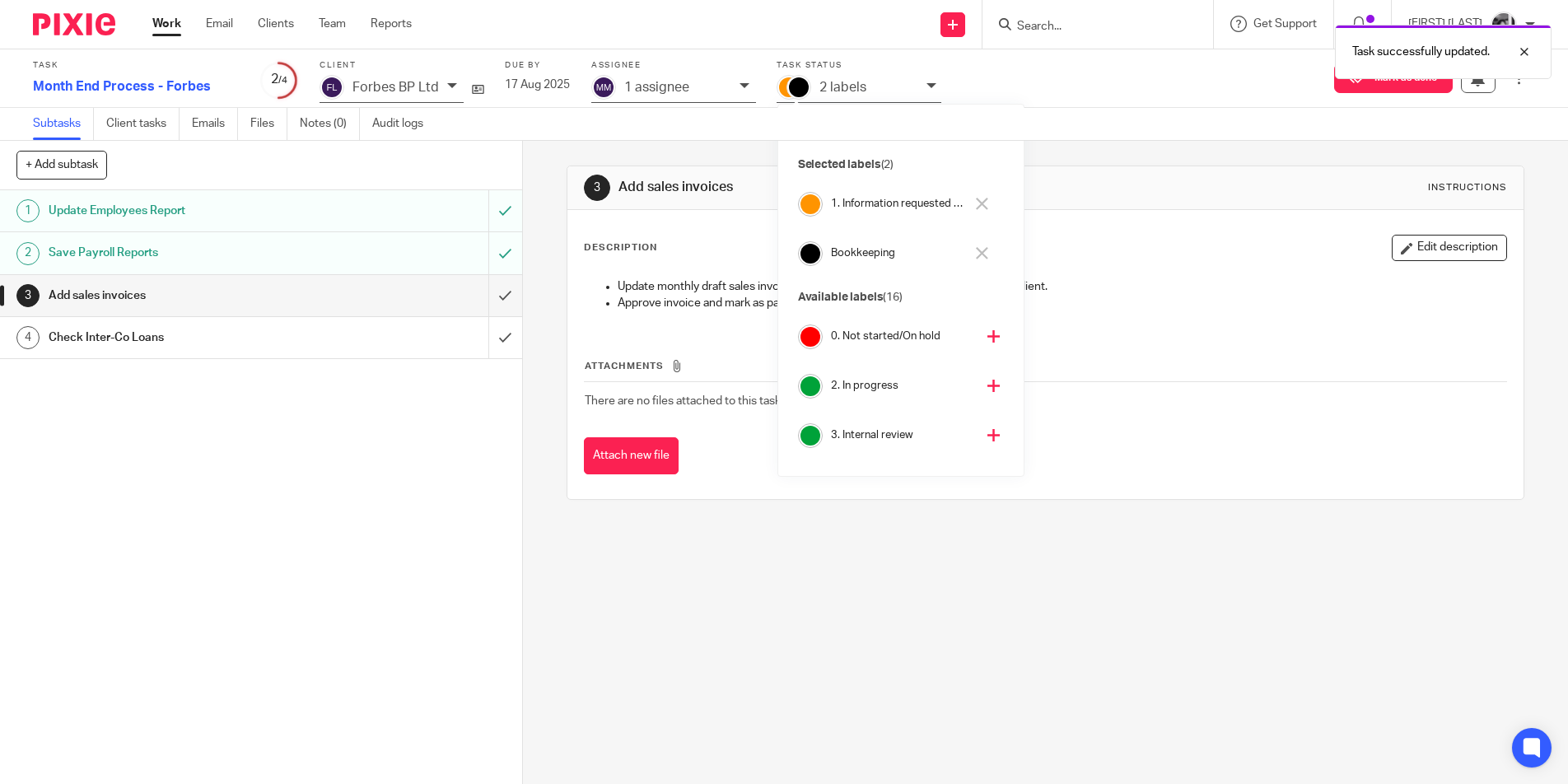 drag, startPoint x: 1155, startPoint y: 144, endPoint x: 1186, endPoint y: 140, distance: 31.256999 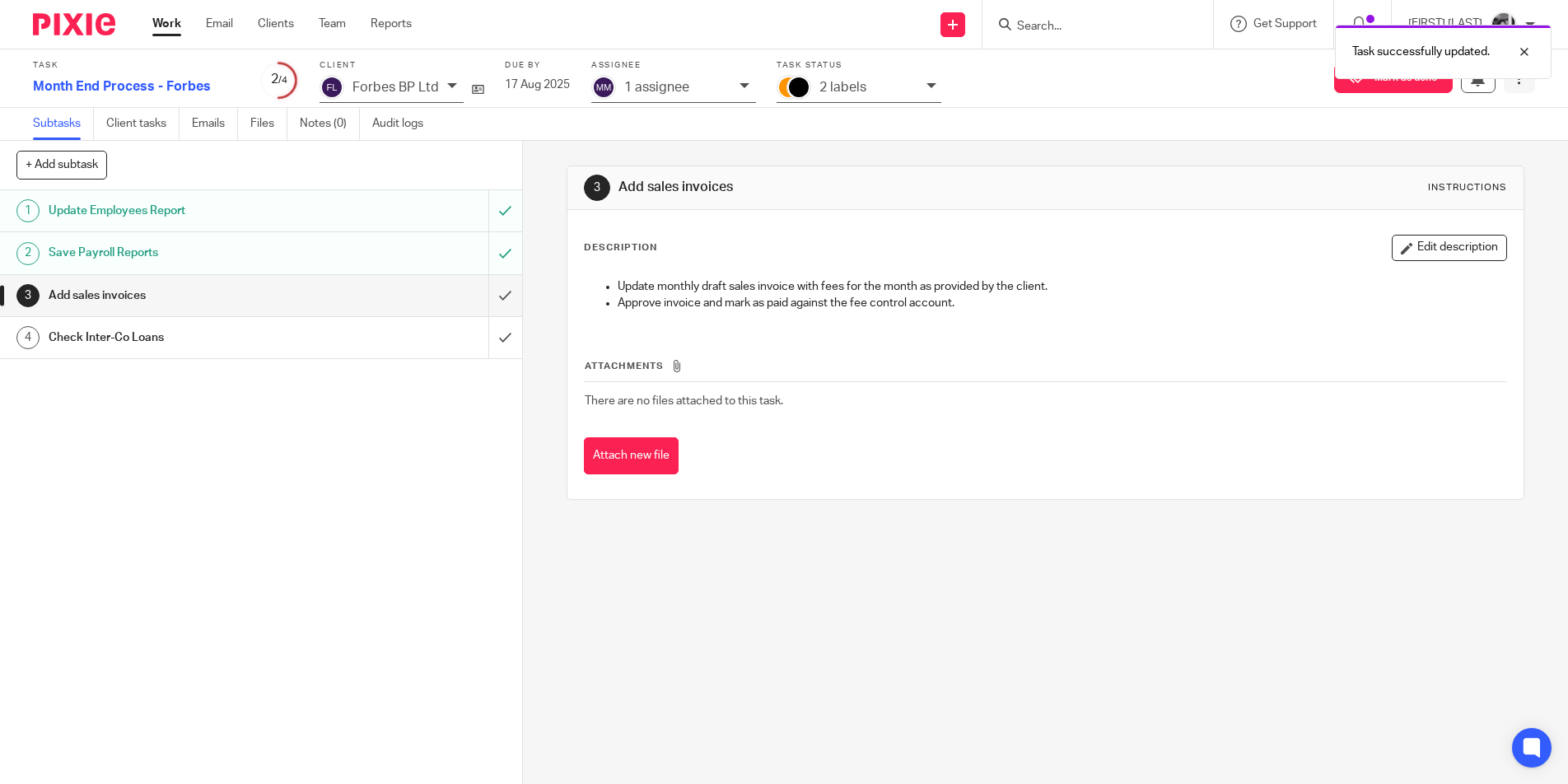 click at bounding box center (1519, 78) 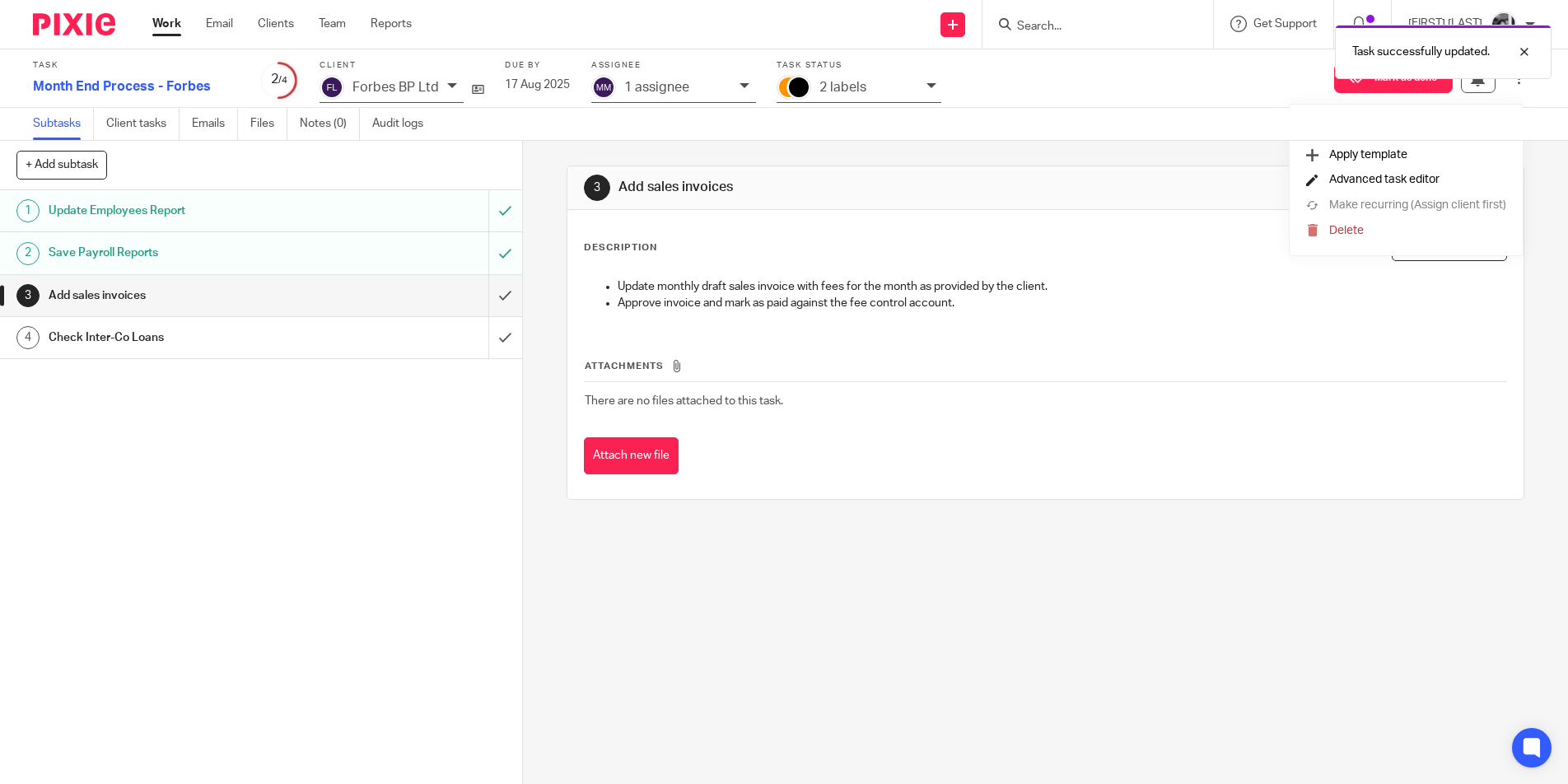 click on "Advanced task editor" at bounding box center [1384, 180] 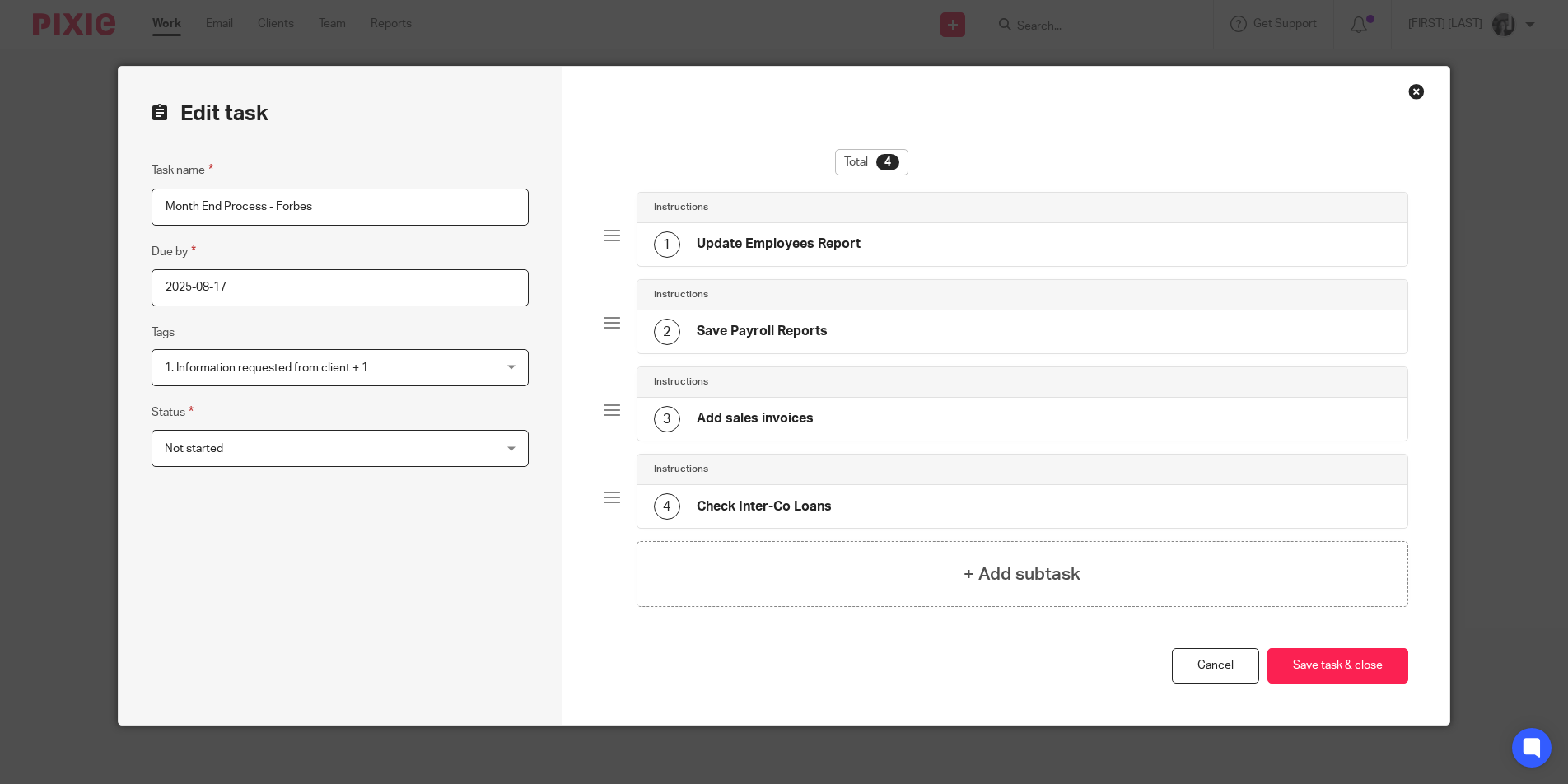 scroll, scrollTop: 0, scrollLeft: 0, axis: both 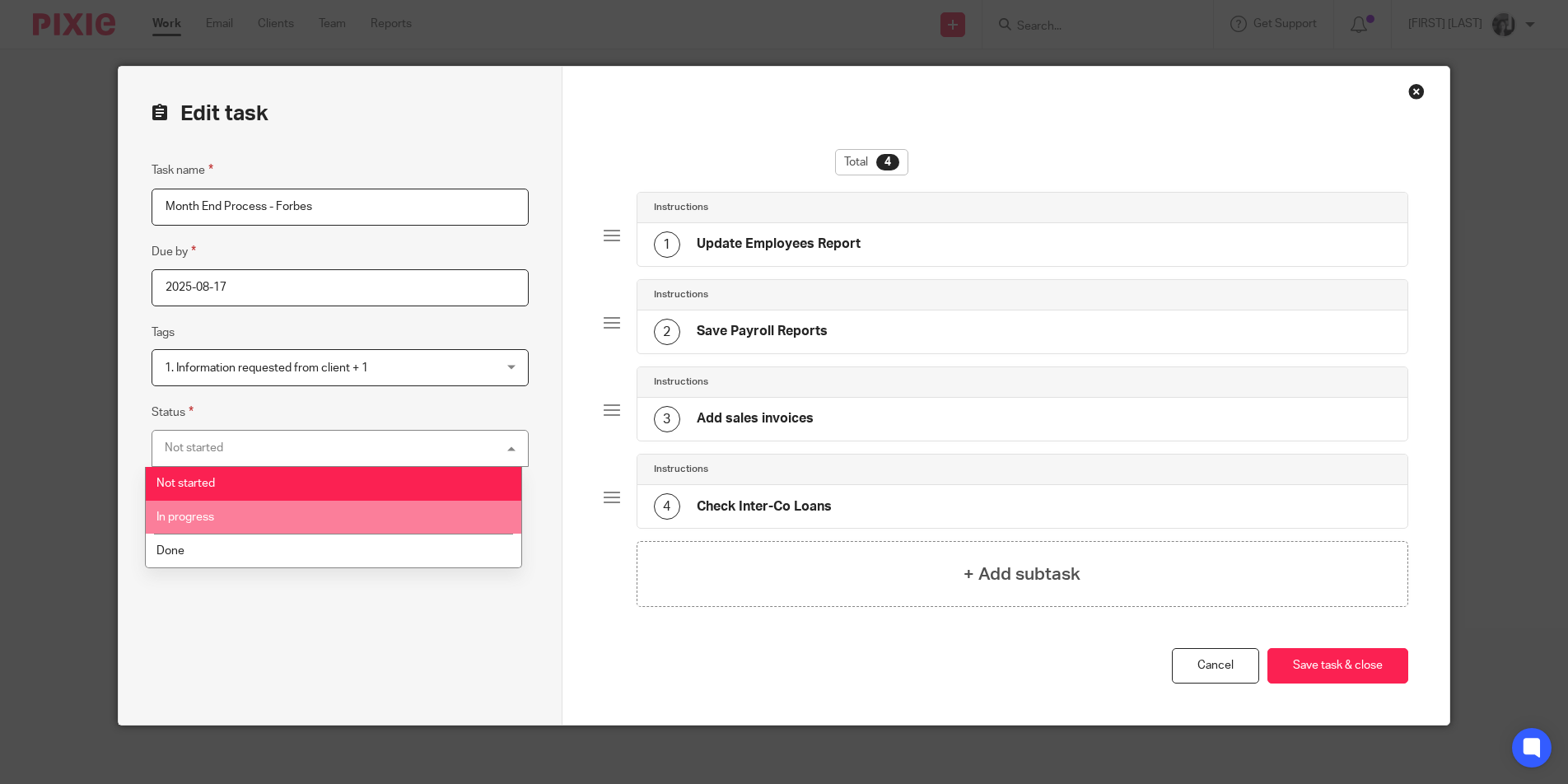click on "In progress" at bounding box center [334, 517] 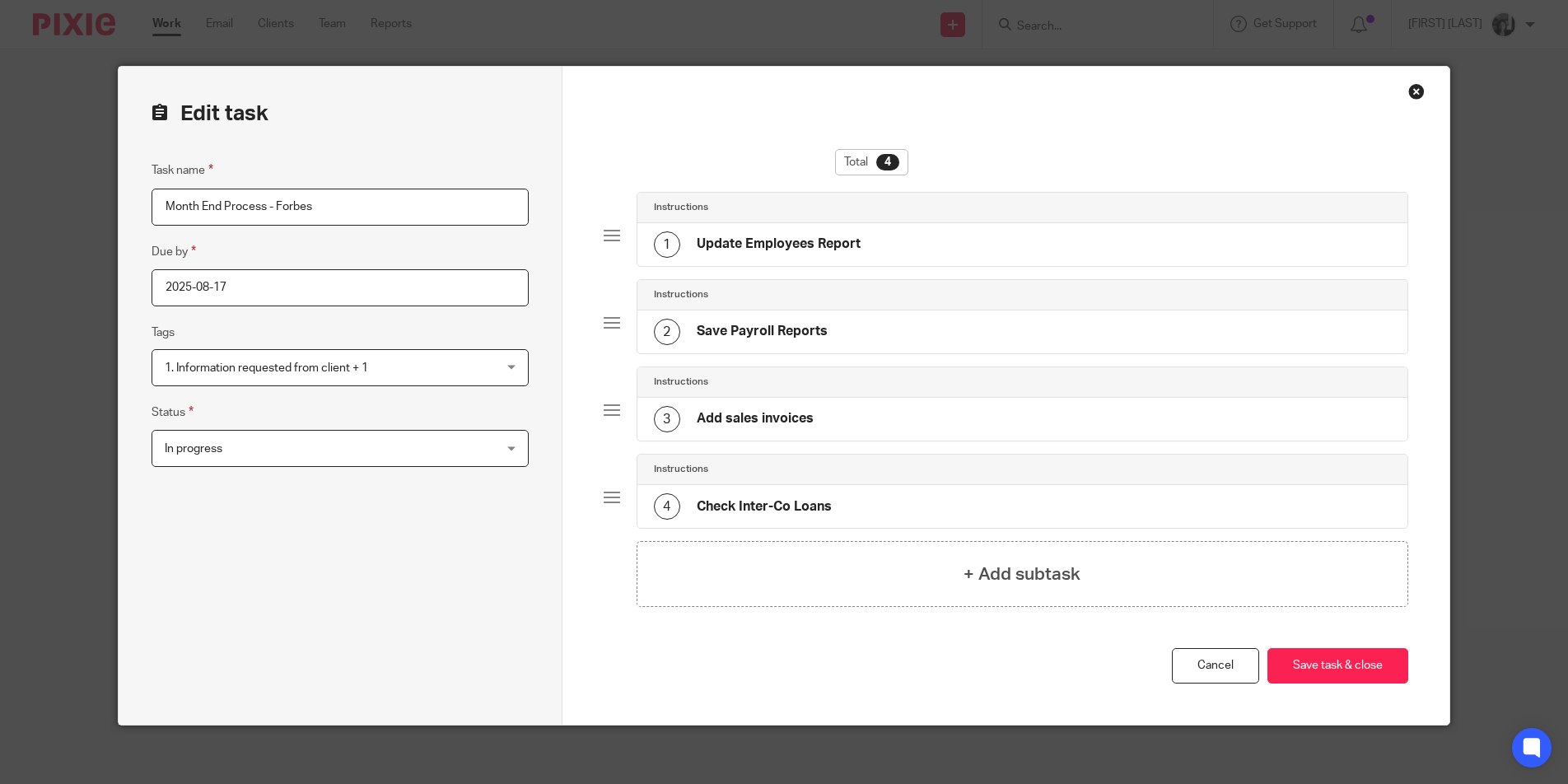 drag, startPoint x: 325, startPoint y: 637, endPoint x: 1263, endPoint y: 626, distance: 938.064 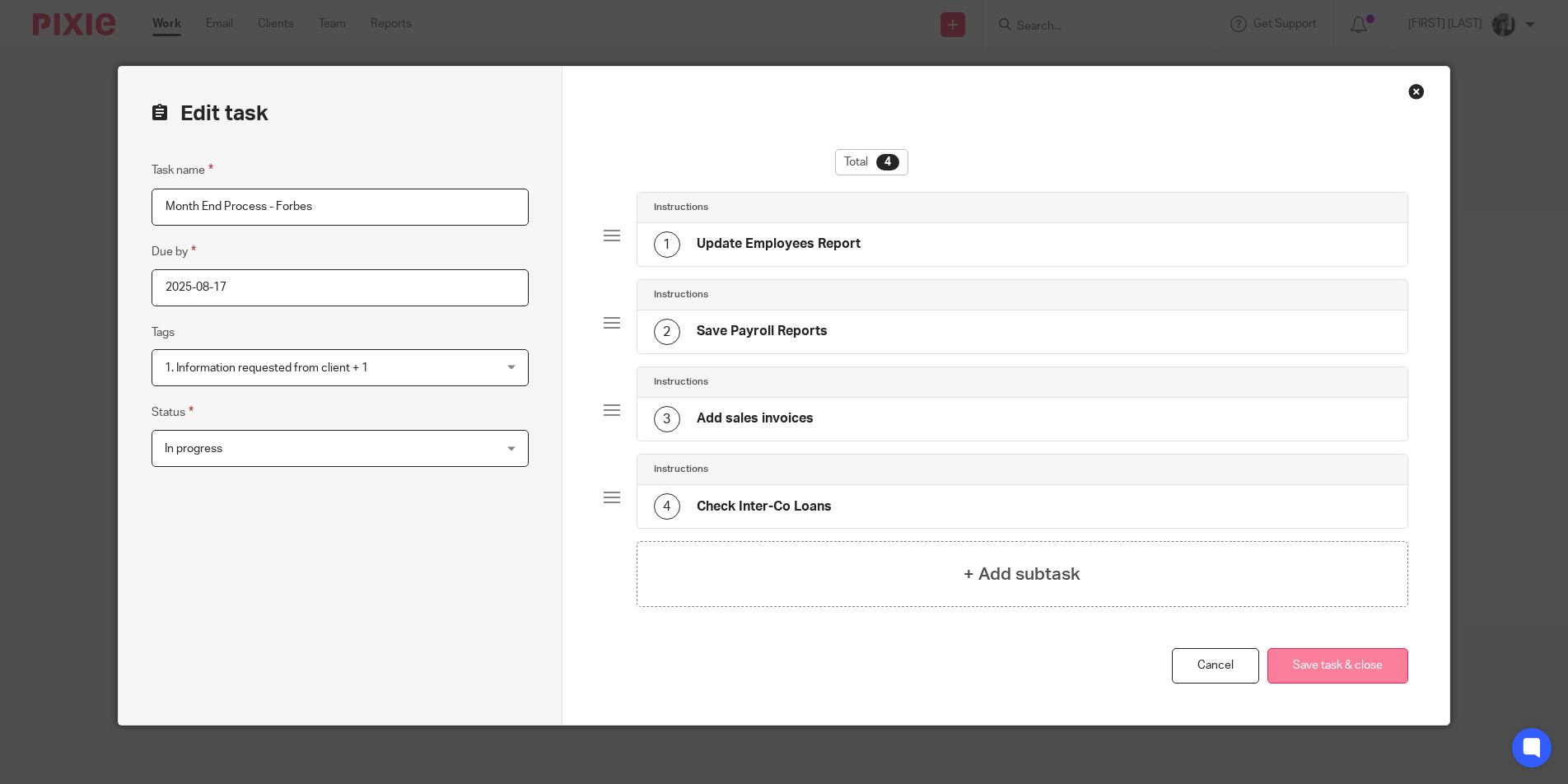 click on "Save task & close" at bounding box center (1337, 665) 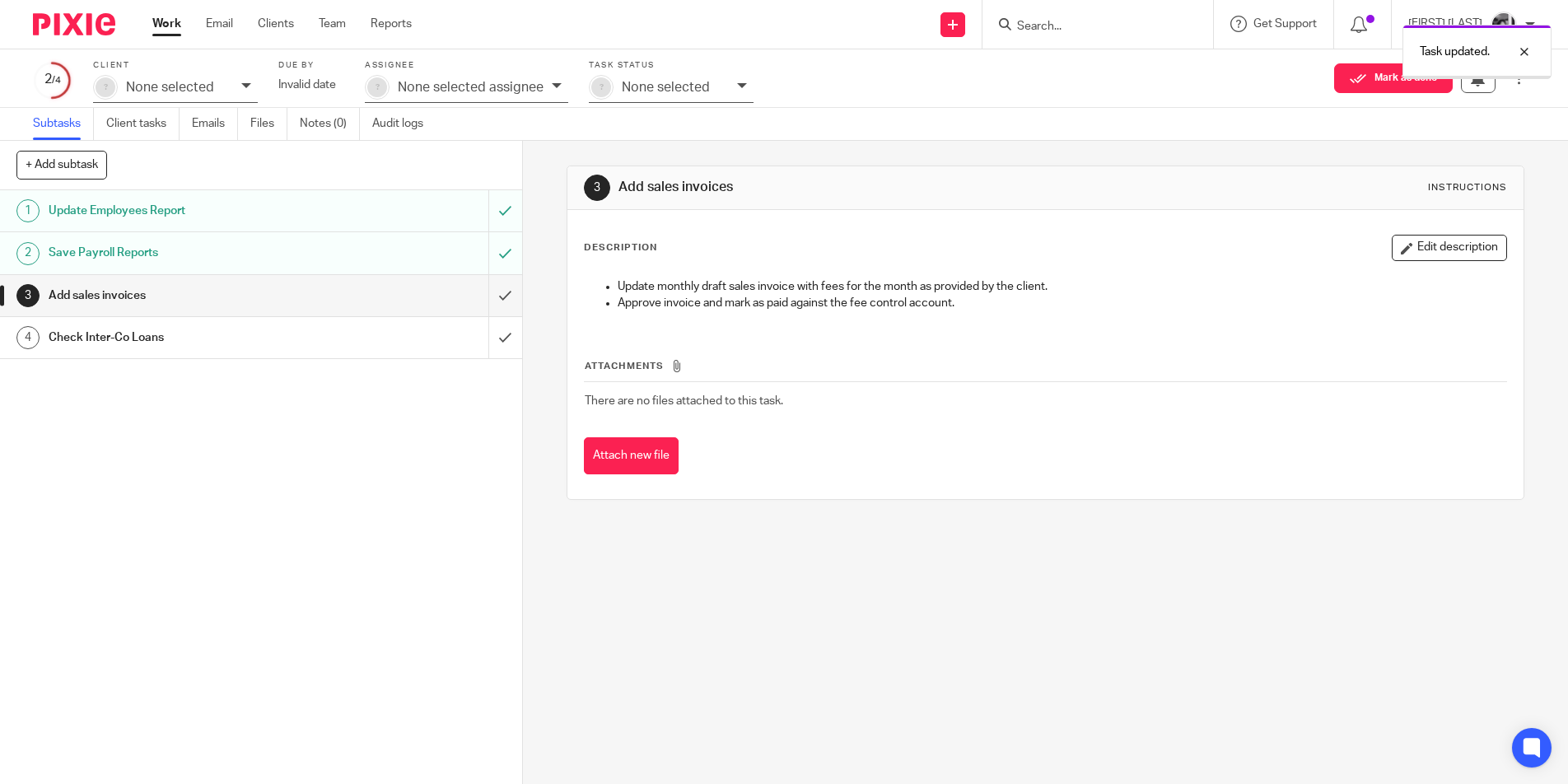 scroll, scrollTop: 0, scrollLeft: 0, axis: both 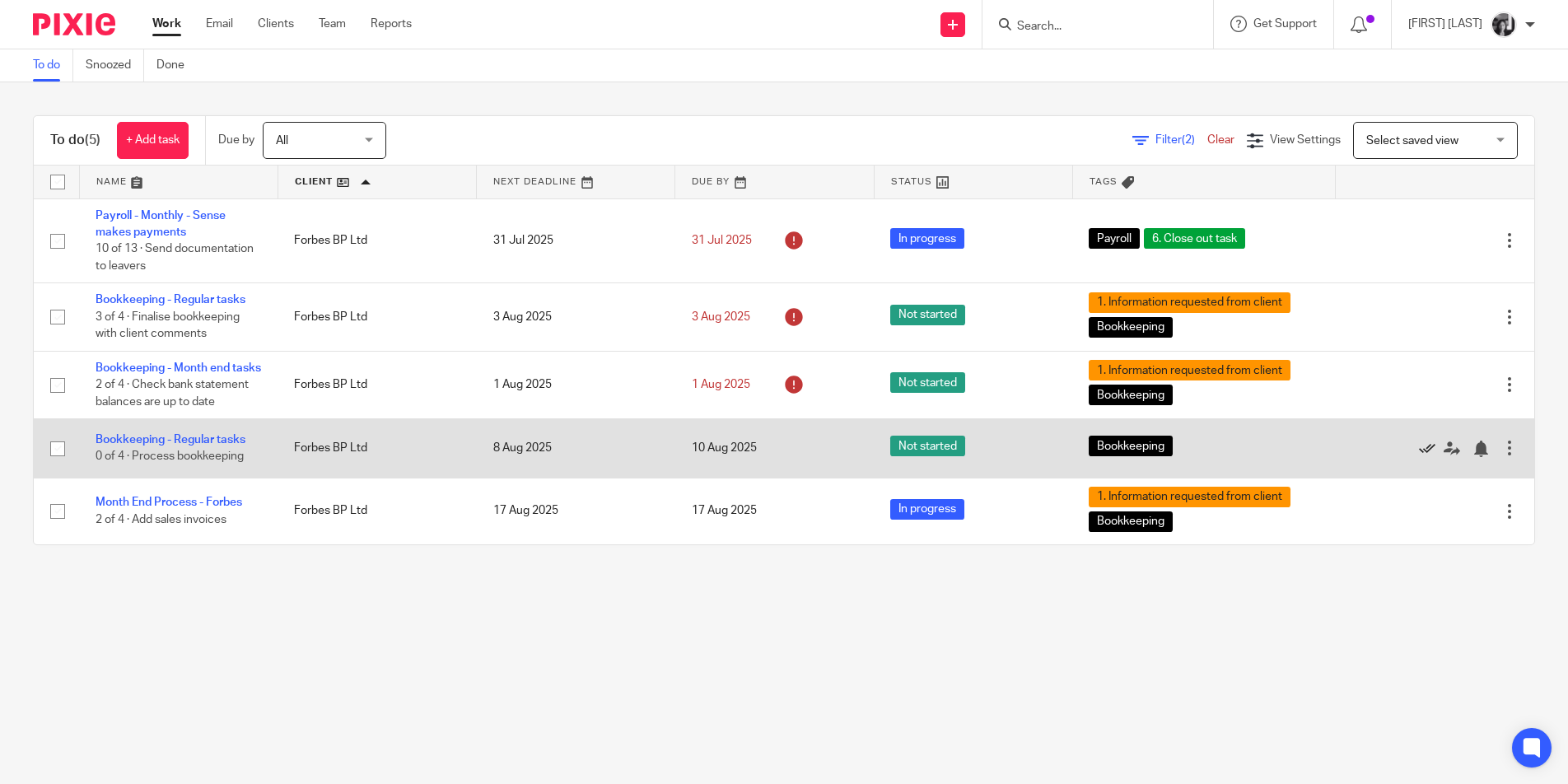 click at bounding box center [1427, 449] 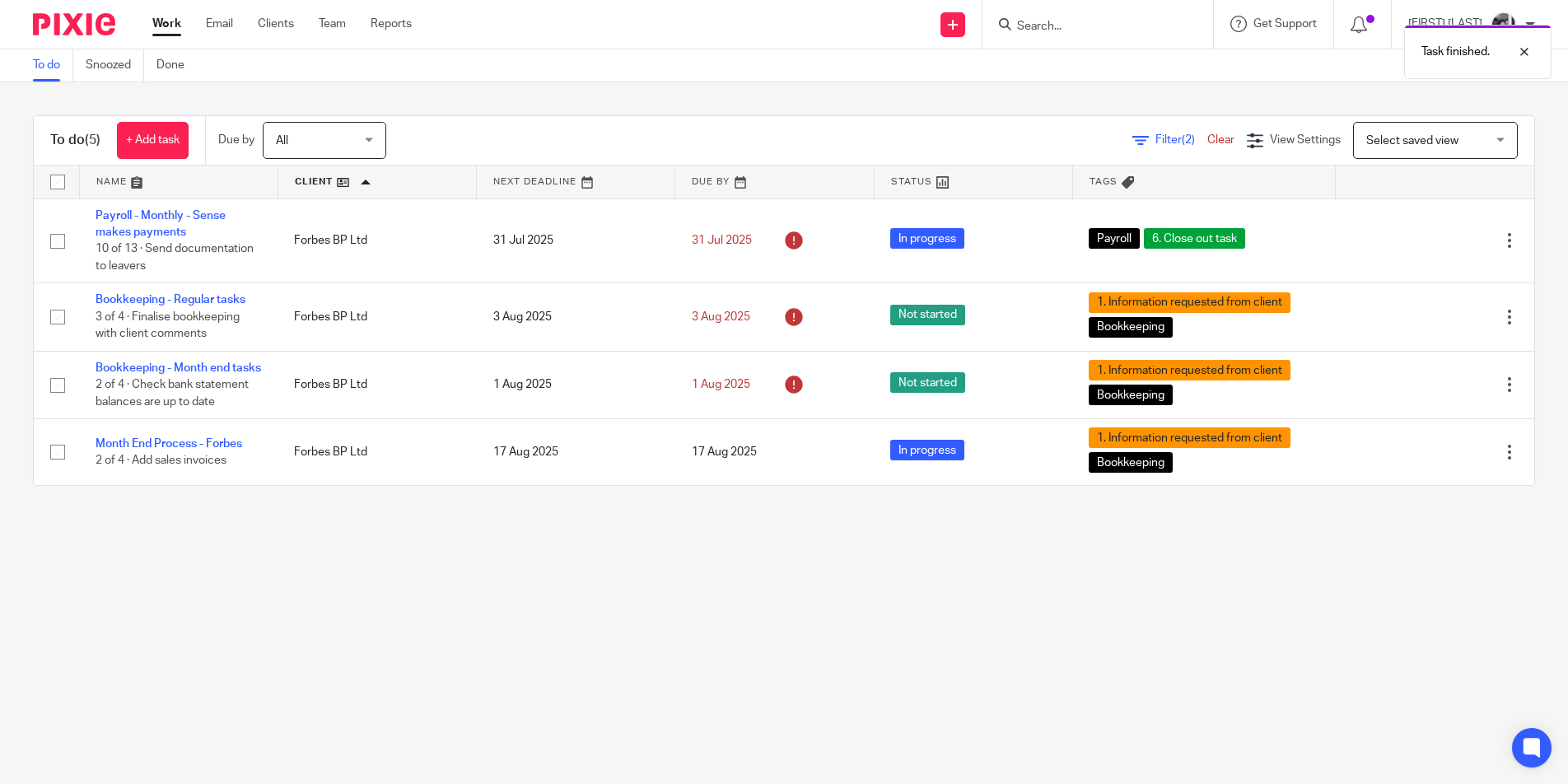 click on "To do
Snoozed
Done
To do
(5)   + Add task    Due by
All
All
Today
Tomorrow
This week
Next week
This month
Next month
All
all     Filter
(2) Clear     View Settings   View Settings     (2) Filters   Clear   Save     Manage saved views
Select saved view
Select saved view
Select saved view
Payroll tasks
Name     Client       Next Deadline     Due By     Status   Tags       Payroll - Monthly  - Sense makes payments
10
of
13 ·
Send documentation to leavers
Forbes BP Ltd
31 Jul 2025" at bounding box center (784, 392) 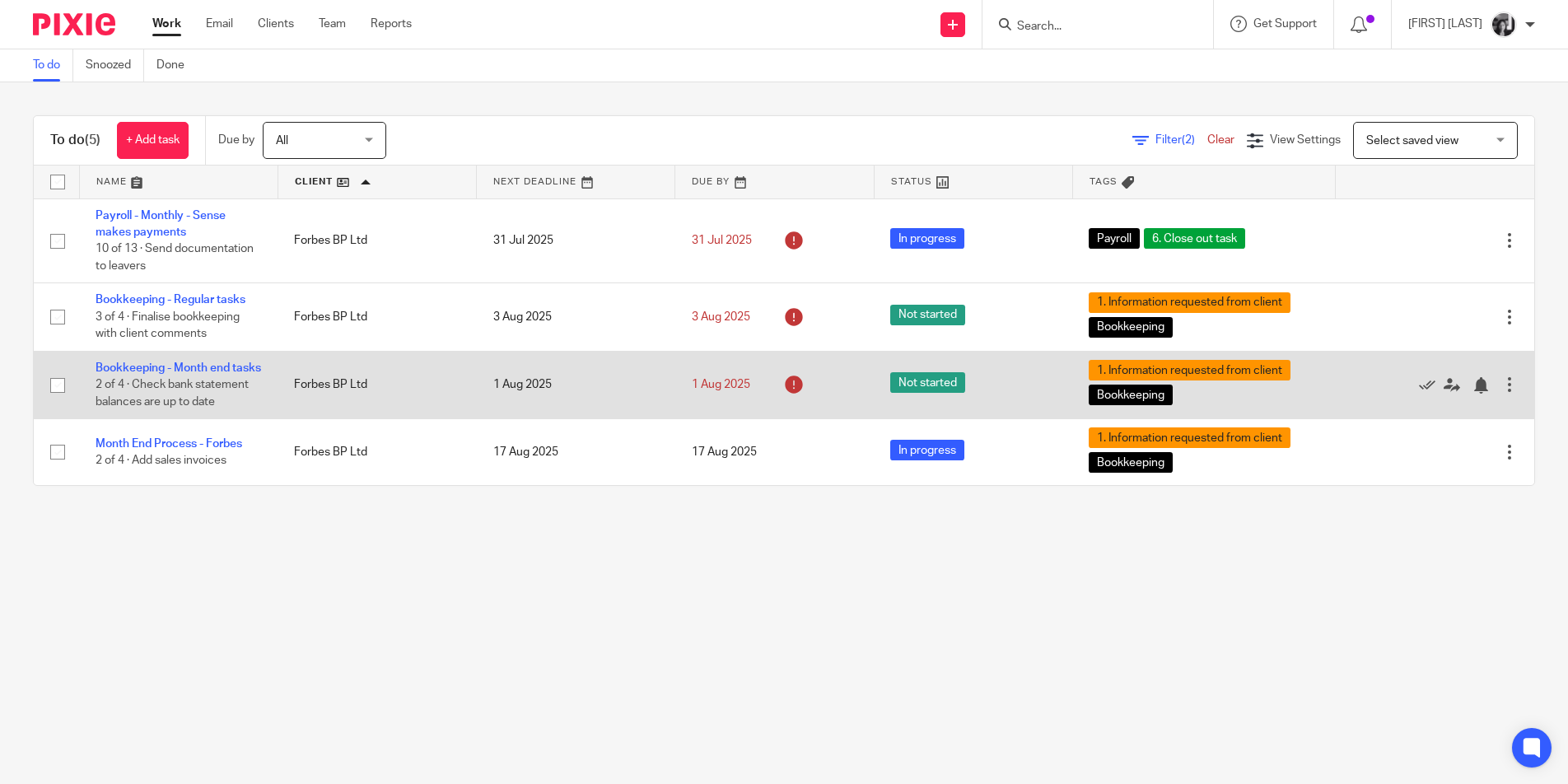 click at bounding box center [1510, 385] 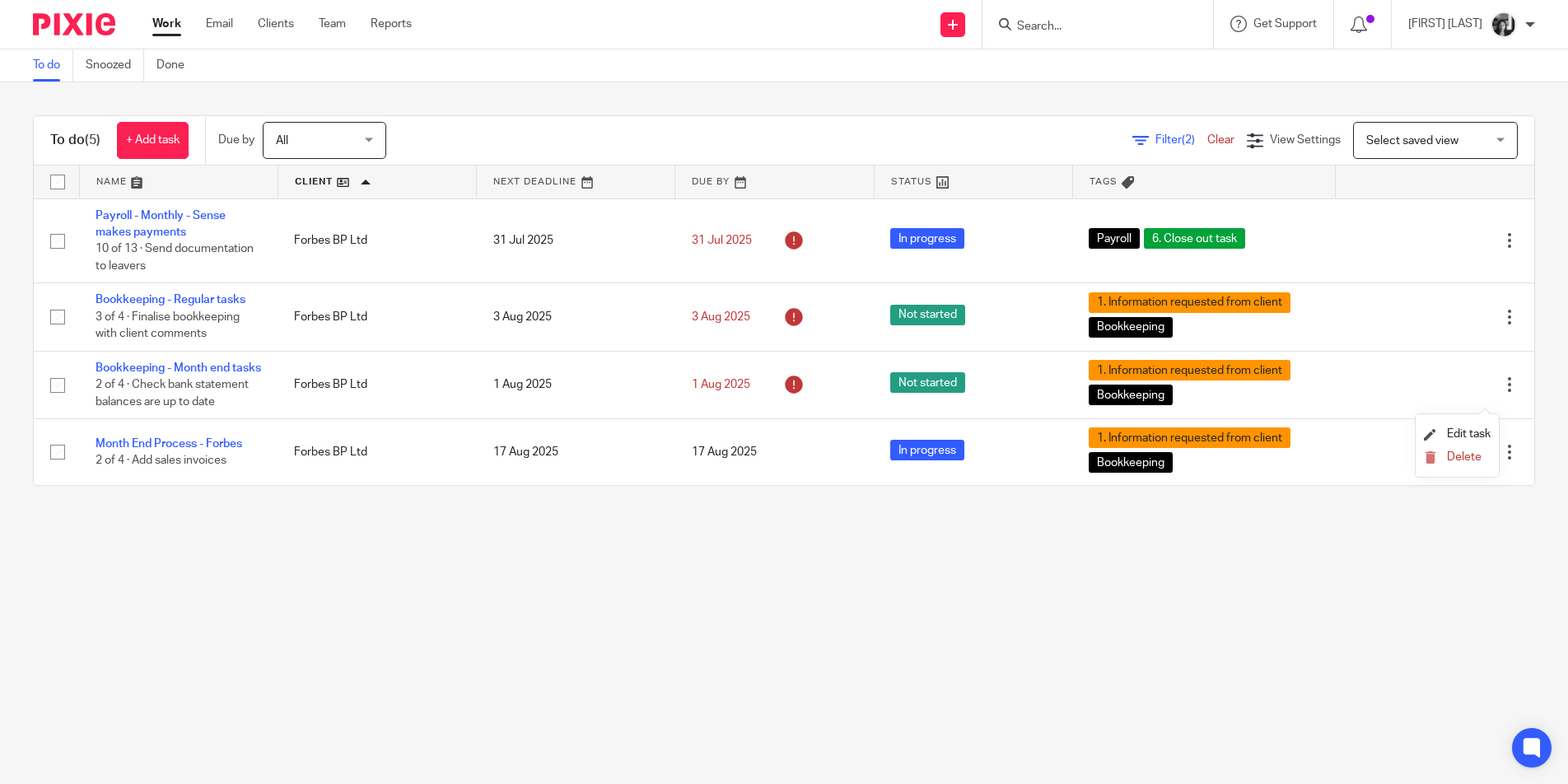 click on "To do
Snoozed
Done
To do
(5)   + Add task    Due by
All
All
Today
Tomorrow
This week
Next week
This month
Next month
All
all     Filter
(2) Clear     View Settings   View Settings     (2) Filters   Clear   Save     Manage saved views
Select saved view
Select saved view
Select saved view
Payroll tasks
Name     Client       Next Deadline     Due By     Status   Tags       Payroll - Monthly  - Sense makes payments
10
of
13 ·
Send documentation to leavers
Forbes BP Ltd
31 Jul 2025" at bounding box center (784, 392) 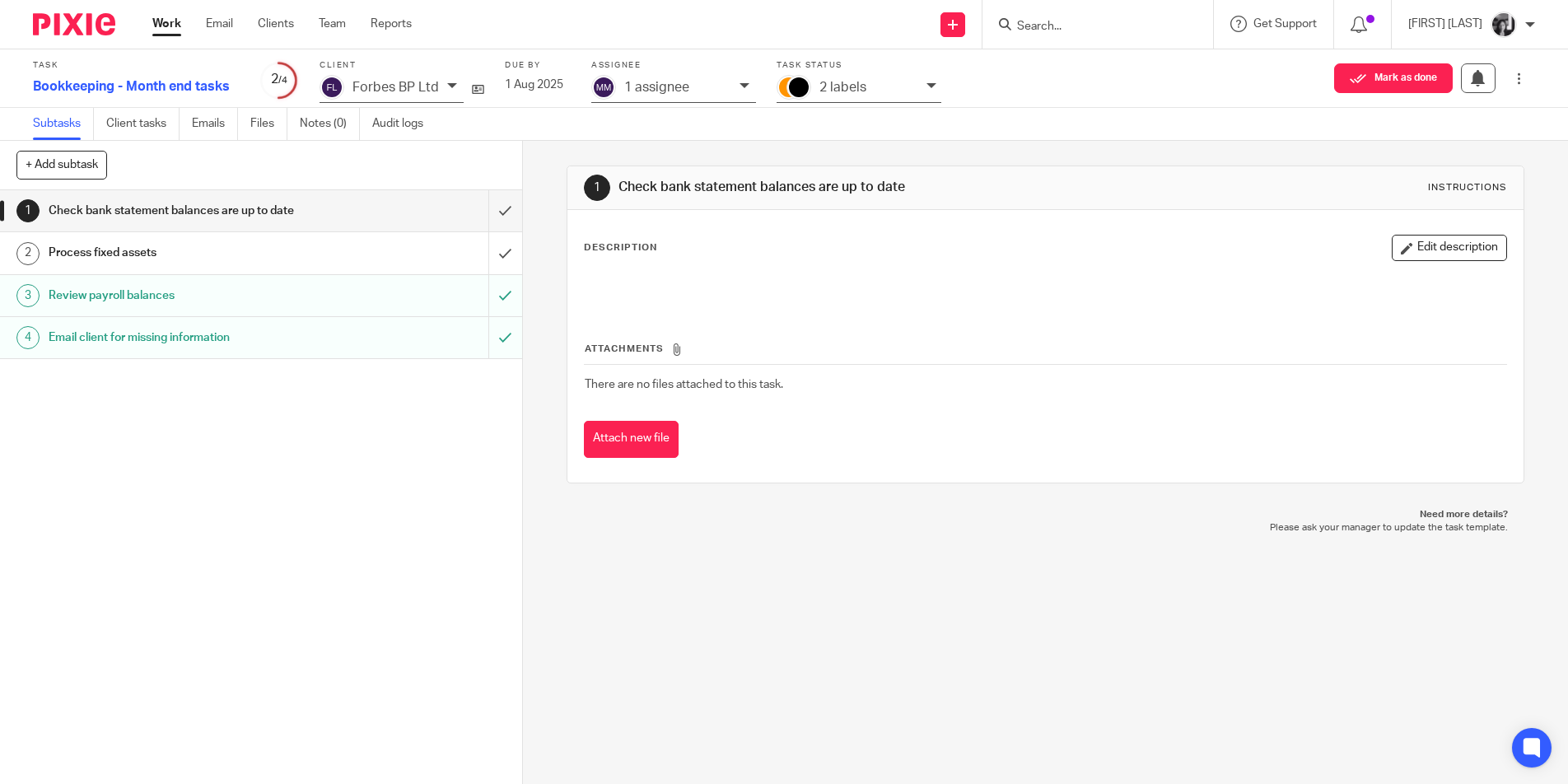 scroll, scrollTop: 0, scrollLeft: 0, axis: both 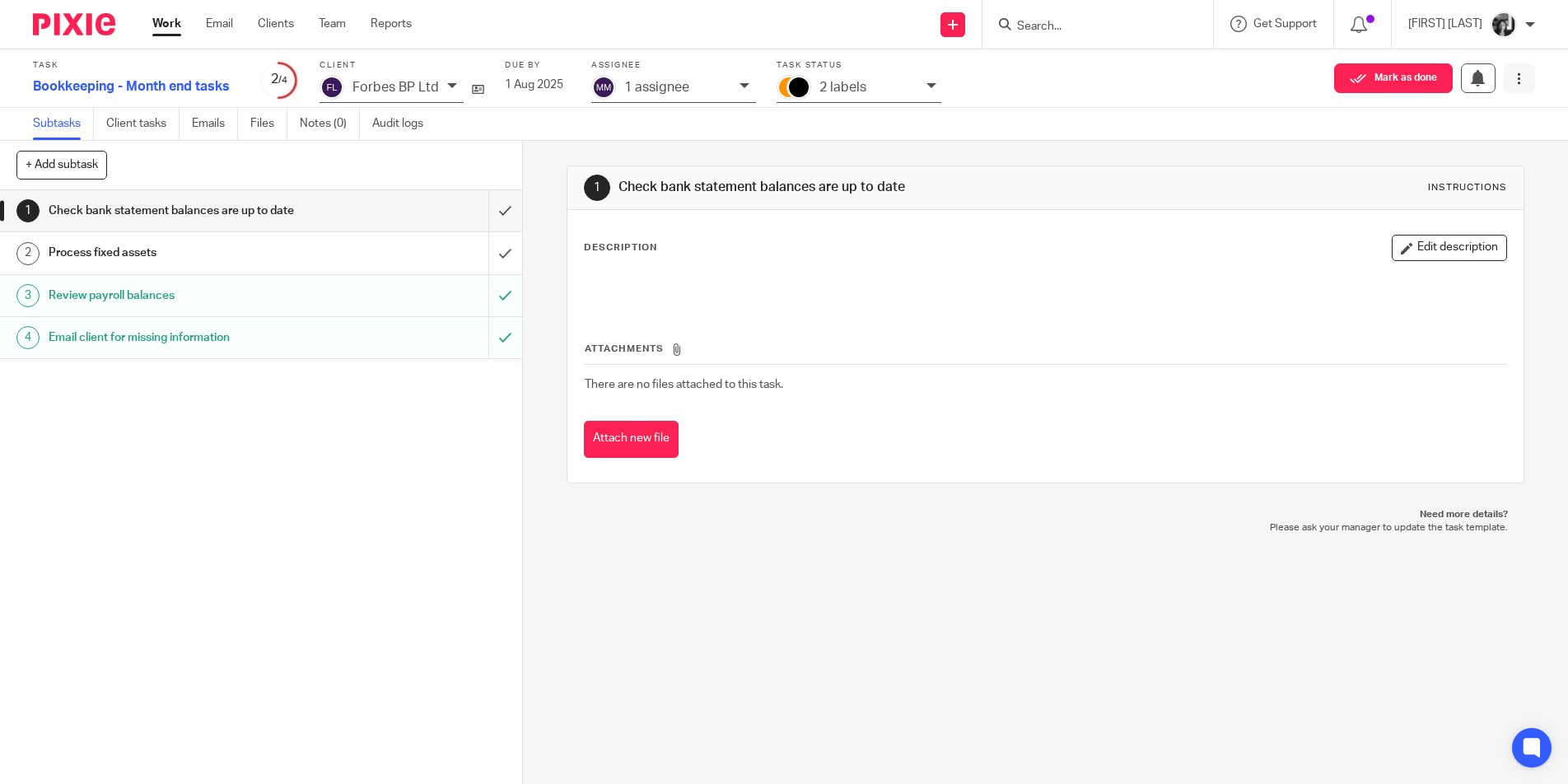 click at bounding box center (1519, 78) 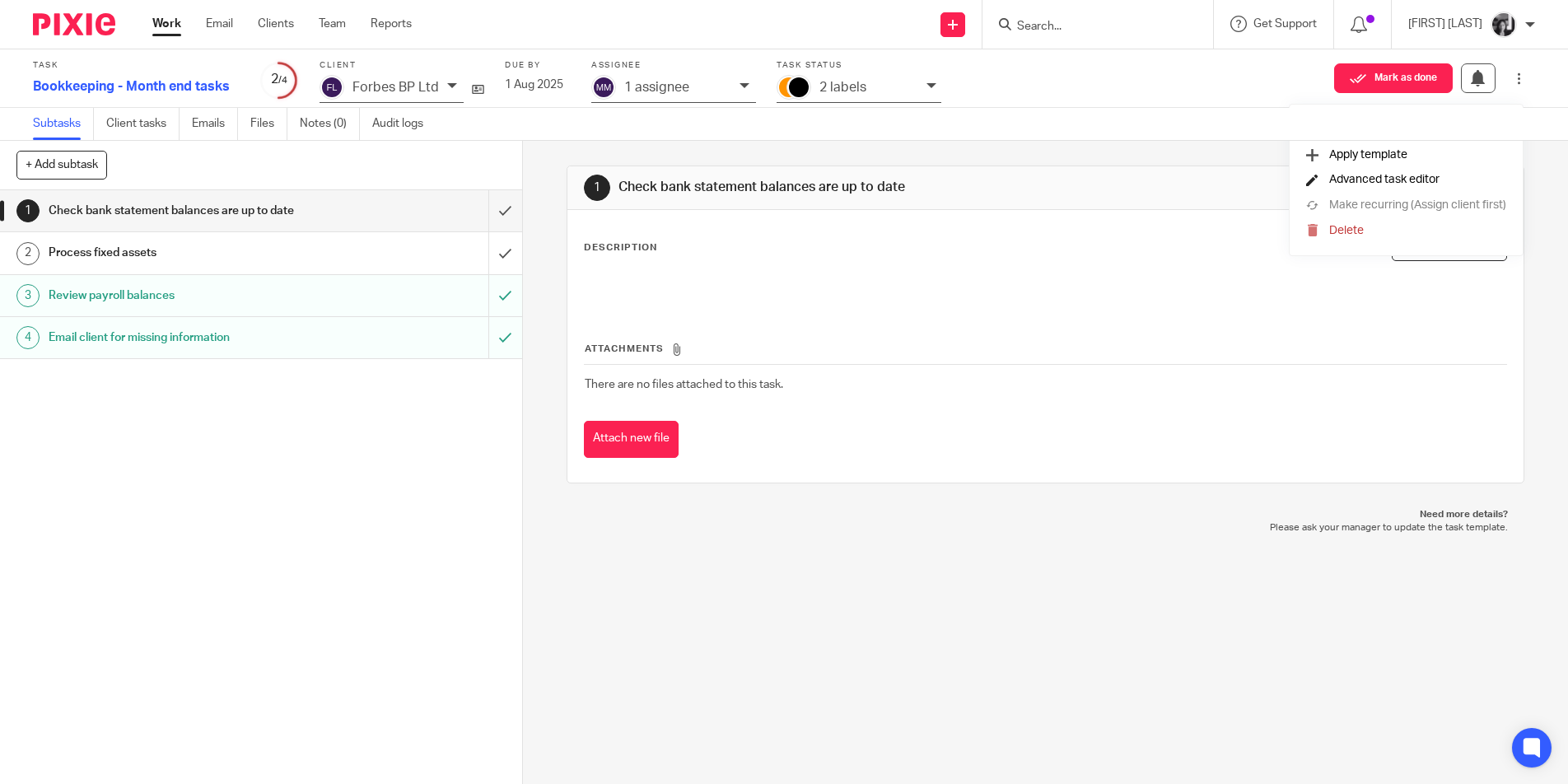 click on "Advanced task editor" at bounding box center (1384, 180) 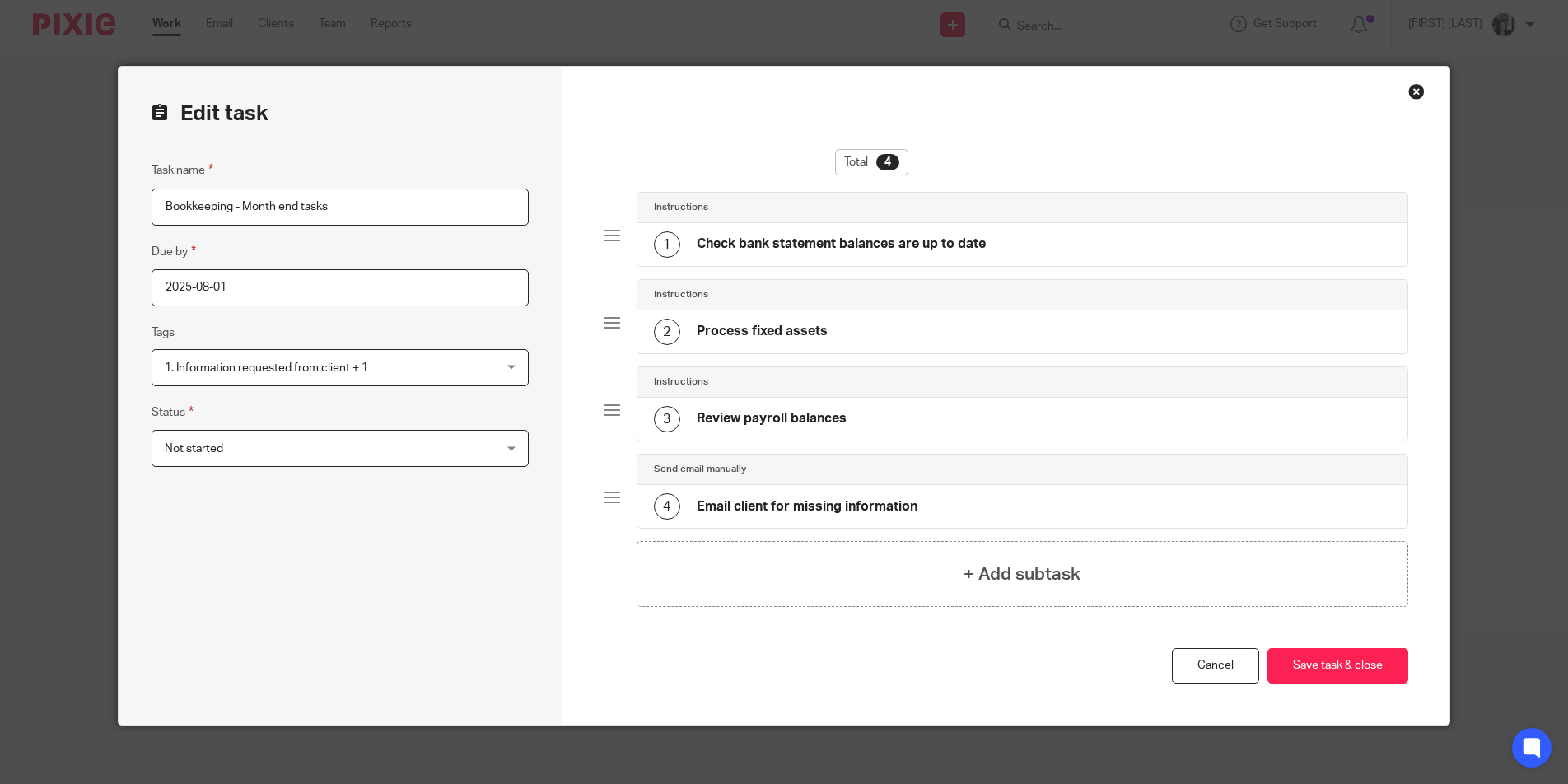 scroll, scrollTop: 0, scrollLeft: 0, axis: both 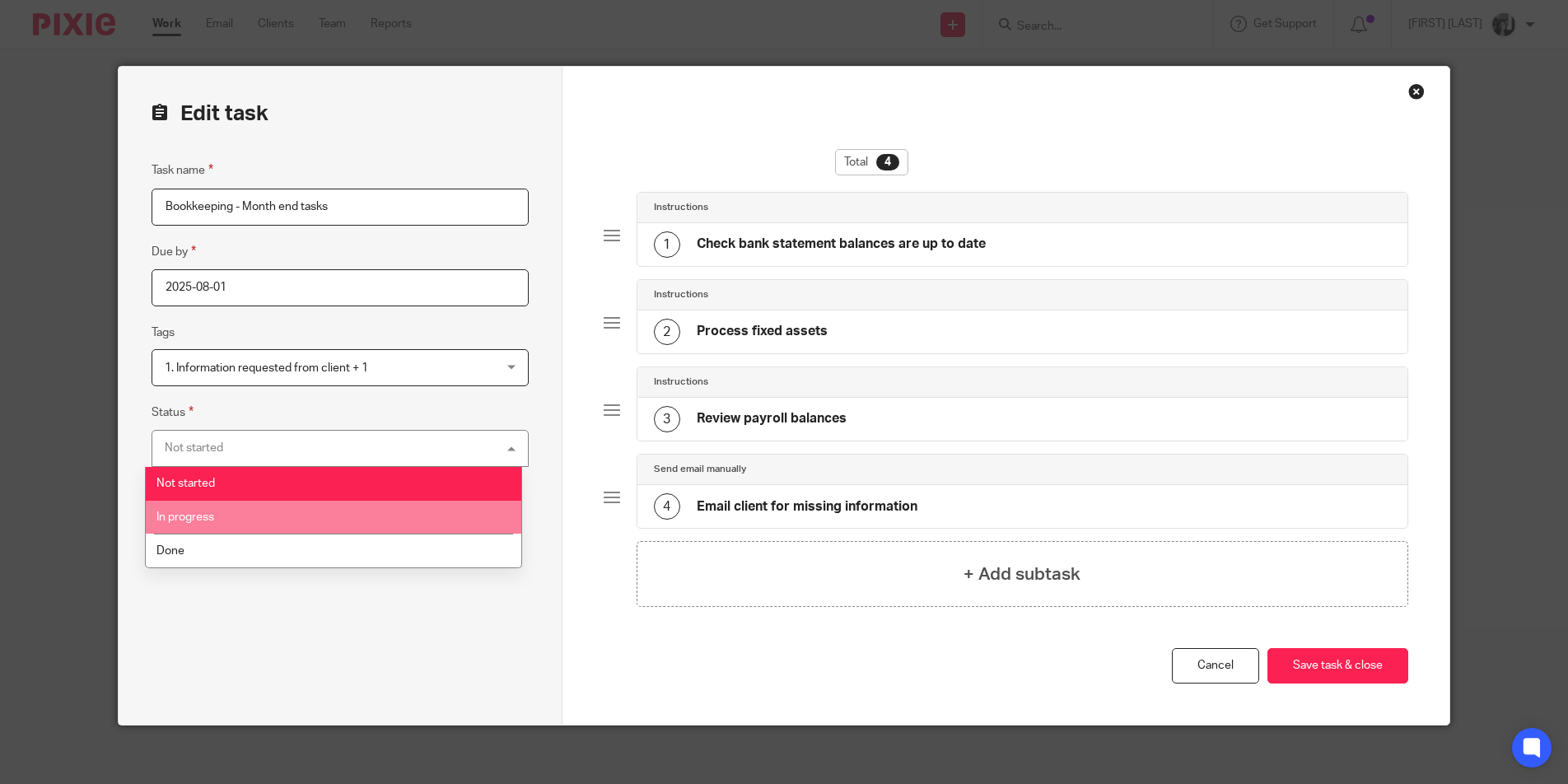click on "In progress" at bounding box center (334, 517) 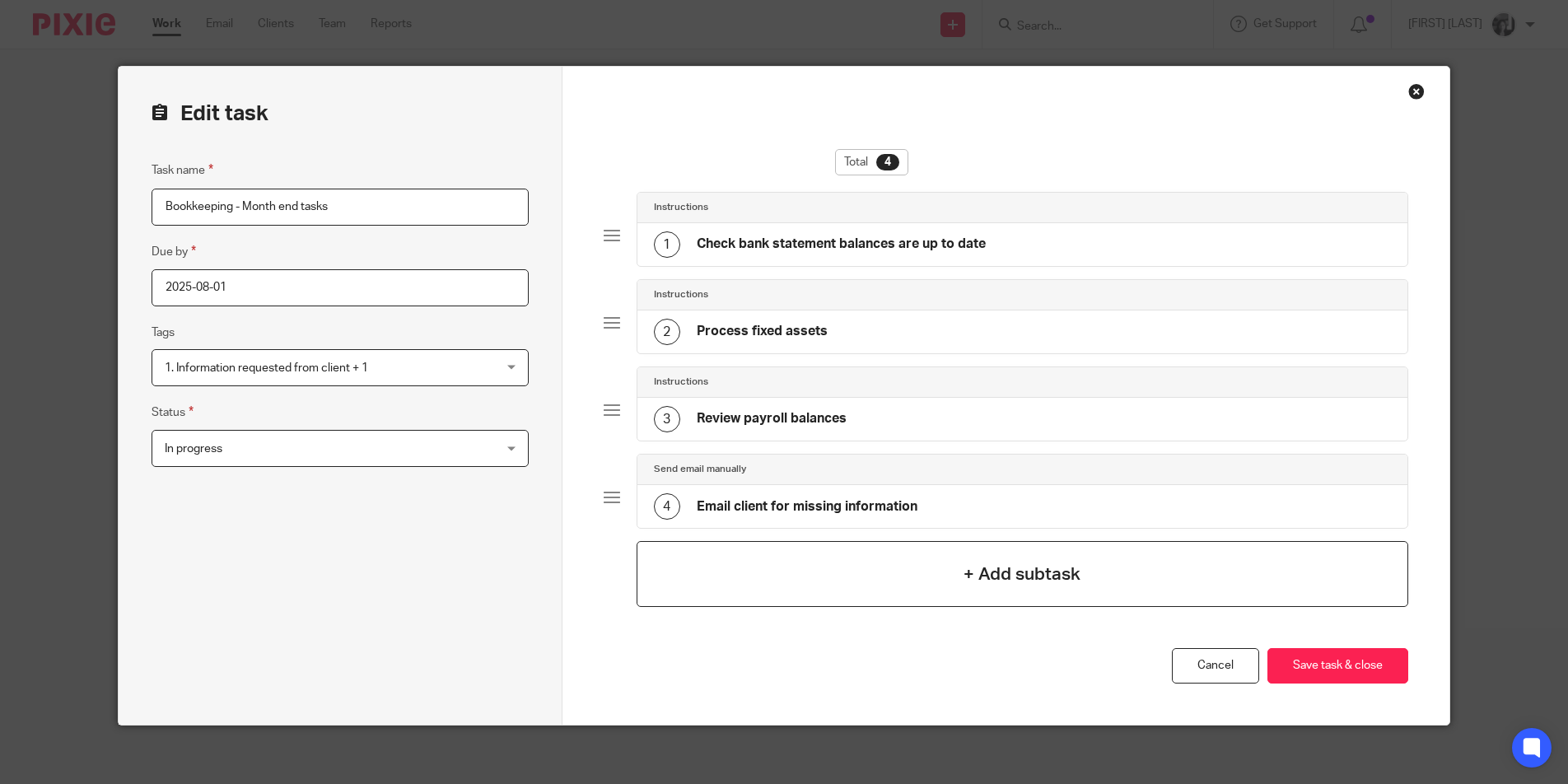 drag, startPoint x: 462, startPoint y: 594, endPoint x: 1318, endPoint y: 596, distance: 856.0023 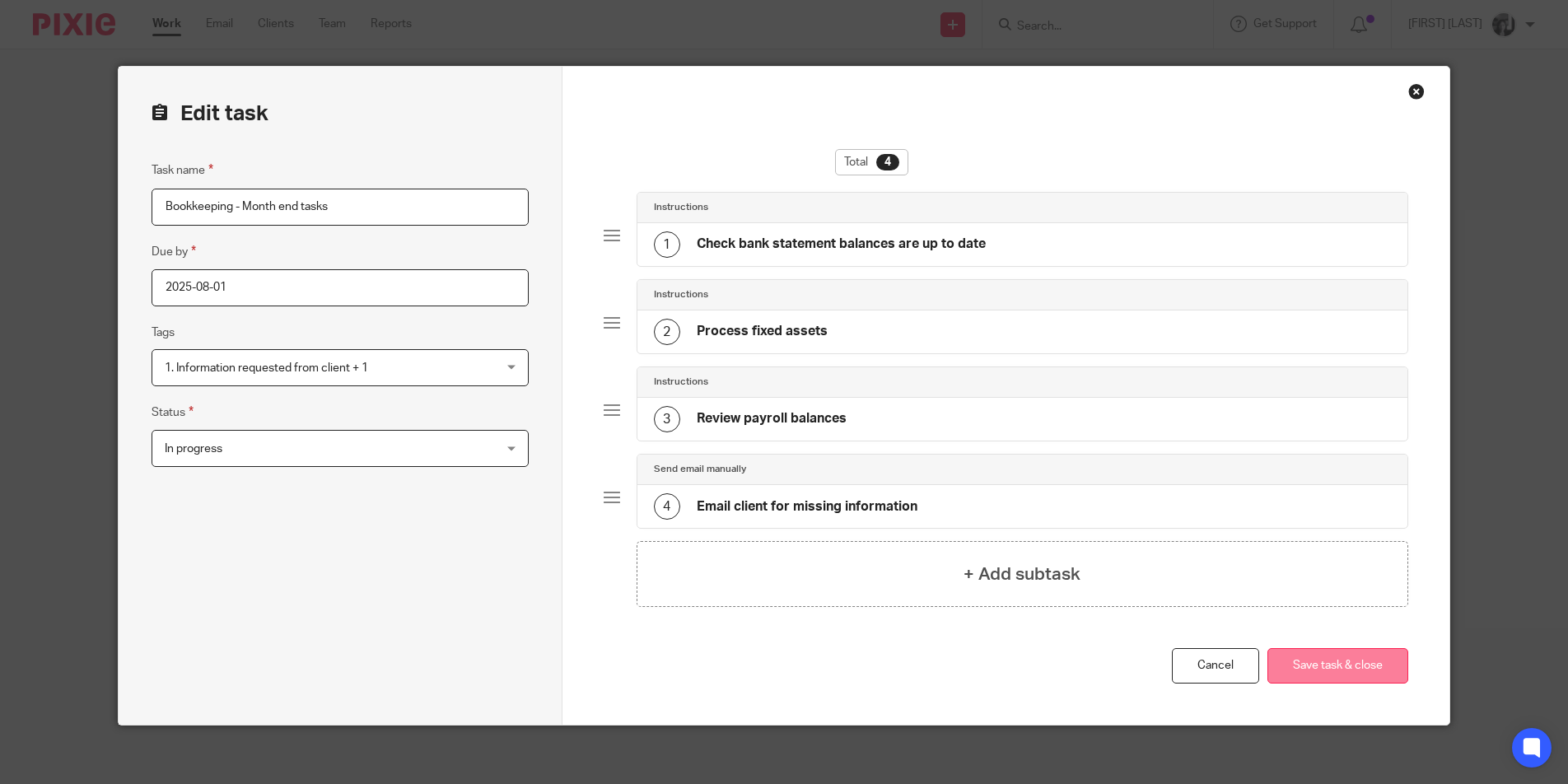 click on "Save task & close" at bounding box center (1337, 665) 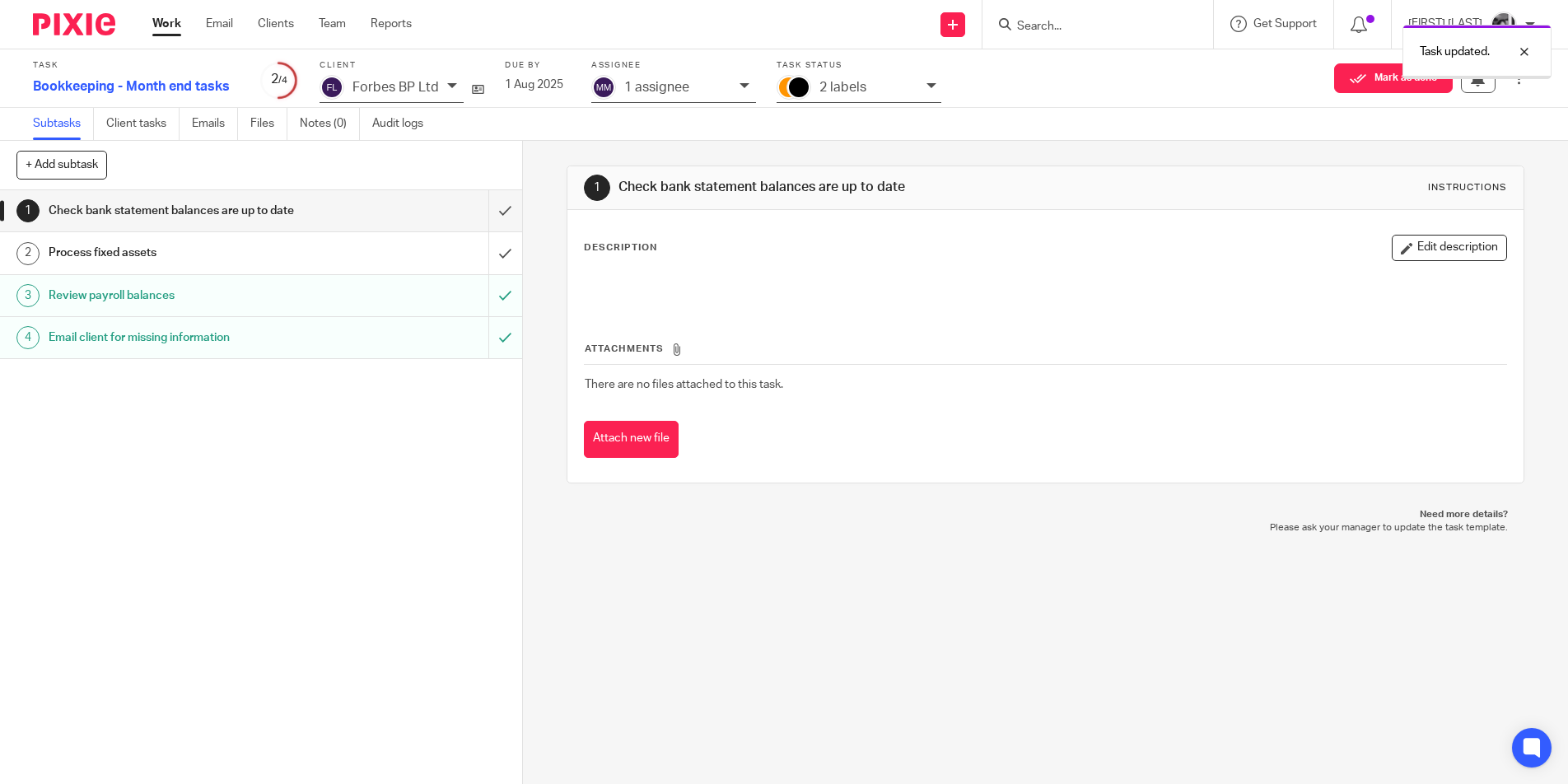 scroll, scrollTop: 0, scrollLeft: 0, axis: both 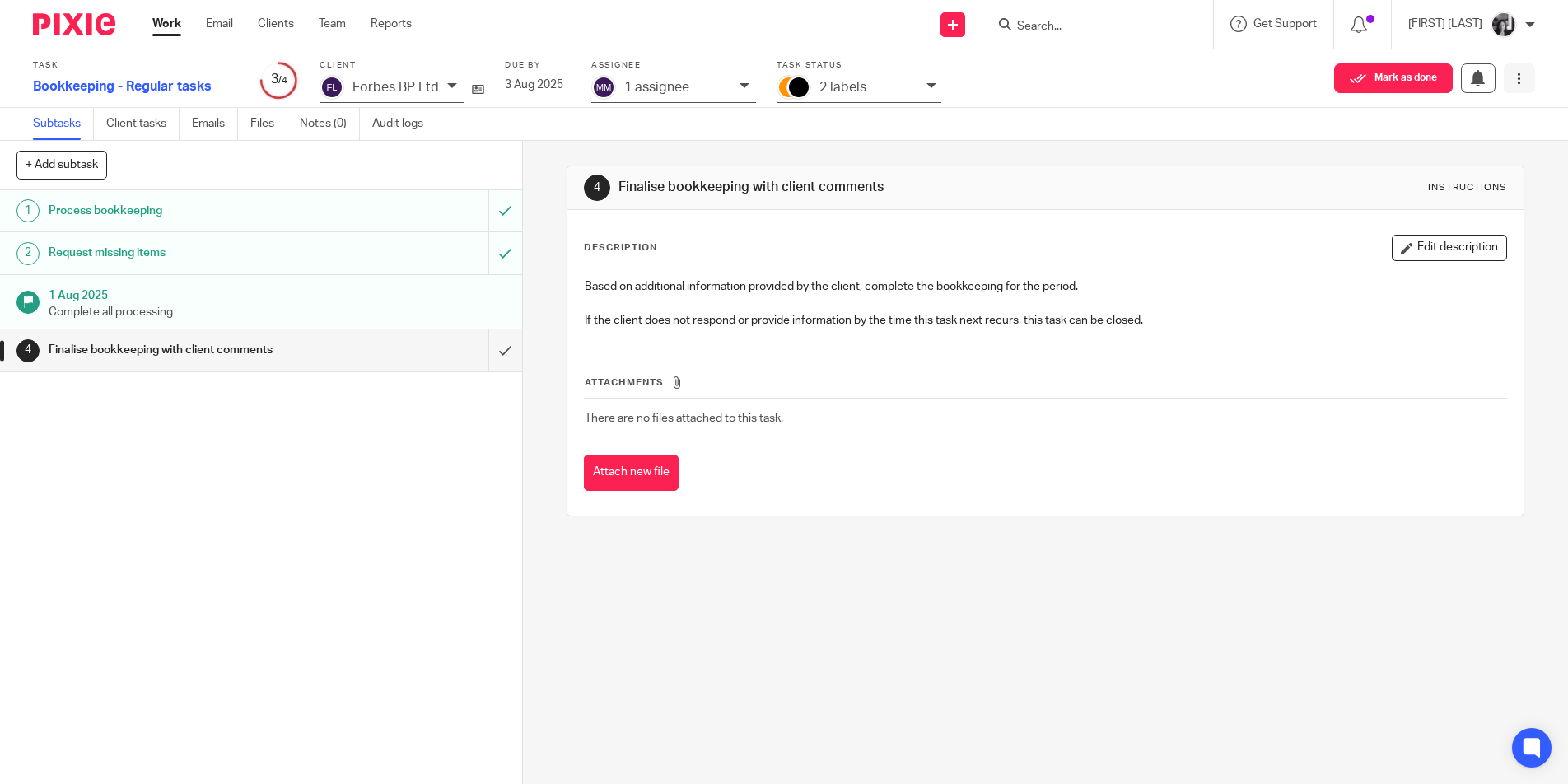 click at bounding box center (1519, 78) 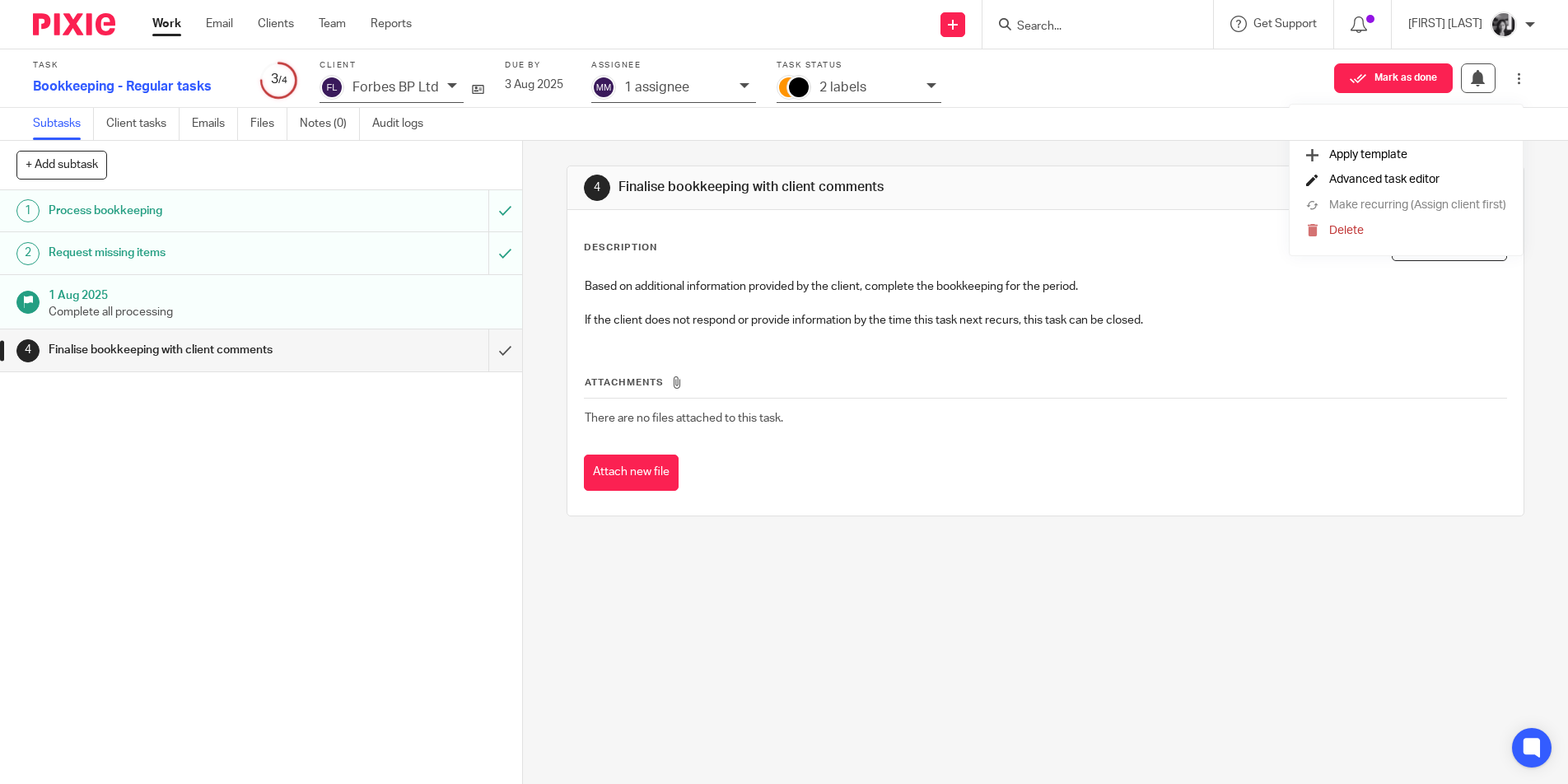 click on "Advanced task editor" at bounding box center [1384, 180] 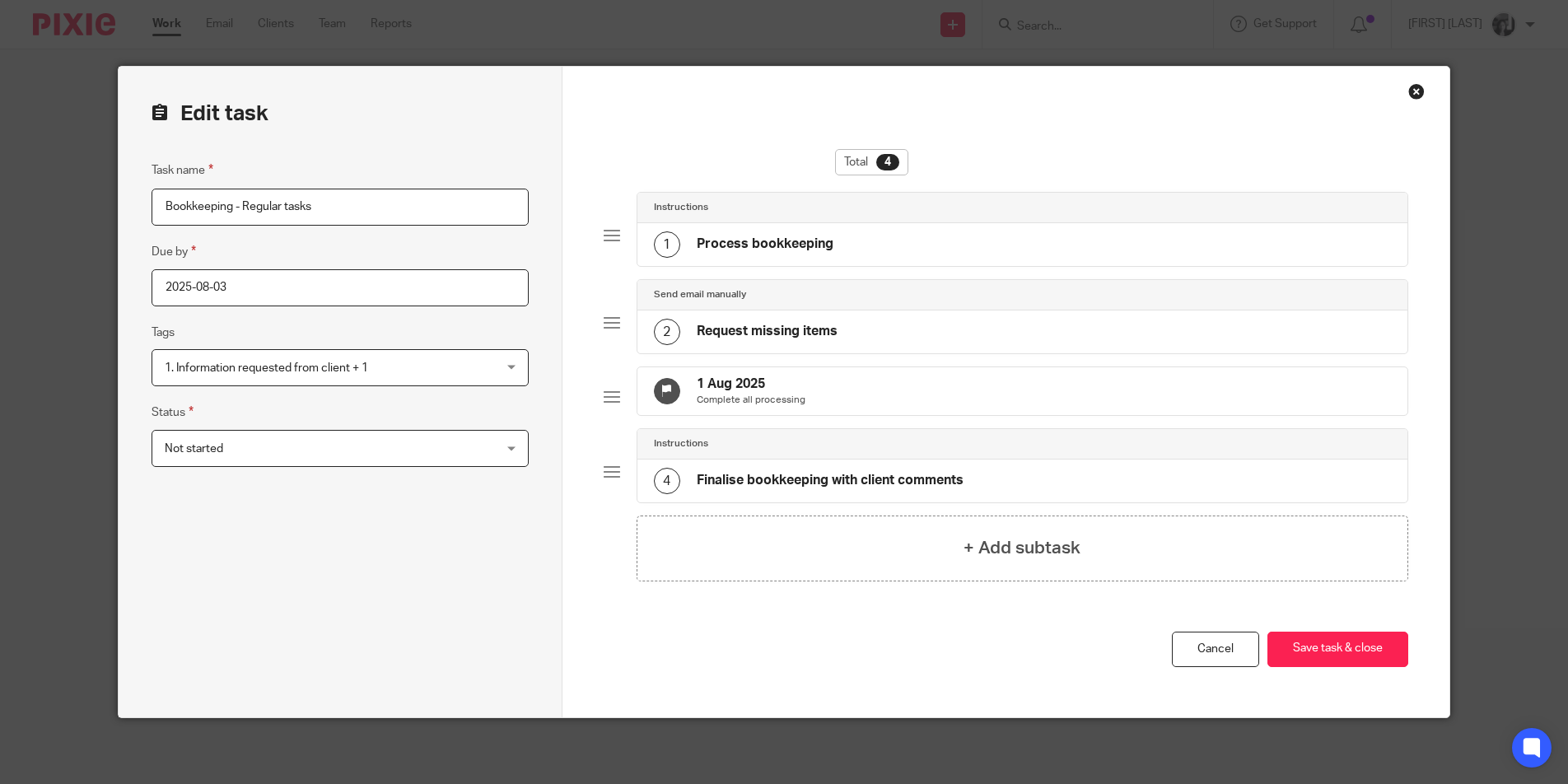 scroll, scrollTop: 0, scrollLeft: 0, axis: both 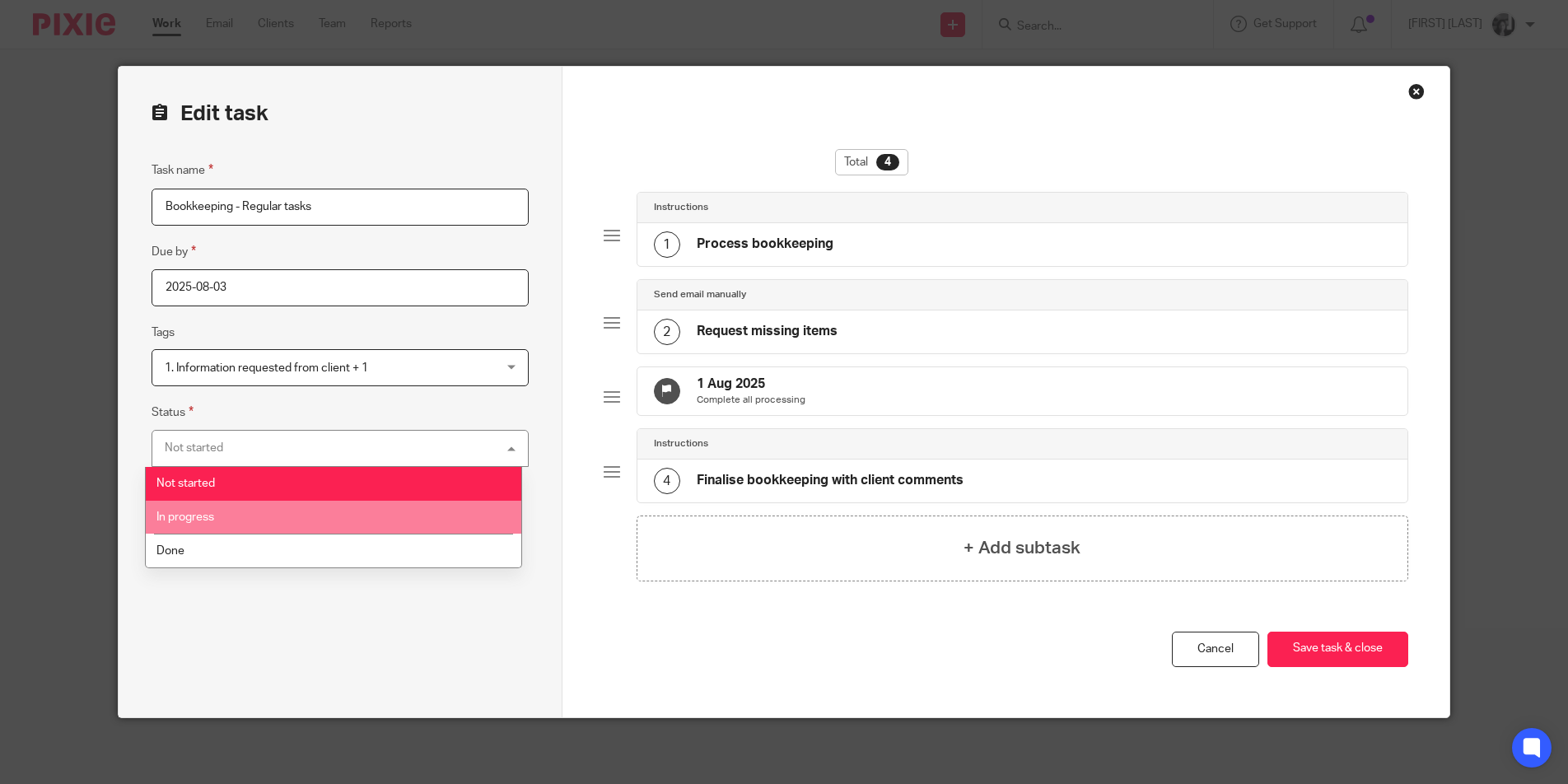 click on "In progress" at bounding box center (334, 517) 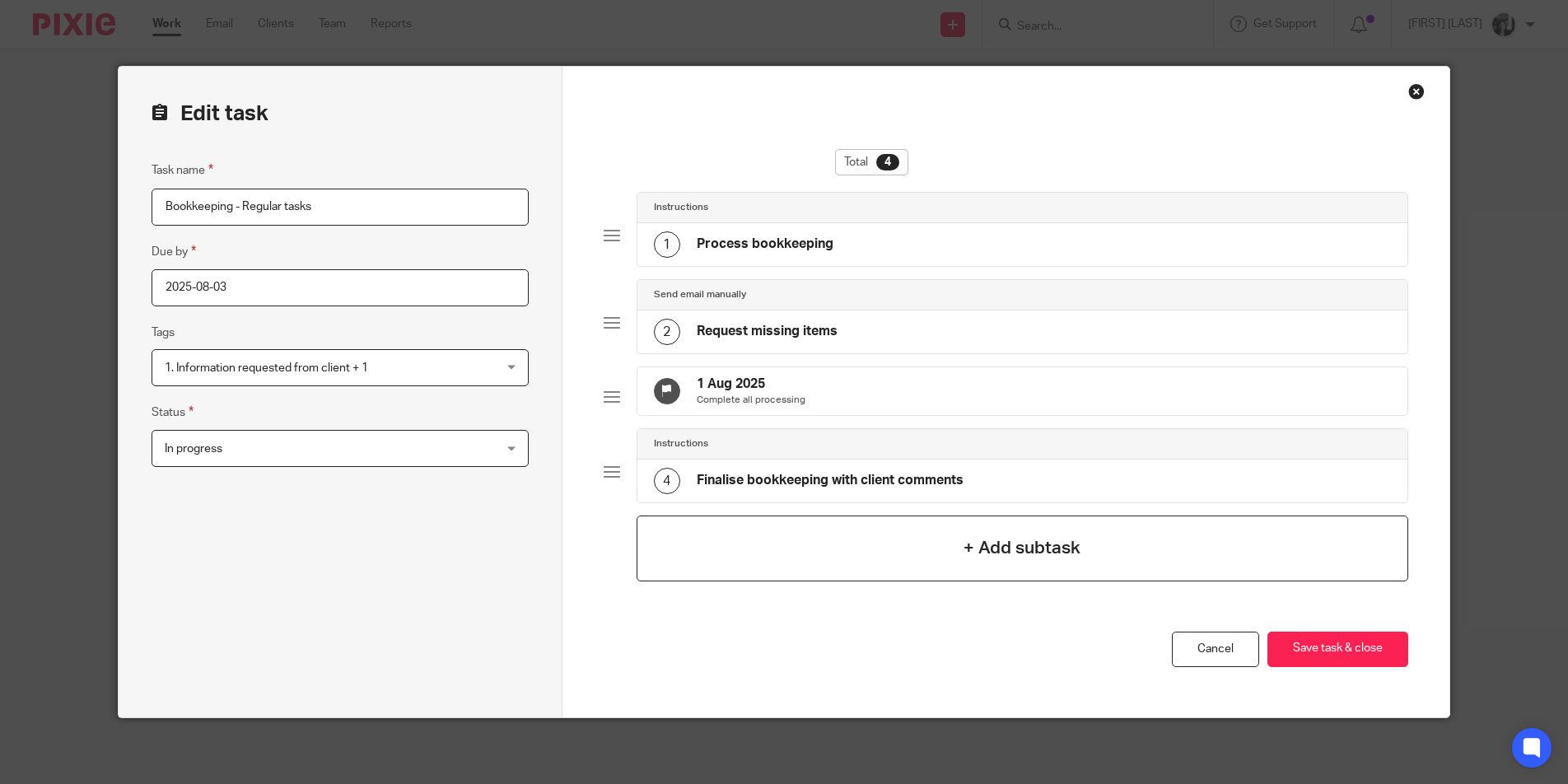 drag, startPoint x: 408, startPoint y: 584, endPoint x: 862, endPoint y: 582, distance: 454.0044 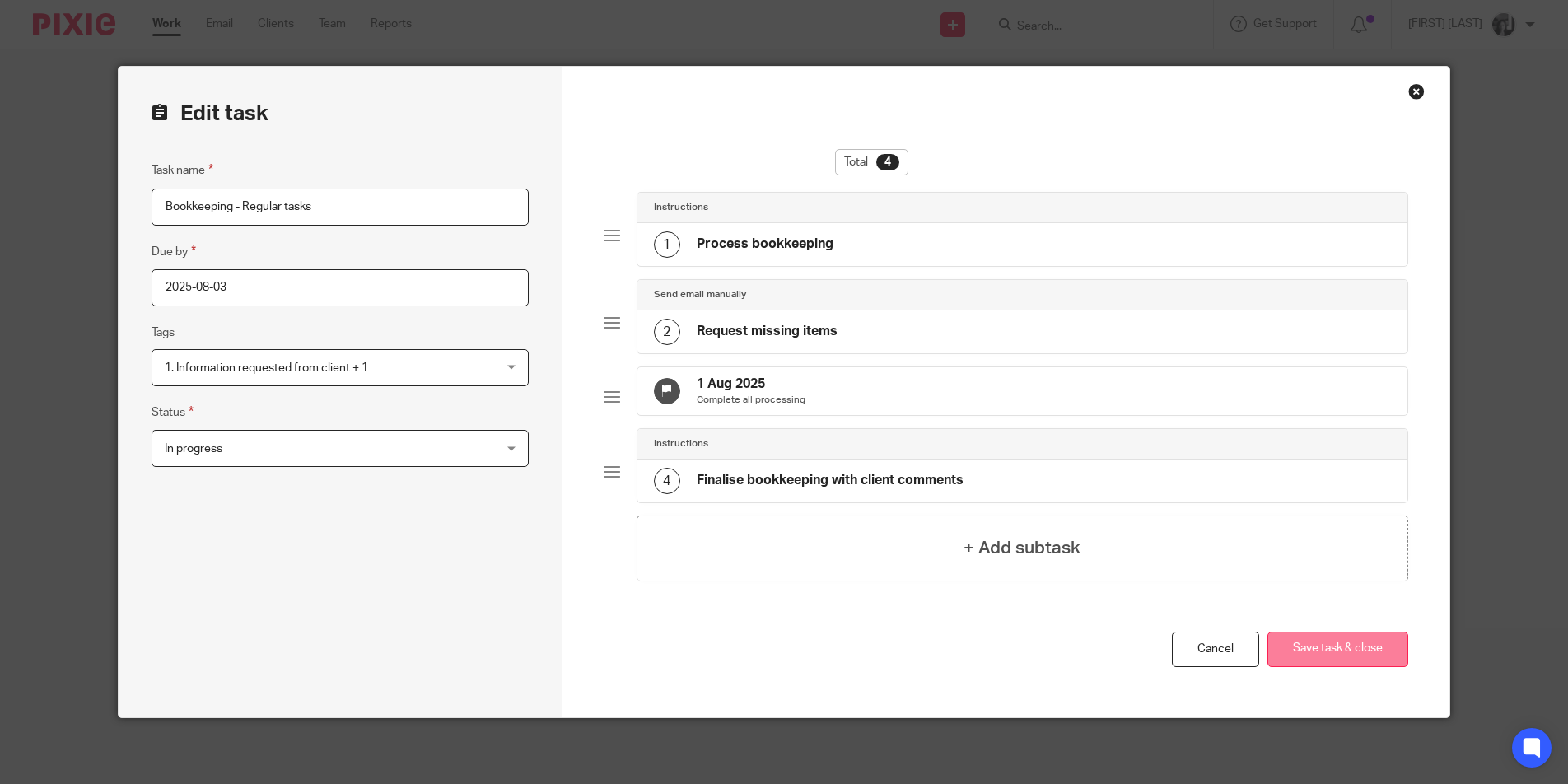 click on "Save task & close" at bounding box center [1337, 649] 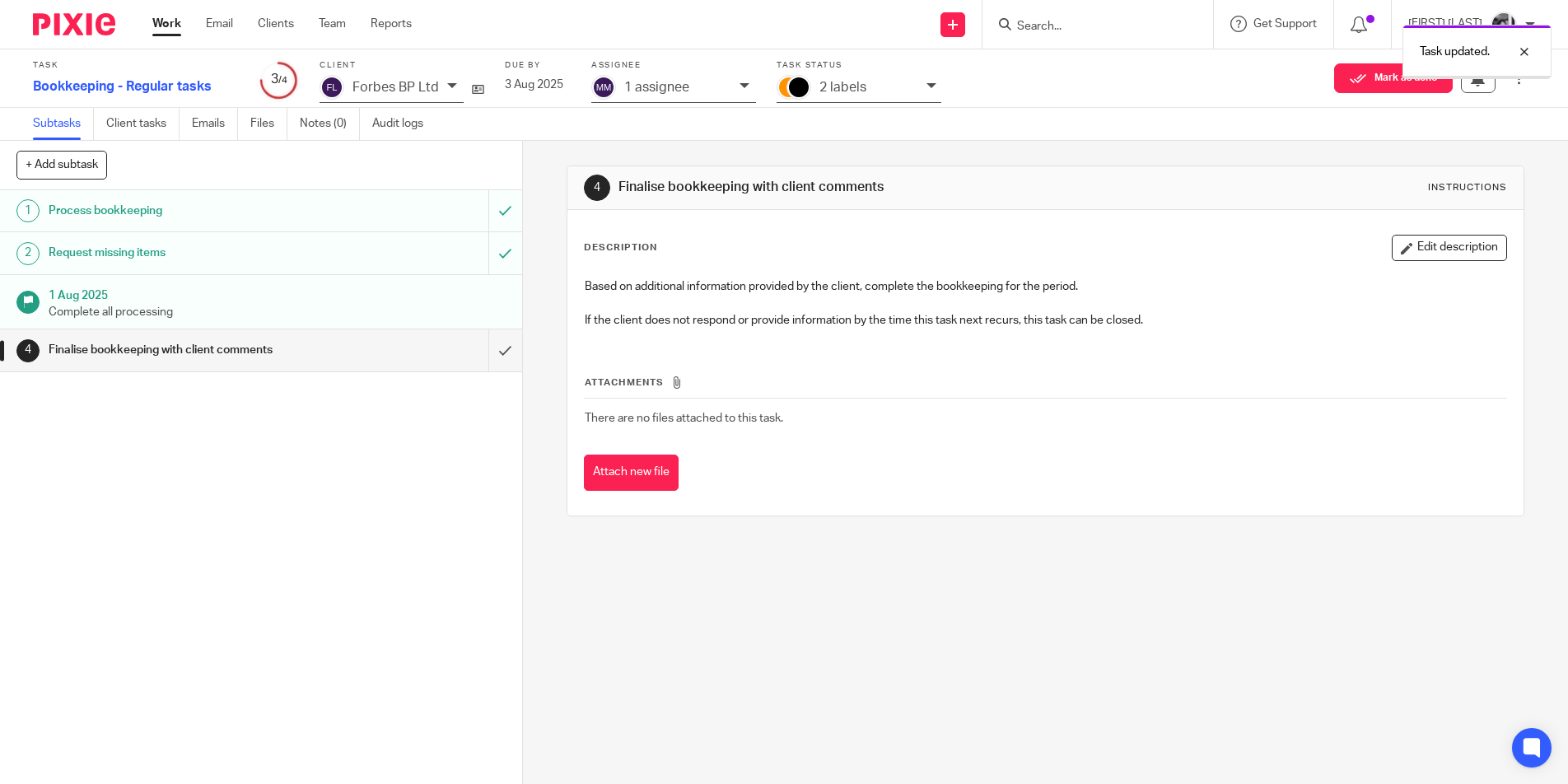 scroll, scrollTop: 0, scrollLeft: 0, axis: both 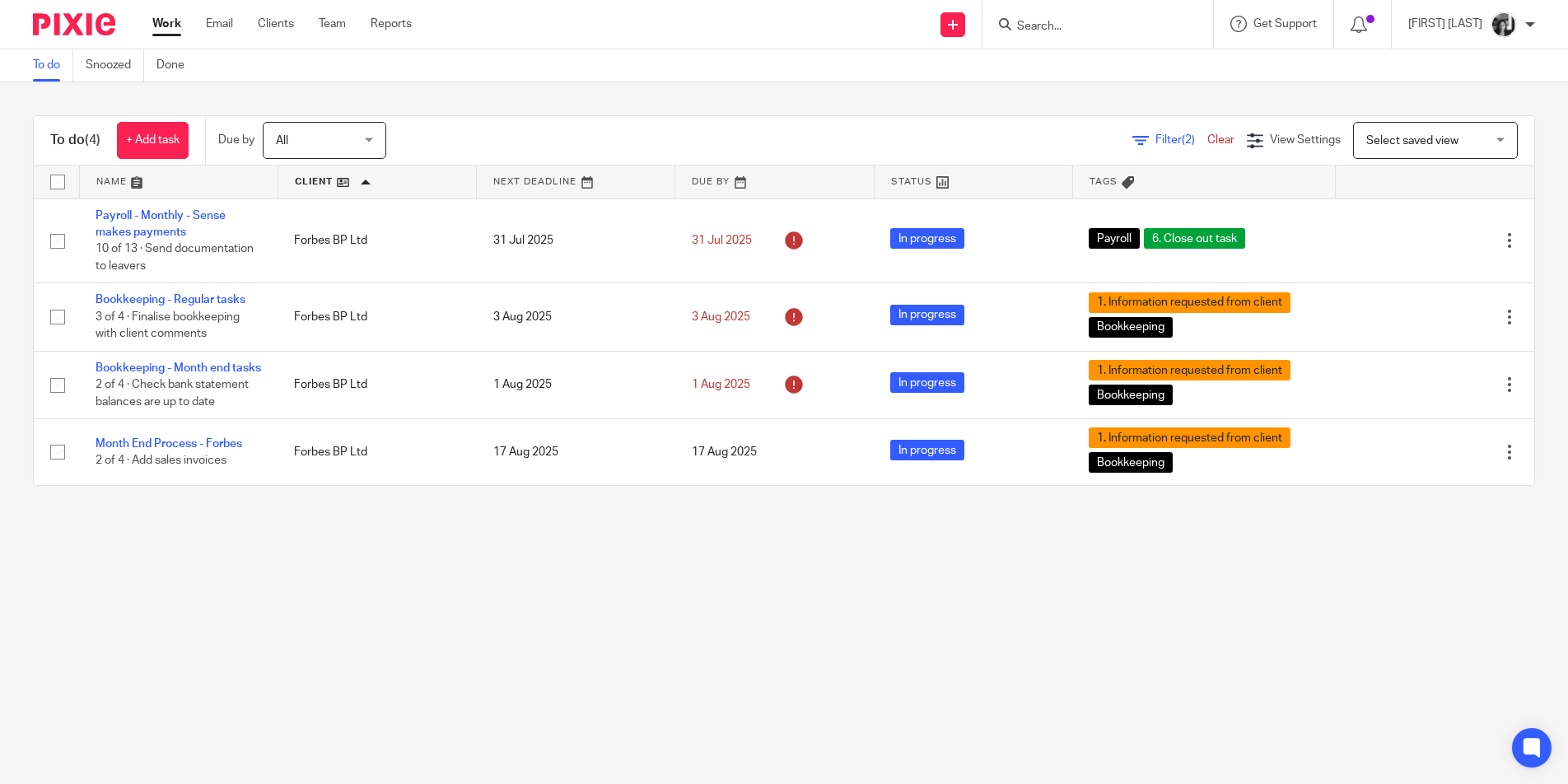 click on "To do
Snoozed
Done
To do
(4)   + Add task    Due by
All
All
Today
Tomorrow
This week
Next week
This month
Next month
All
all     Filter
(2) Clear     View Settings   View Settings     (2) Filters   Clear   Save     Manage saved views
Select saved view
Select saved view
Select saved view
Payroll tasks
Name     Client       Next Deadline     Due By     Status   Tags       Payroll - Monthly  - Sense makes payments
10
of
13 ·
Send documentation to leavers
Forbes BP Ltd
31 Jul 2025" at bounding box center [784, 392] 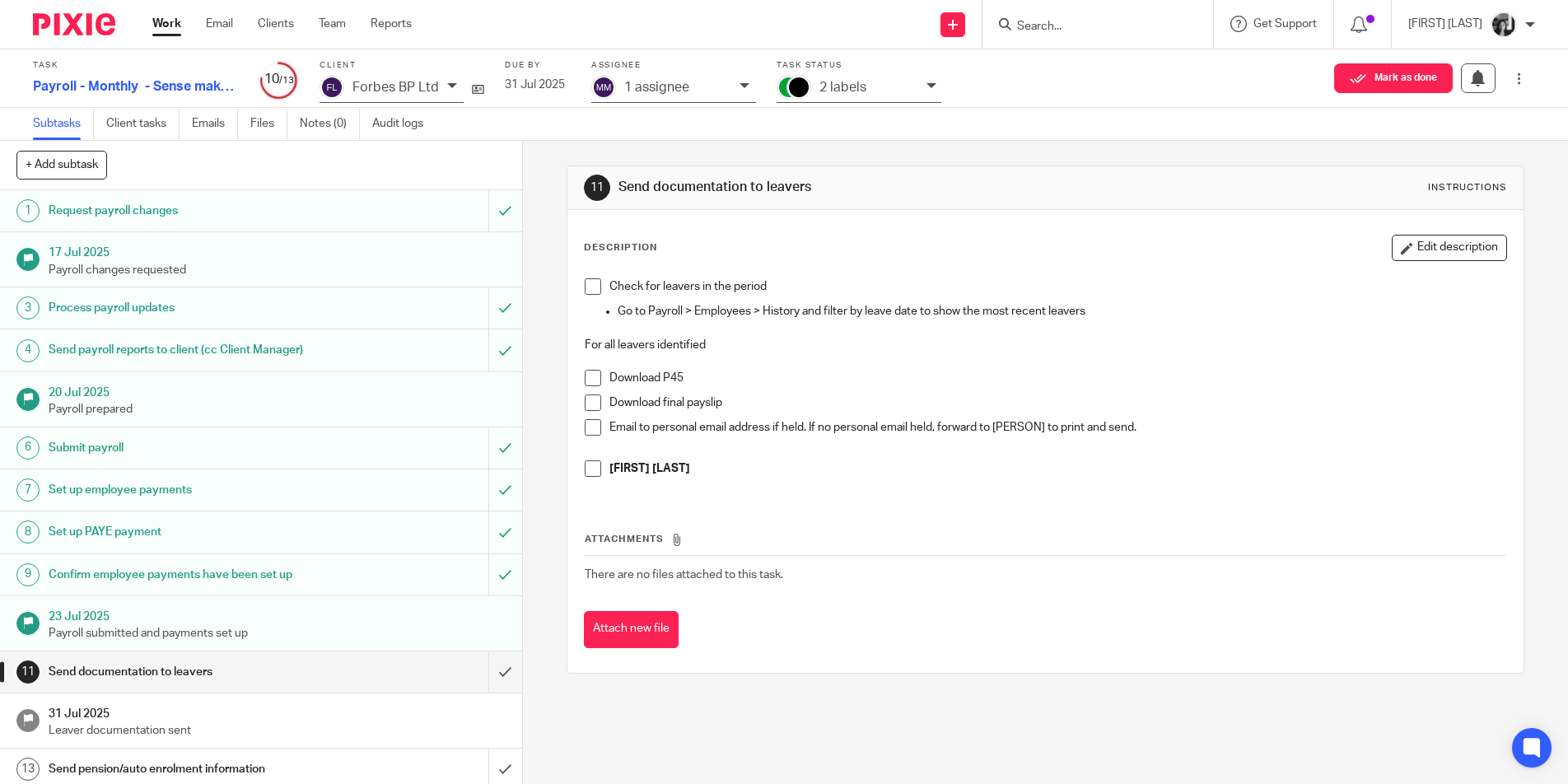 scroll, scrollTop: 0, scrollLeft: 0, axis: both 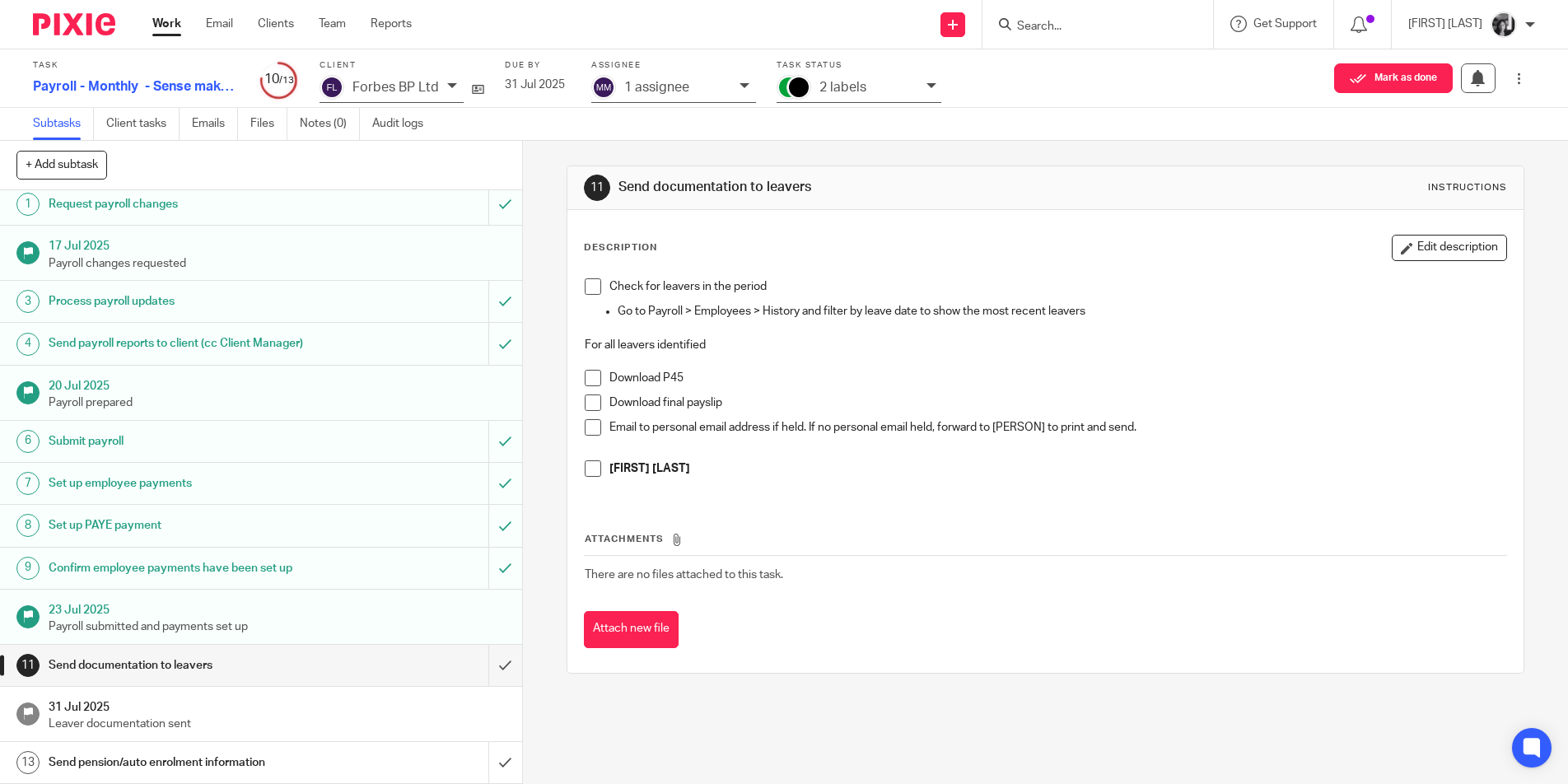 click at bounding box center (593, 287) 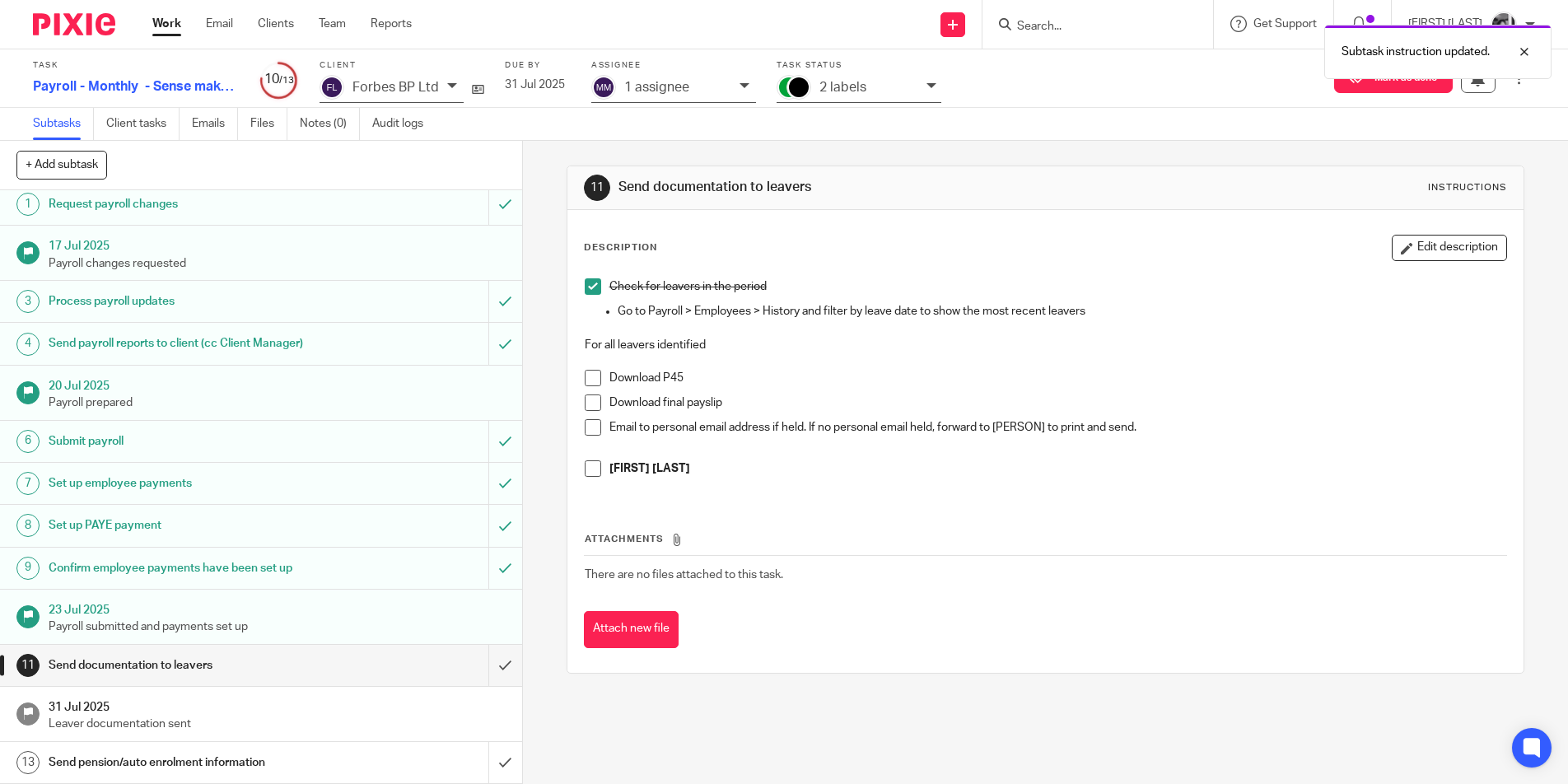 click at bounding box center [593, 378] 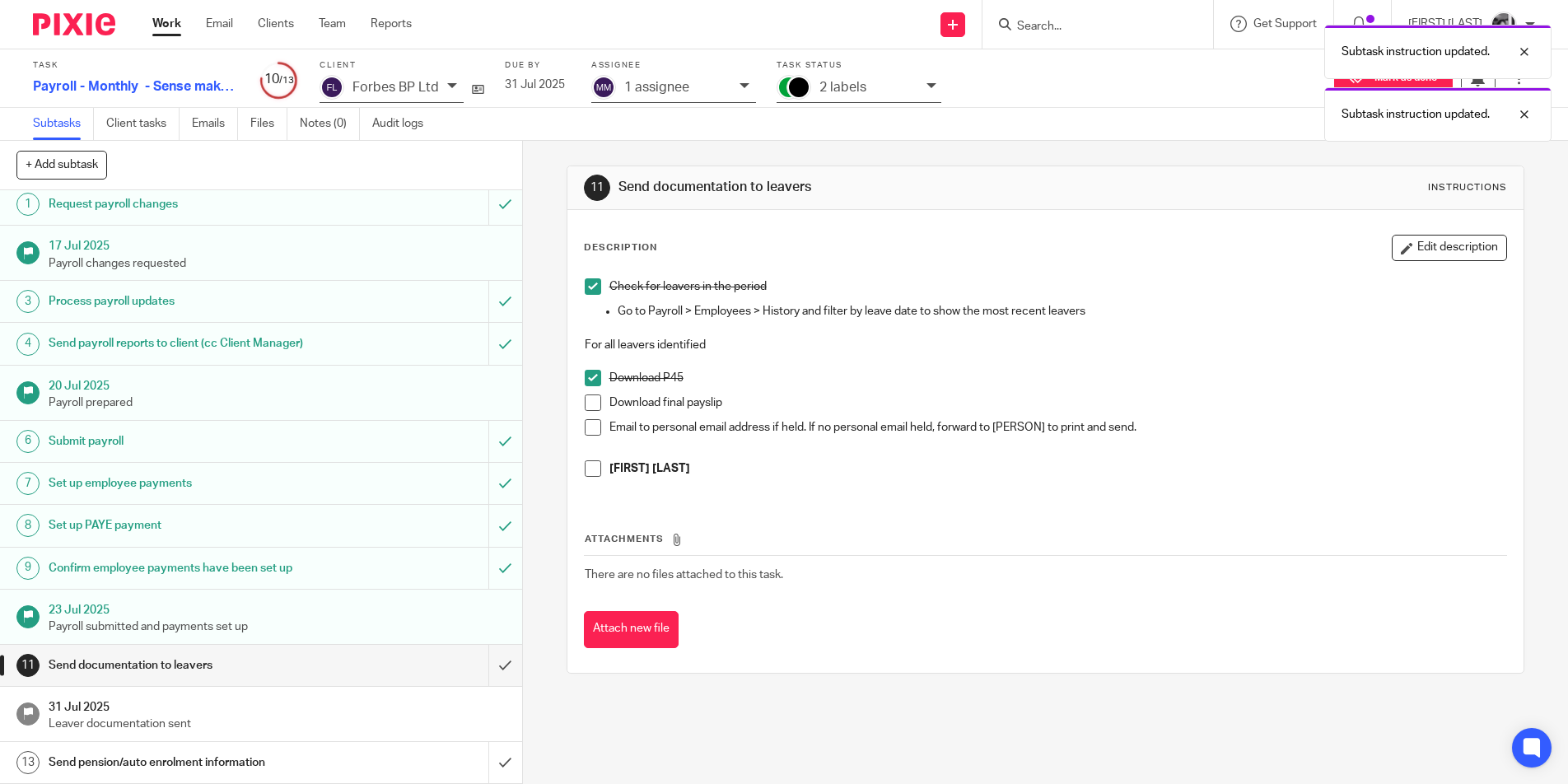 click at bounding box center [593, 403] 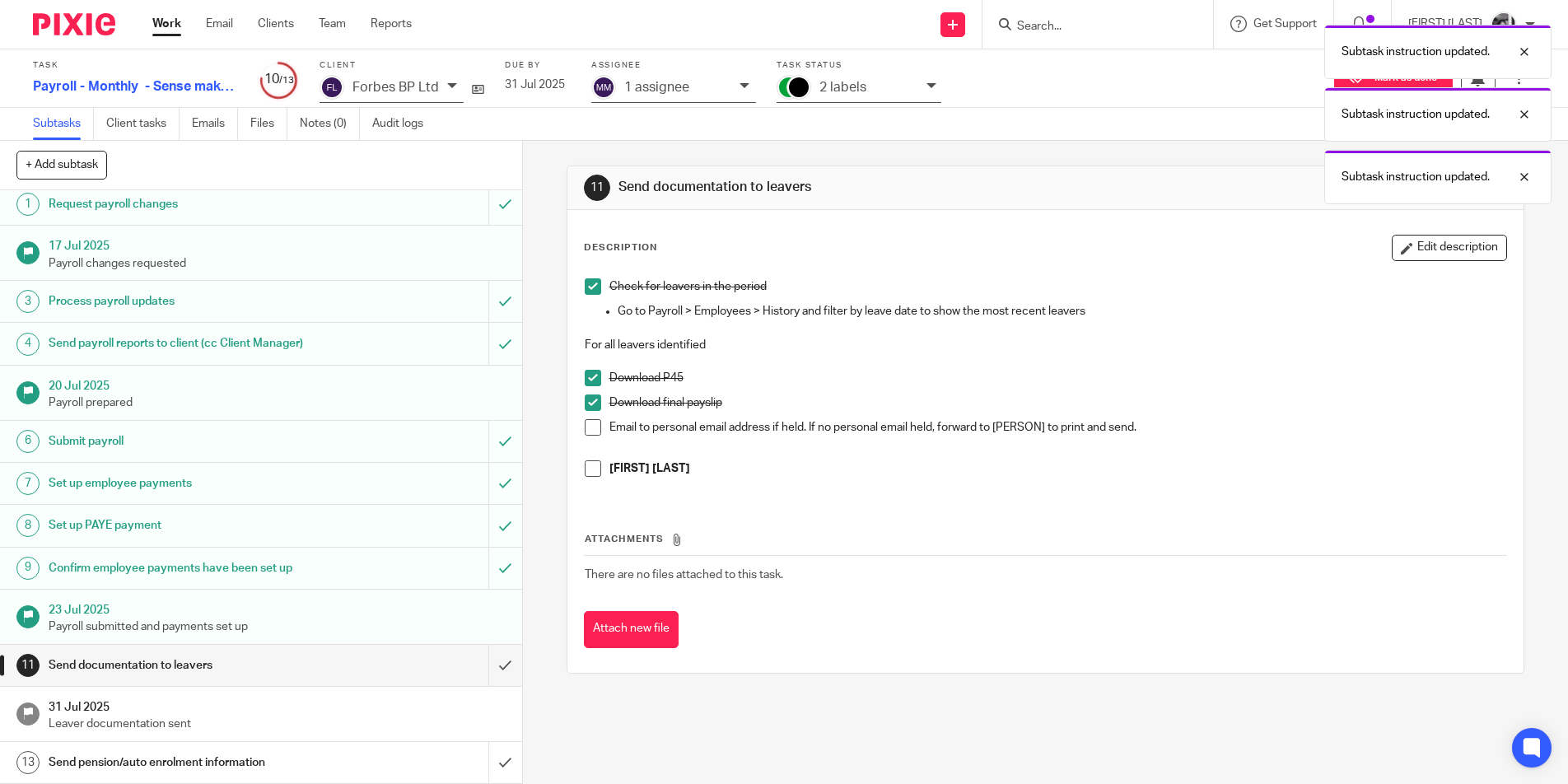 click on "Email to personal email address if held. If no personal email held, forward to [PERSON] to print and send." at bounding box center (1046, 432) 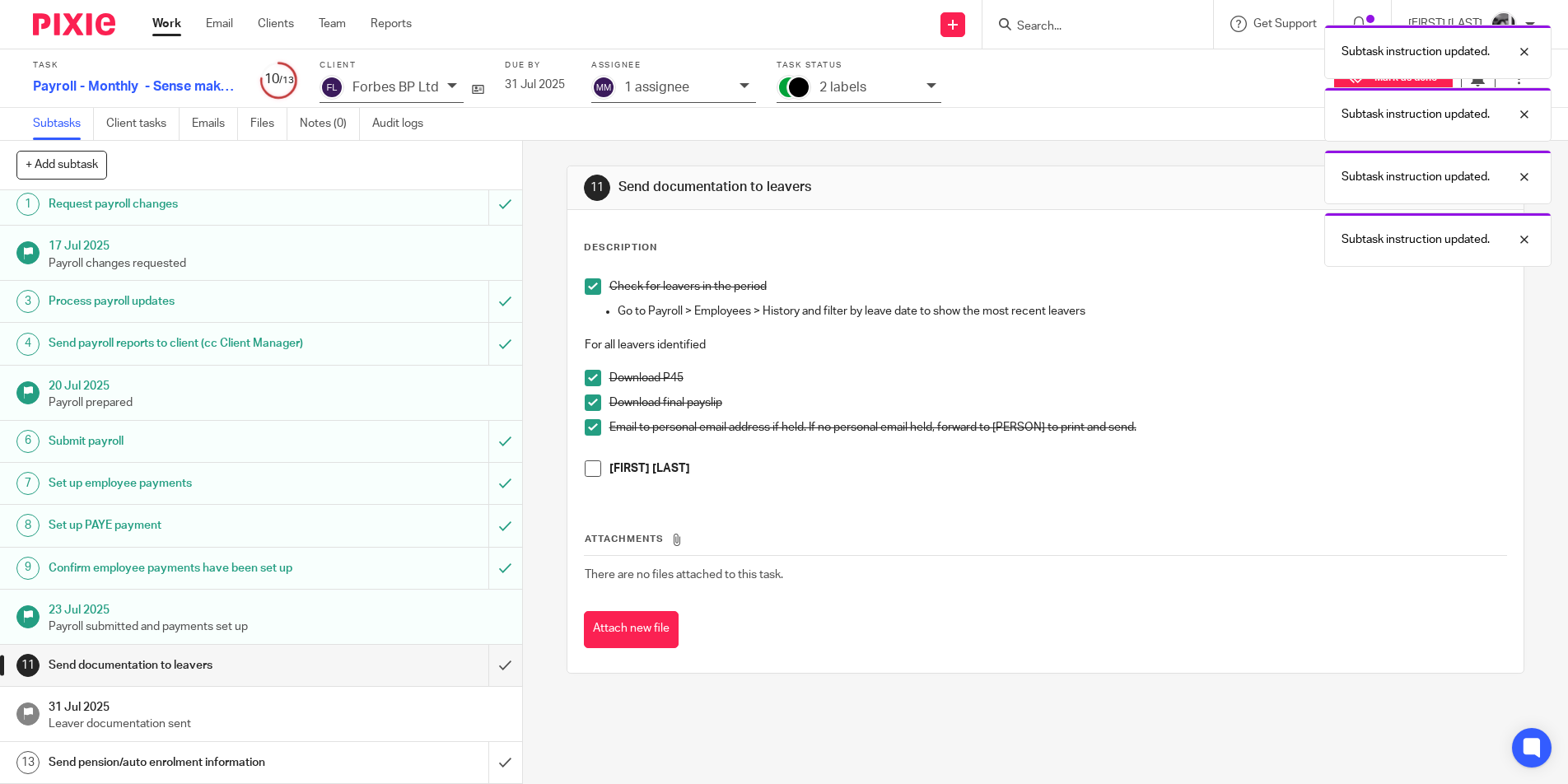 click at bounding box center [593, 469] 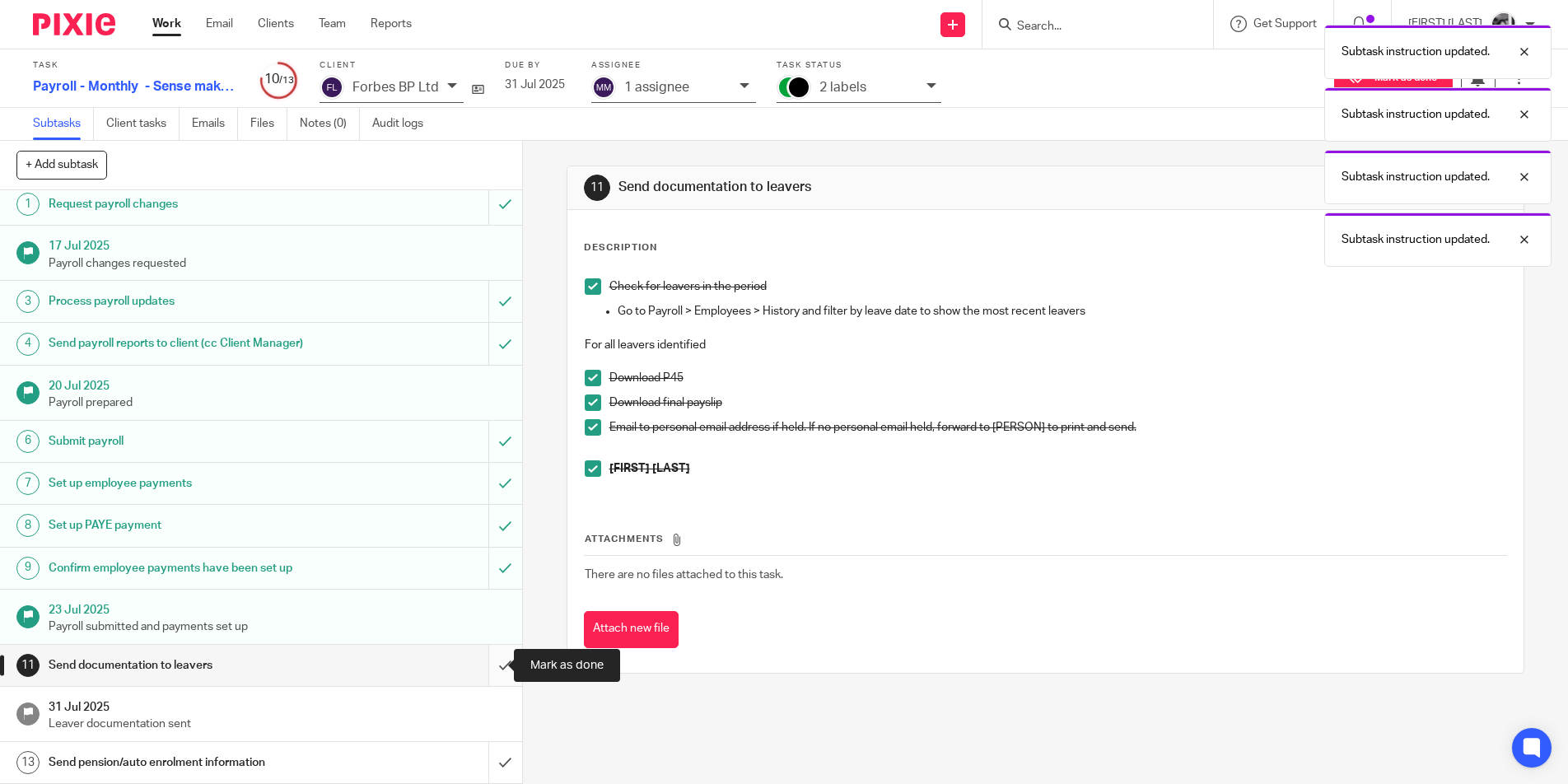 click at bounding box center (261, 665) 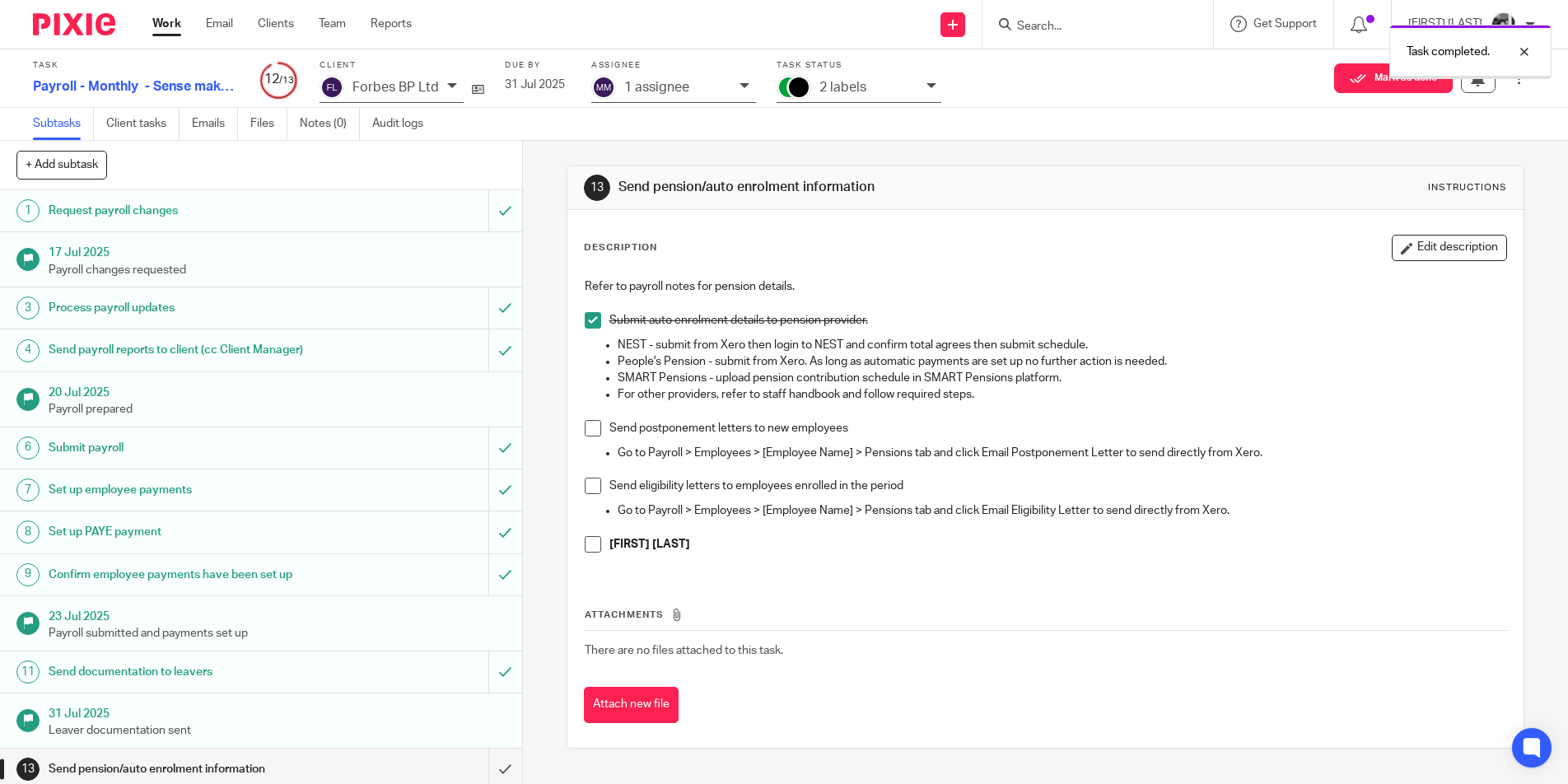 scroll, scrollTop: 0, scrollLeft: 0, axis: both 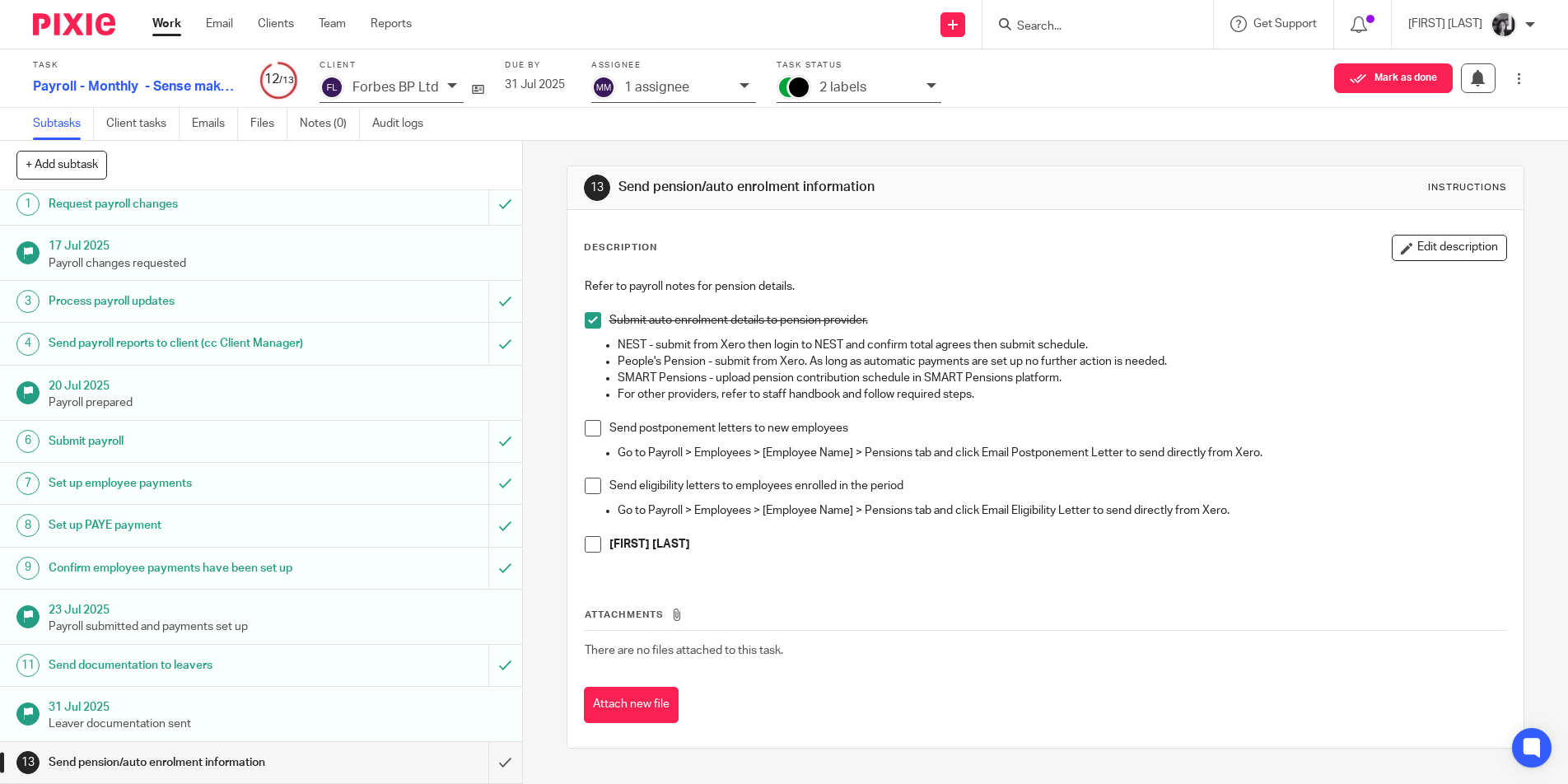 click at bounding box center [593, 486] 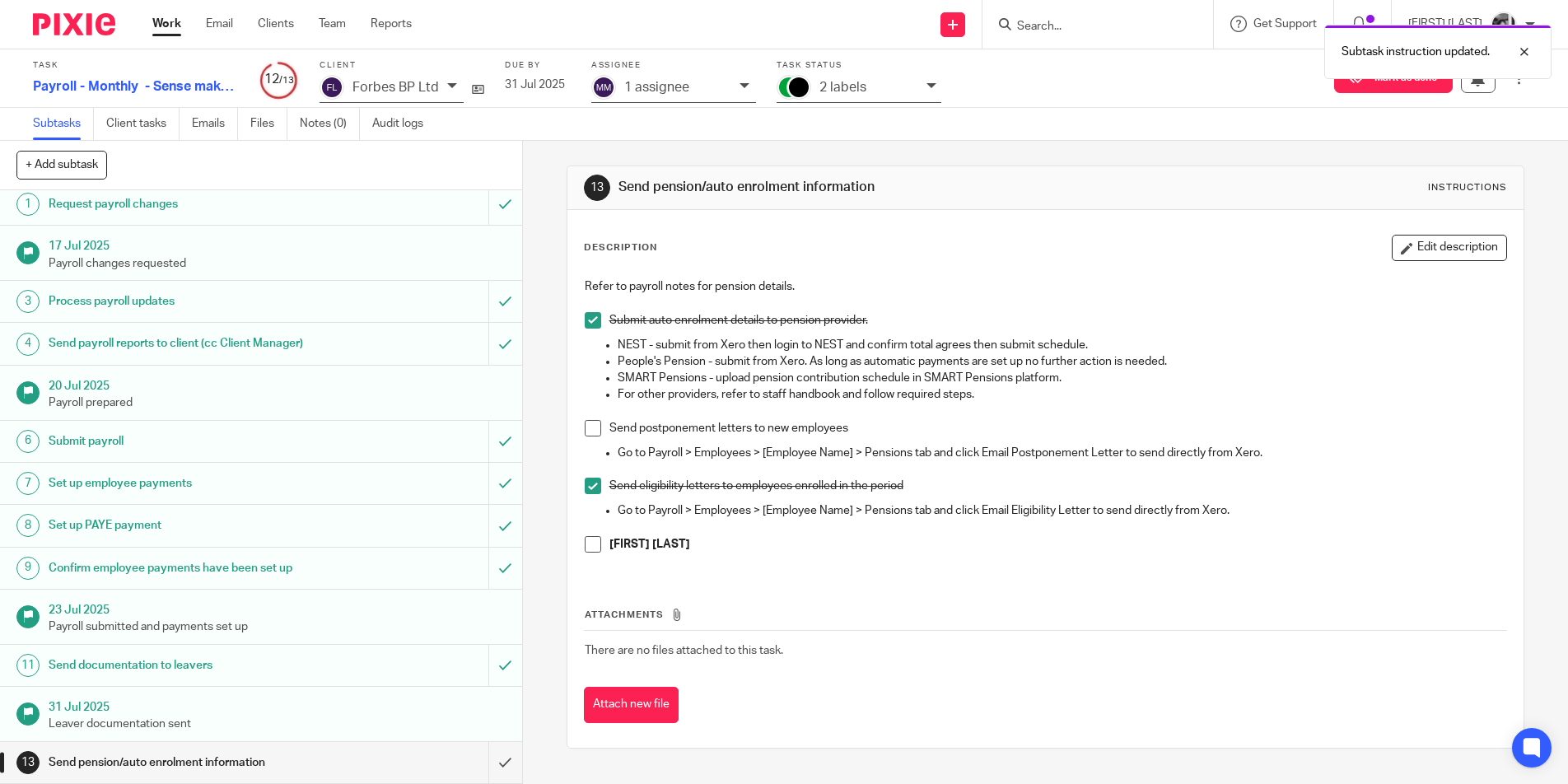 click at bounding box center [593, 544] 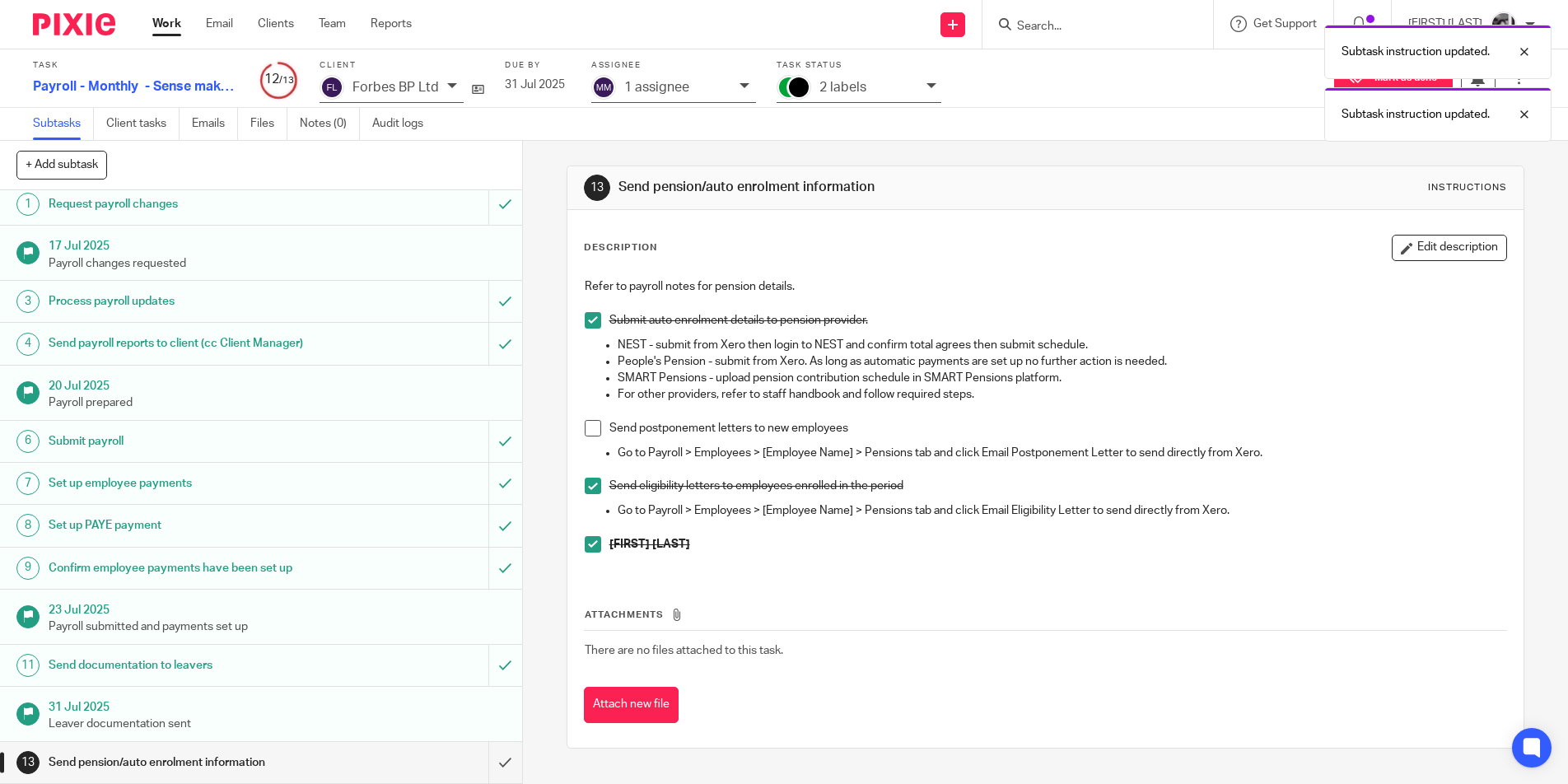 click on "Subtask instruction updated. Subtask instruction updated." at bounding box center [1168, 79] 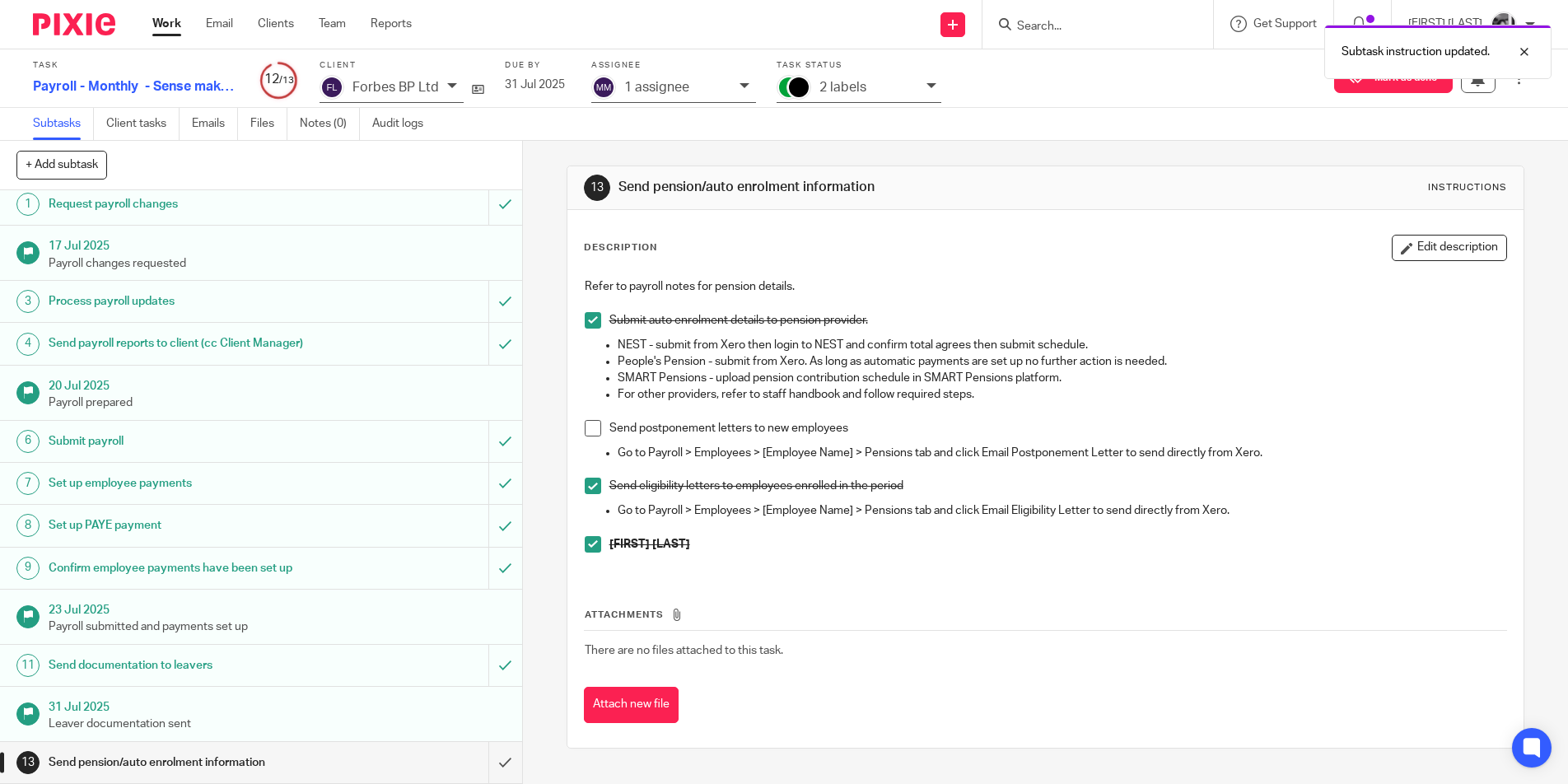 click at bounding box center [931, 86] 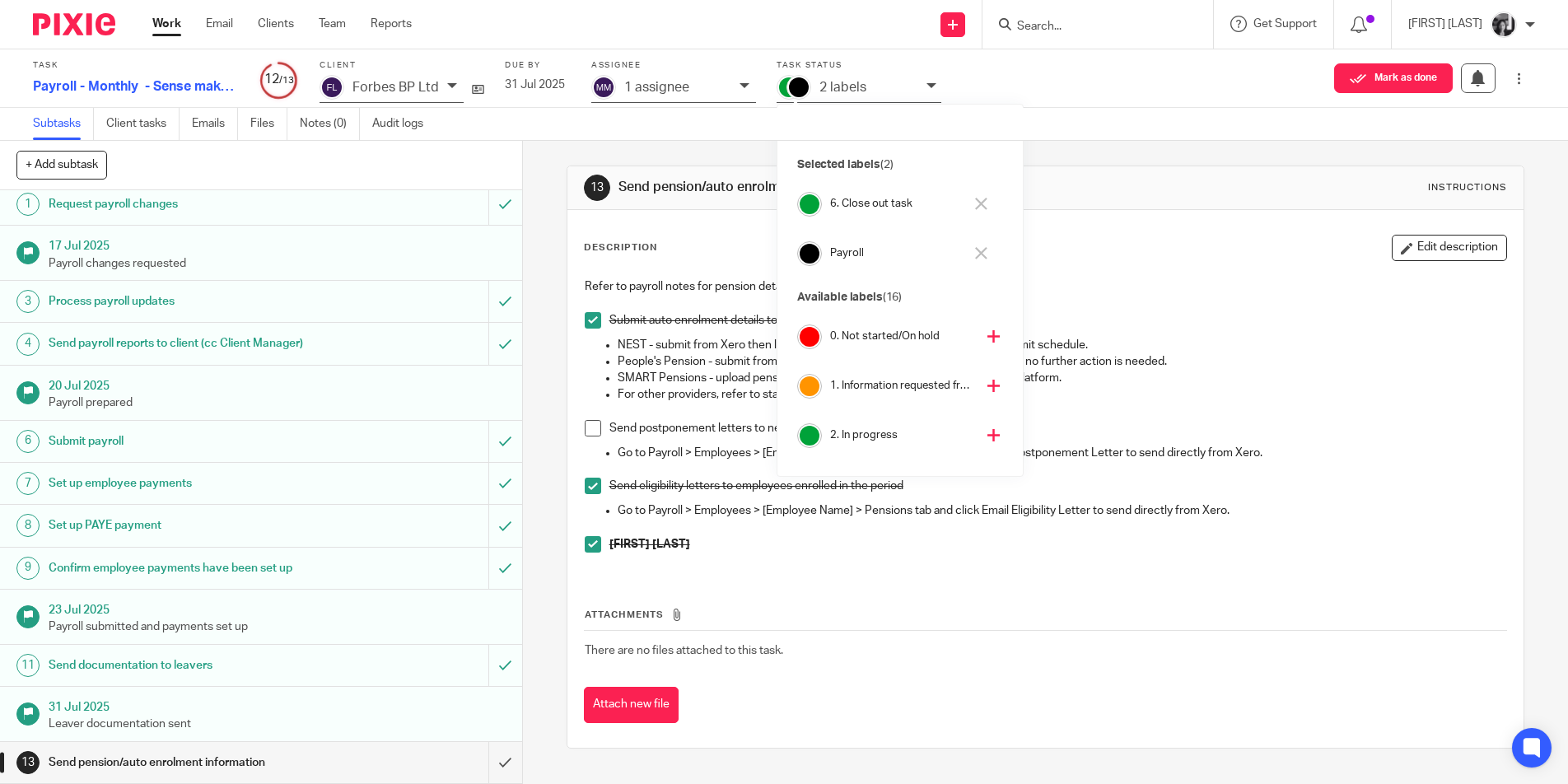 click at bounding box center [981, 203] 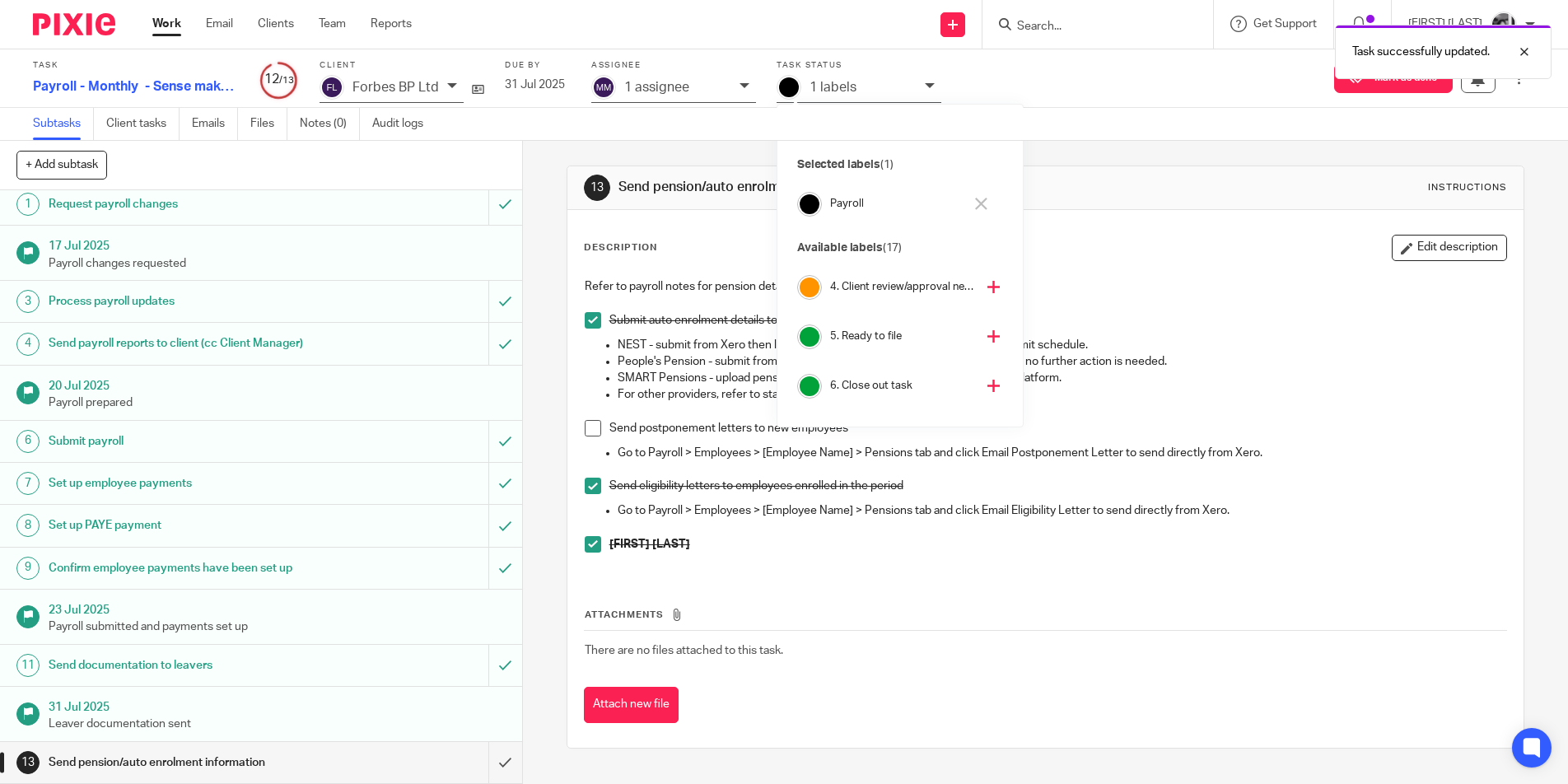 scroll, scrollTop: 218, scrollLeft: 0, axis: vertical 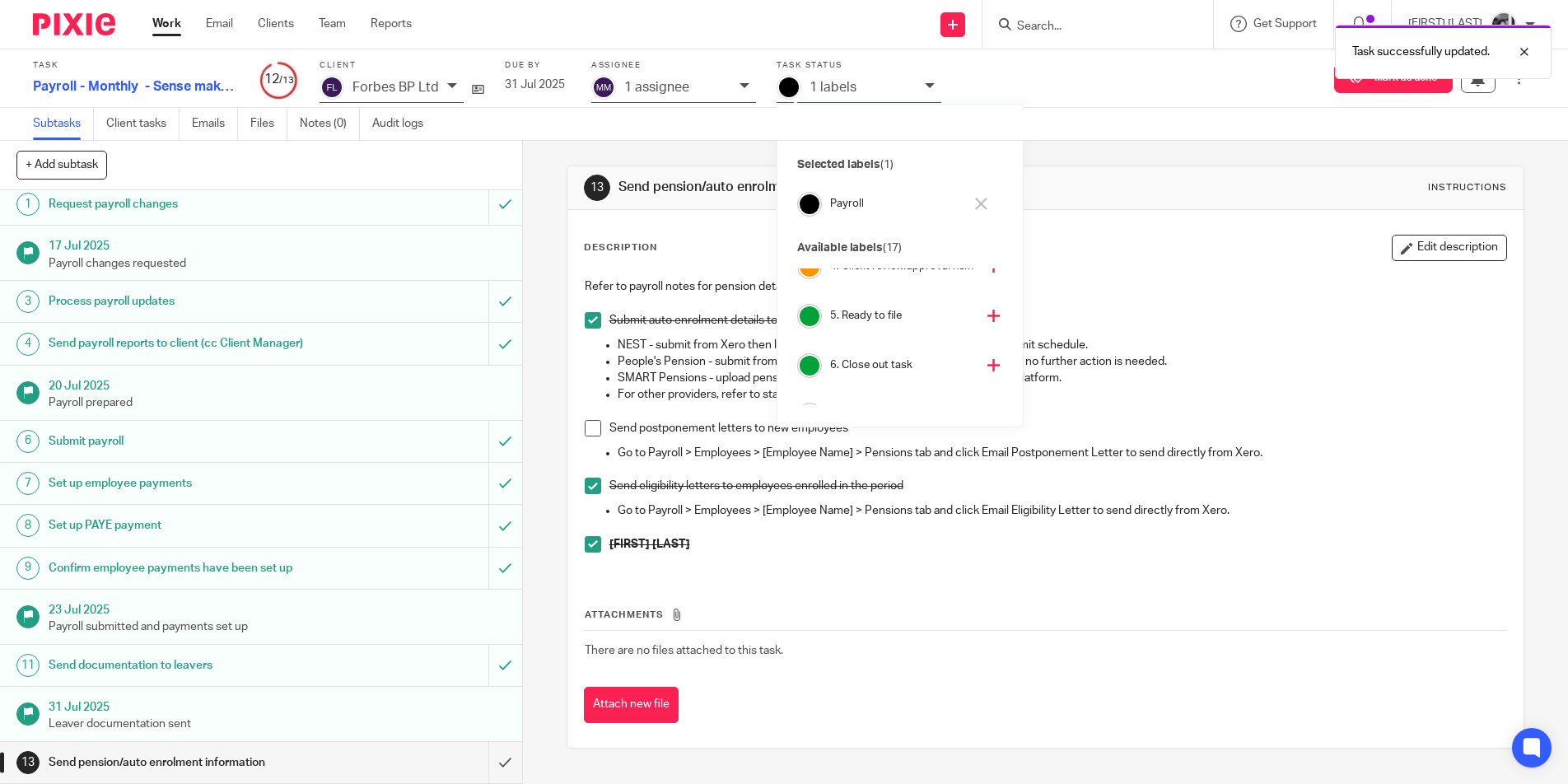 click at bounding box center (993, 365) 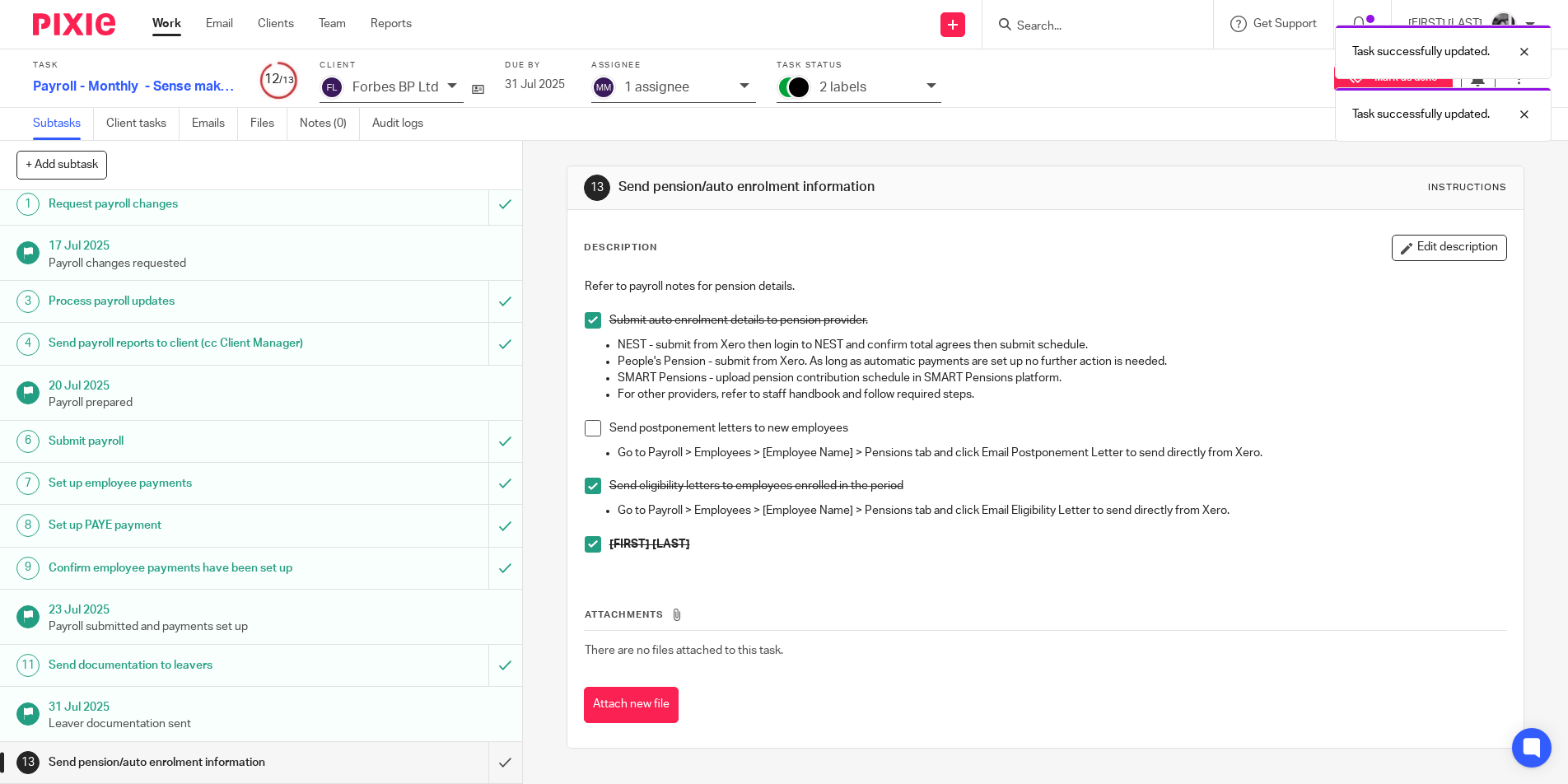 click on "13
Send pension/auto enrolment information
Instructions
Description
Edit description
Refer to payroll notes for pension details.   Submit auto enrolment details to pension provider. NEST - submit from Xero then login to NEST and confirm total agrees then submit schedule. People's Pension - submit from Xero. As long as automatic payments are set up no further action is needed. SMART Pensions - upload pension contribution schedule in SMART Pensions platform. For other providers, refer to staff handbook and follow required steps.   Send postponement letters to new employees Go to Payroll > Employees > [Employee Name] > Pensions tab and click Email Postponement Letter to send directly from Xero.   Send eligibility letters to employees enrolled in the period   Eilidh Walls           Attachments     There are no files attached to this task." at bounding box center (1046, 457) 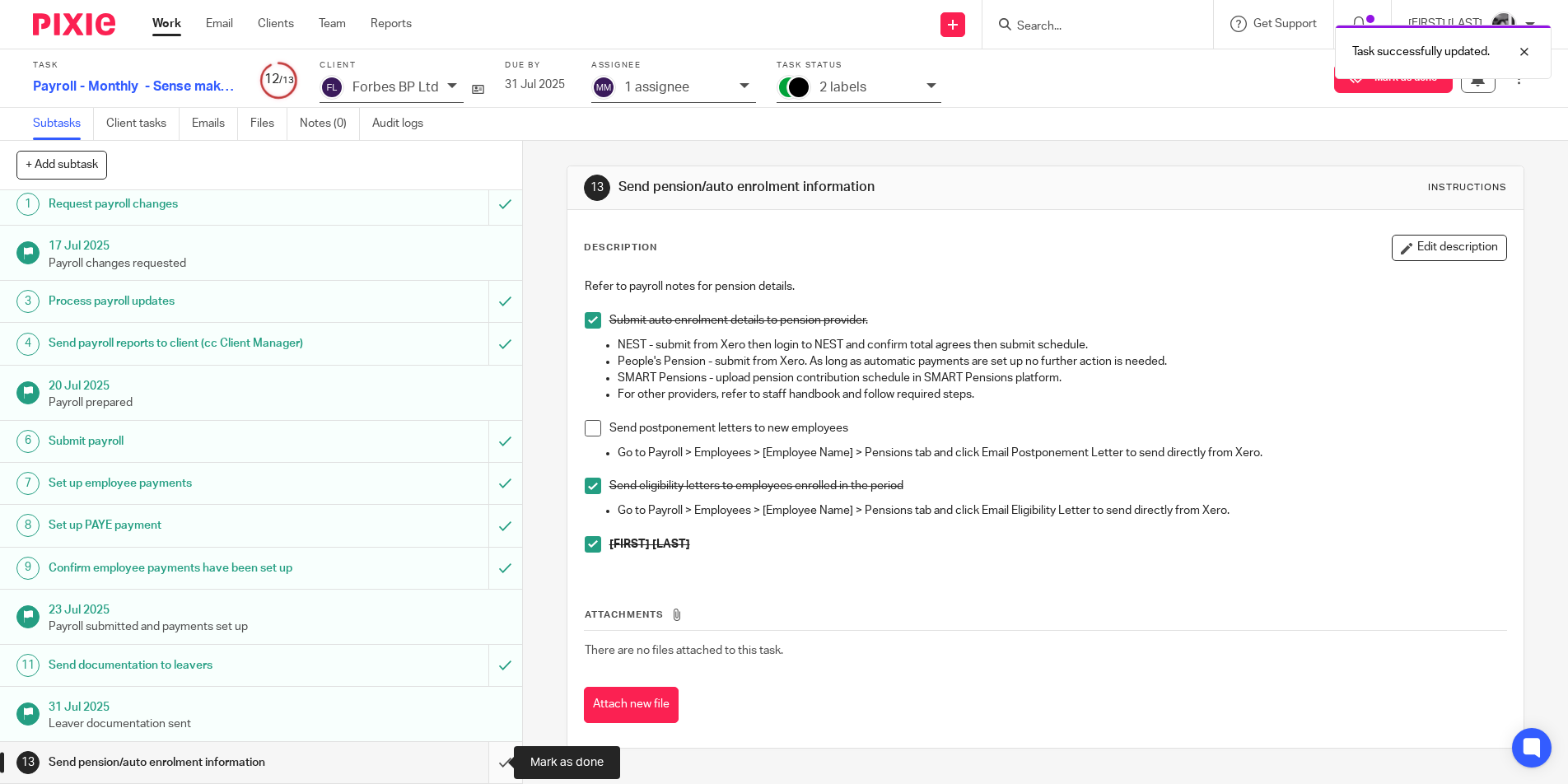 click at bounding box center (261, 763) 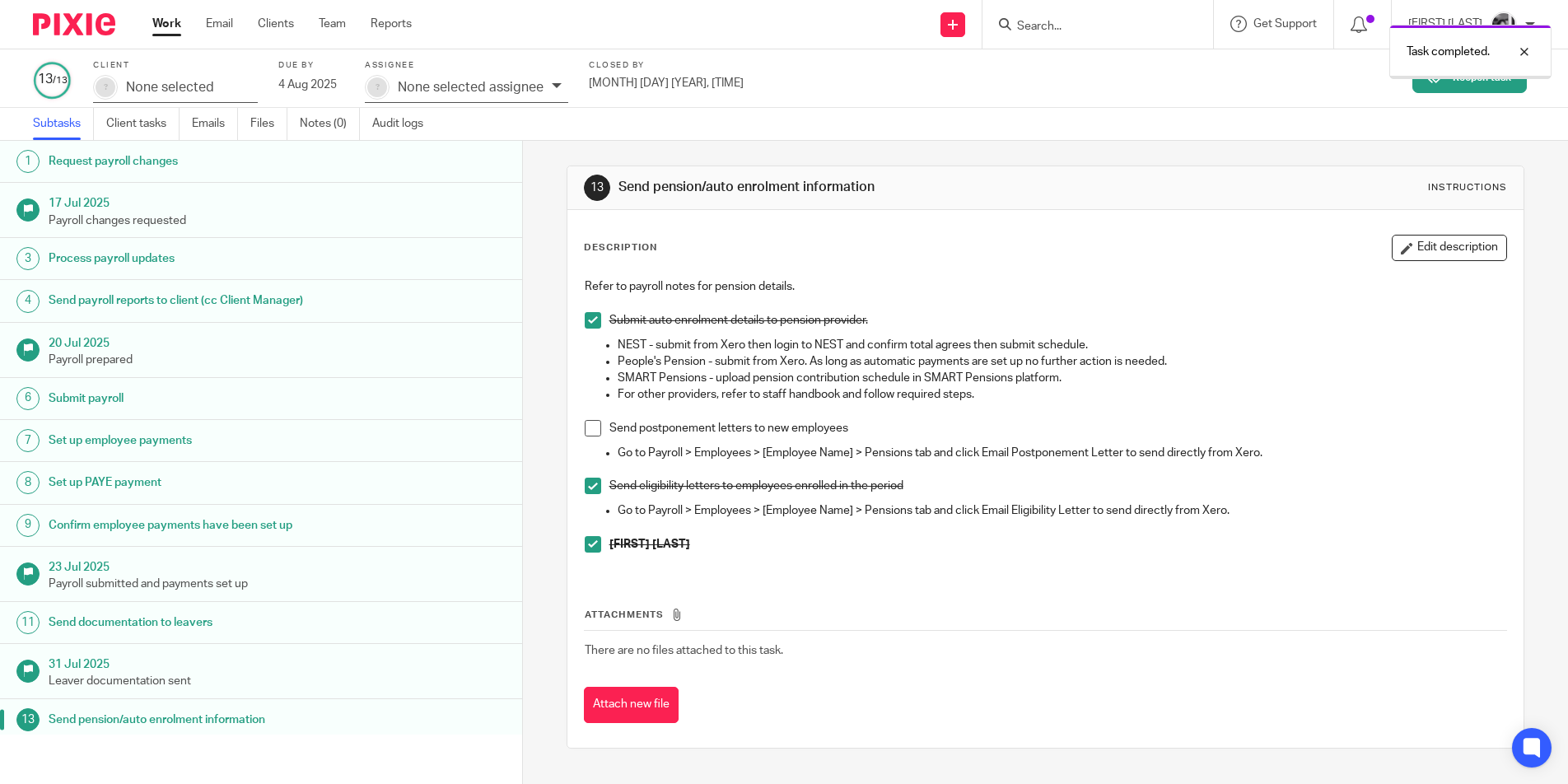 scroll, scrollTop: 0, scrollLeft: 0, axis: both 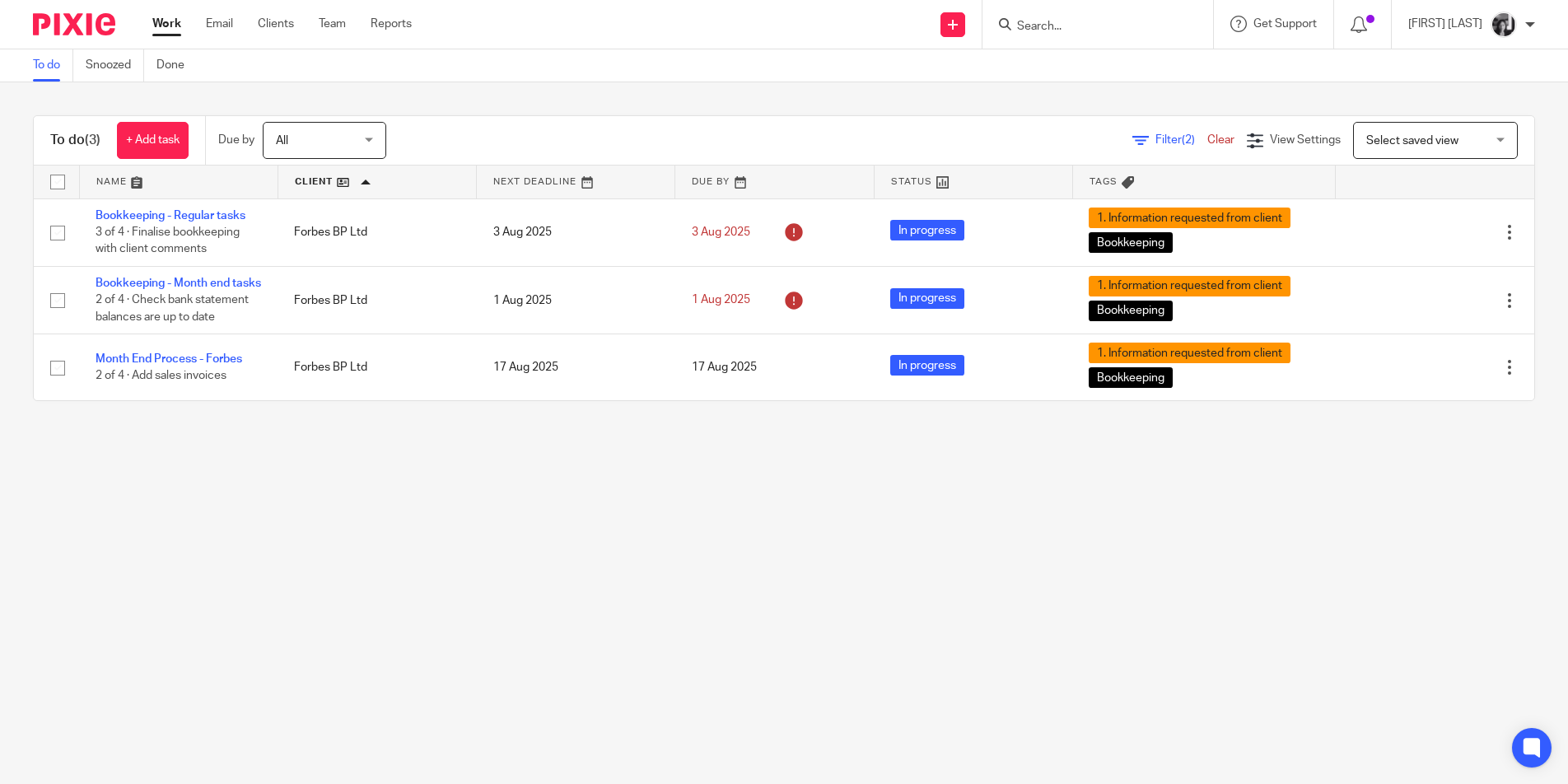 click on "To do
Snoozed
Done
To do
(3)   + Add task    Due by
All
All
Today
Tomorrow
This week
Next week
This month
Next month
All
all     Filter
(2) Clear     View Settings   View Settings     (2) Filters   Clear   Save     Manage saved views
Select saved view
Select saved view
Select saved view
Payroll tasks
Name     Client       Next Deadline     Due By     Status   Tags       Bookkeeping - Regular tasks
3
of
4 ·
Finalise bookkeeping with client comments
Forbes BP Ltd
3 Aug 2025
3 Aug 2025" at bounding box center (784, 392) 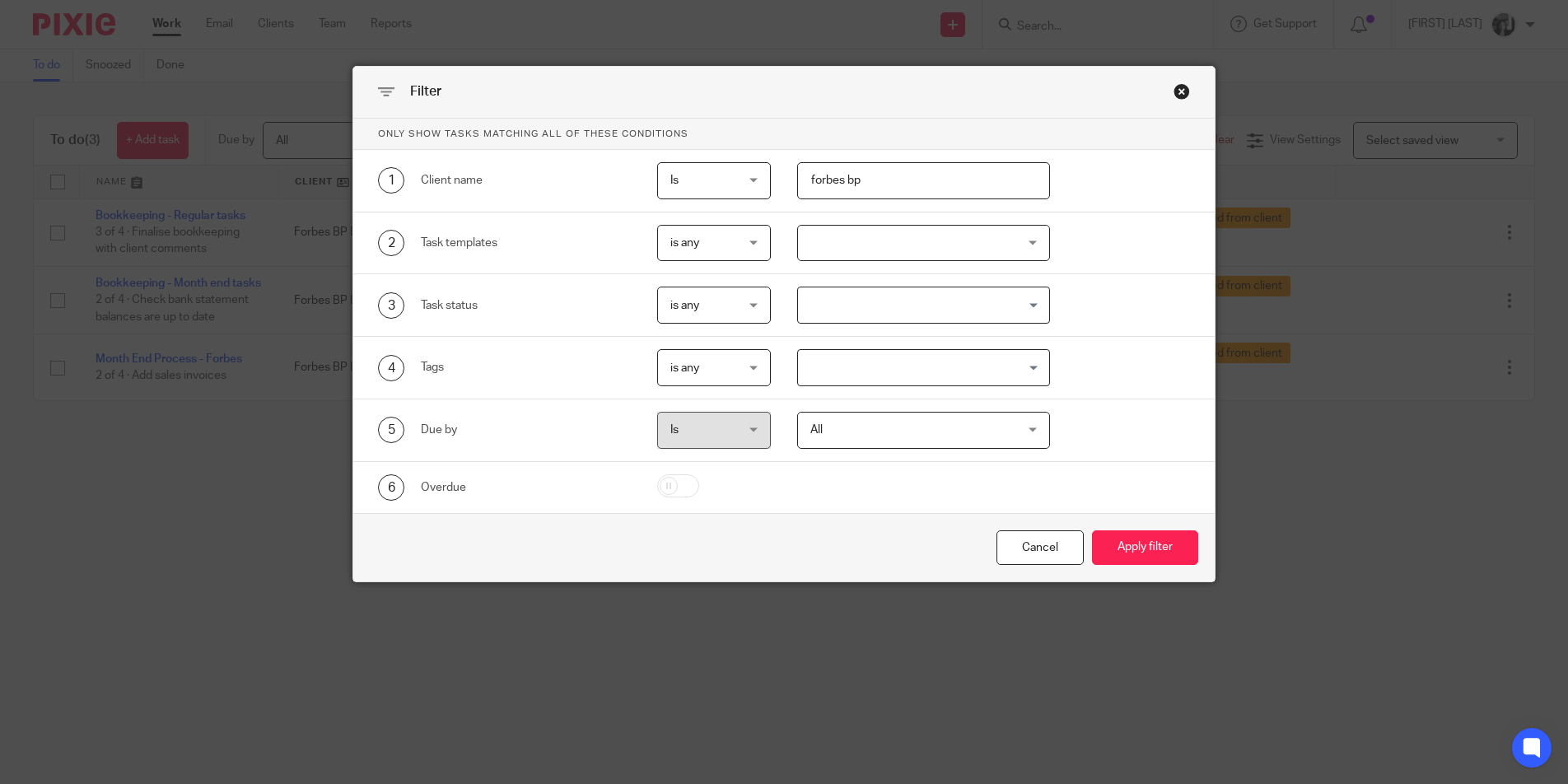 click on "forbes bp" at bounding box center (924, 180) 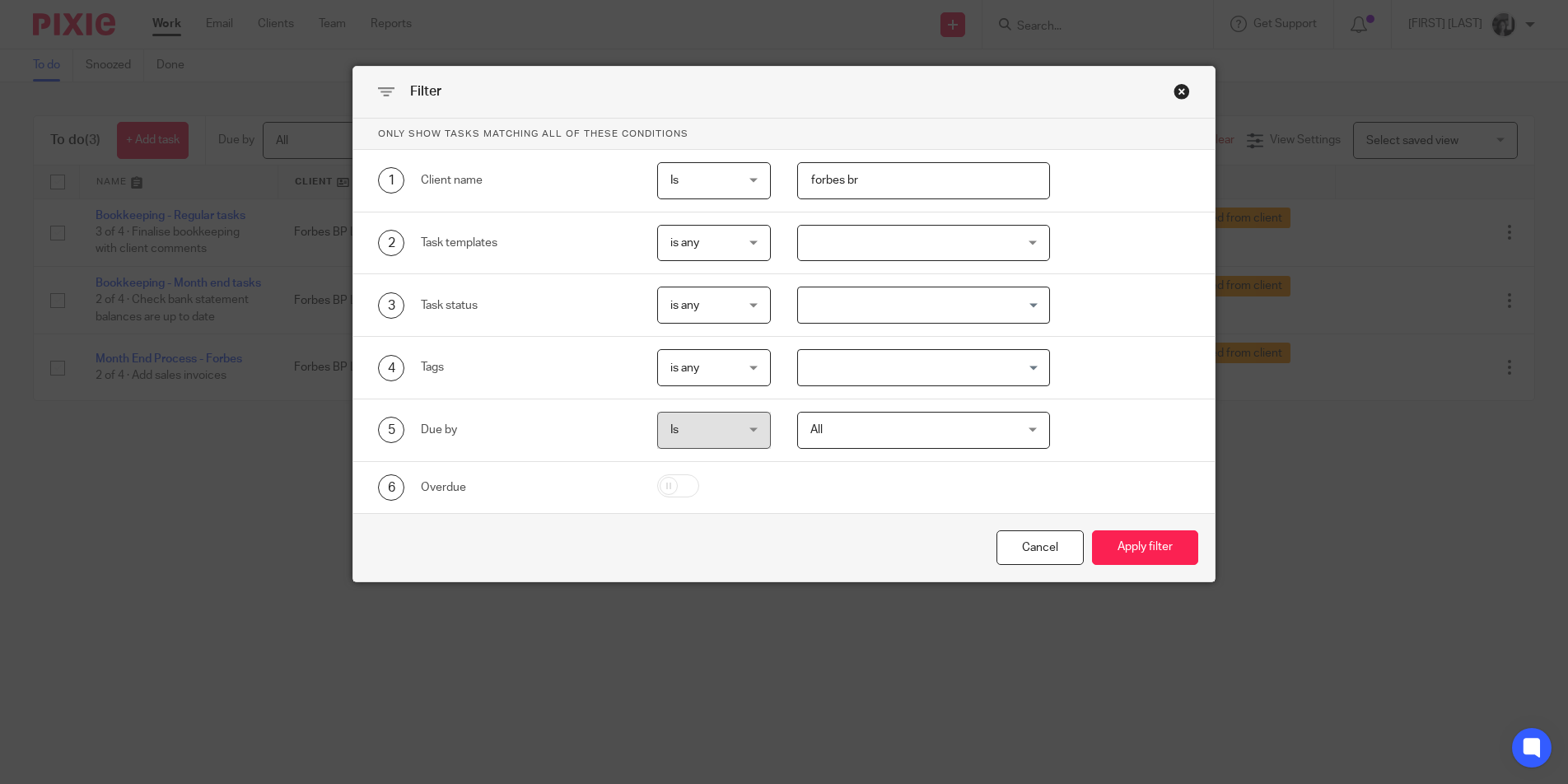 type on "forbes br" 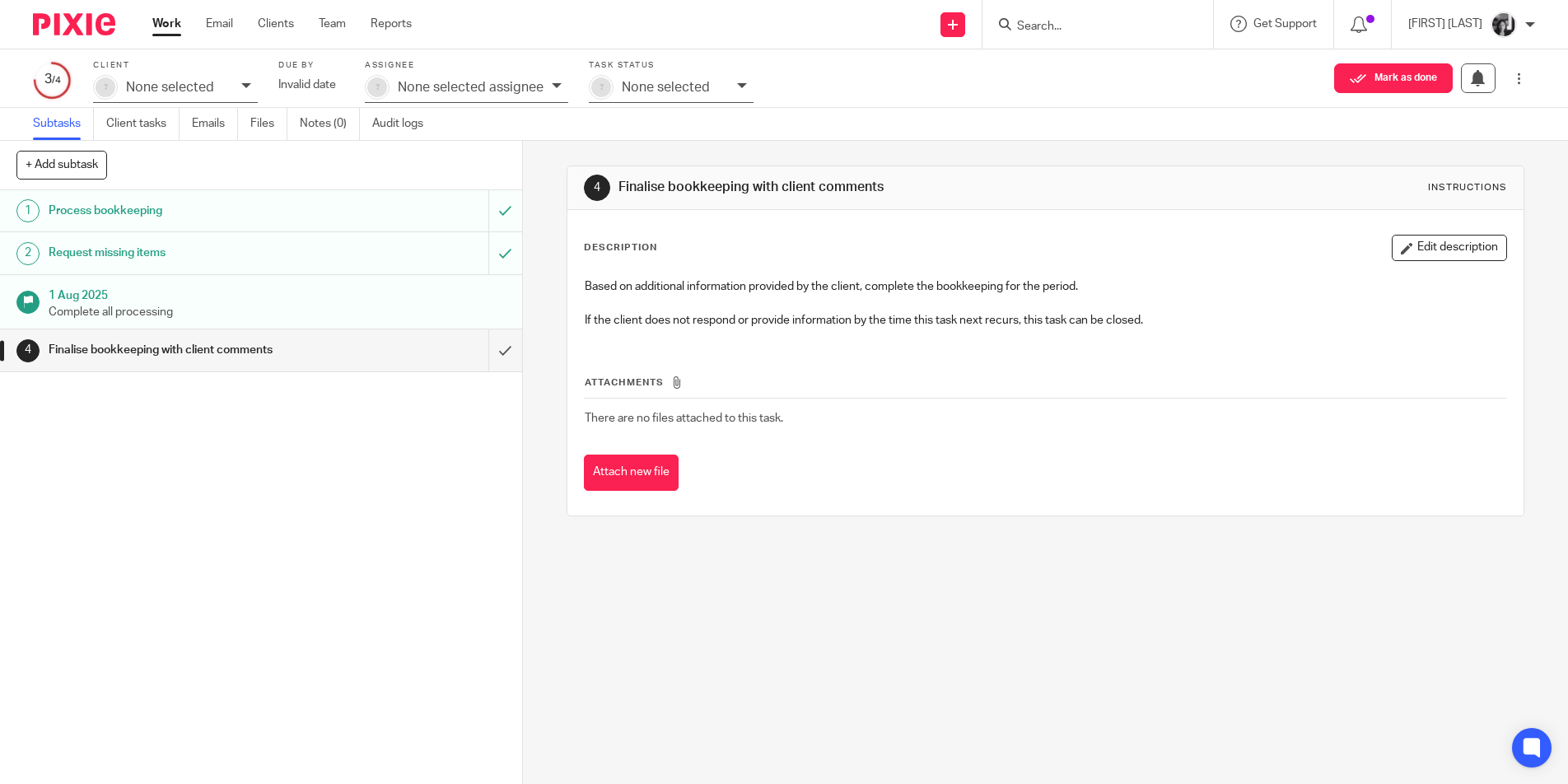 scroll, scrollTop: 0, scrollLeft: 0, axis: both 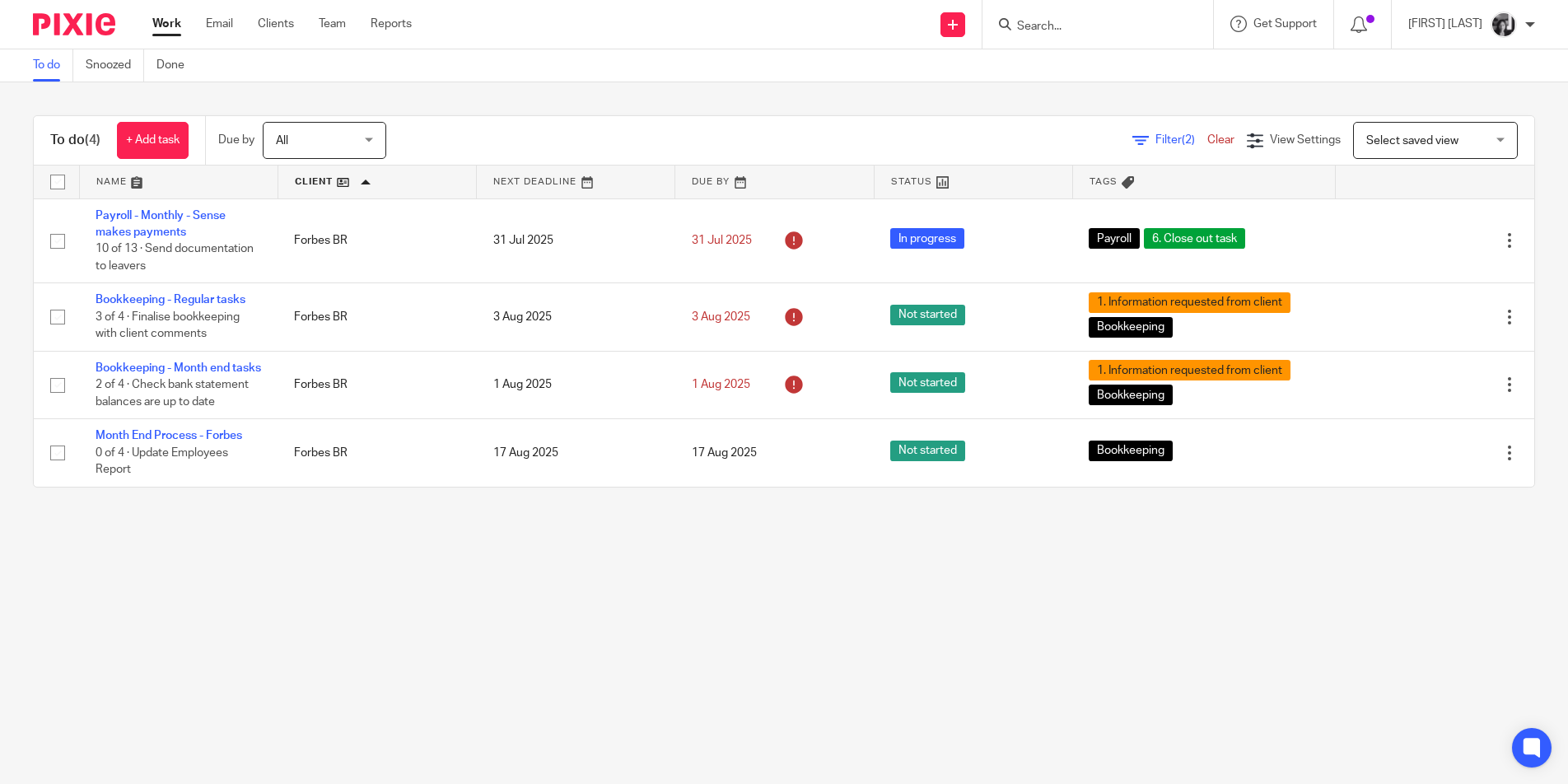 click on "To do
Snoozed
Done
To do
(4)   + Add task    Due by
All
All
Today
Tomorrow
This week
Next week
This month
Next month
All
all     Filter
(2) Clear     View Settings   View Settings     (2) Filters   Clear   Save     Manage saved views
Select saved view
Select saved view
Select saved view
Payroll tasks
Name     Client       Next Deadline     Due By     Status   Tags       Payroll - Monthly  - Sense makes payments
10
of
13 ·
Send documentation to leavers
Forbes BR
31 Jul 2025
31 Jul 2025" at bounding box center (784, 392) 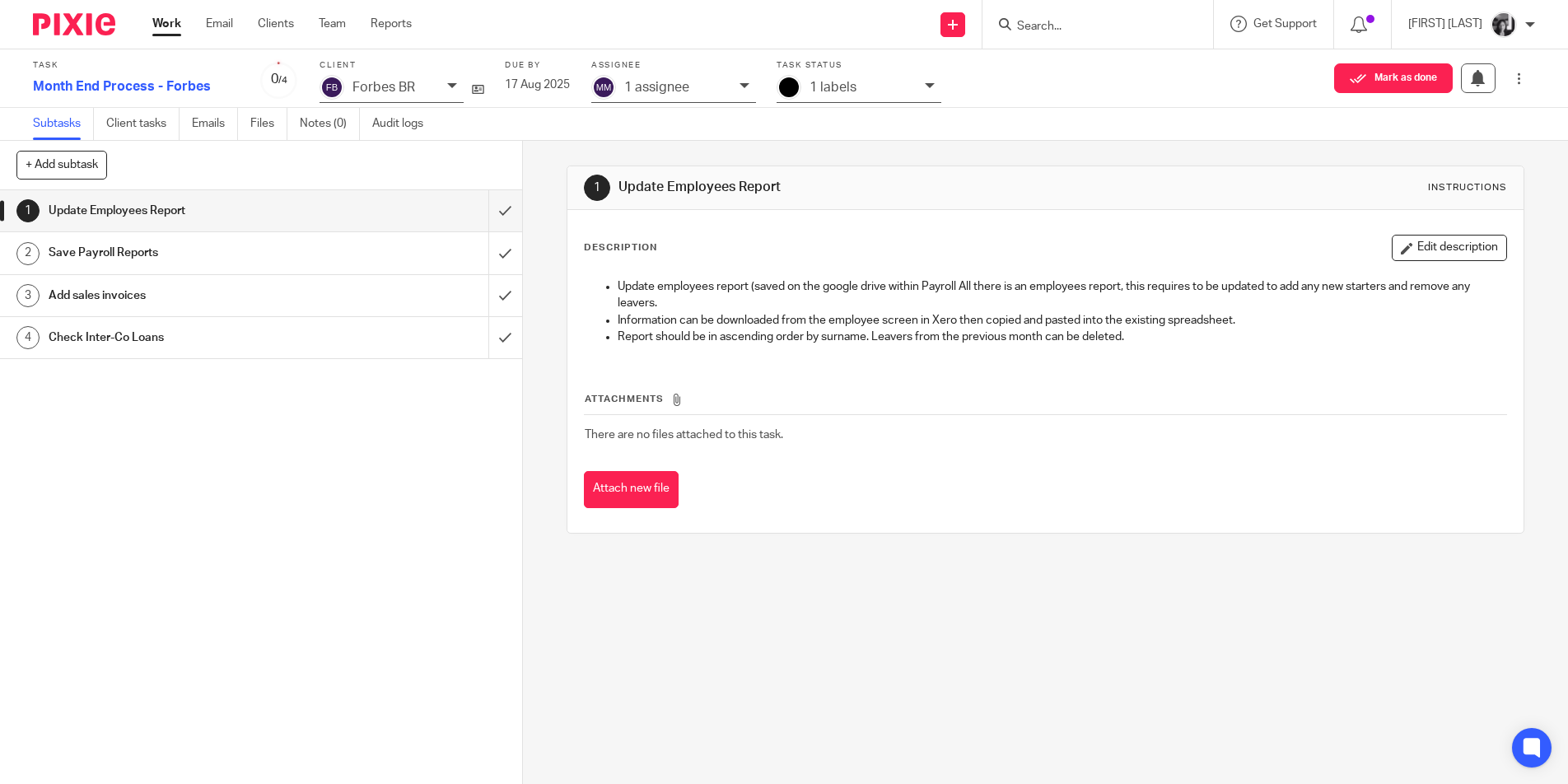 scroll, scrollTop: 0, scrollLeft: 0, axis: both 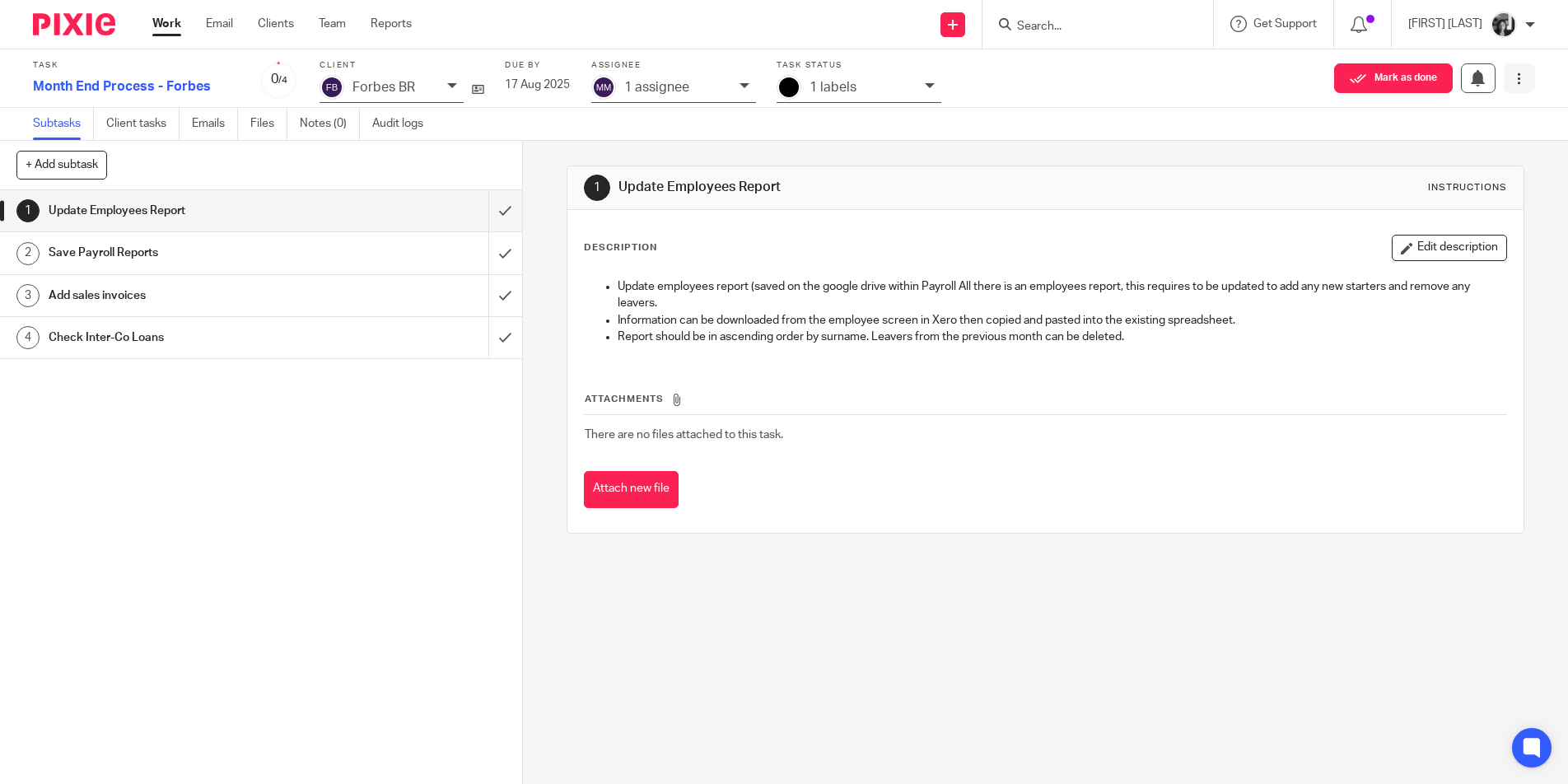 click at bounding box center (1519, 78) 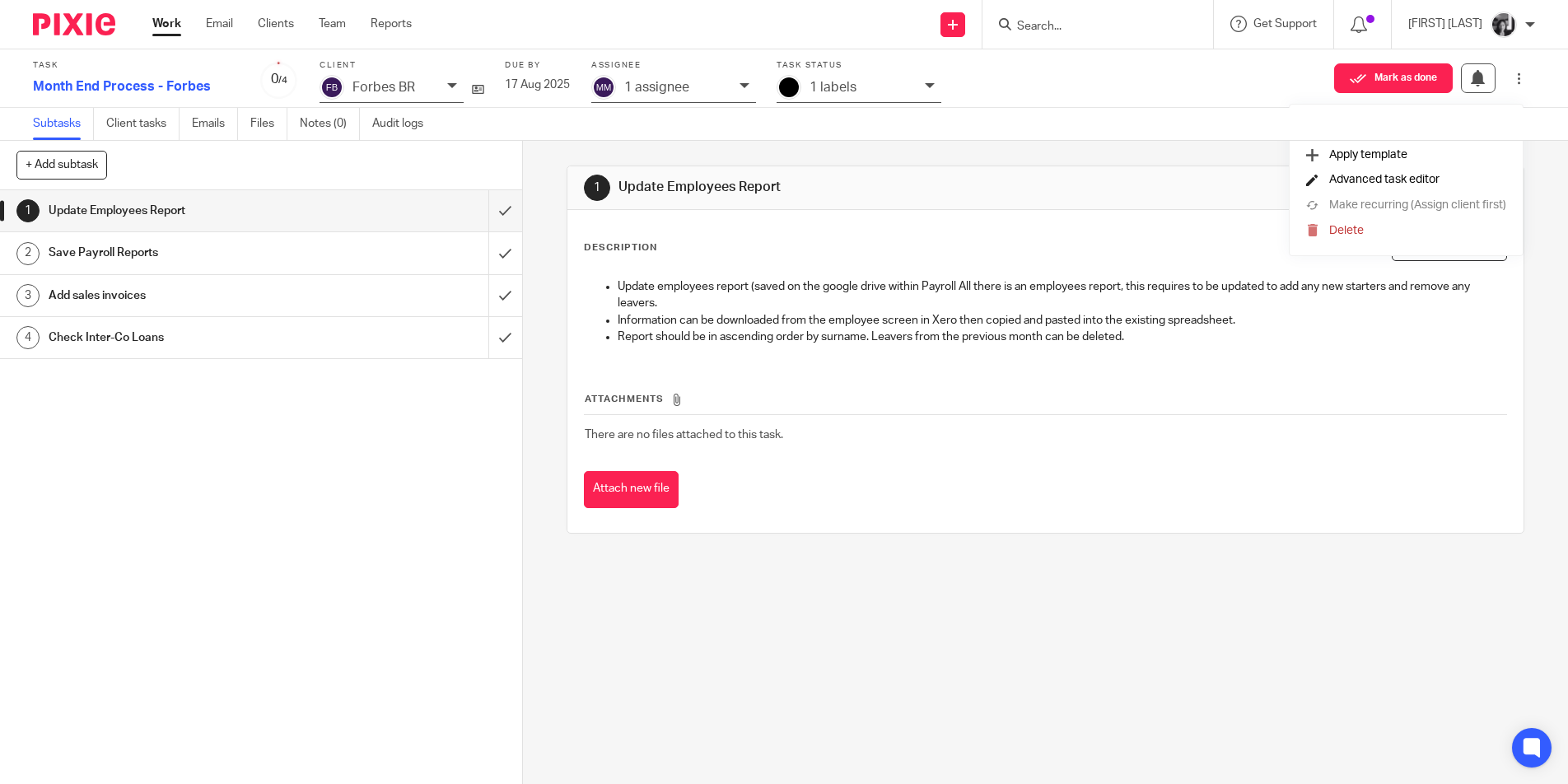 click on "Advanced task editor" at bounding box center (1384, 180) 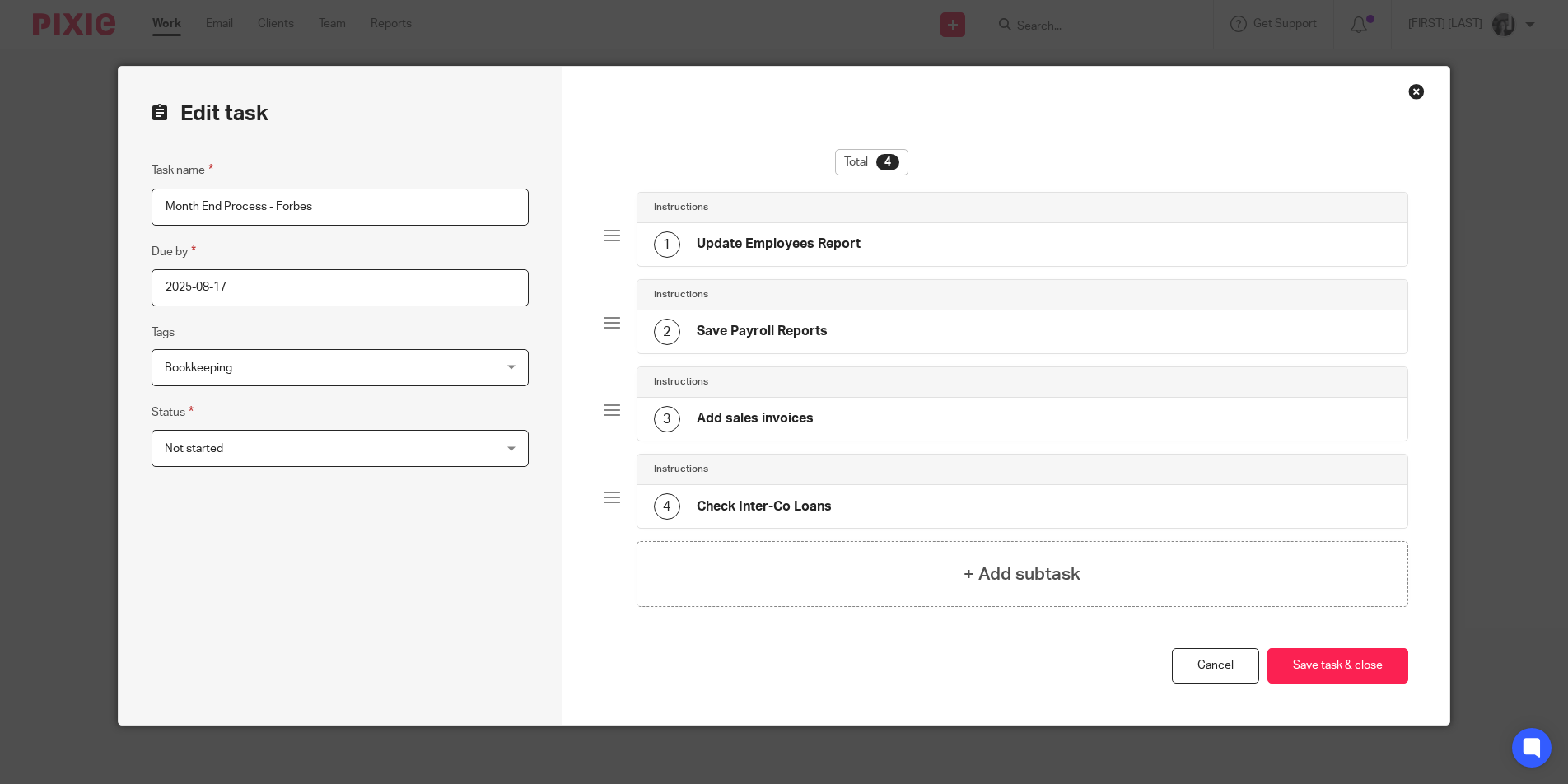 scroll, scrollTop: 0, scrollLeft: 0, axis: both 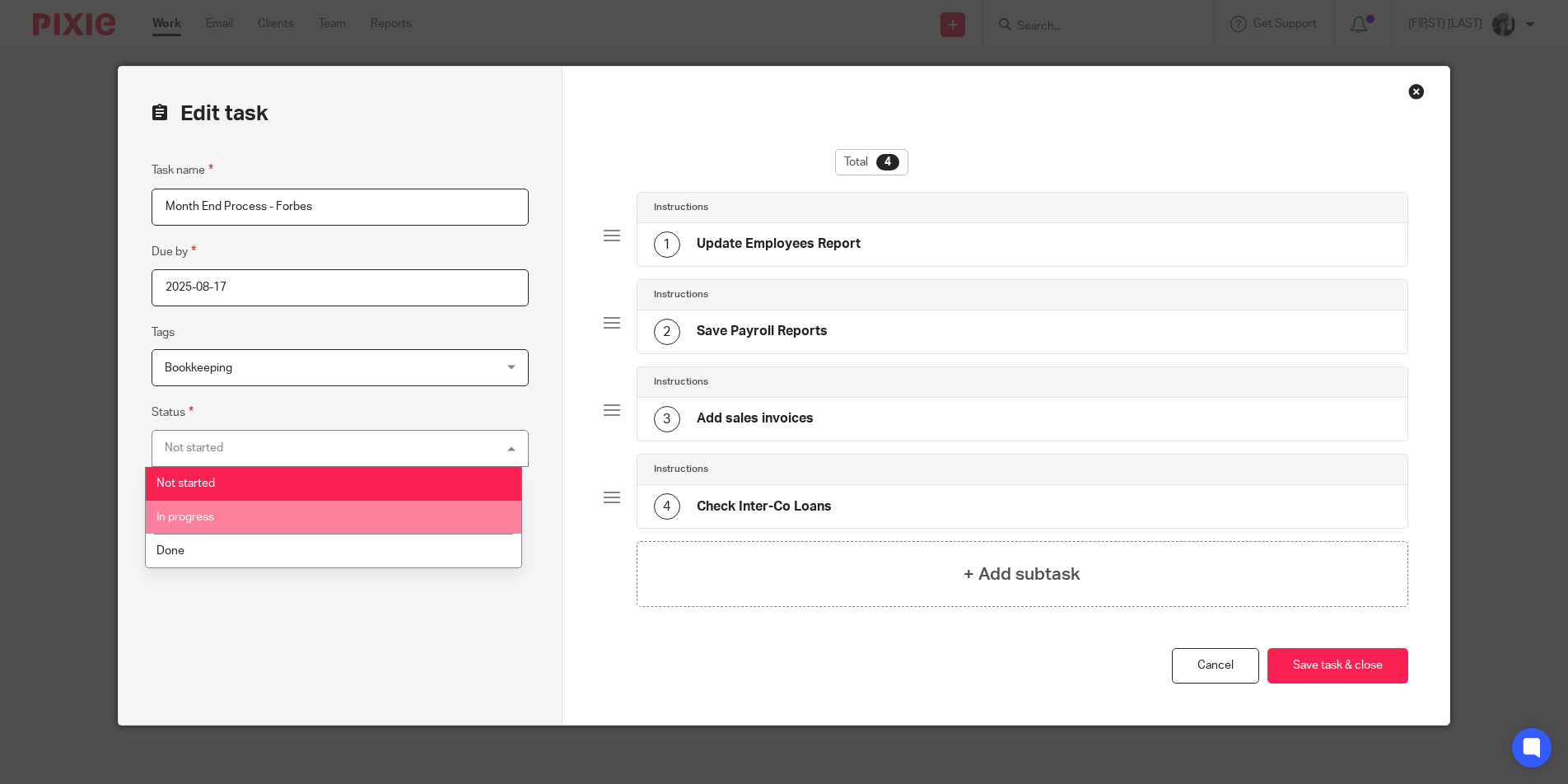 click on "In progress" at bounding box center (334, 517) 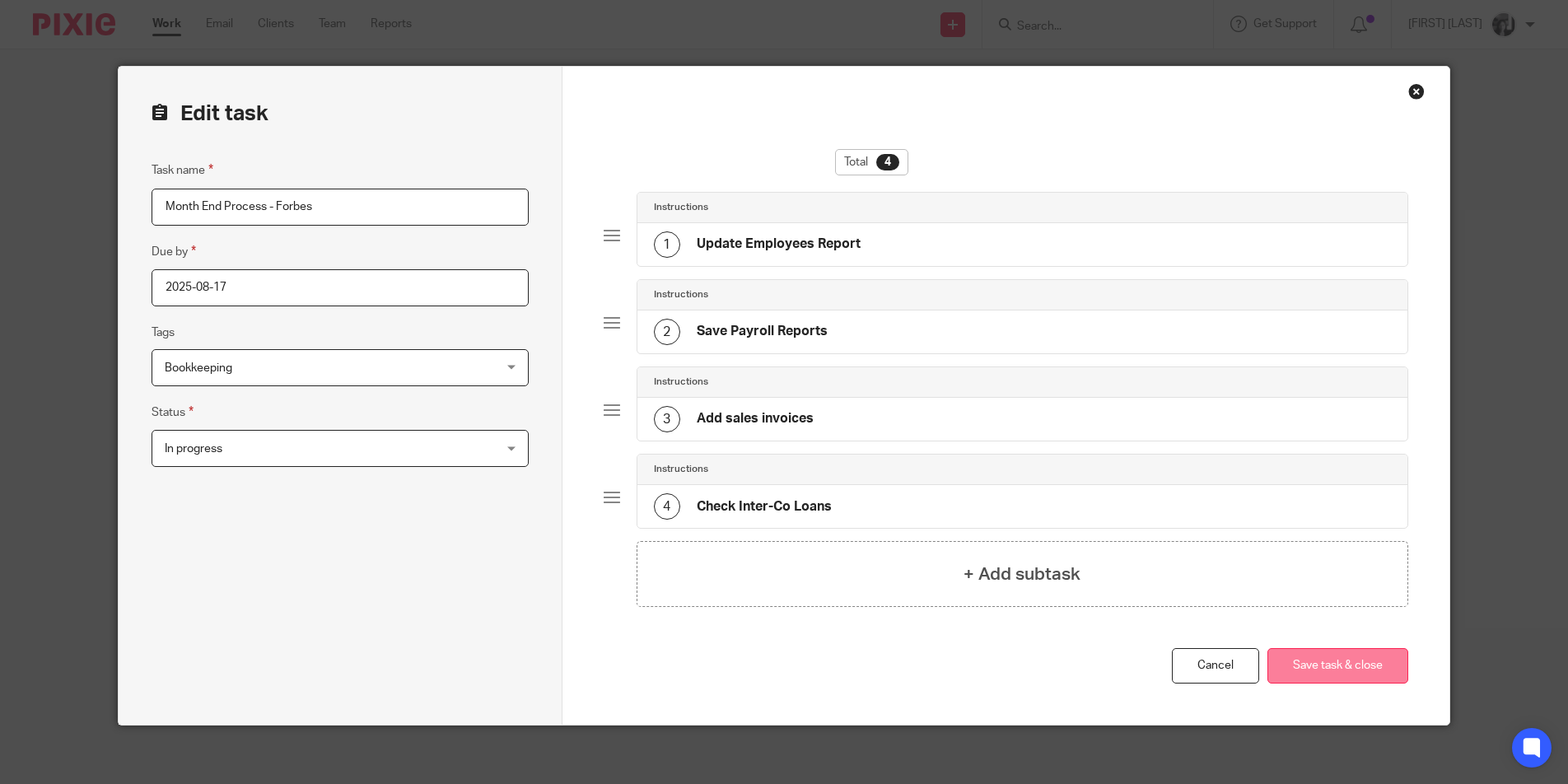 click on "Save task & close" at bounding box center (1337, 665) 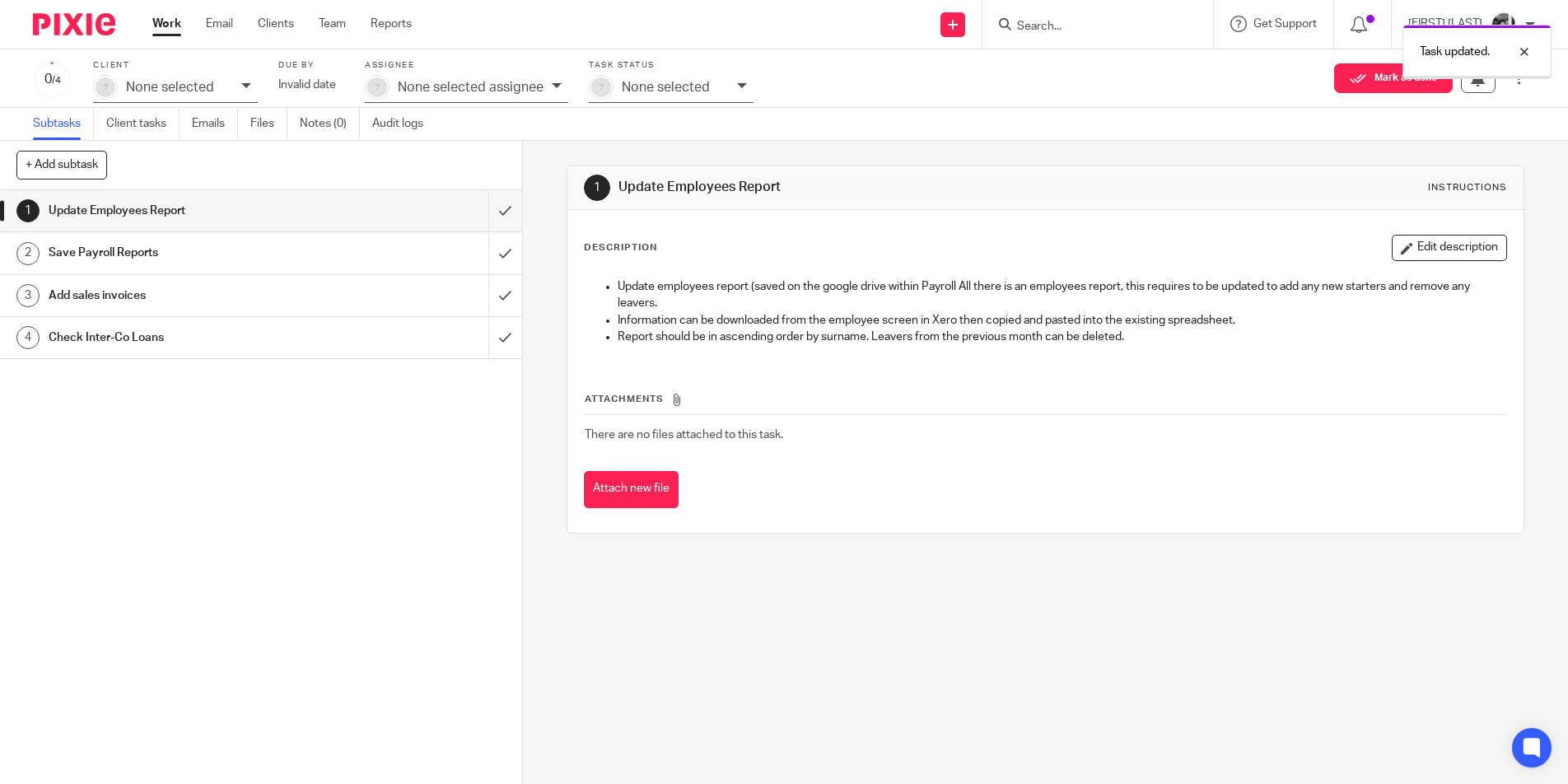 scroll, scrollTop: 0, scrollLeft: 0, axis: both 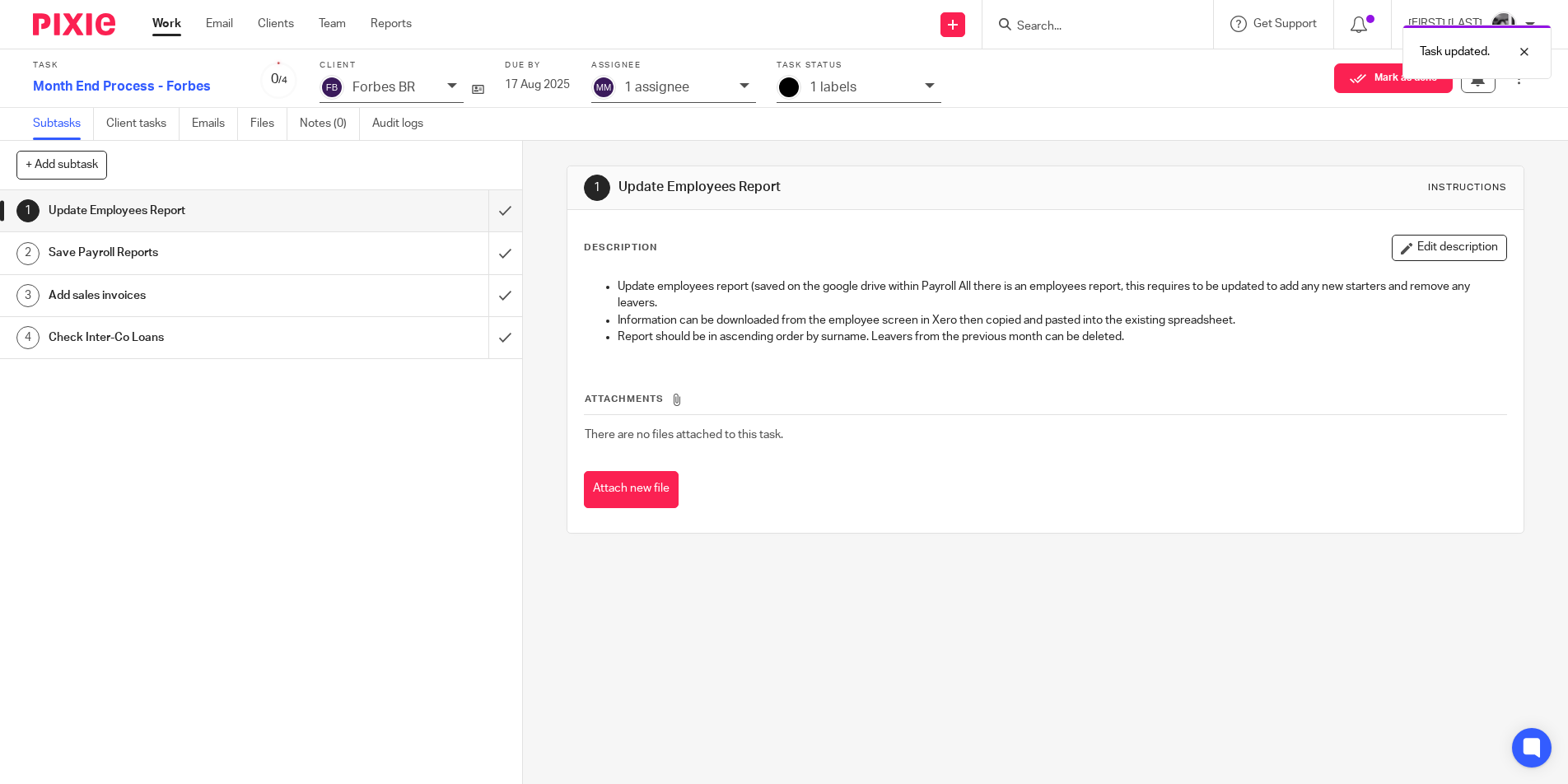 click on "Save Payroll Reports" at bounding box center (260, 253) 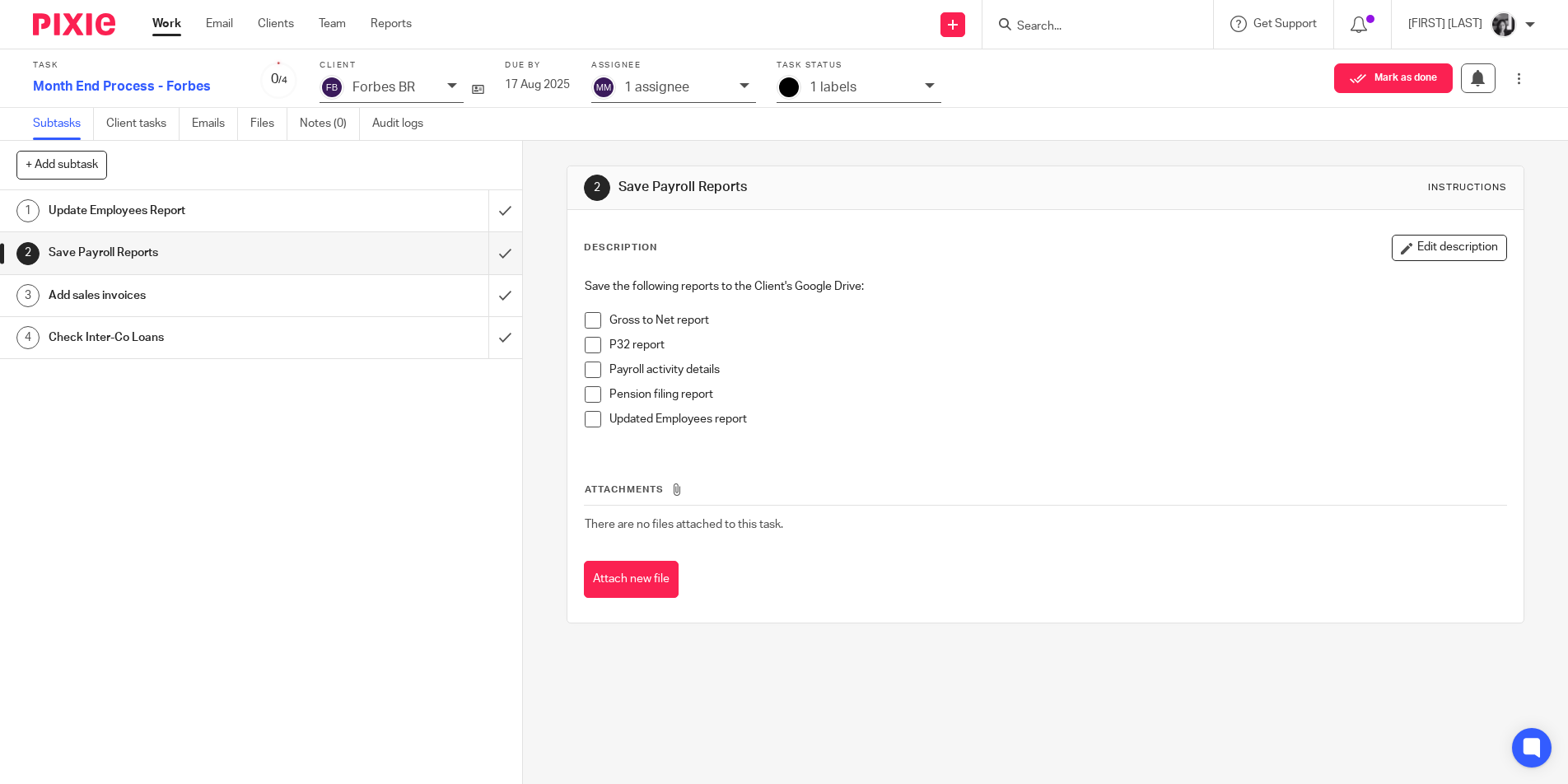 scroll, scrollTop: 0, scrollLeft: 0, axis: both 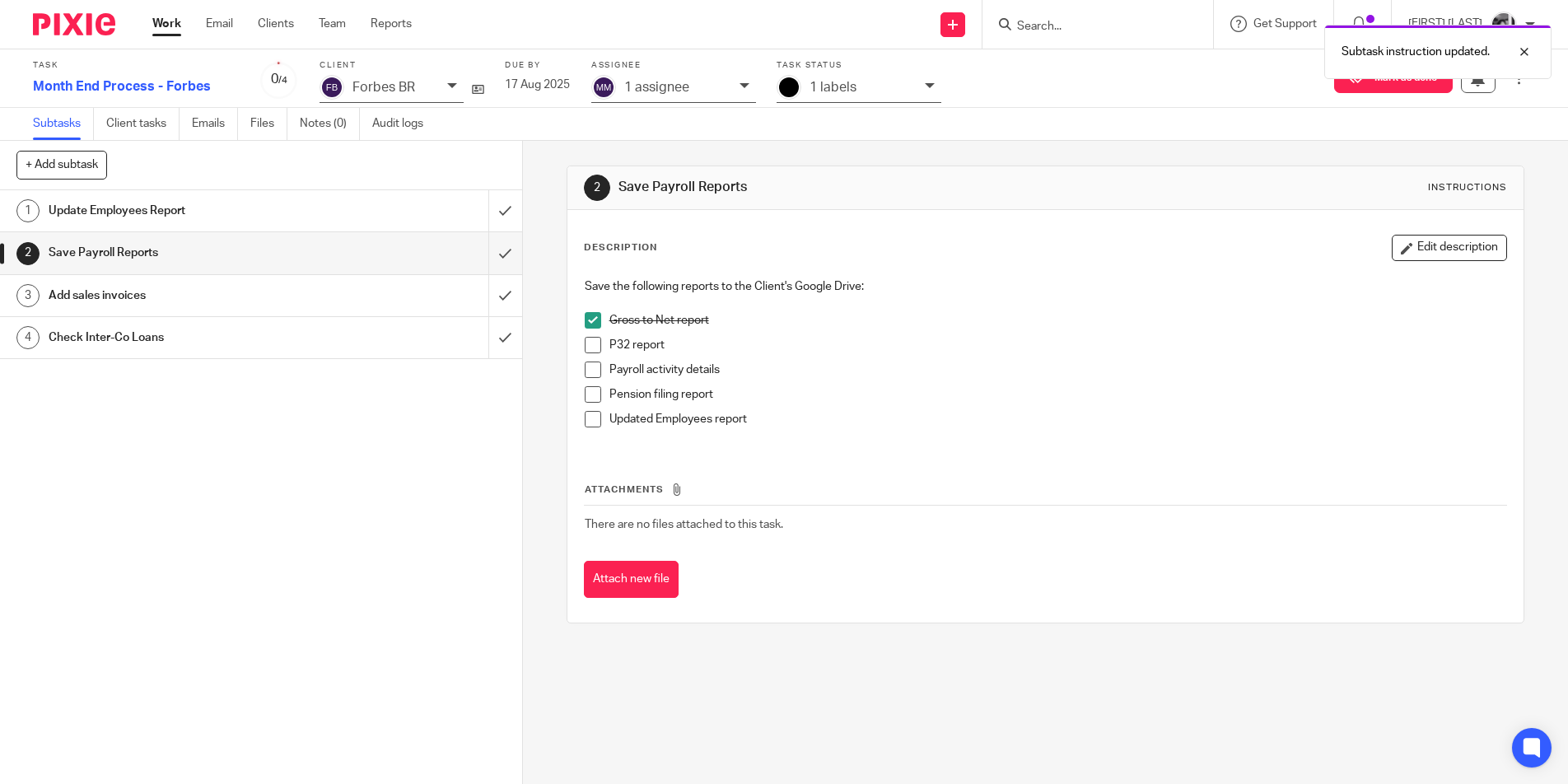 click at bounding box center [593, 345] 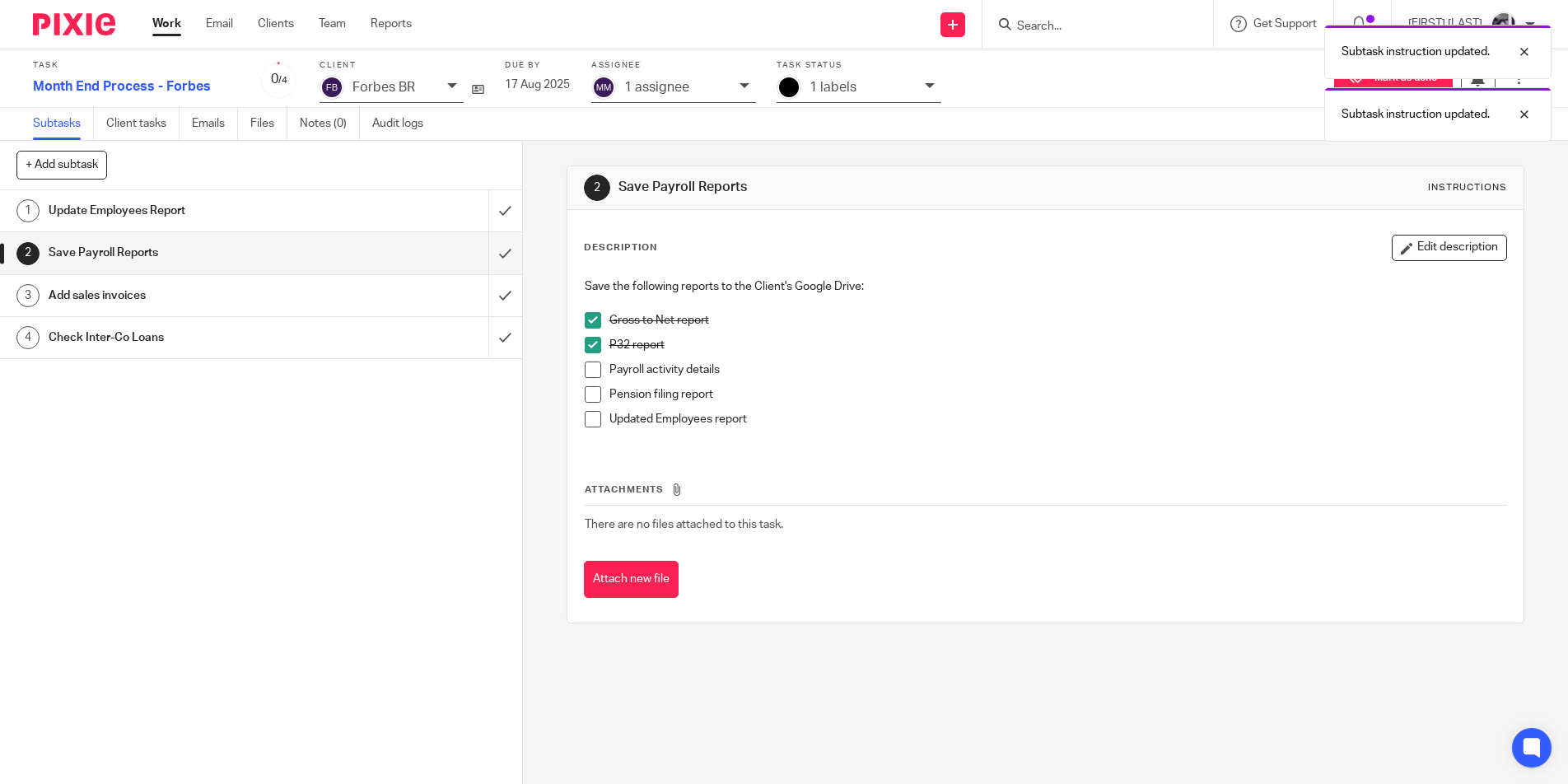 click at bounding box center [593, 370] 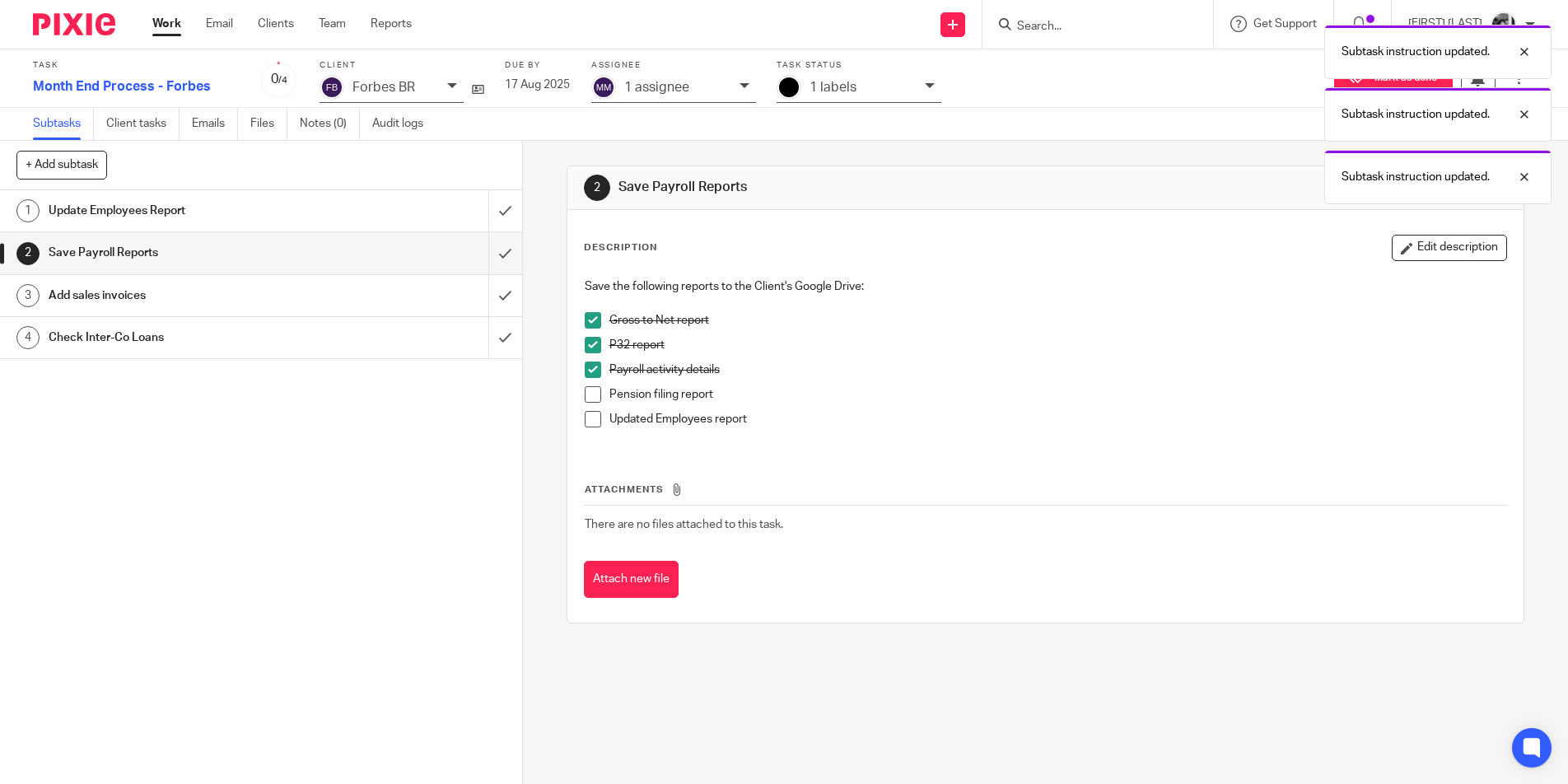 click at bounding box center [593, 394] 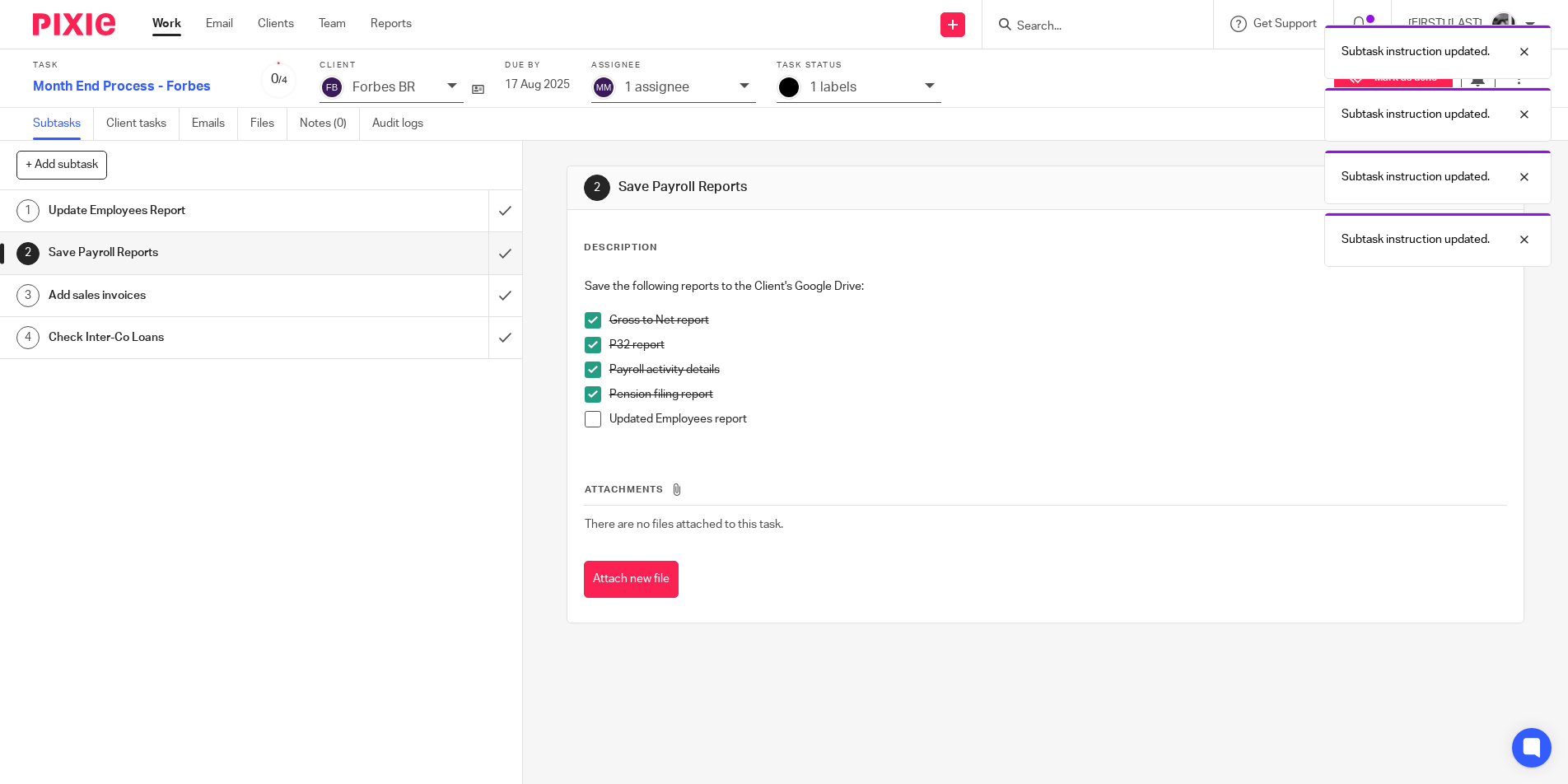 click at bounding box center (593, 419) 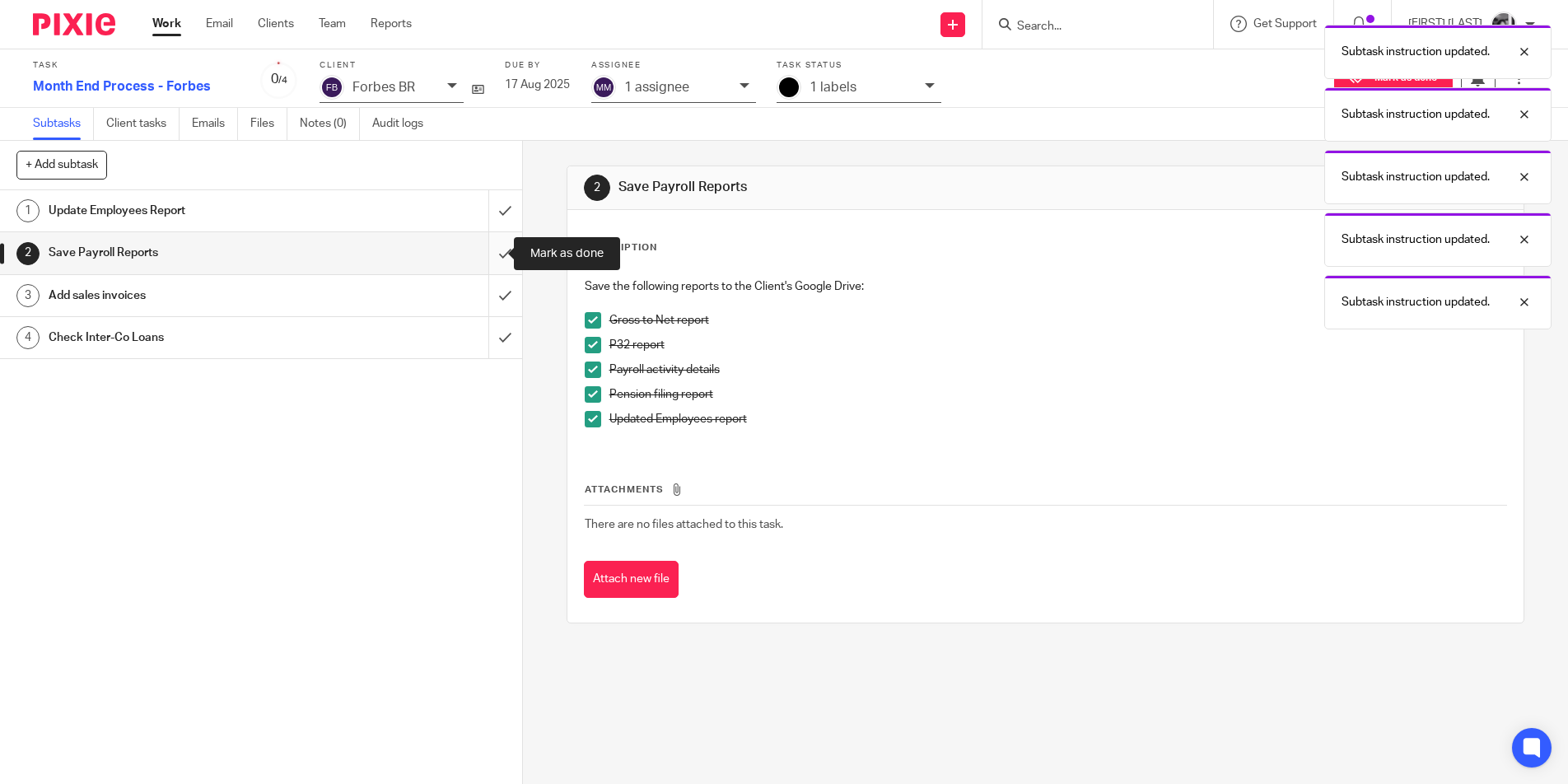 click at bounding box center (261, 253) 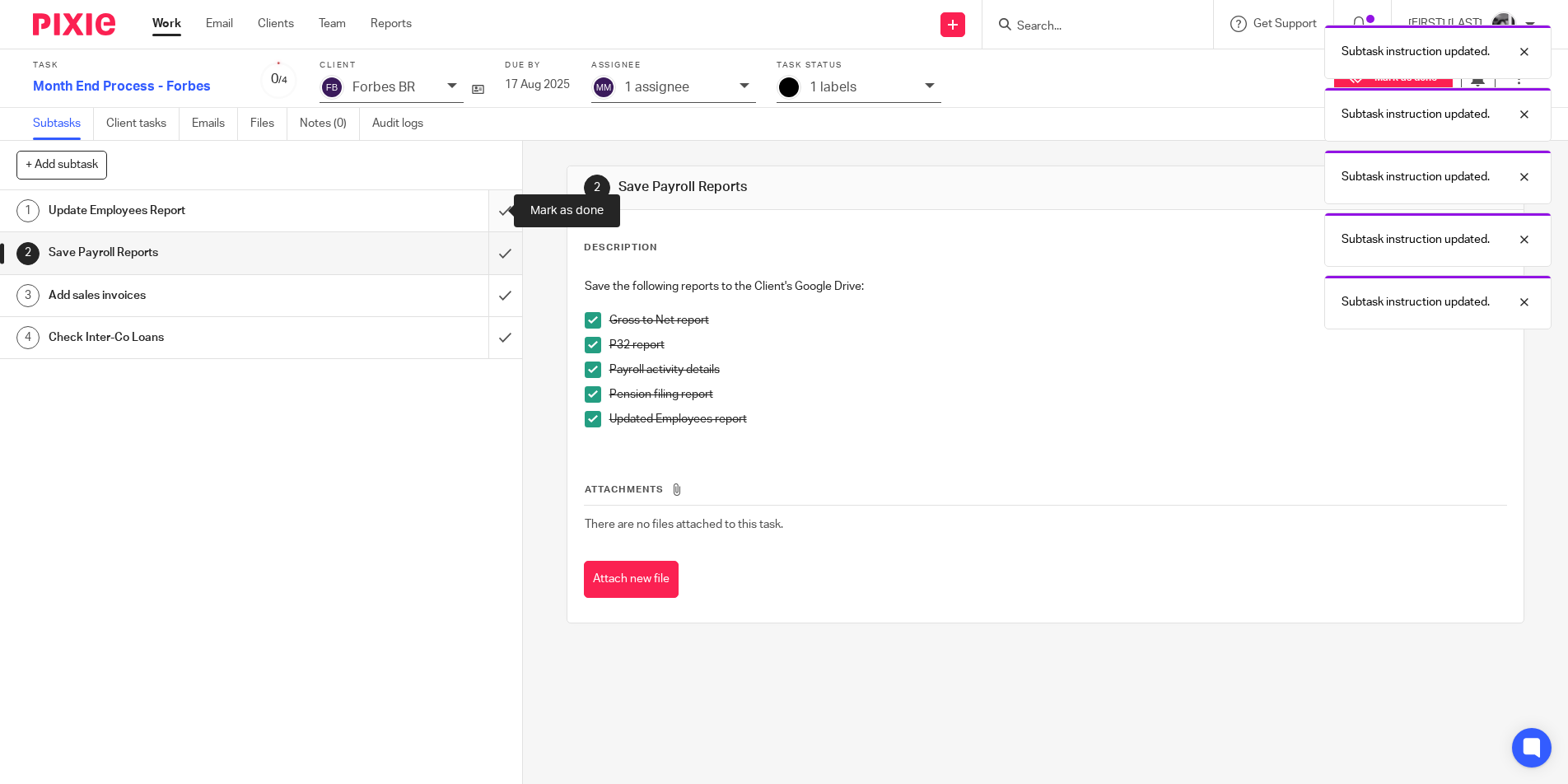 click at bounding box center [261, 211] 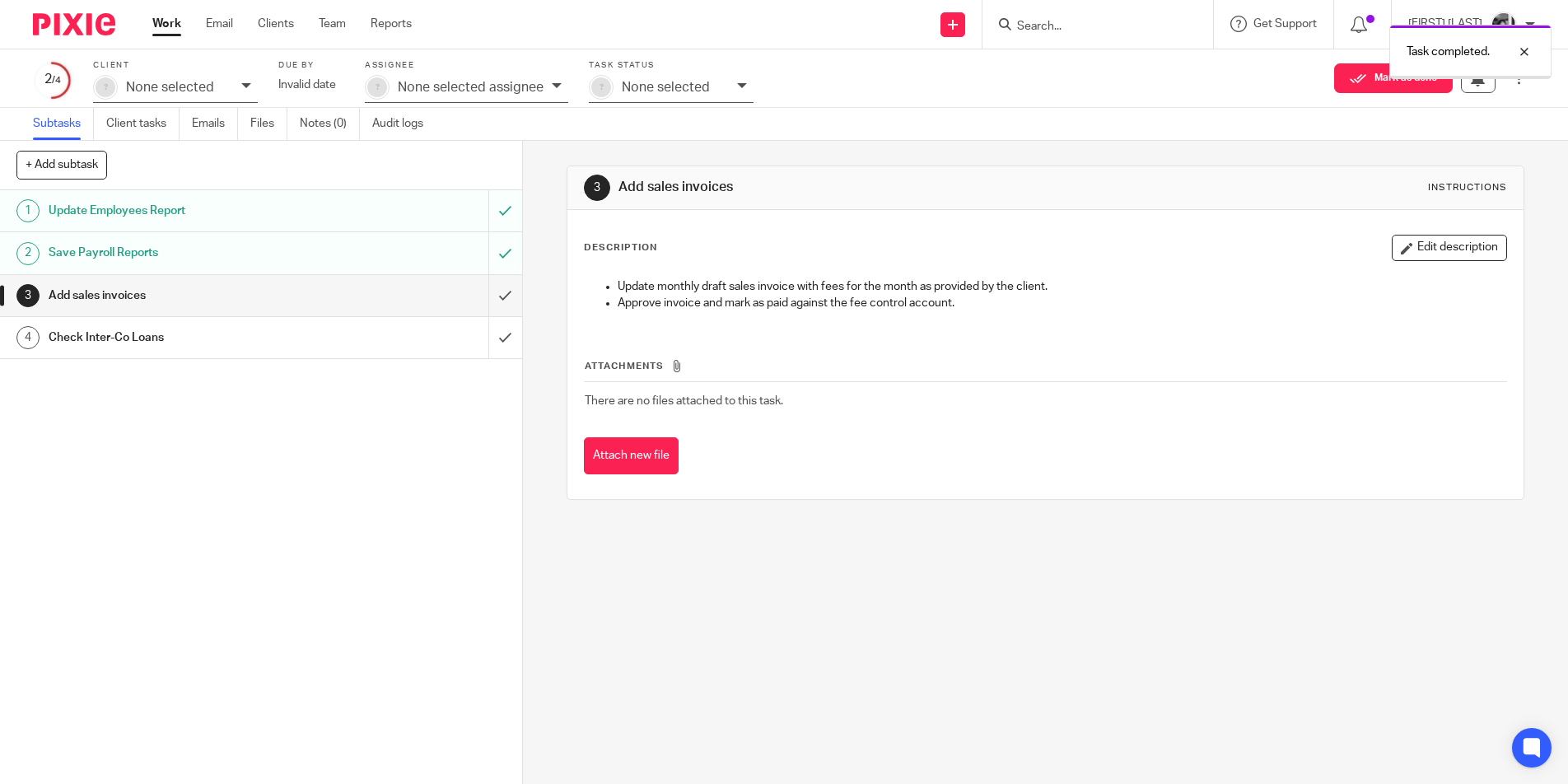scroll, scrollTop: 0, scrollLeft: 0, axis: both 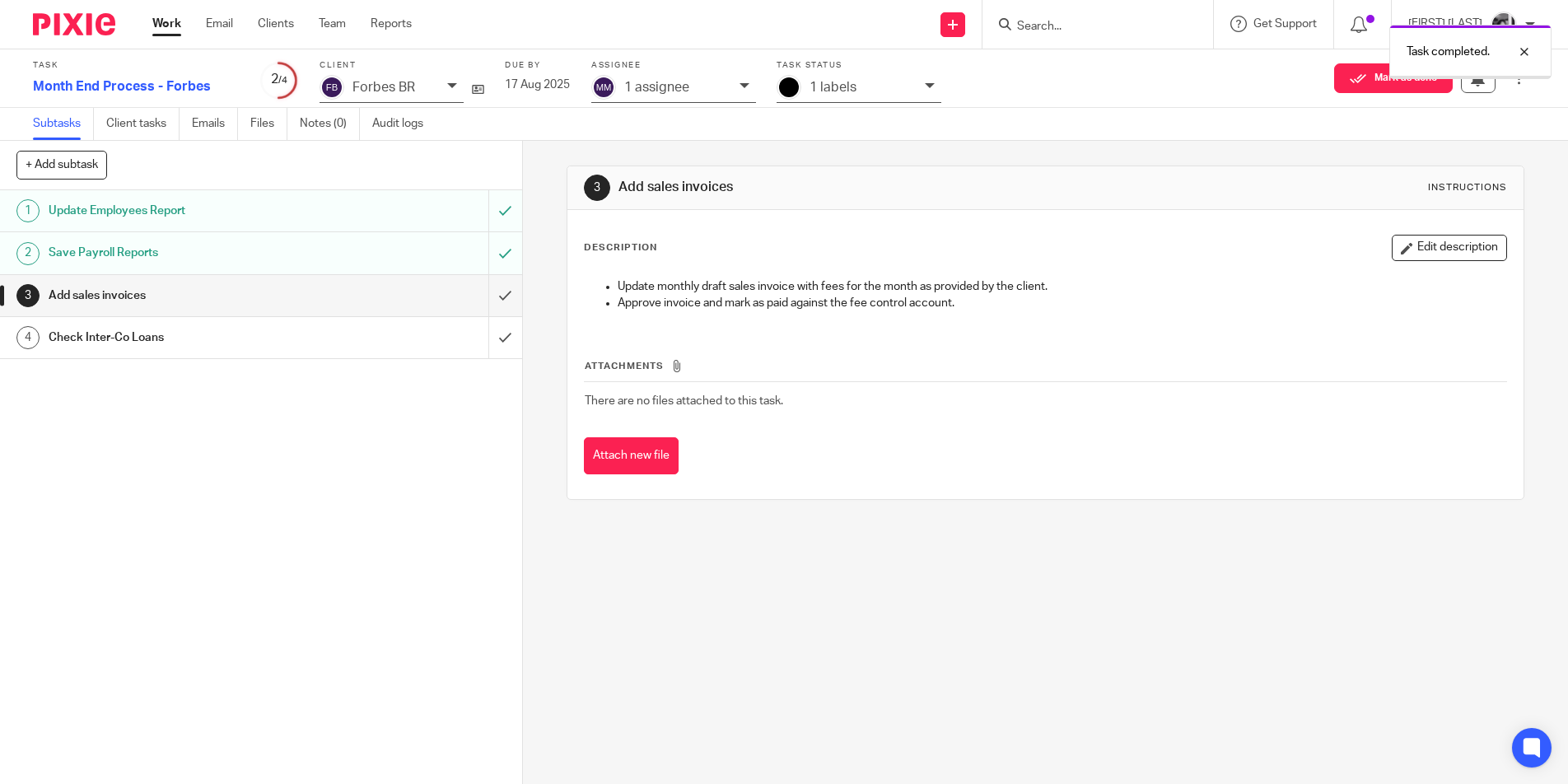 click on "3
Add sales invoices
Instructions
Description
Edit description
Update monthly draft sales invoice with fees for the month as provided by the client. Approve invoice and mark as paid against the fee control account.           Attachments     There are no files attached to this task.   Attach new file" at bounding box center (1045, 462) 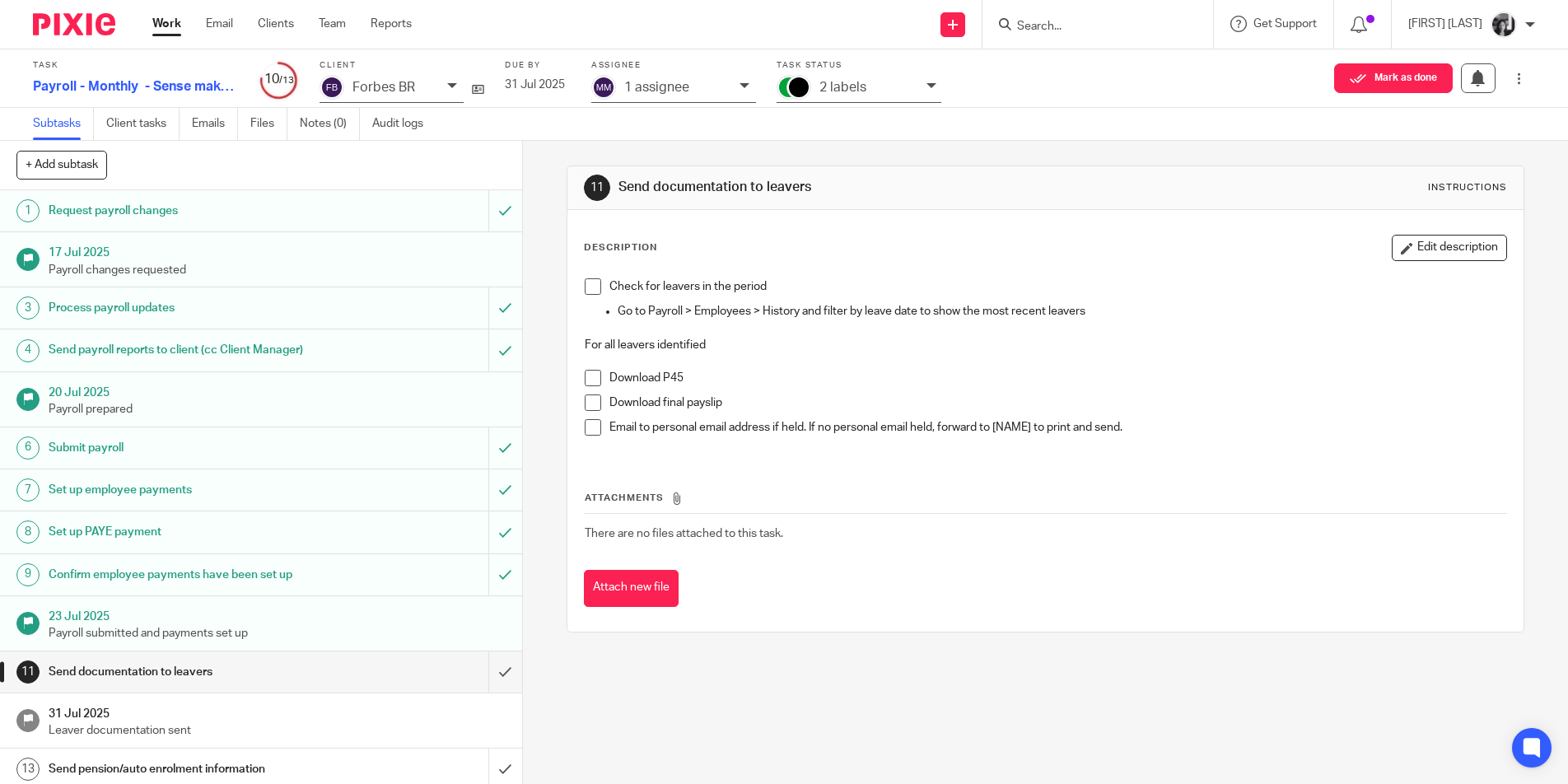 scroll, scrollTop: 0, scrollLeft: 0, axis: both 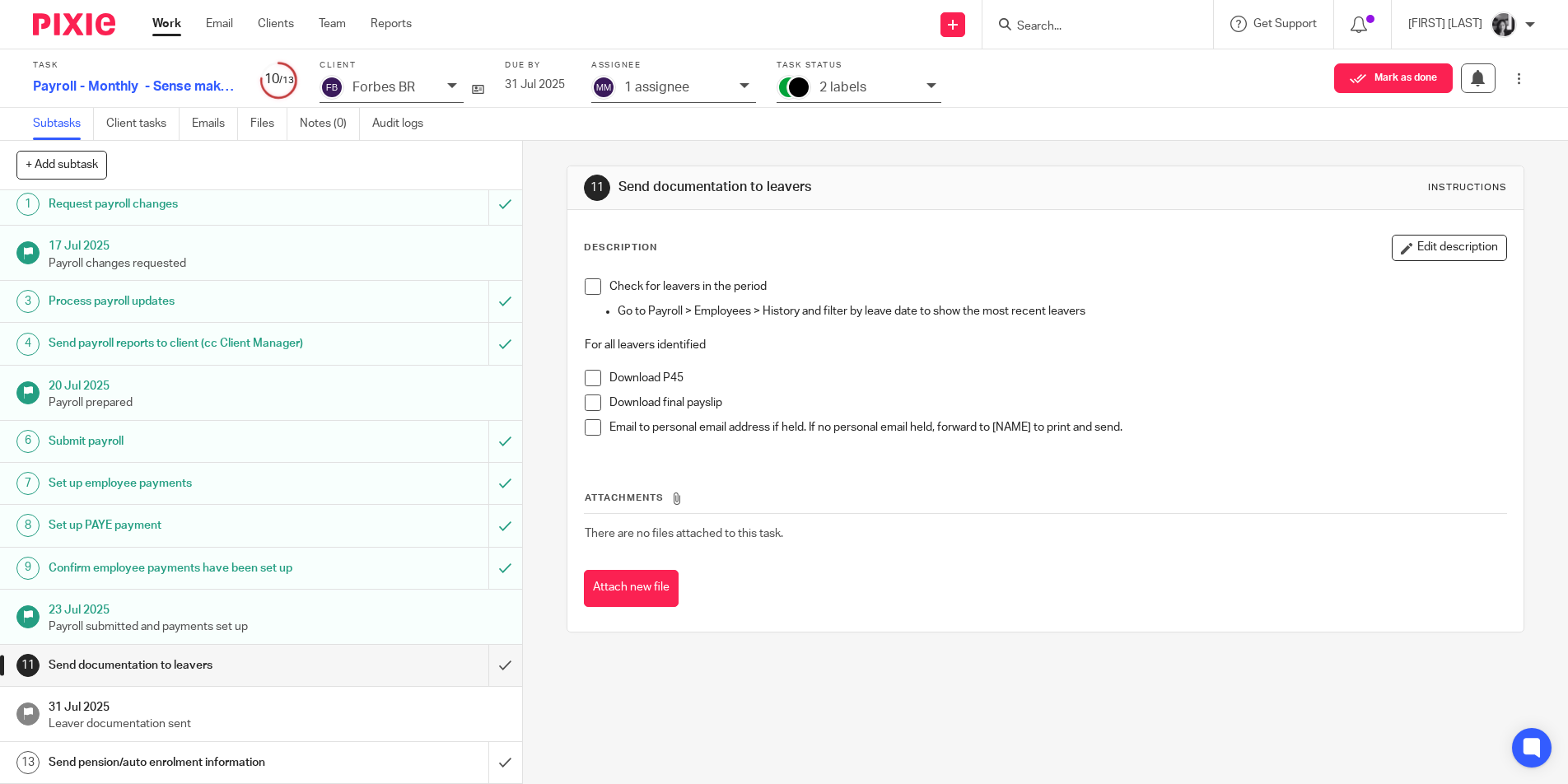 click at bounding box center [593, 287] 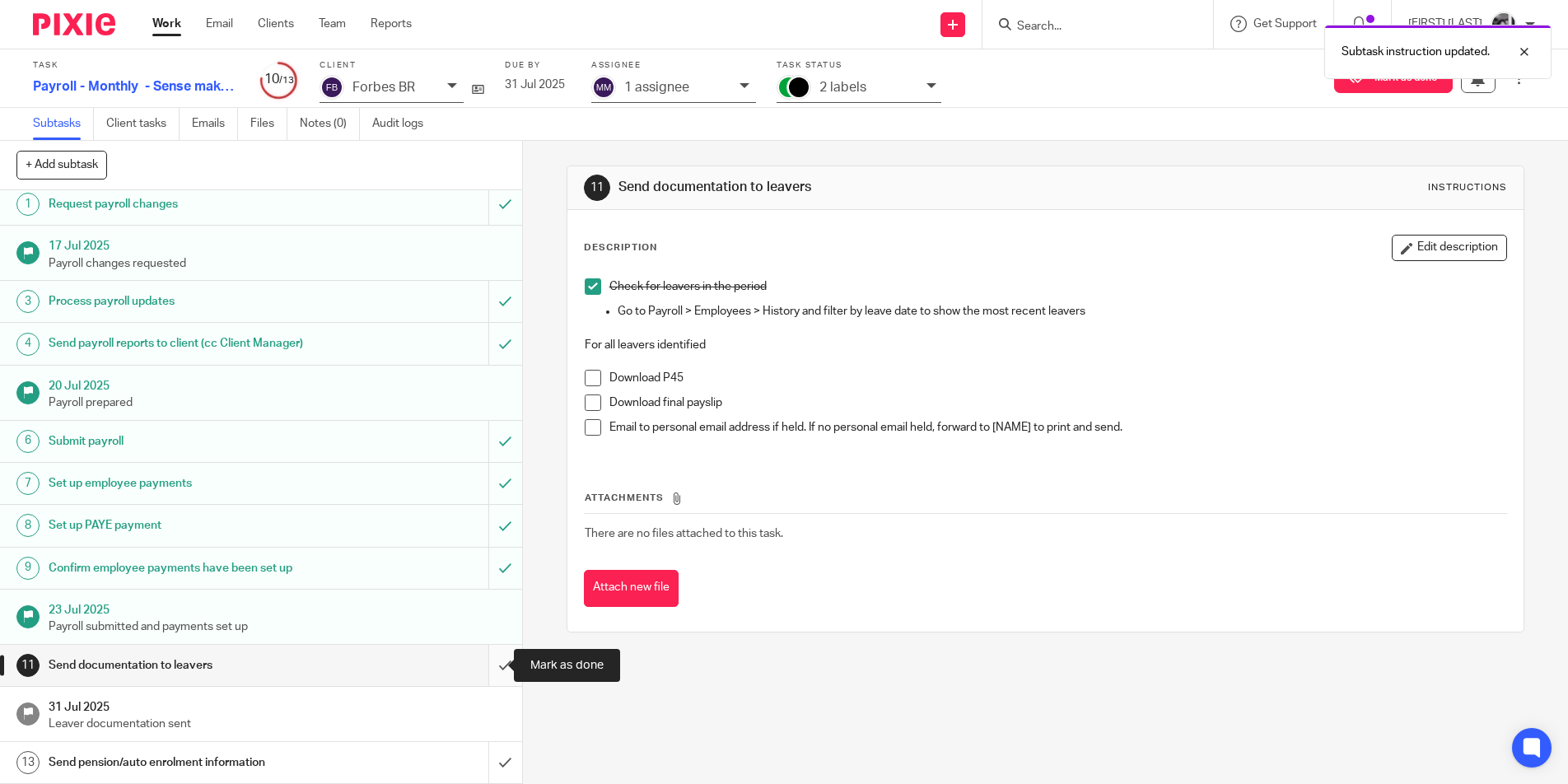 click at bounding box center [261, 665] 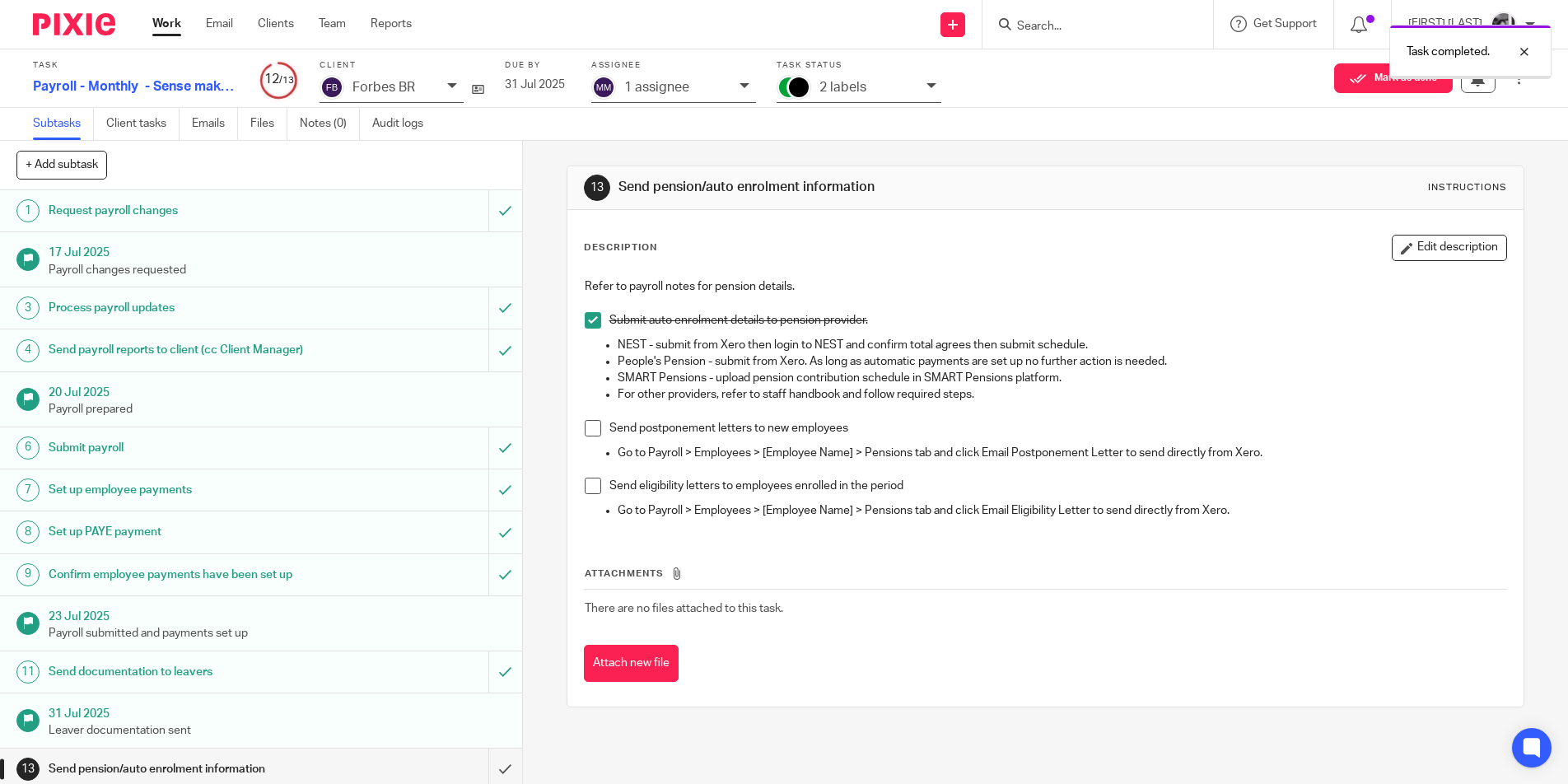 scroll, scrollTop: 0, scrollLeft: 0, axis: both 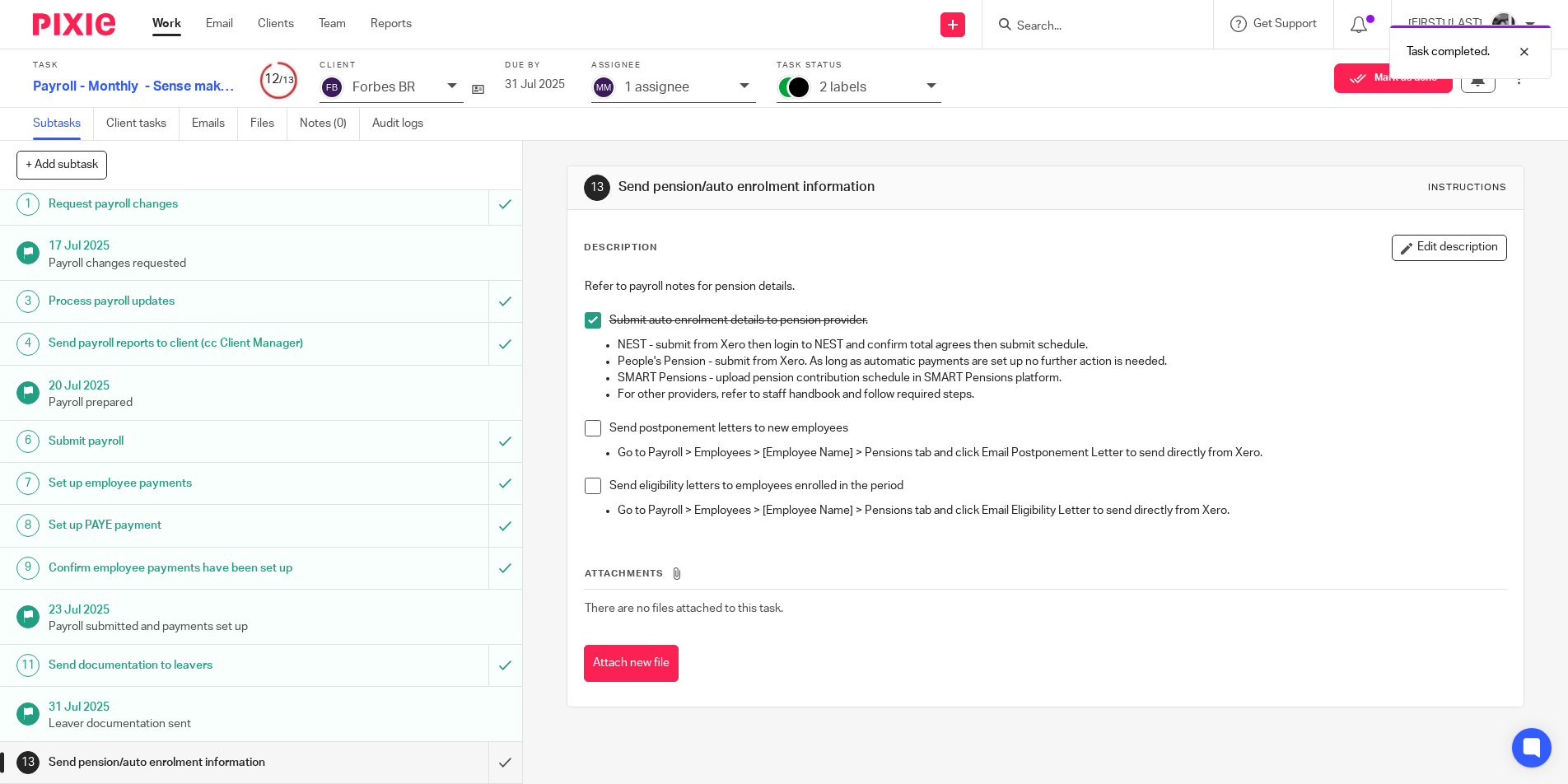 click at bounding box center (931, 86) 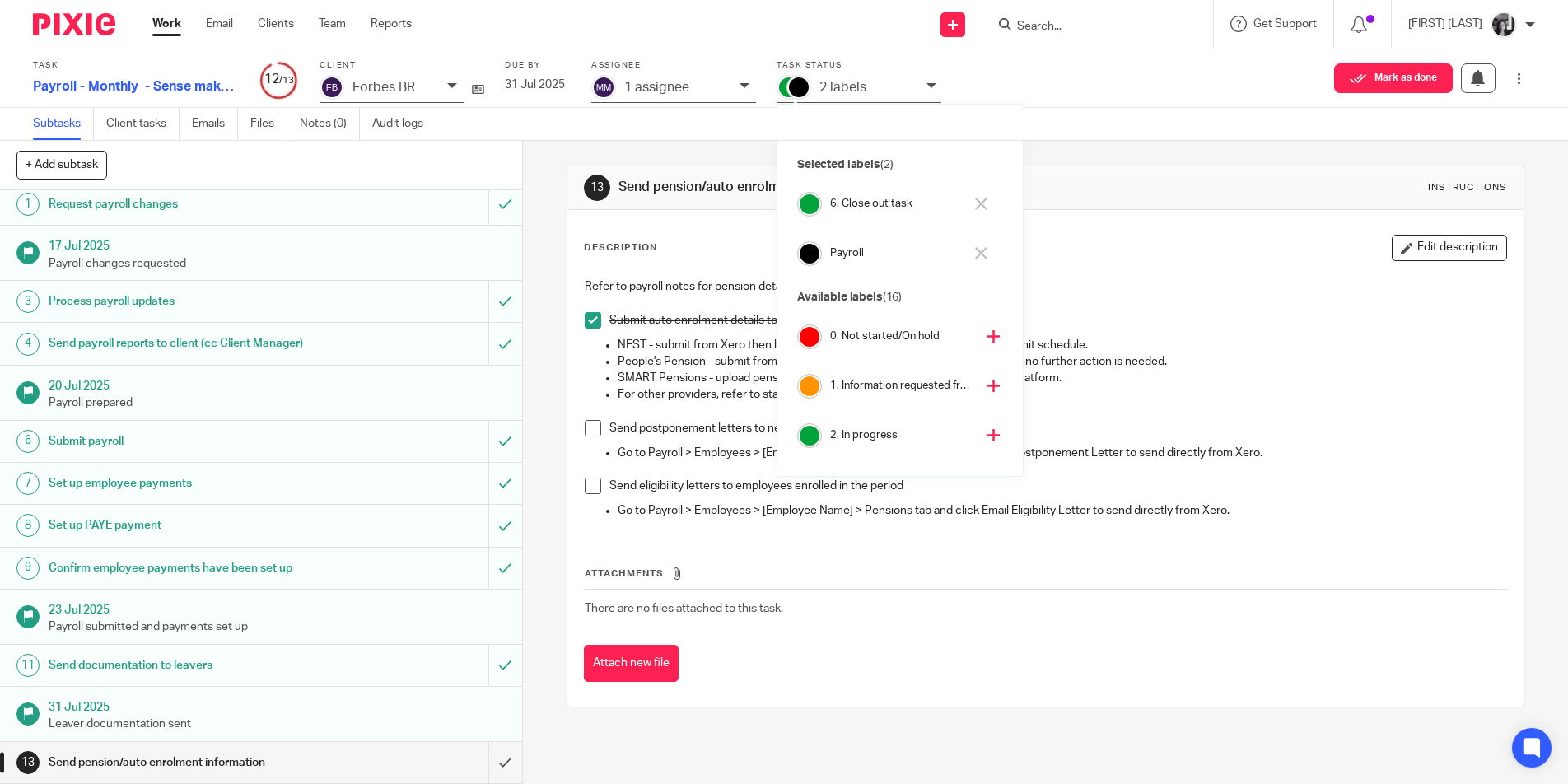 click on "13
Send pension/auto enrolment information
Instructions
Description
Edit description
Refer to payroll notes for pension details.   Submit auto enrolment details to pension provider. NEST - submit from Xero then login to NEST and confirm total agrees then submit schedule. People's Pension - submit from Xero. As long as automatic payments are set up no further action is needed. SMART Pensions - upload pension contribution schedule in SMART Pensions platform. For other providers, refer to staff handbook and follow required steps.   Send postponement letters to new employees Go to Payroll > Employees > [Employee Name] > Pensions tab and click Email Postponement Letter to send directly from Xero.   Send eligibility letters to employees enrolled in the period           Attachments     There are no files attached to this task." at bounding box center (1046, 436) 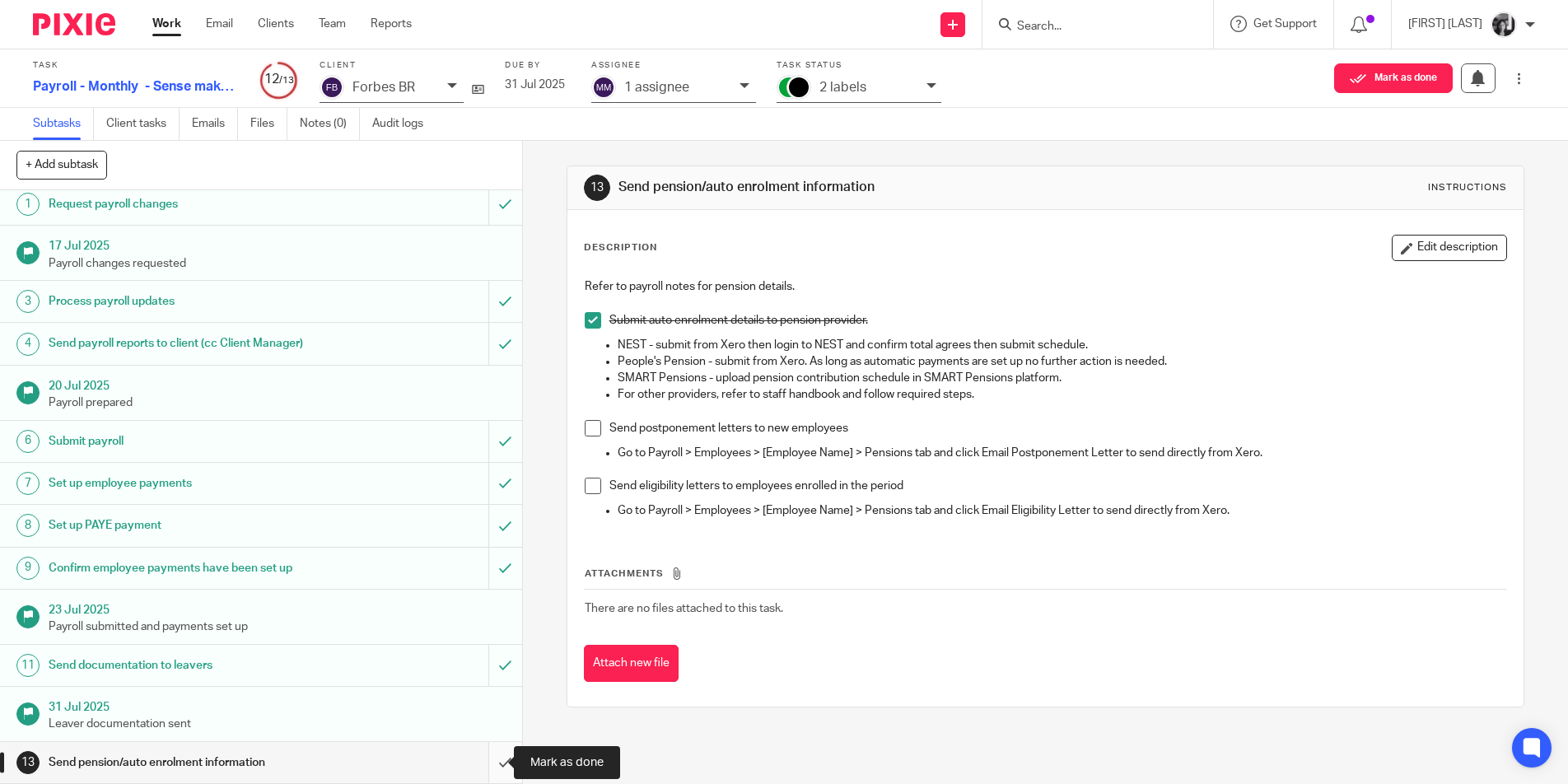 click at bounding box center [261, 763] 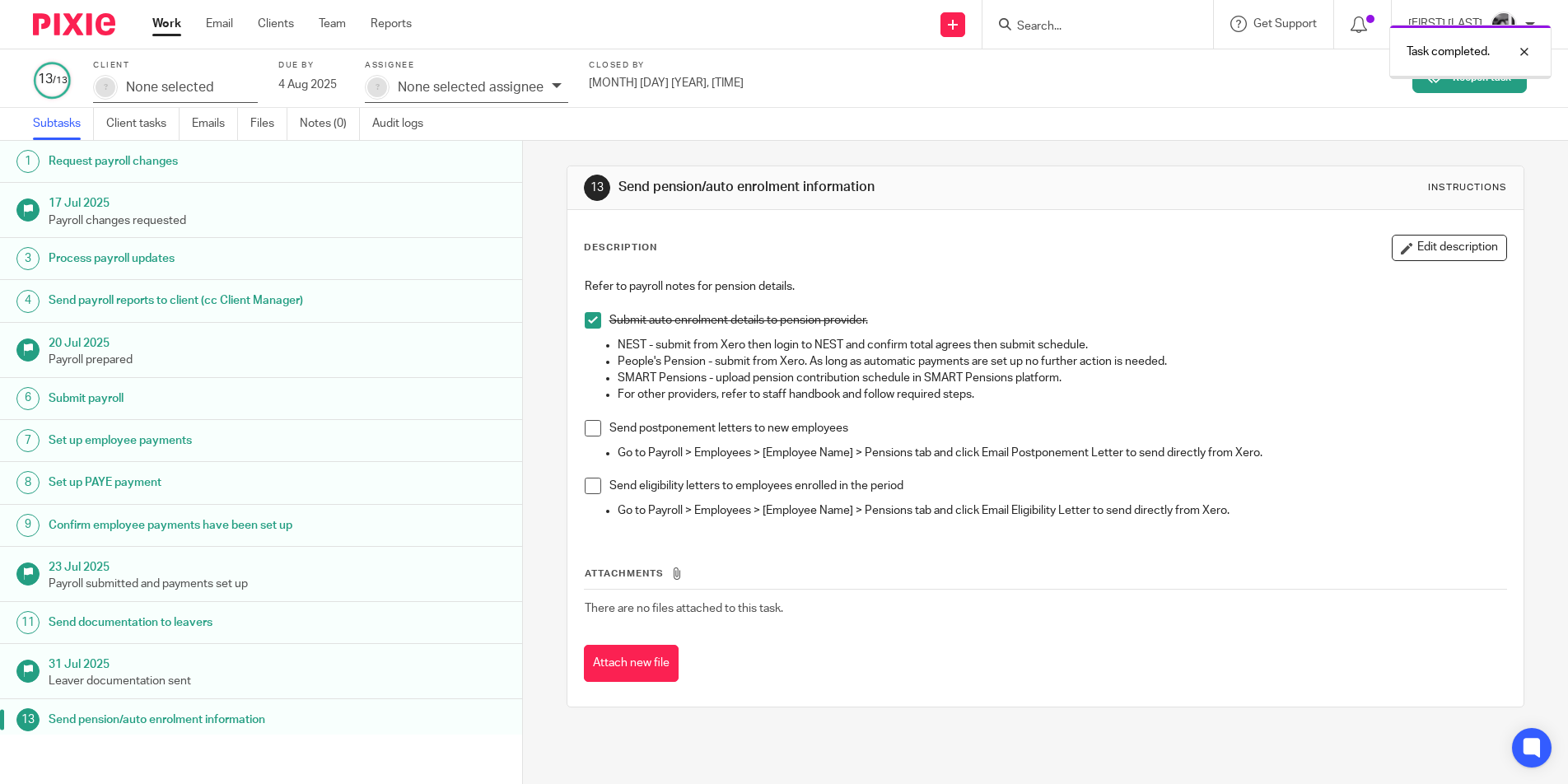 scroll, scrollTop: 0, scrollLeft: 0, axis: both 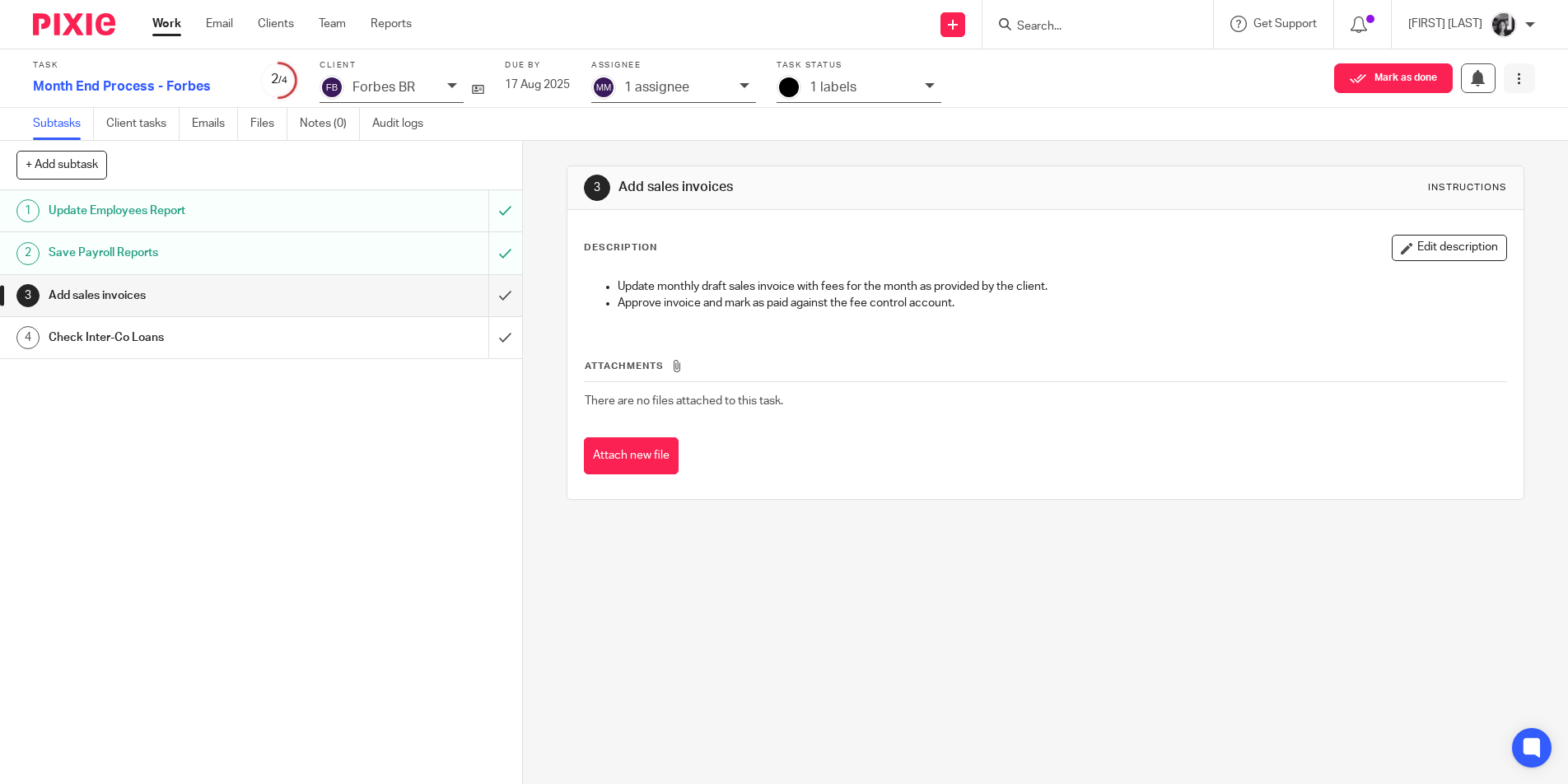 click at bounding box center (1519, 78) 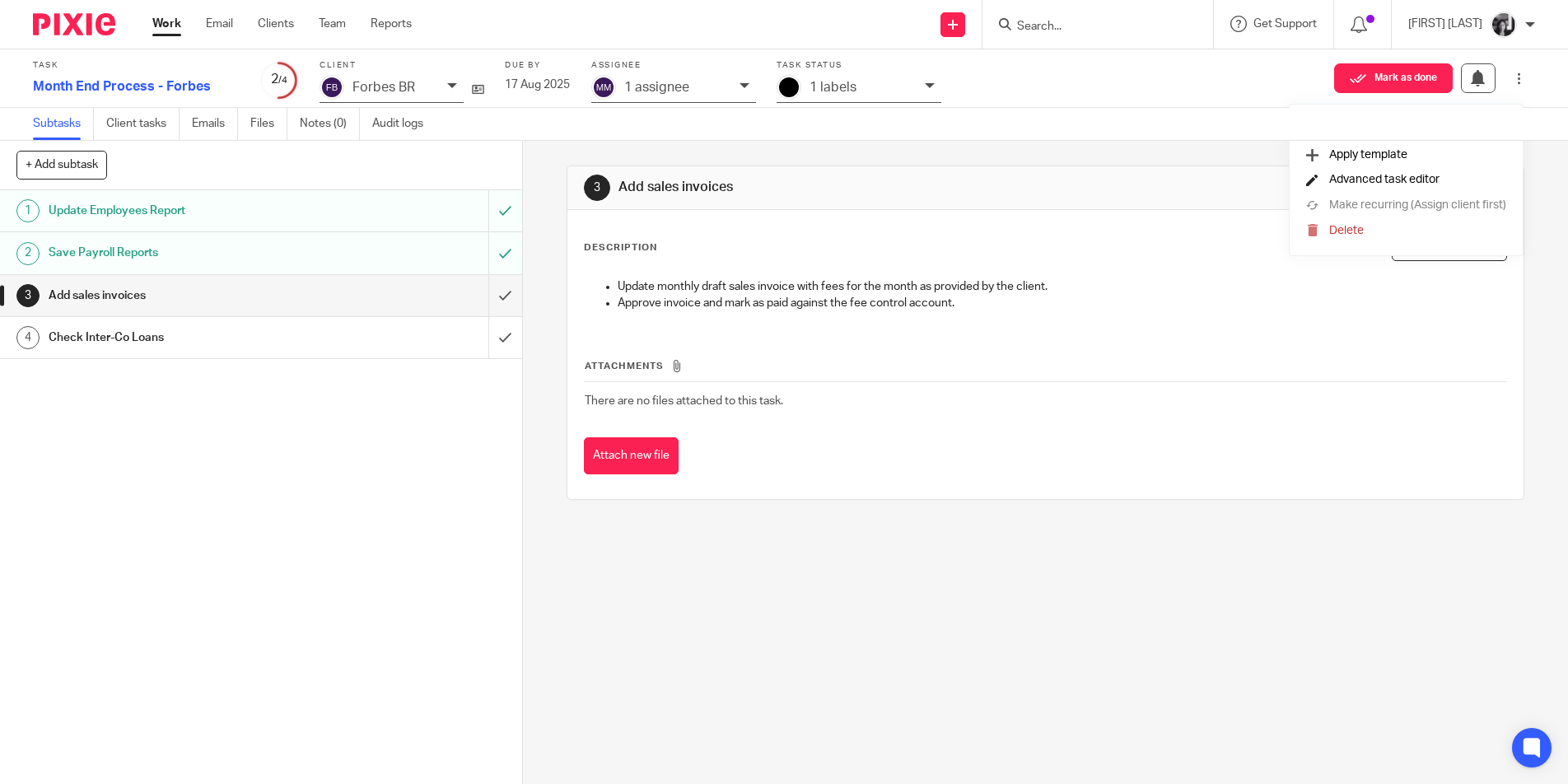 click on "Advanced task editor" at bounding box center [1384, 180] 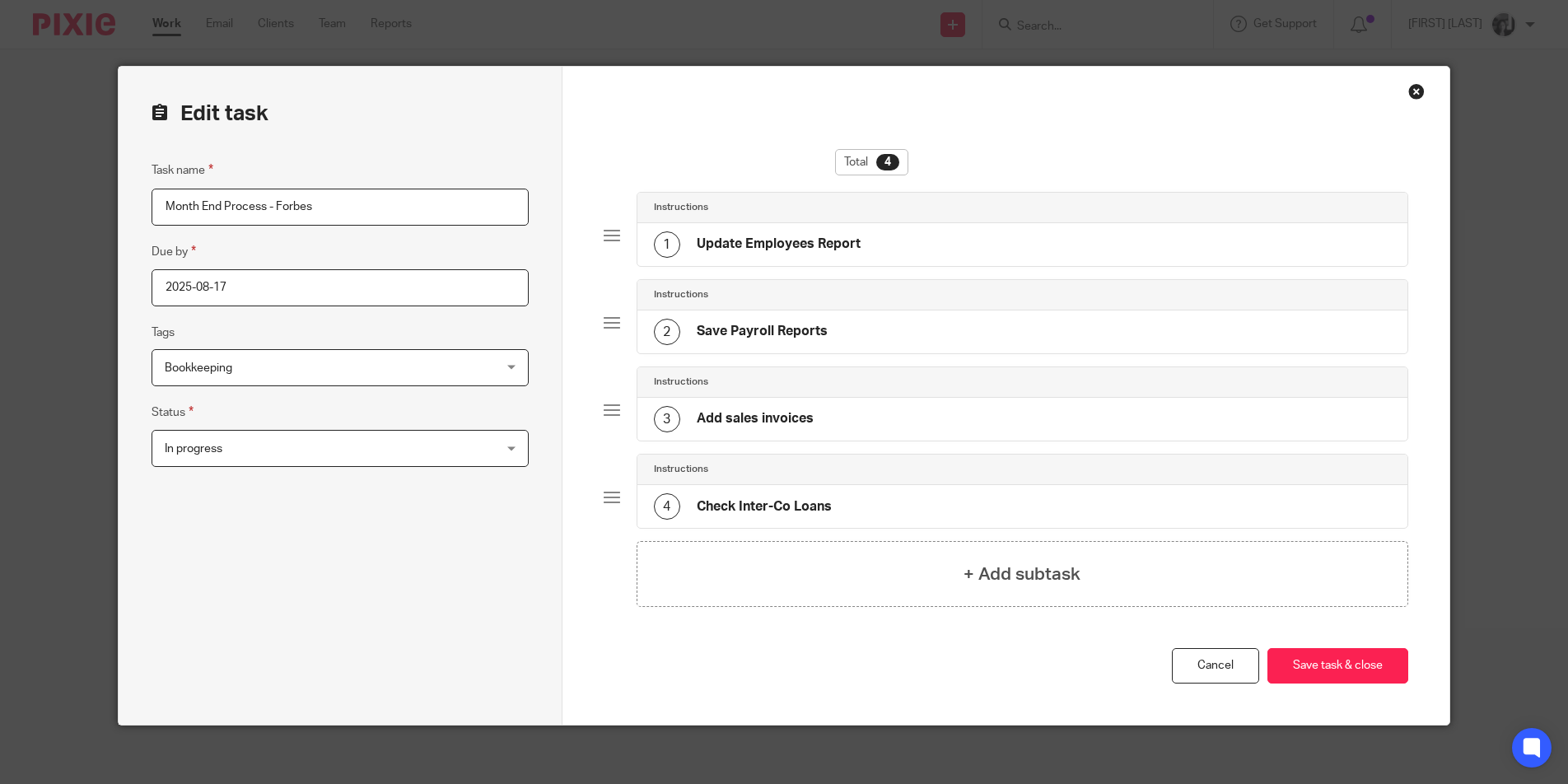 scroll, scrollTop: 0, scrollLeft: 0, axis: both 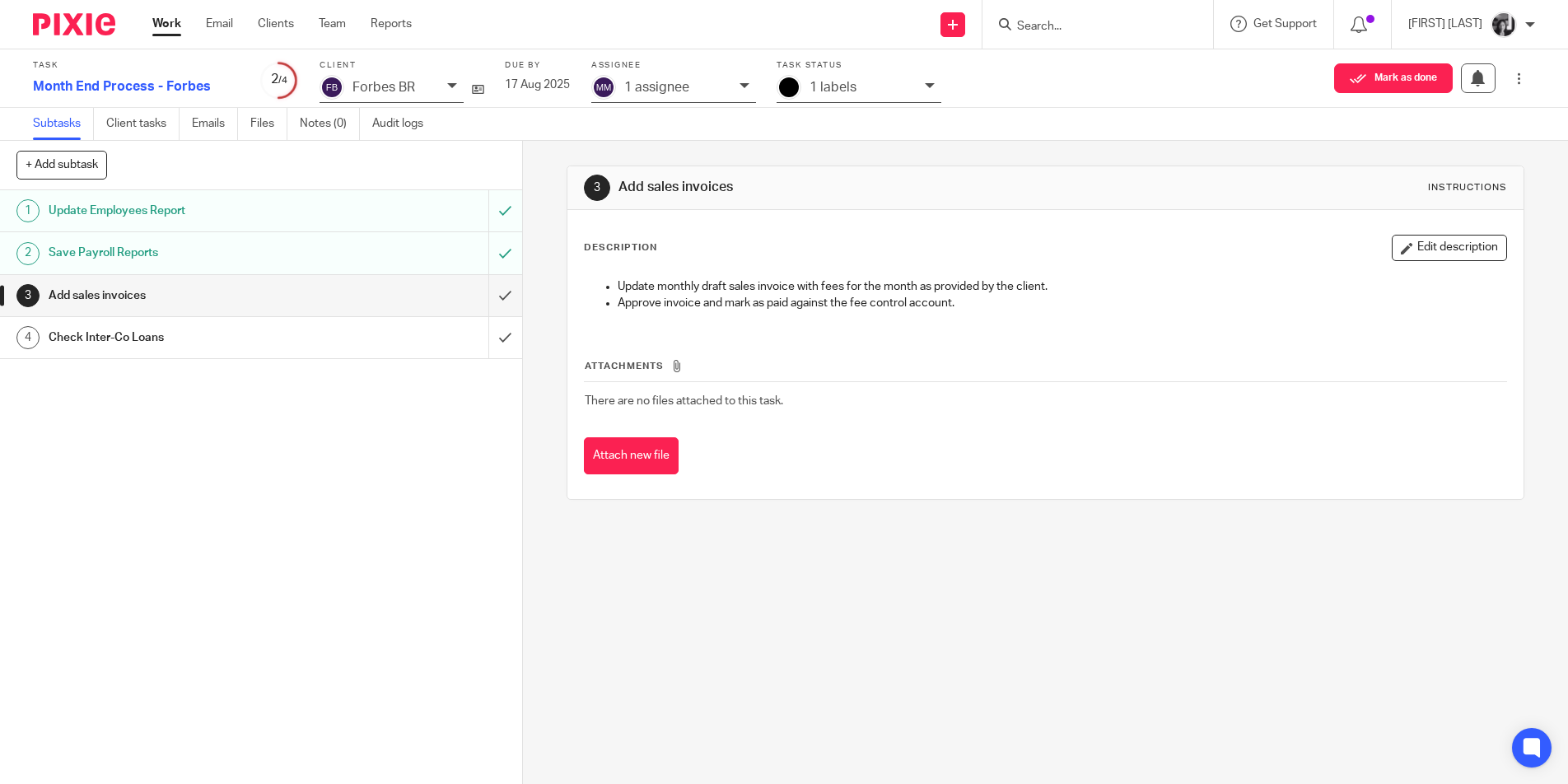 click on "1 labels" at bounding box center [863, 87] 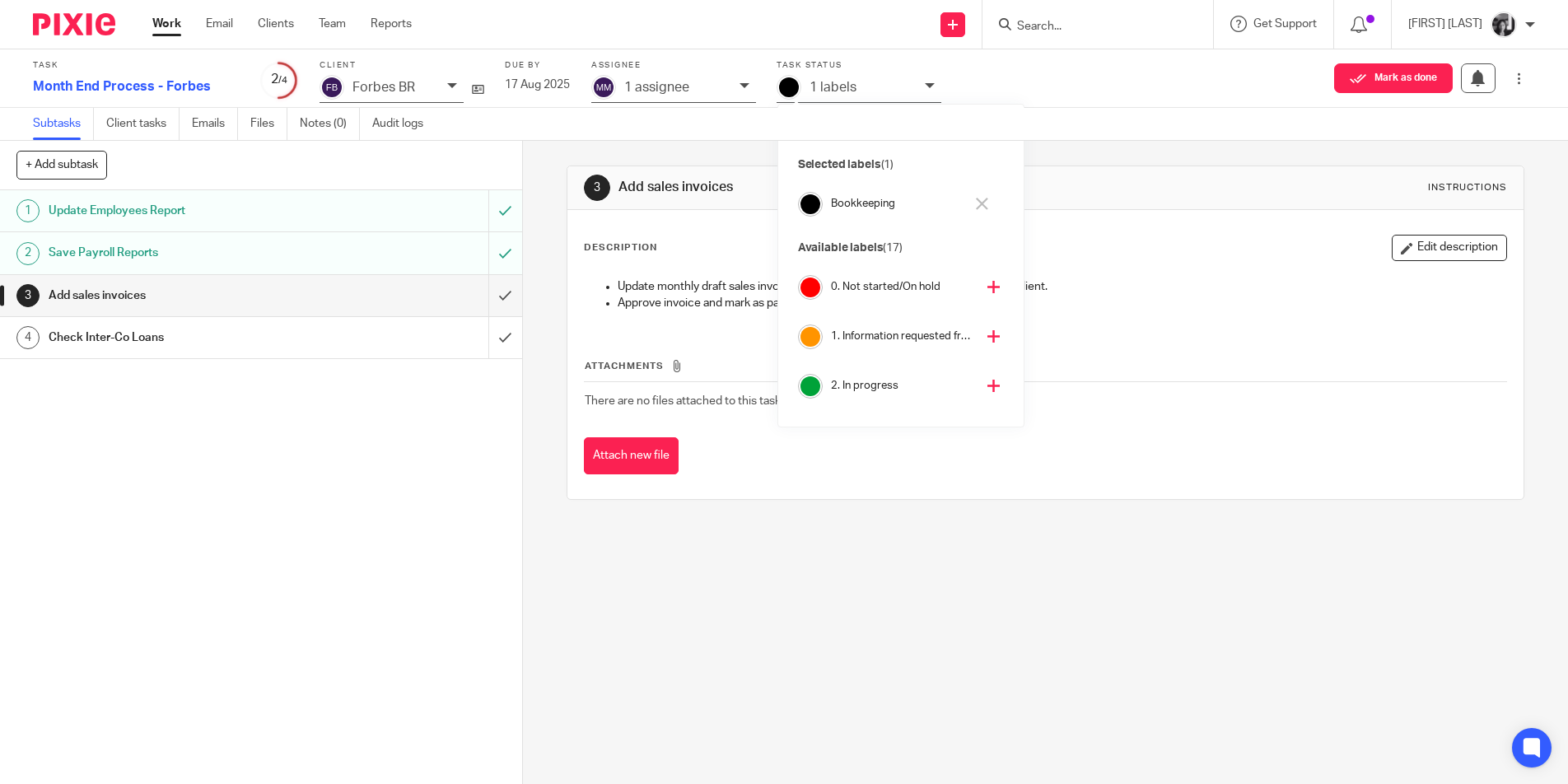 click at bounding box center (993, 336) 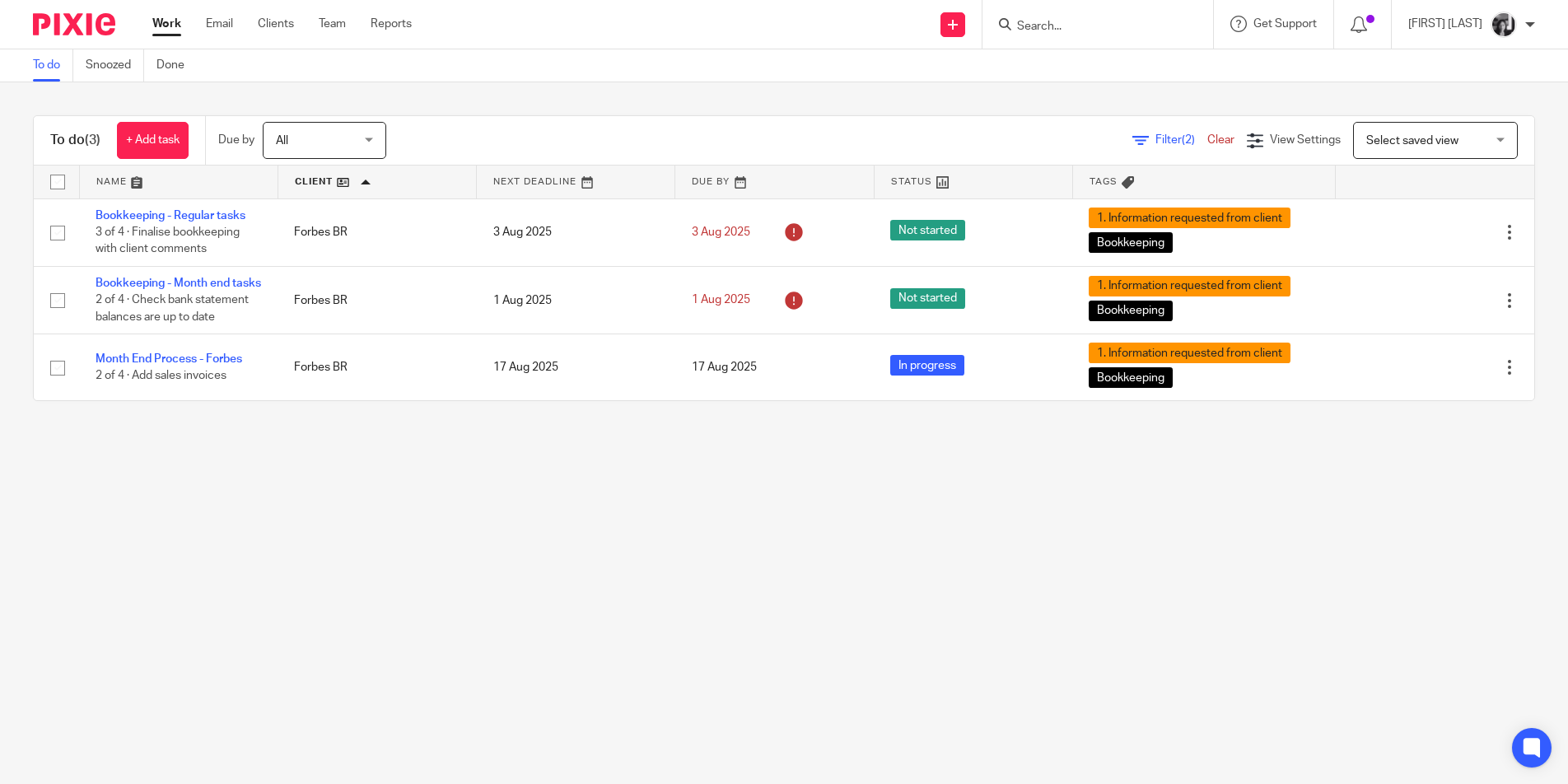 scroll, scrollTop: 0, scrollLeft: 0, axis: both 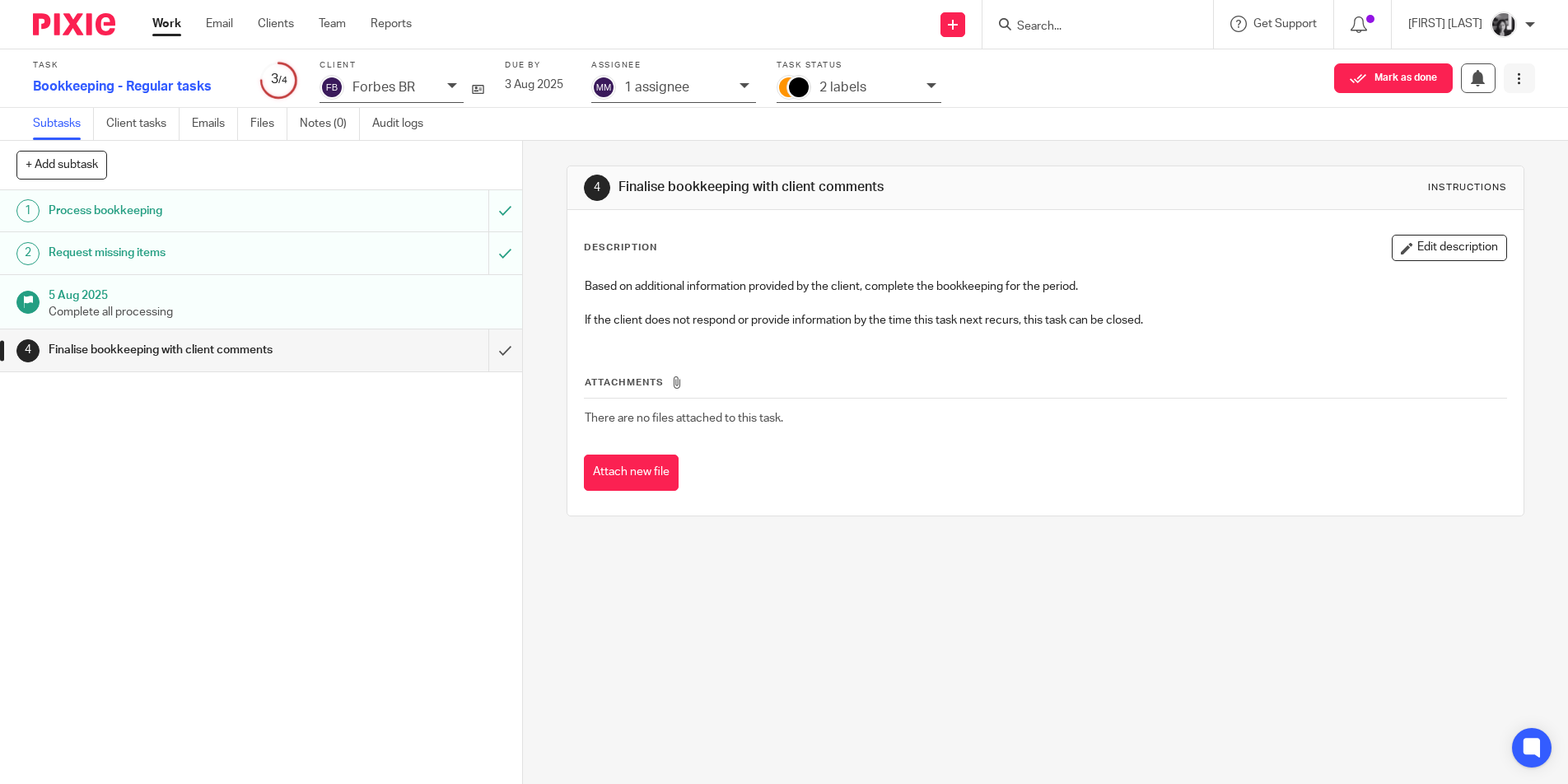 click at bounding box center [1519, 78] 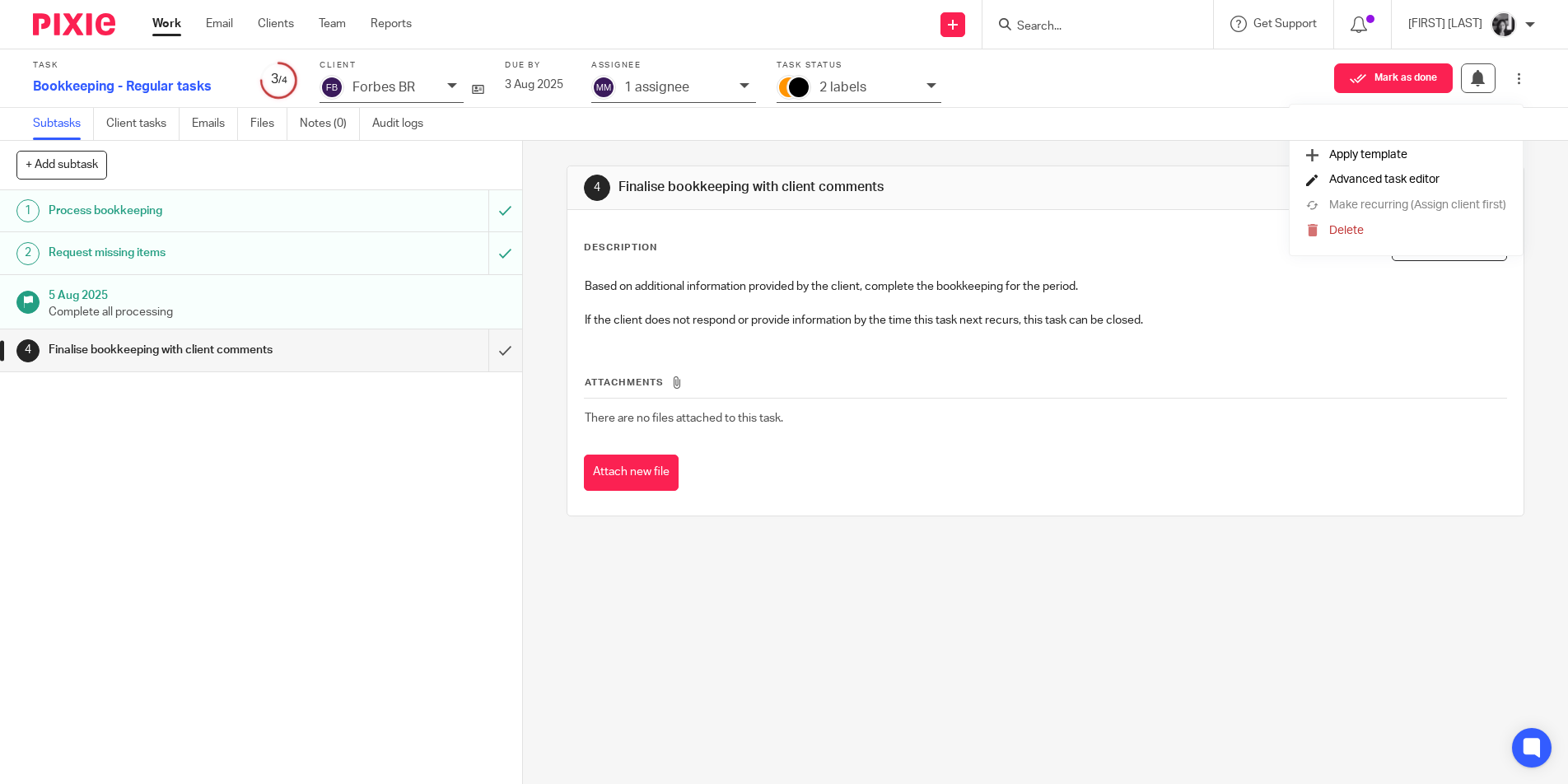 click on "Advanced task editor" at bounding box center (1373, 180) 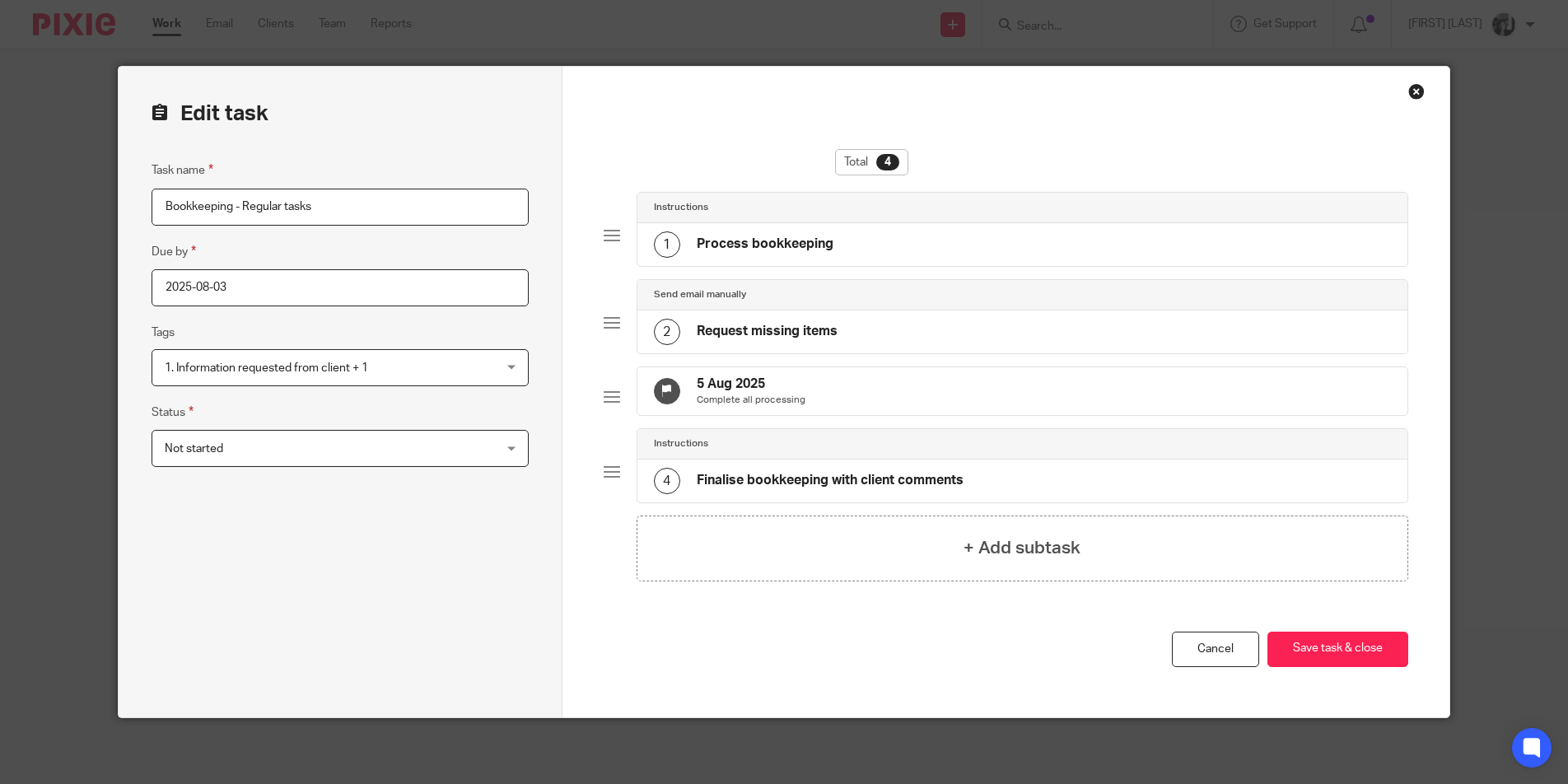 scroll, scrollTop: 0, scrollLeft: 0, axis: both 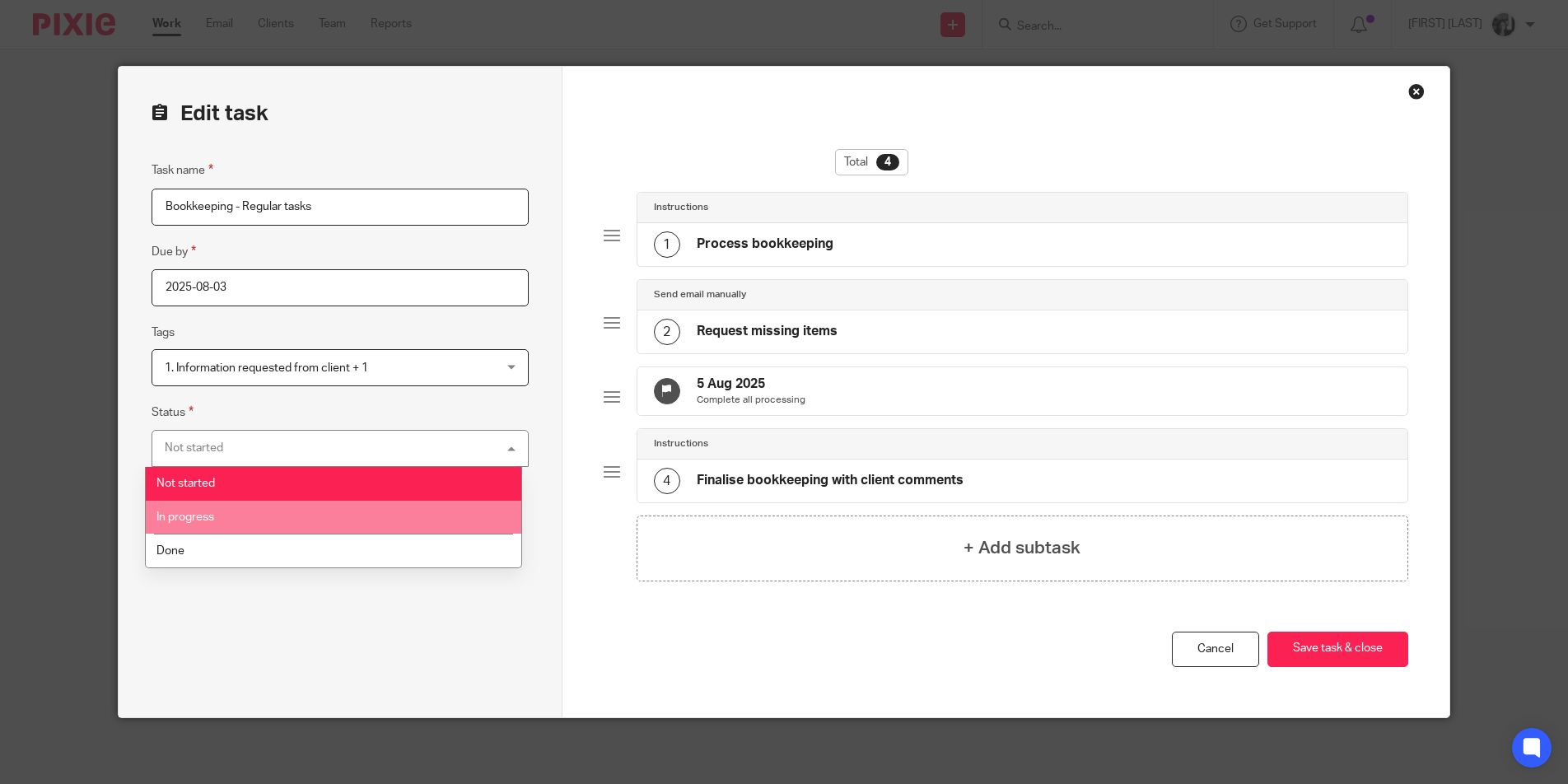 click on "In progress" at bounding box center [334, 517] 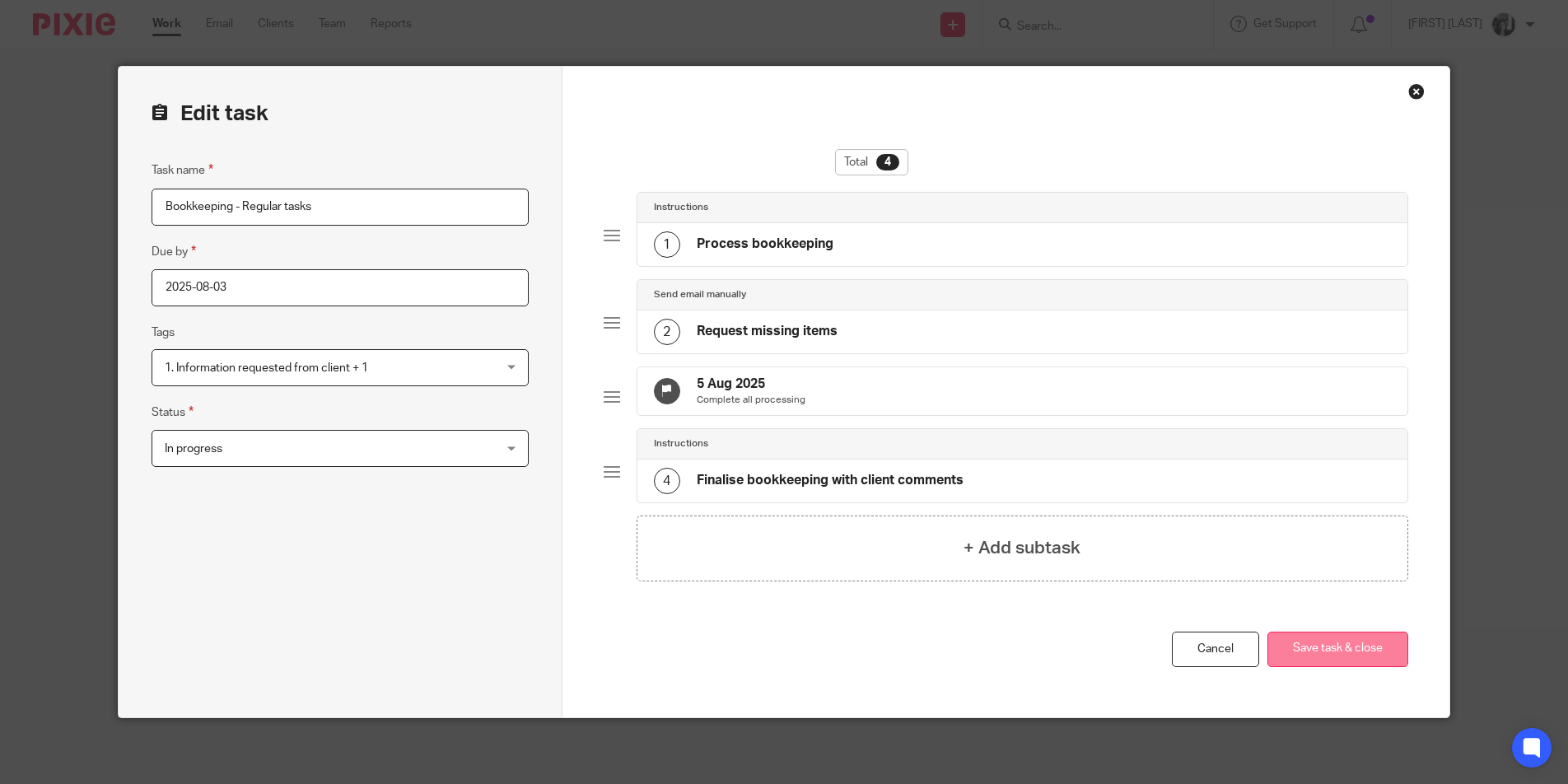 click on "Save task & close" at bounding box center [1337, 649] 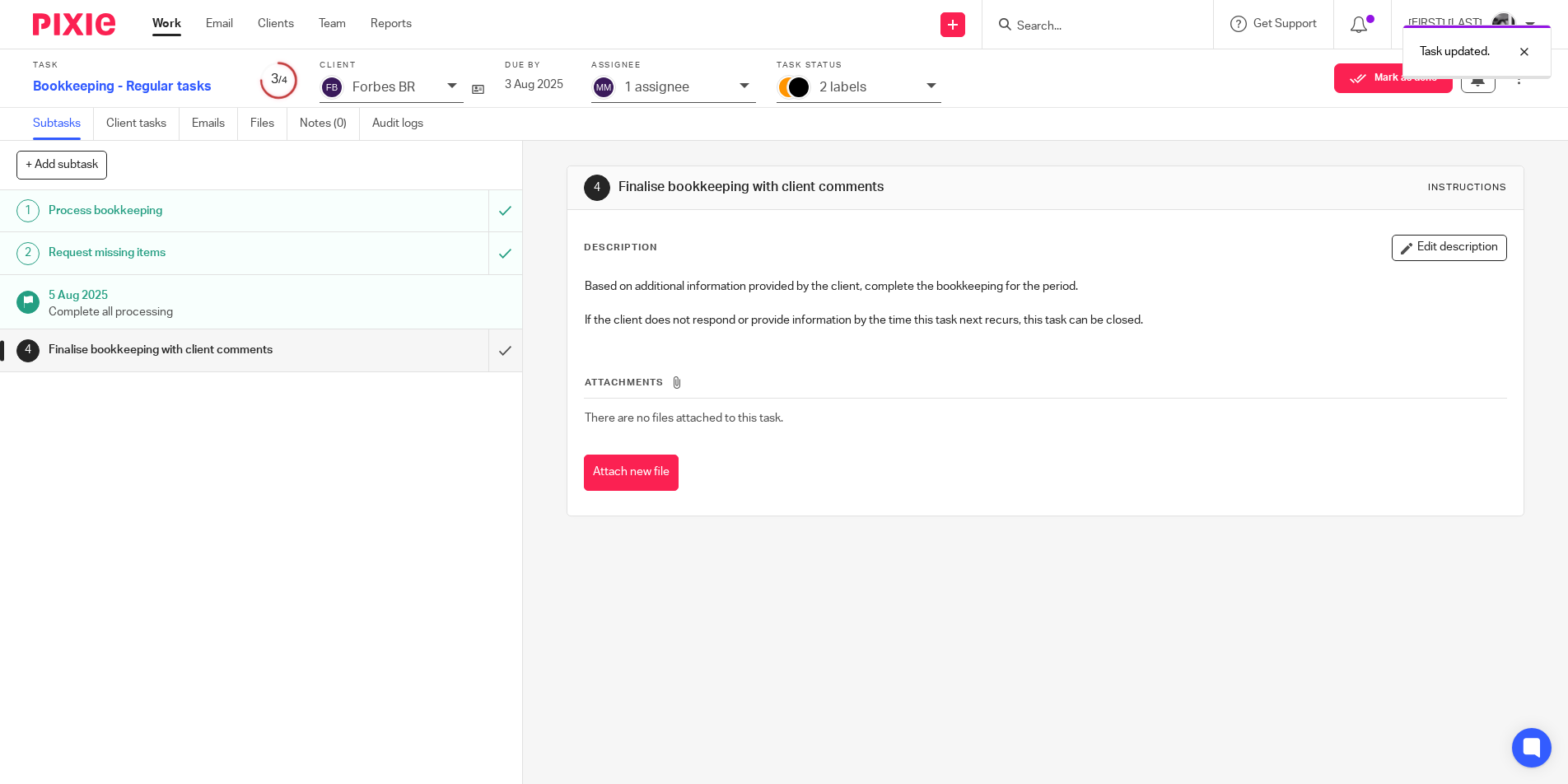 scroll, scrollTop: 0, scrollLeft: 0, axis: both 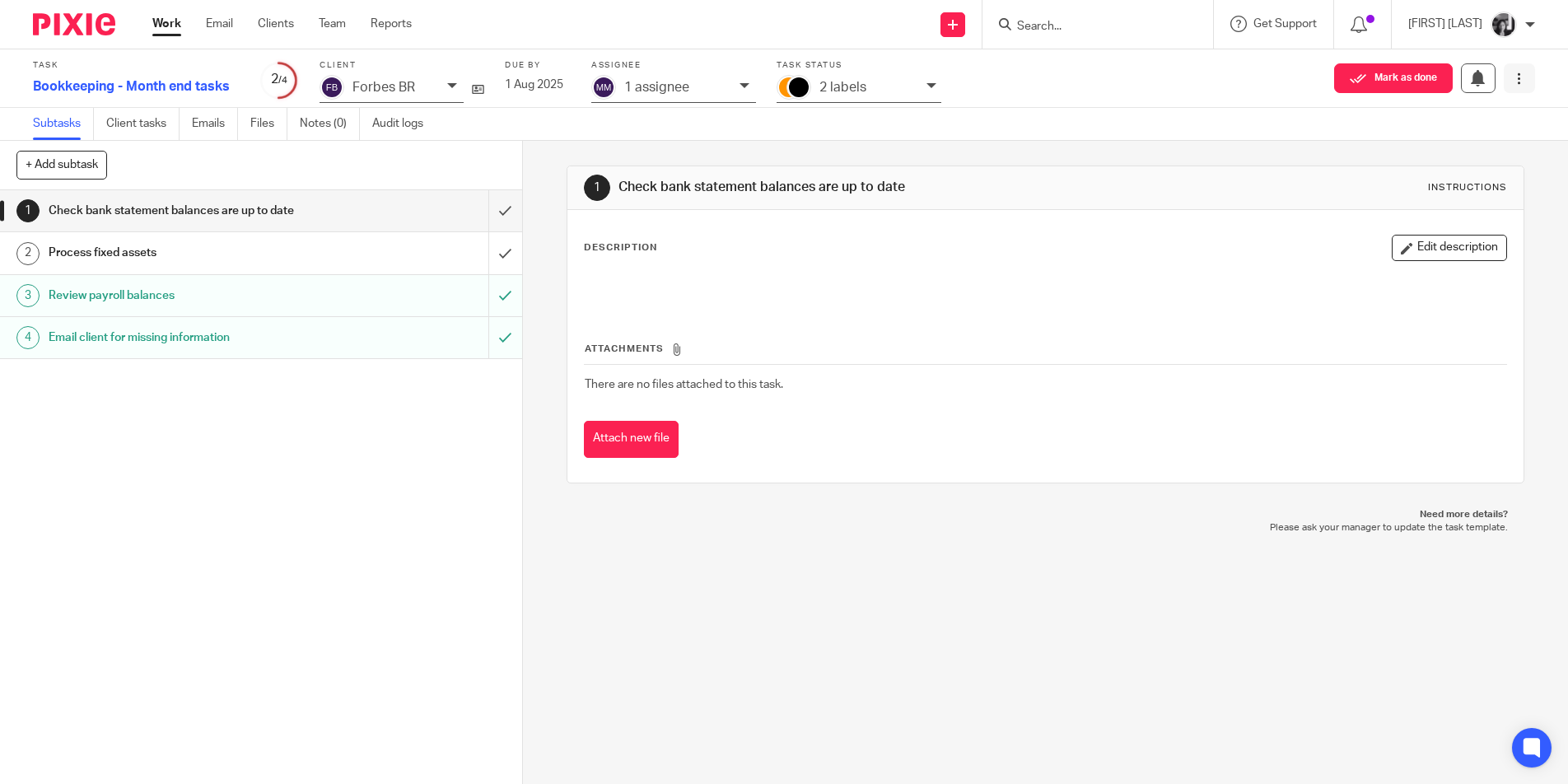 click at bounding box center [1519, 78] 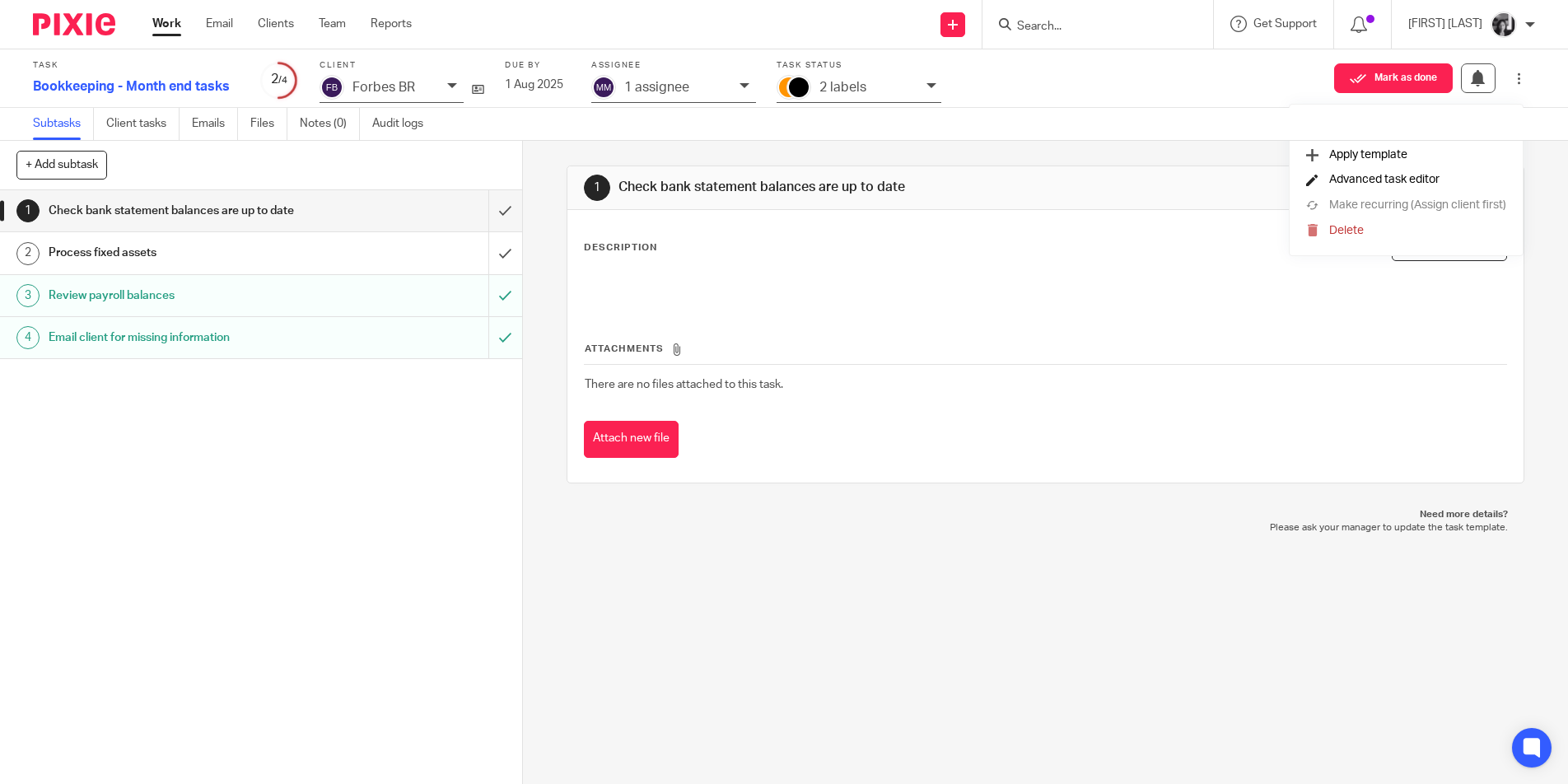 click on "Advanced task editor" at bounding box center [1384, 180] 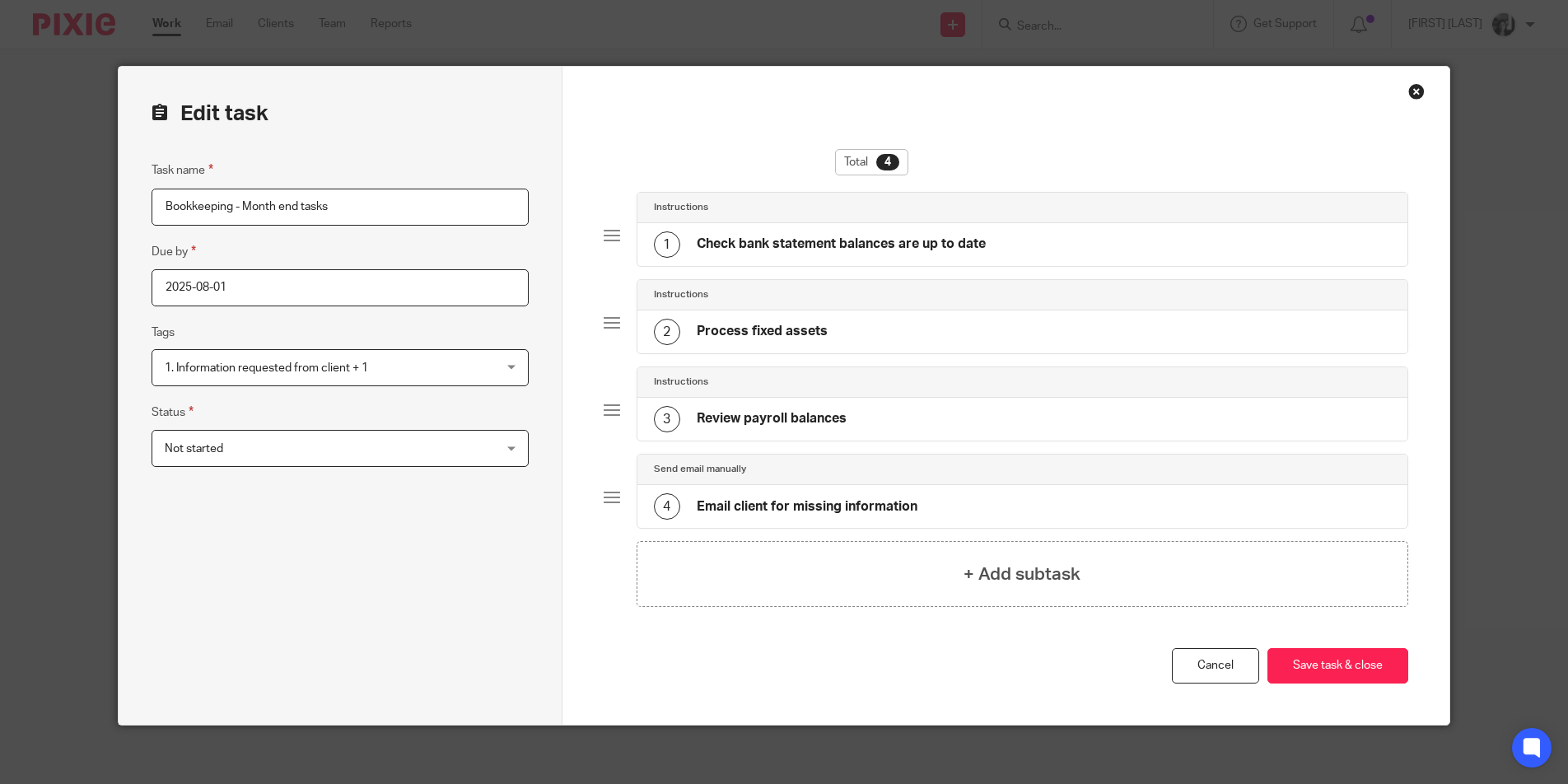 scroll, scrollTop: 0, scrollLeft: 0, axis: both 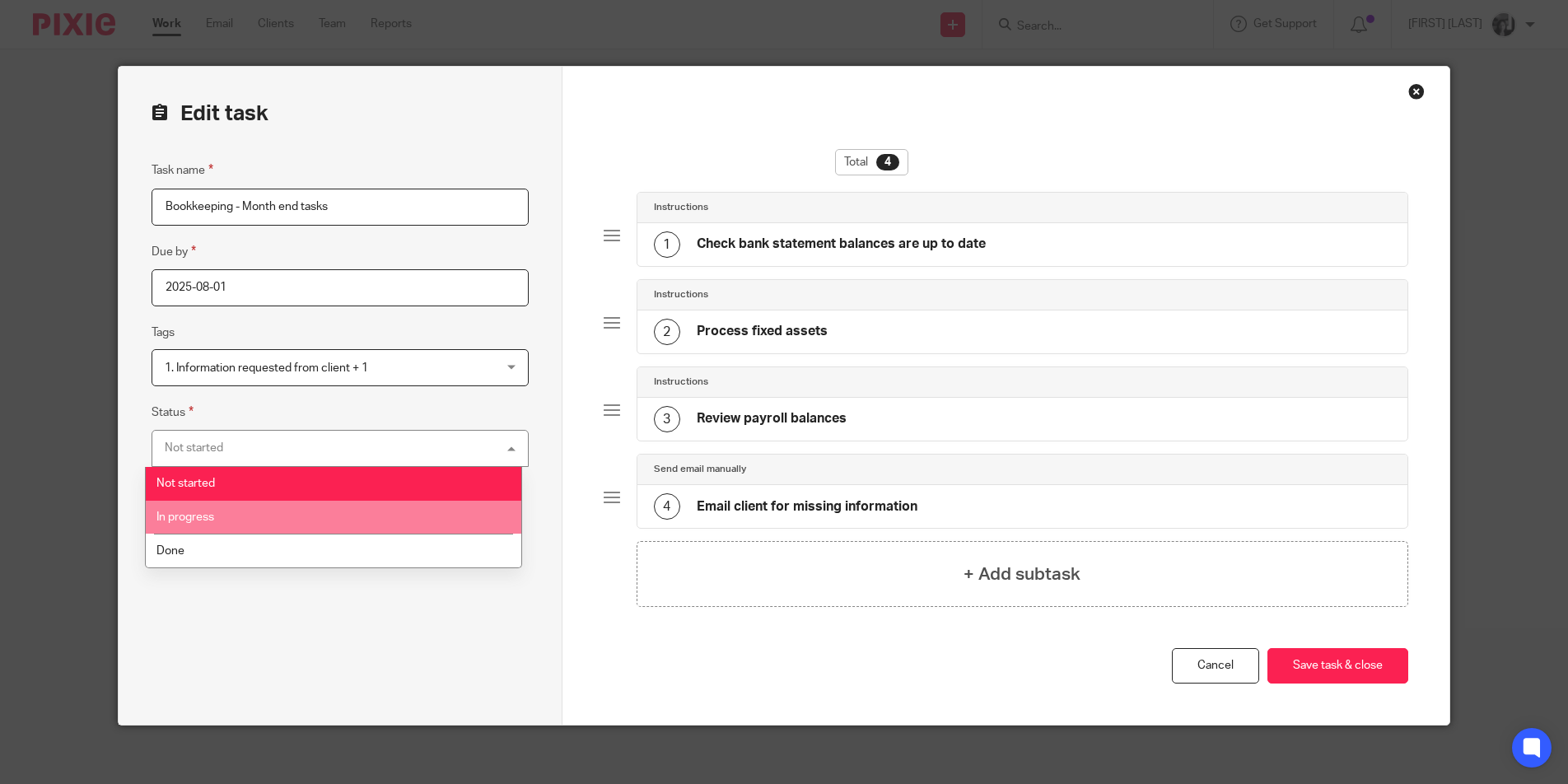 click on "In progress" at bounding box center [334, 517] 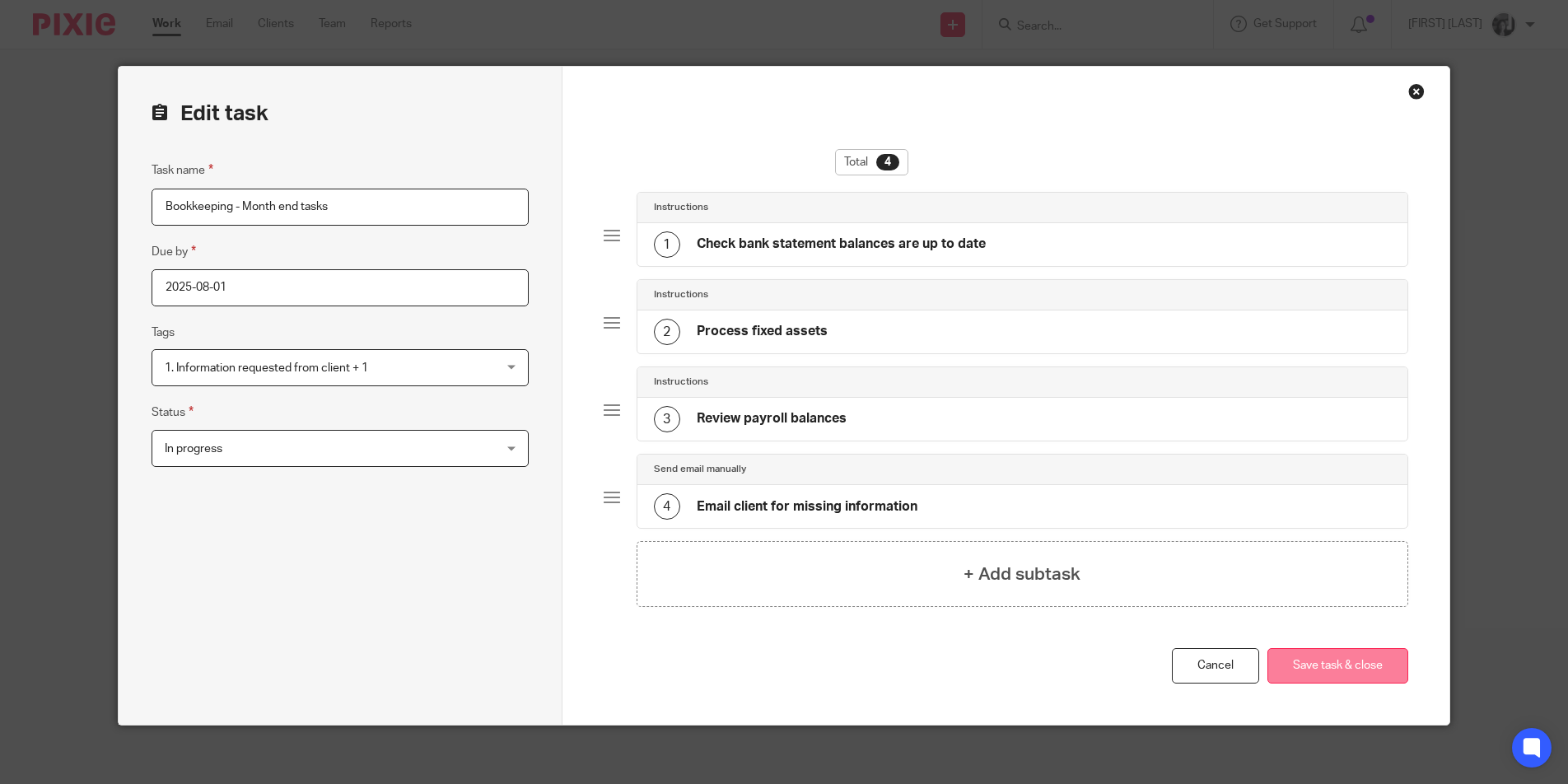 click on "Save task & close" at bounding box center (1337, 665) 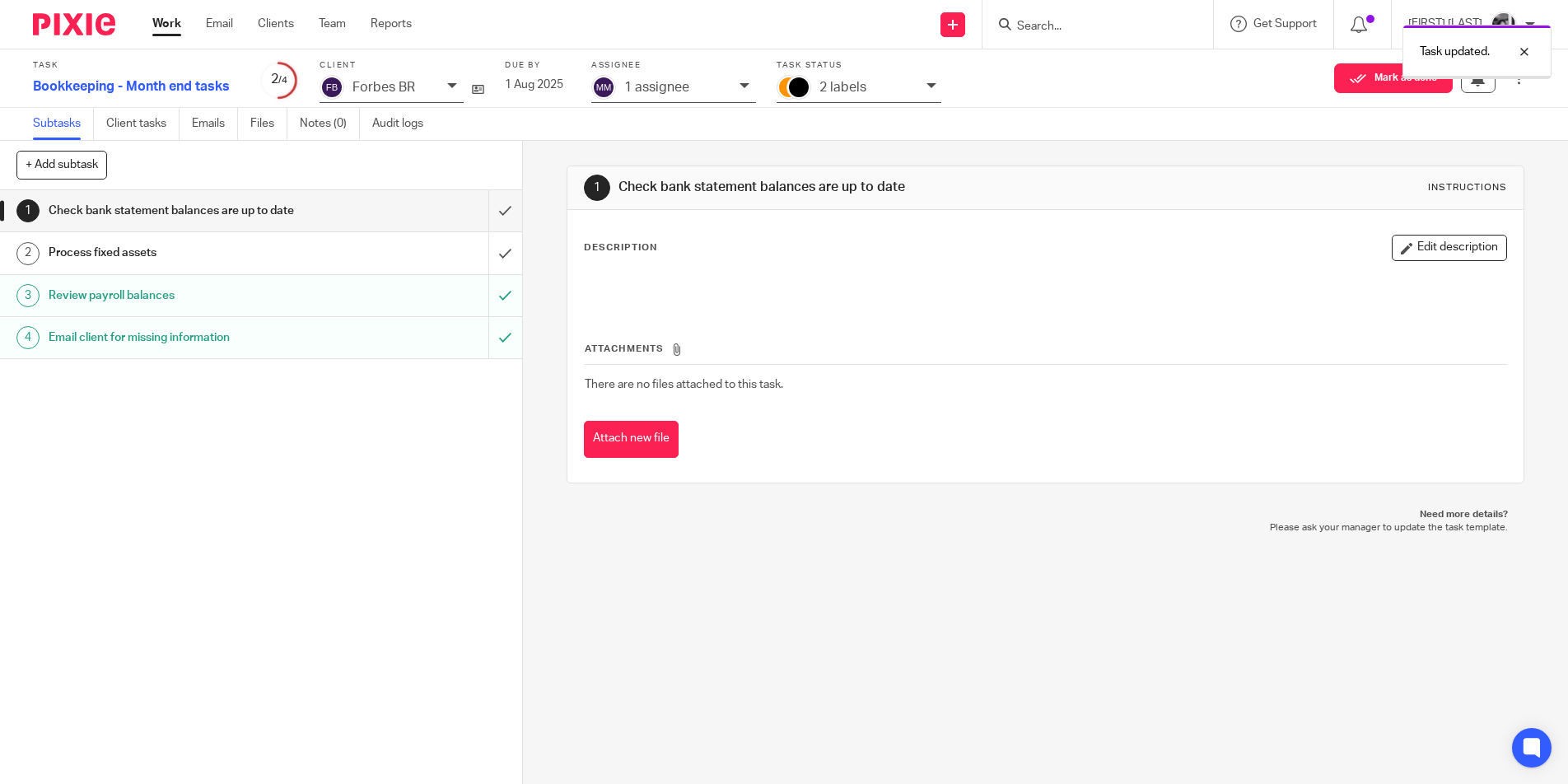 scroll, scrollTop: 0, scrollLeft: 0, axis: both 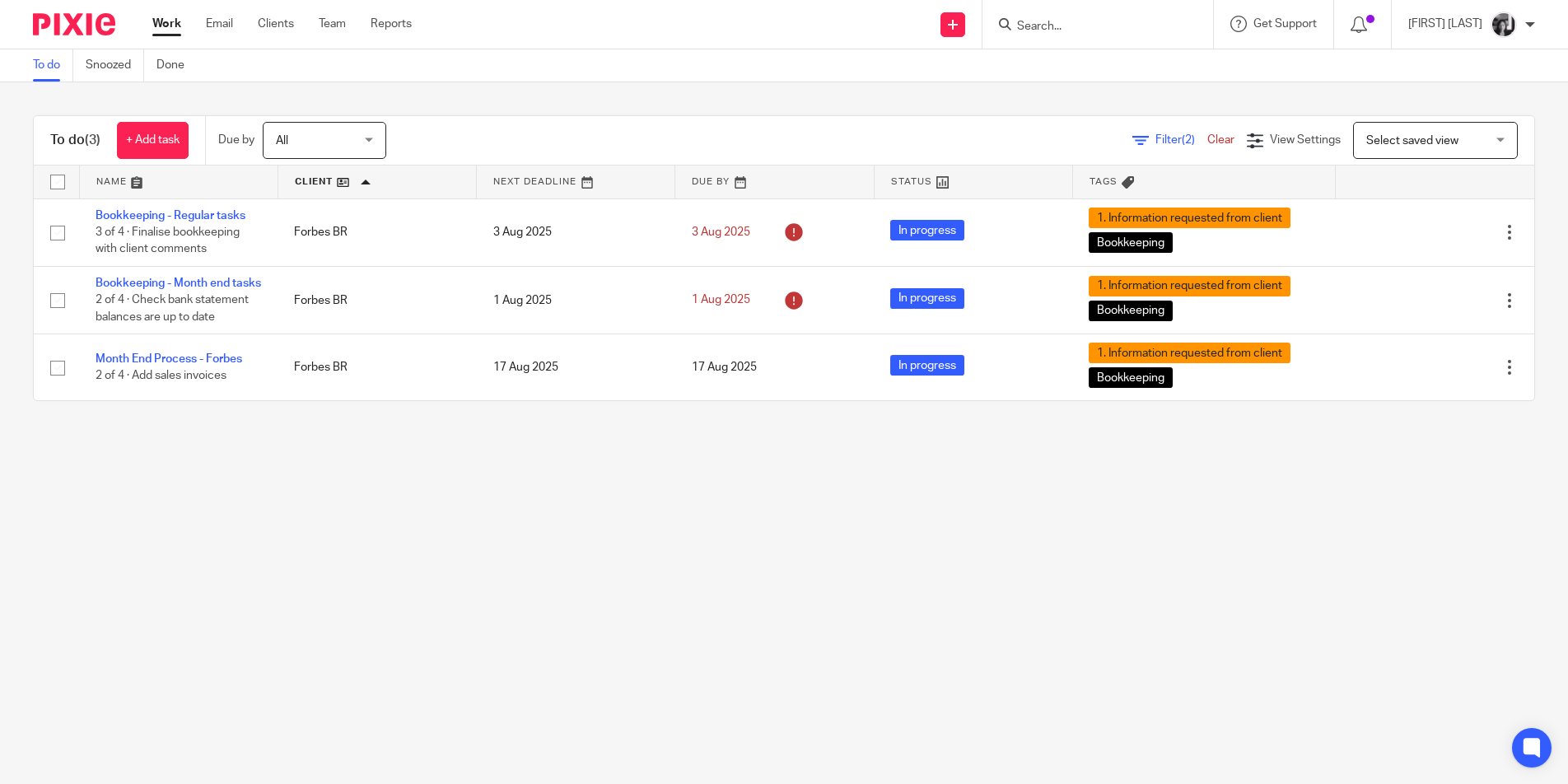 click on "To do
Snoozed
Done
To do
(3)   + Add task    Due by
All
All
Today
Tomorrow
This week
Next week
This month
Next month
All
all     Filter
(2) Clear     View Settings   View Settings     (2) Filters   Clear   Save     Manage saved views
Select saved view
Select saved view
Select saved view
Payroll tasks
Name     Client       Next Deadline     Due By     Status   Tags       Bookkeeping - Regular tasks
3
of
4 ·
Finalise bookkeeping with client comments
Forbes BR
3 Aug 2025
3 Aug 2025" at bounding box center (784, 392) 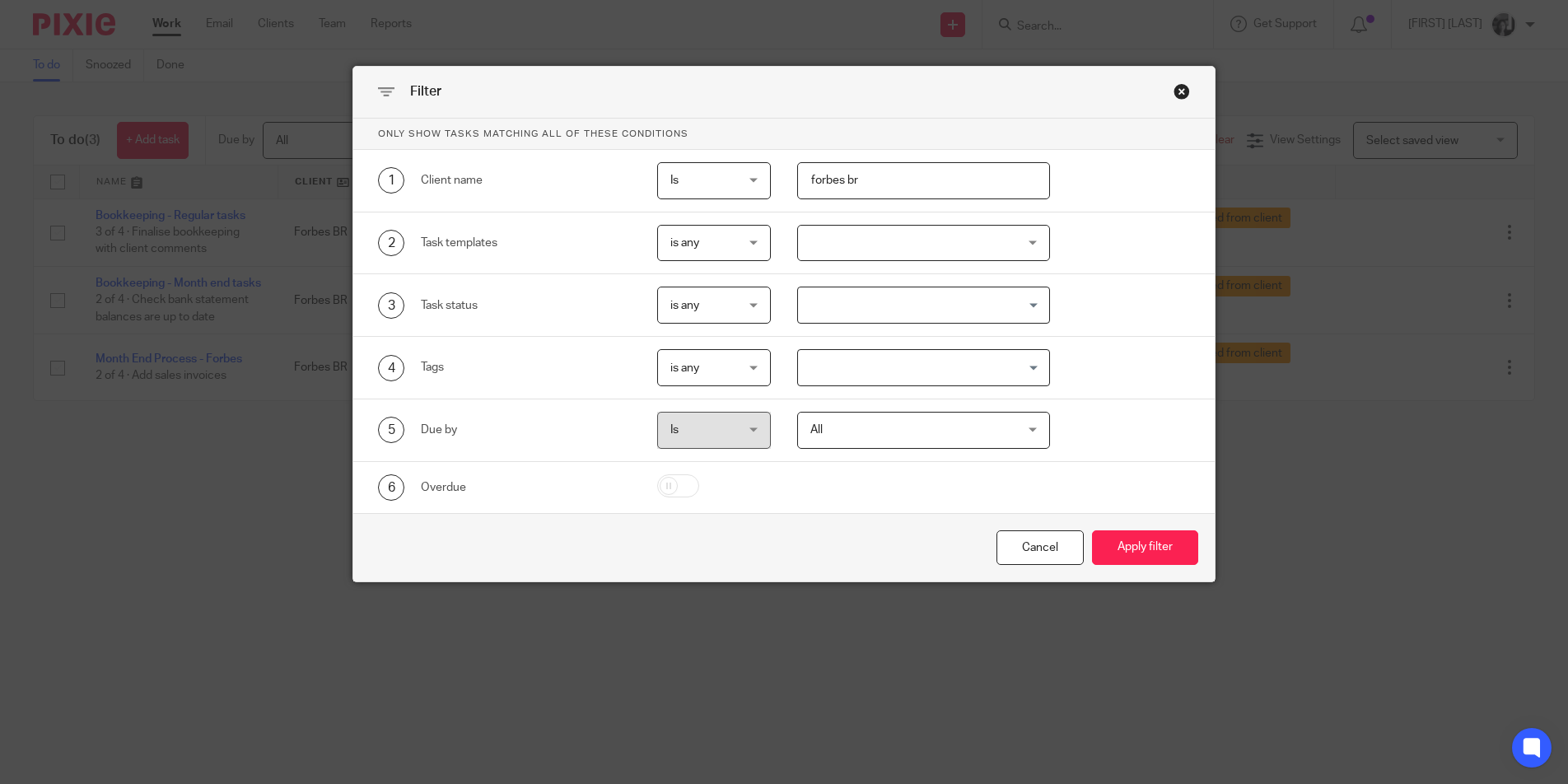 click on "forbes br" at bounding box center [924, 180] 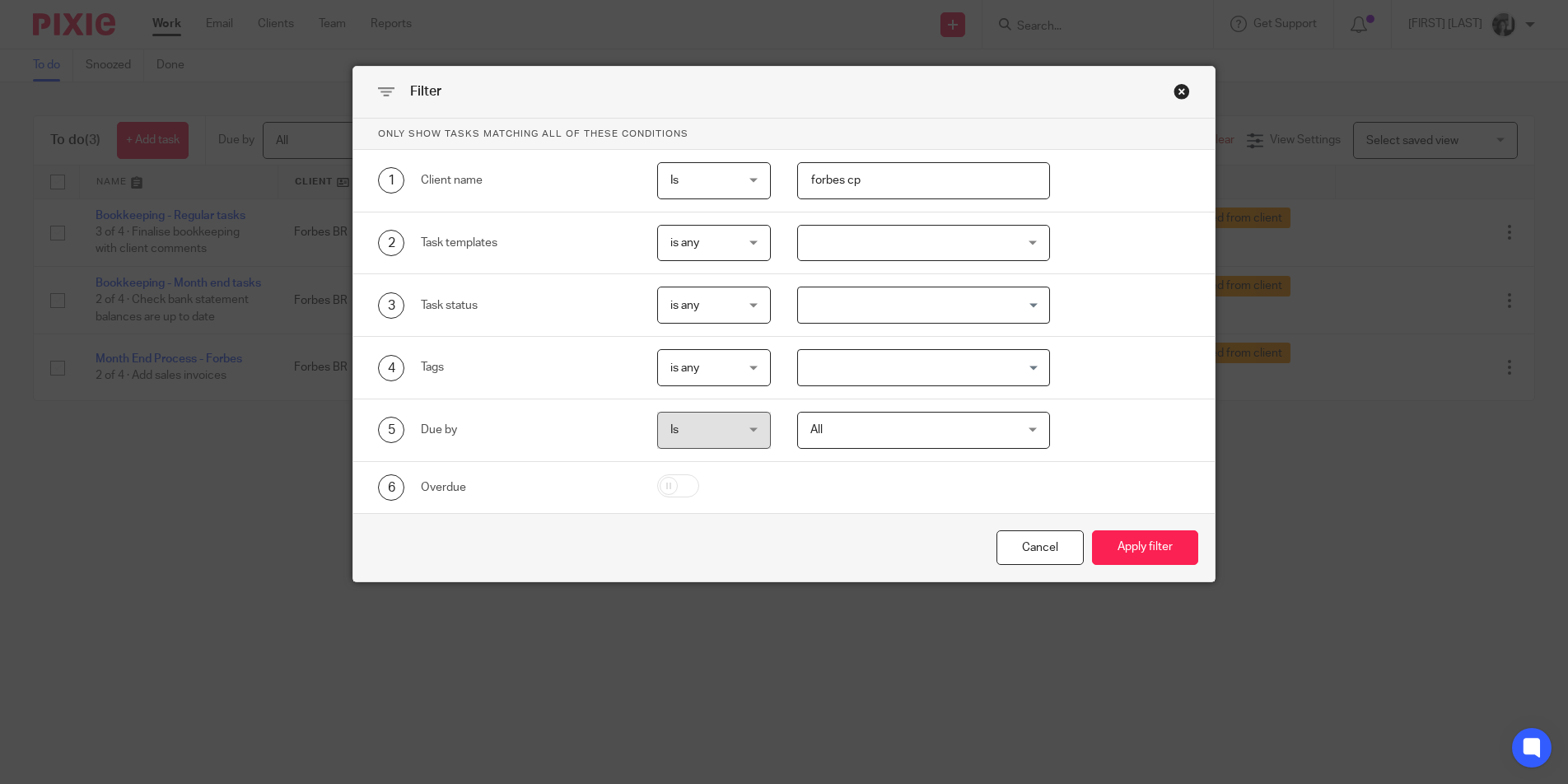 type on "forbes cp" 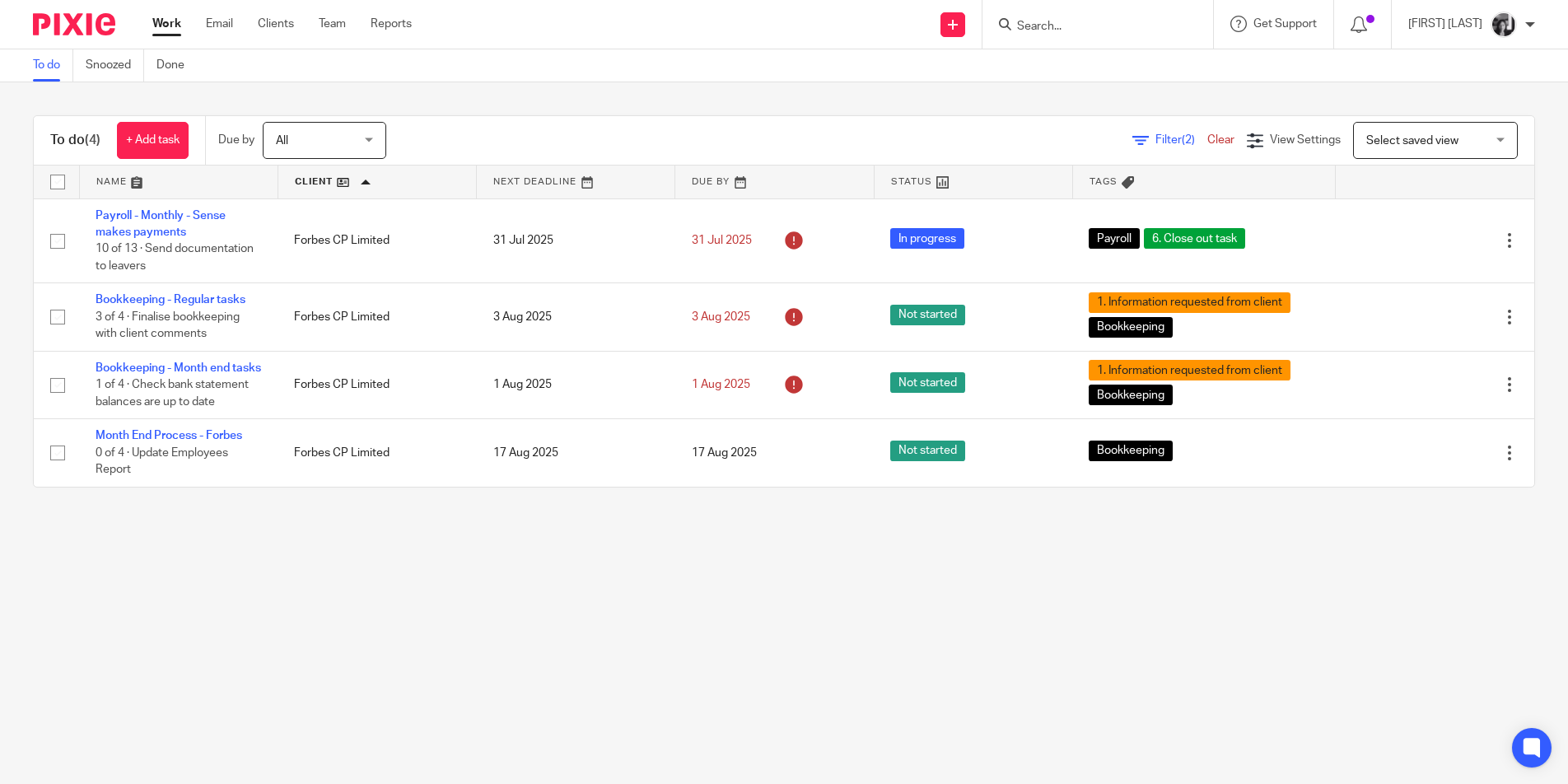 scroll, scrollTop: 0, scrollLeft: 0, axis: both 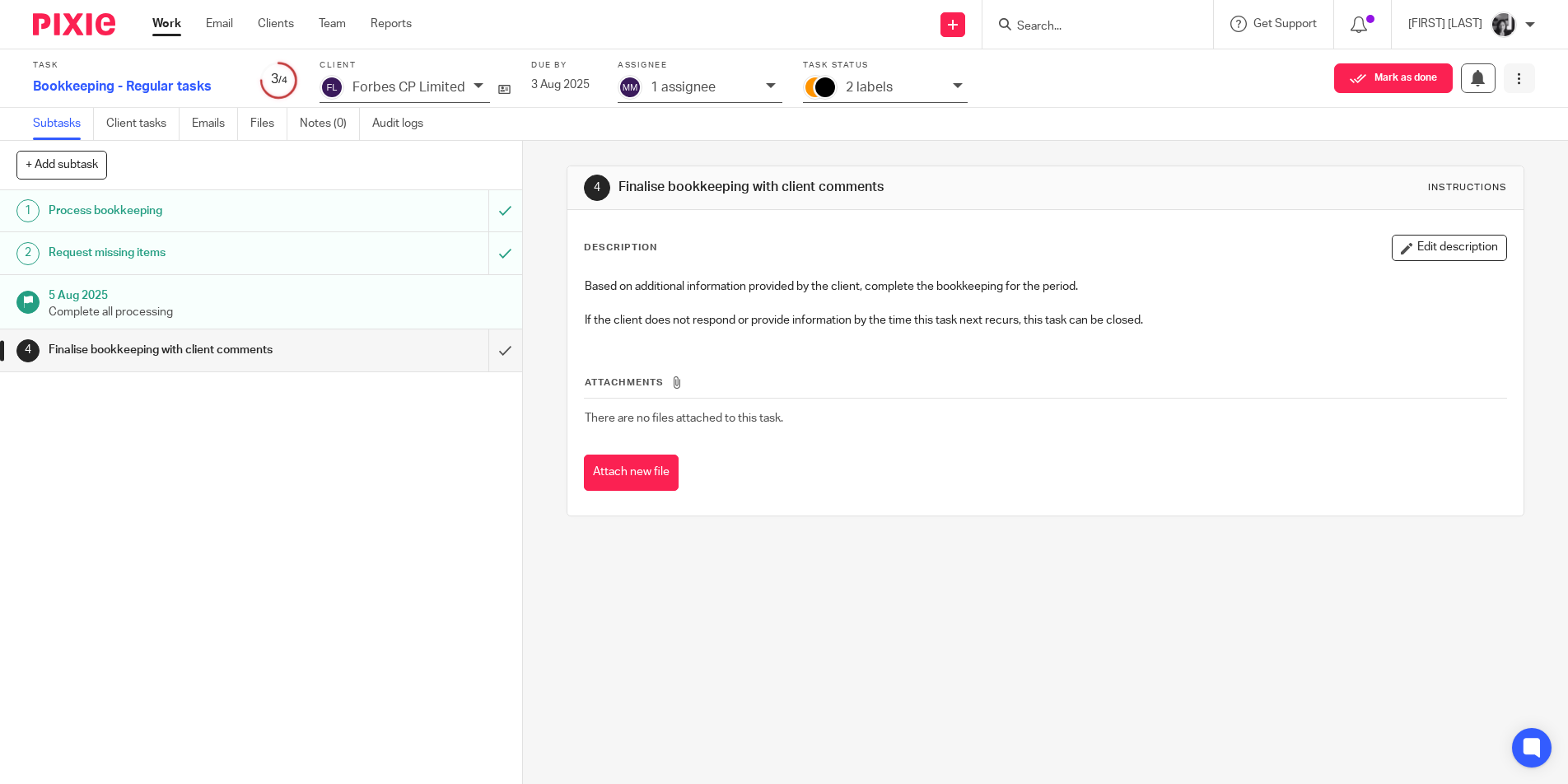 click at bounding box center (1519, 78) 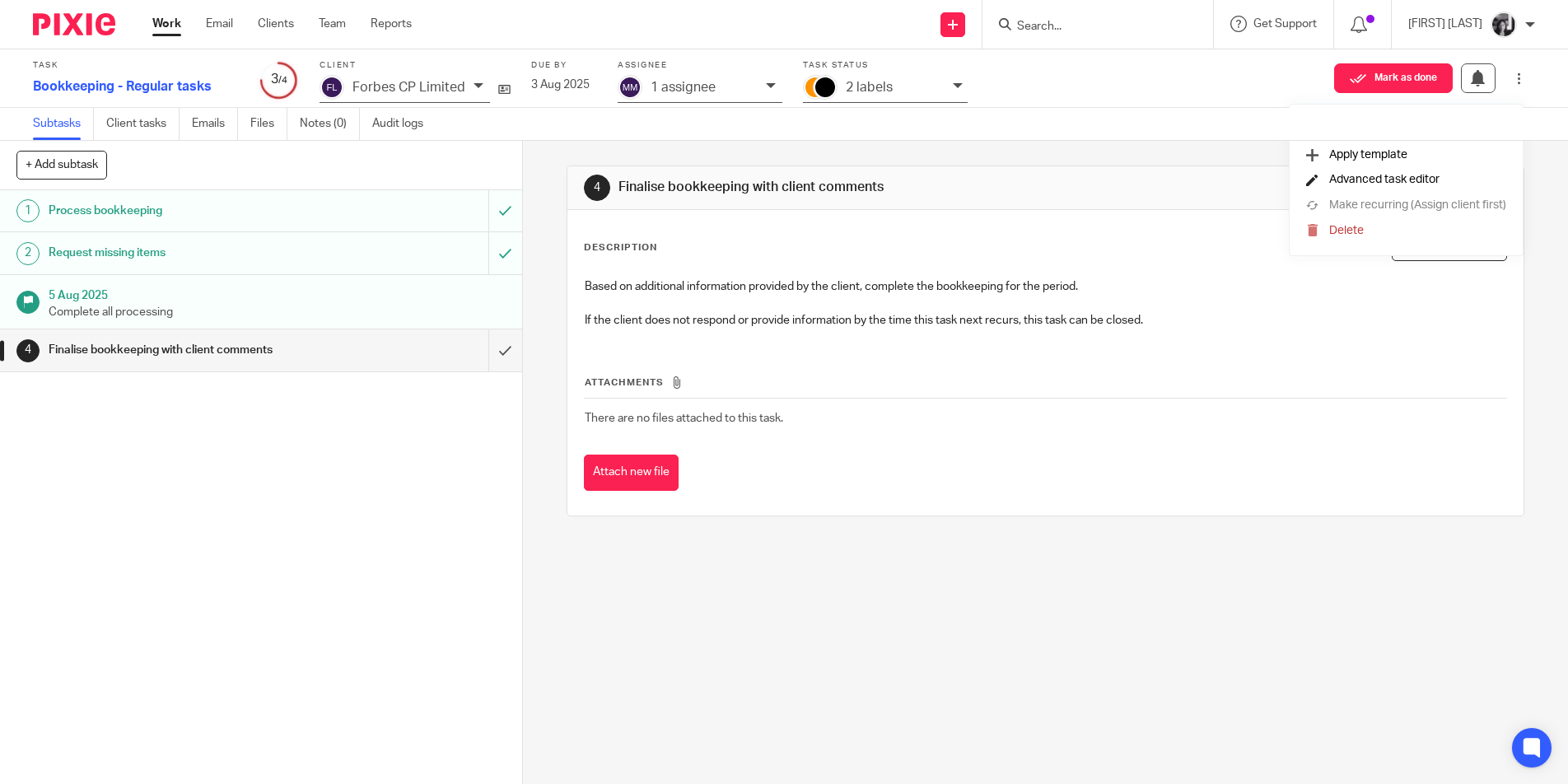 click on "Advanced task editor" at bounding box center [1384, 180] 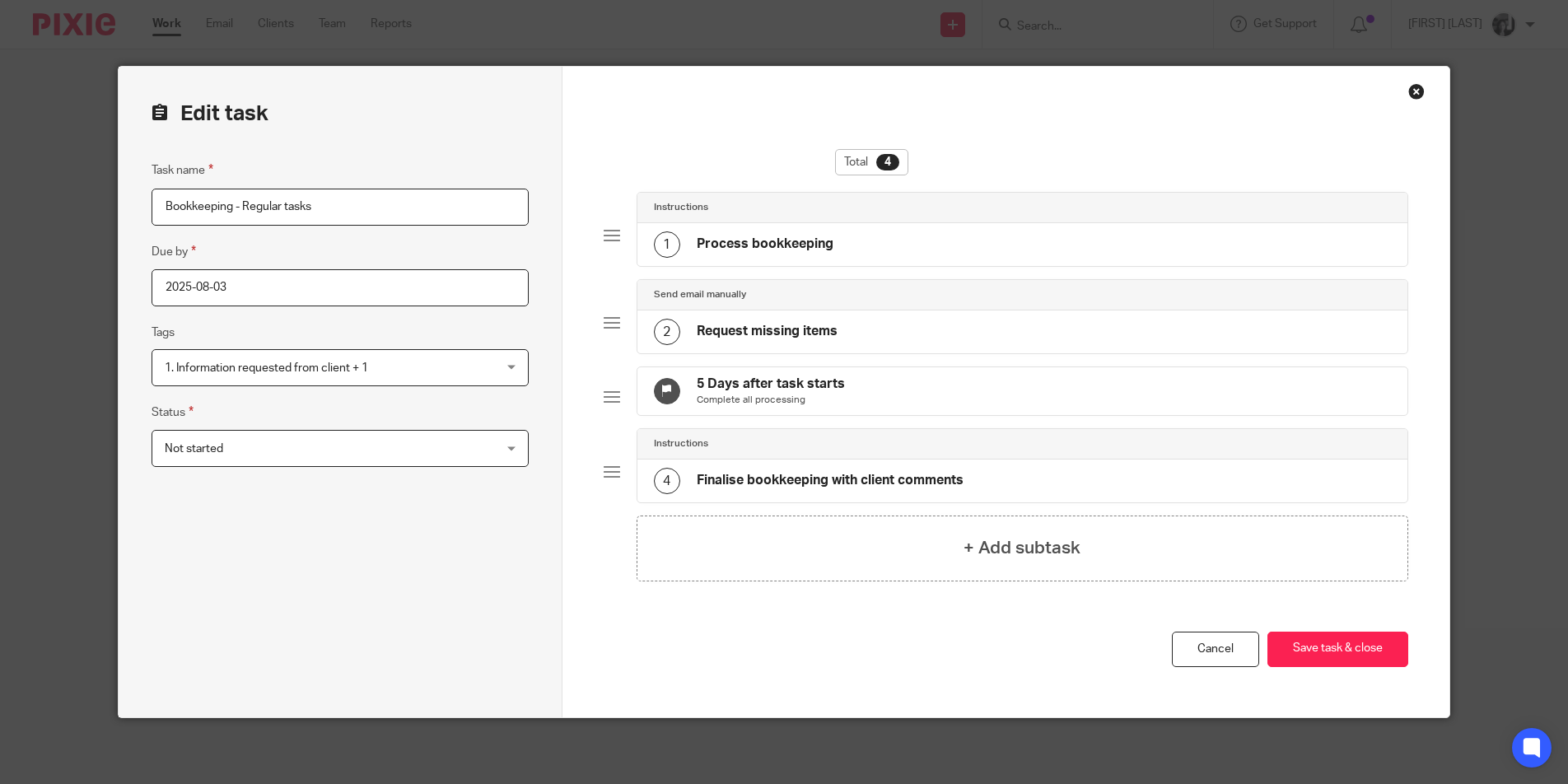 scroll, scrollTop: 0, scrollLeft: 0, axis: both 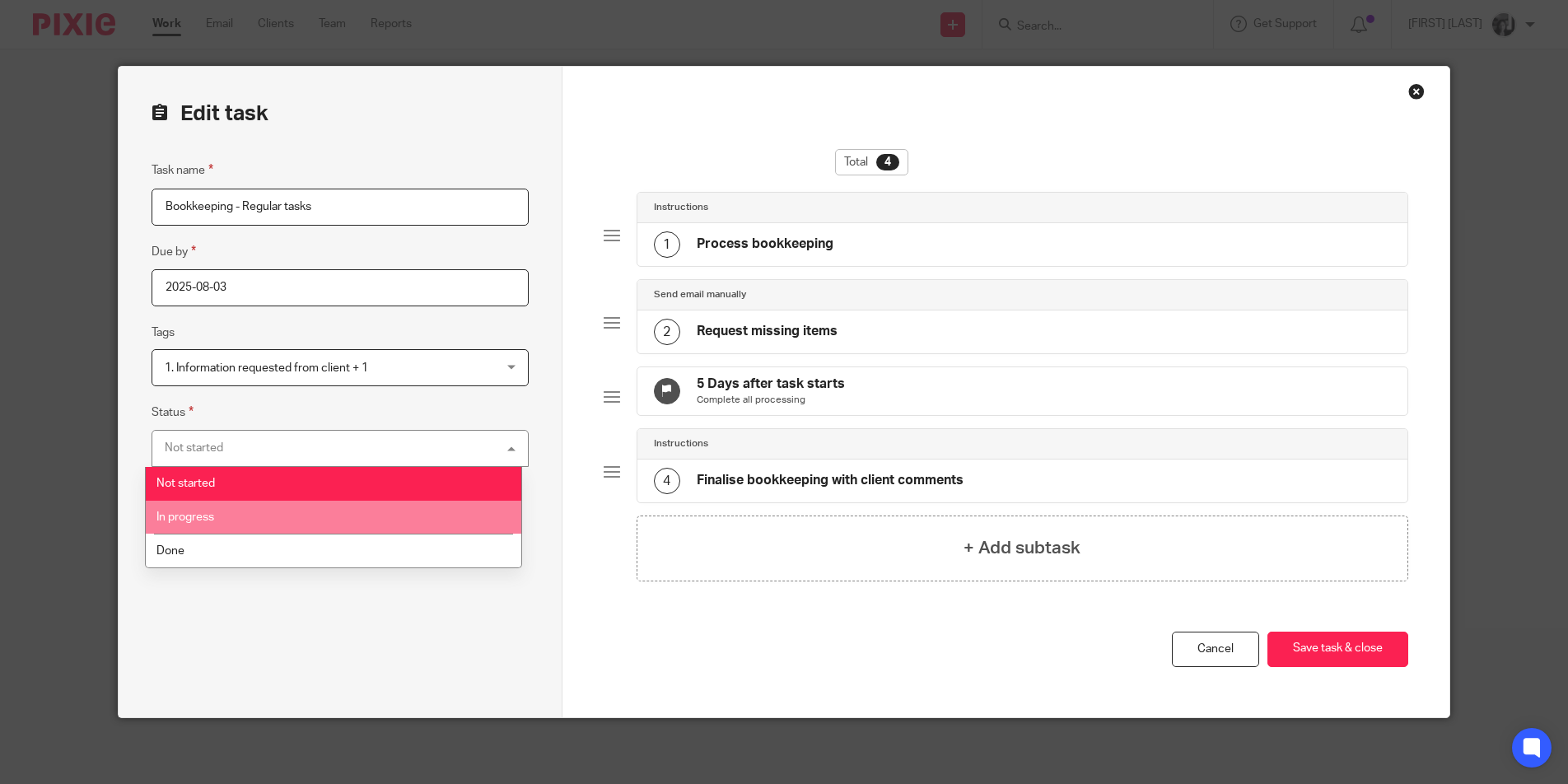 click on "In progress" at bounding box center [334, 517] 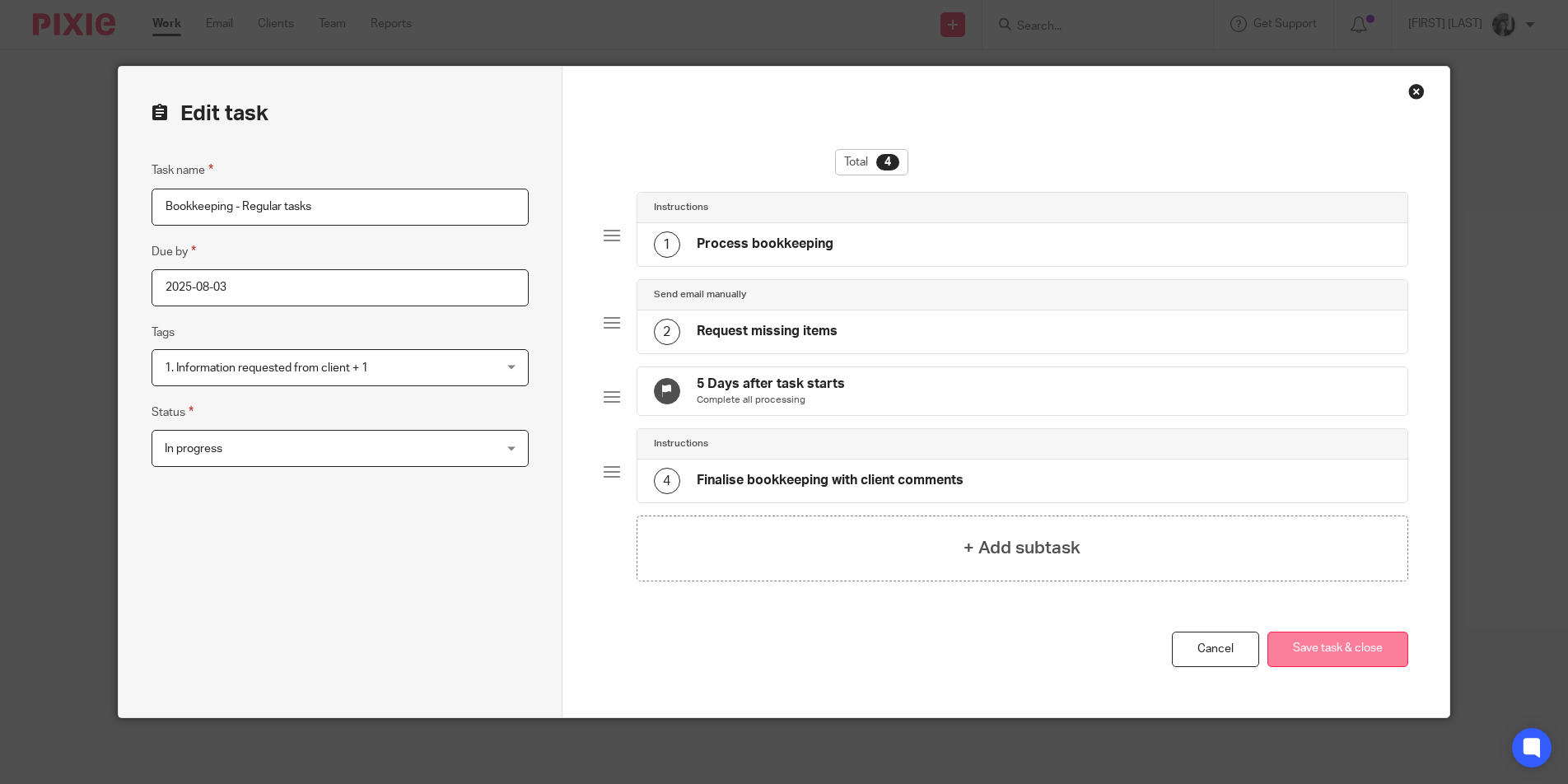 click on "Save task & close" at bounding box center [1337, 649] 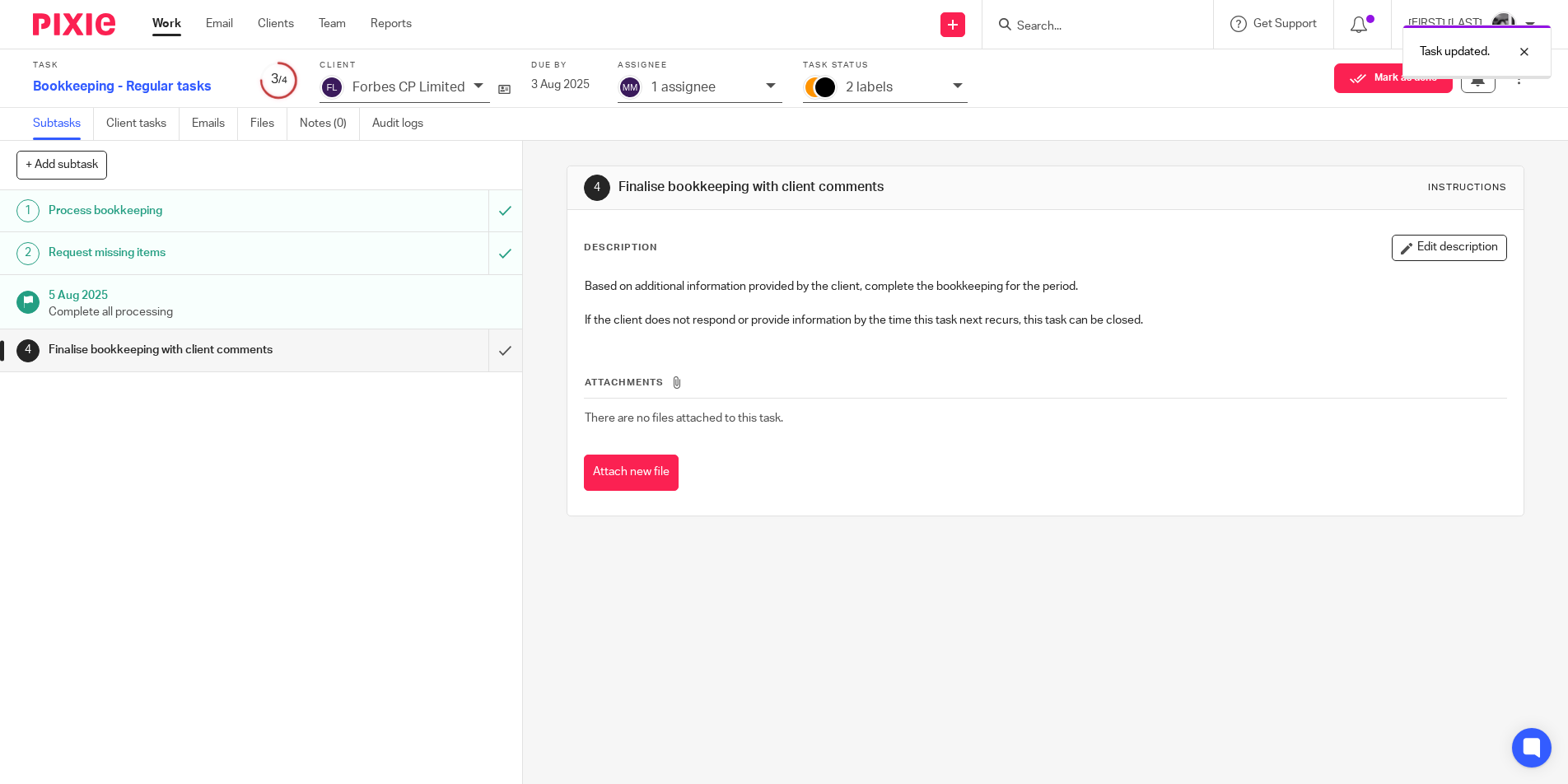 scroll, scrollTop: 0, scrollLeft: 0, axis: both 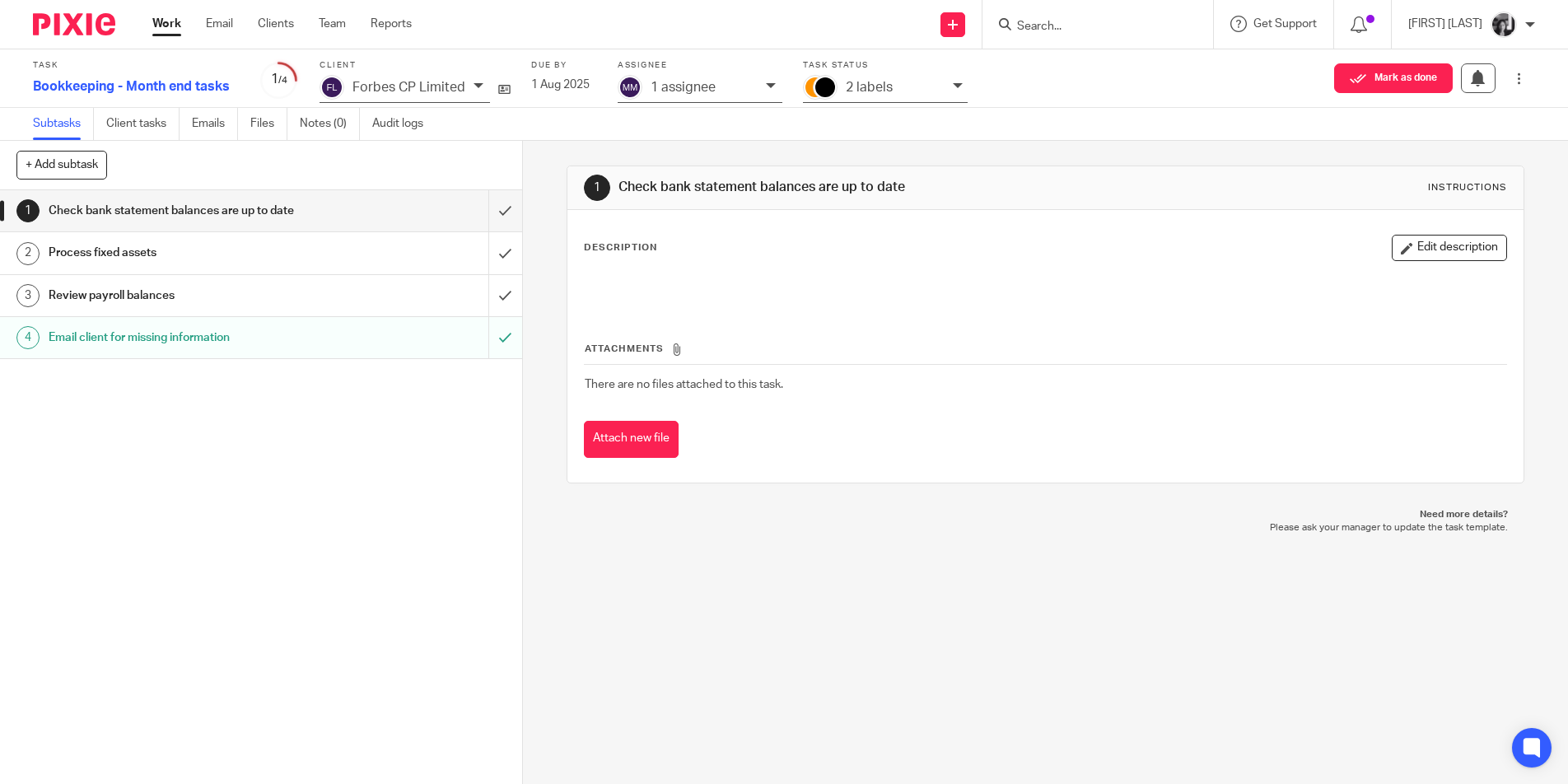 click on "3
Review payroll balances" at bounding box center [244, 296] 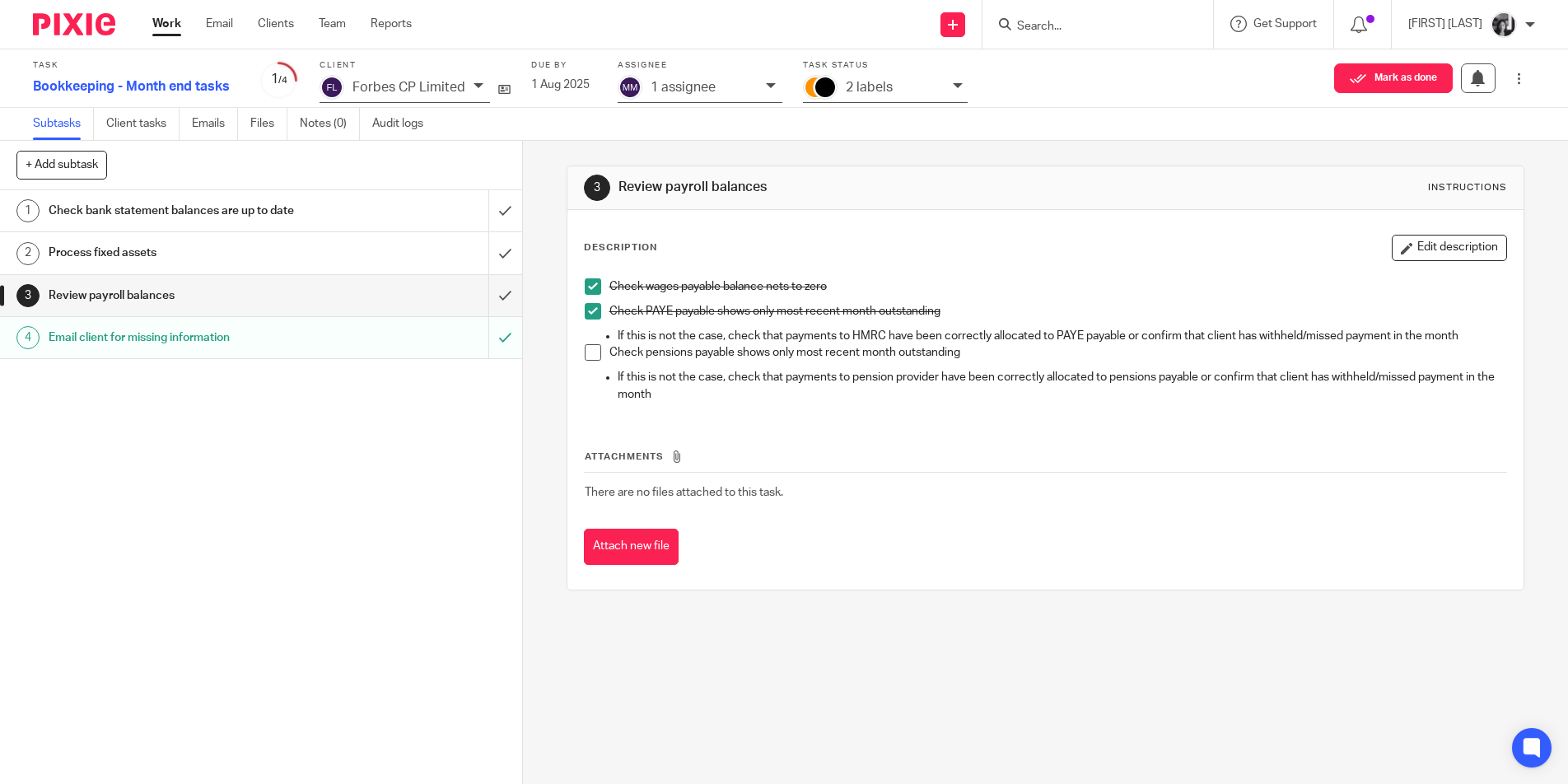 scroll, scrollTop: 0, scrollLeft: 0, axis: both 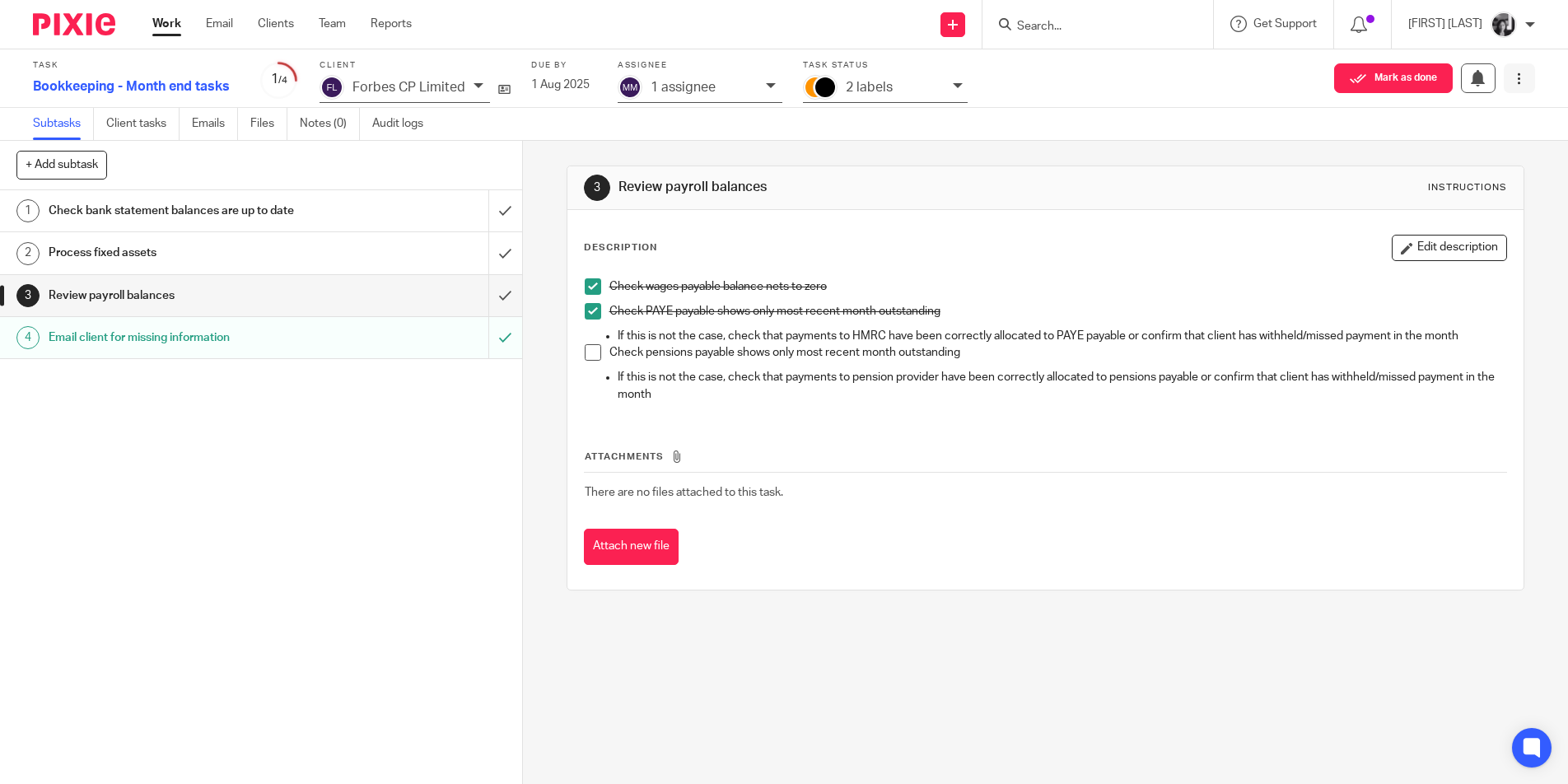 click at bounding box center (1519, 78) 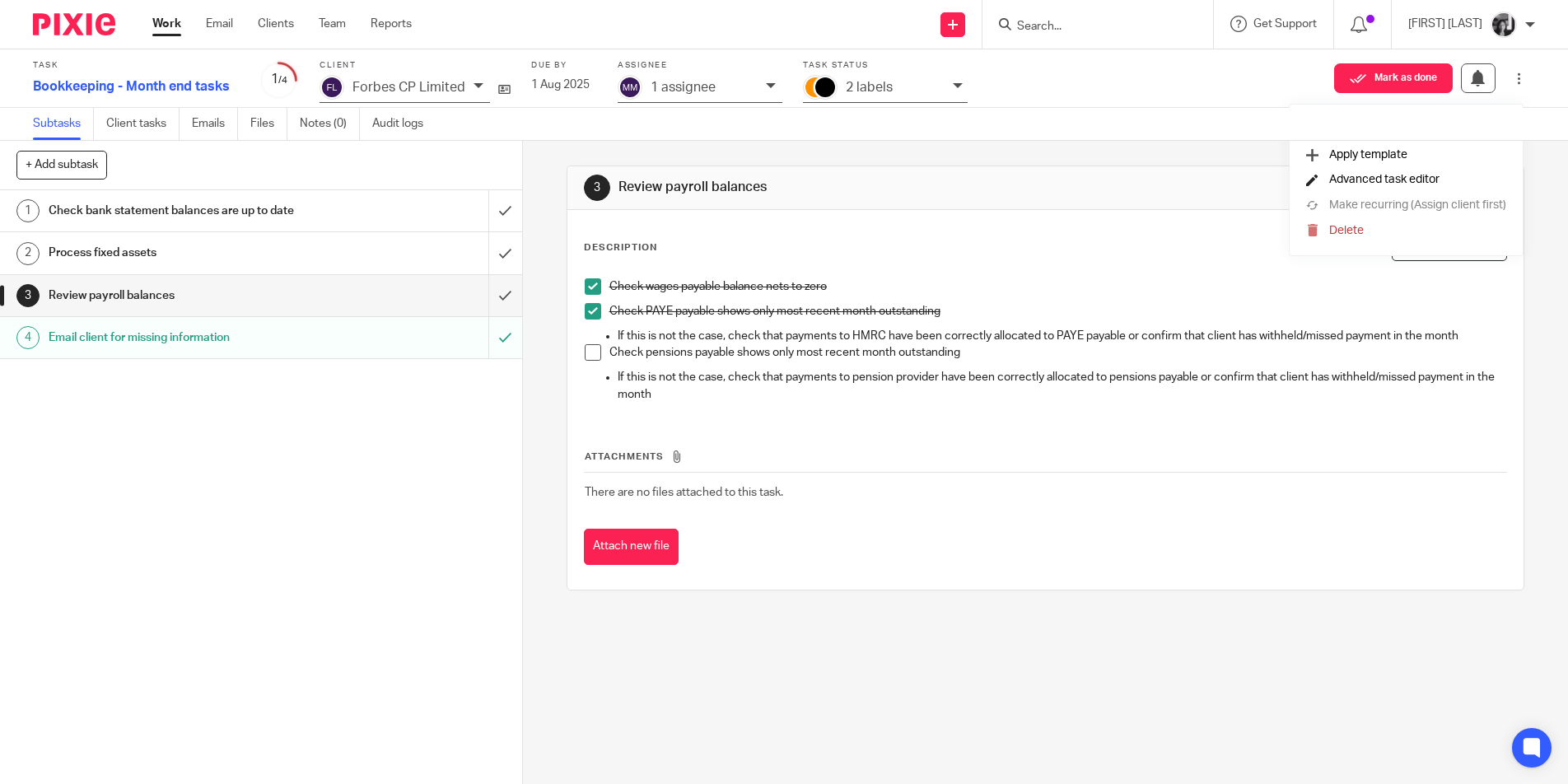 click on "Advanced task editor" at bounding box center [1384, 180] 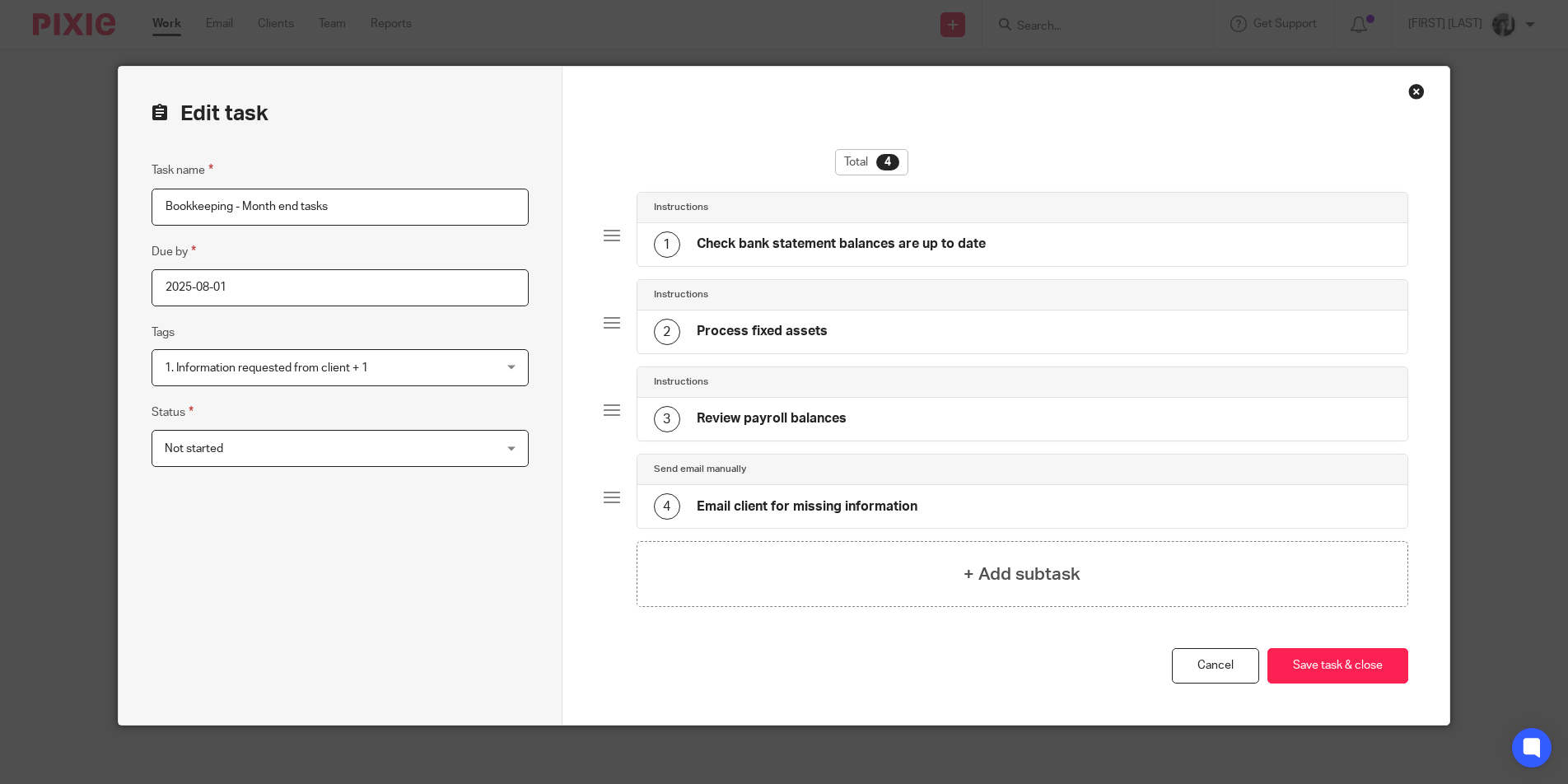 scroll, scrollTop: 0, scrollLeft: 0, axis: both 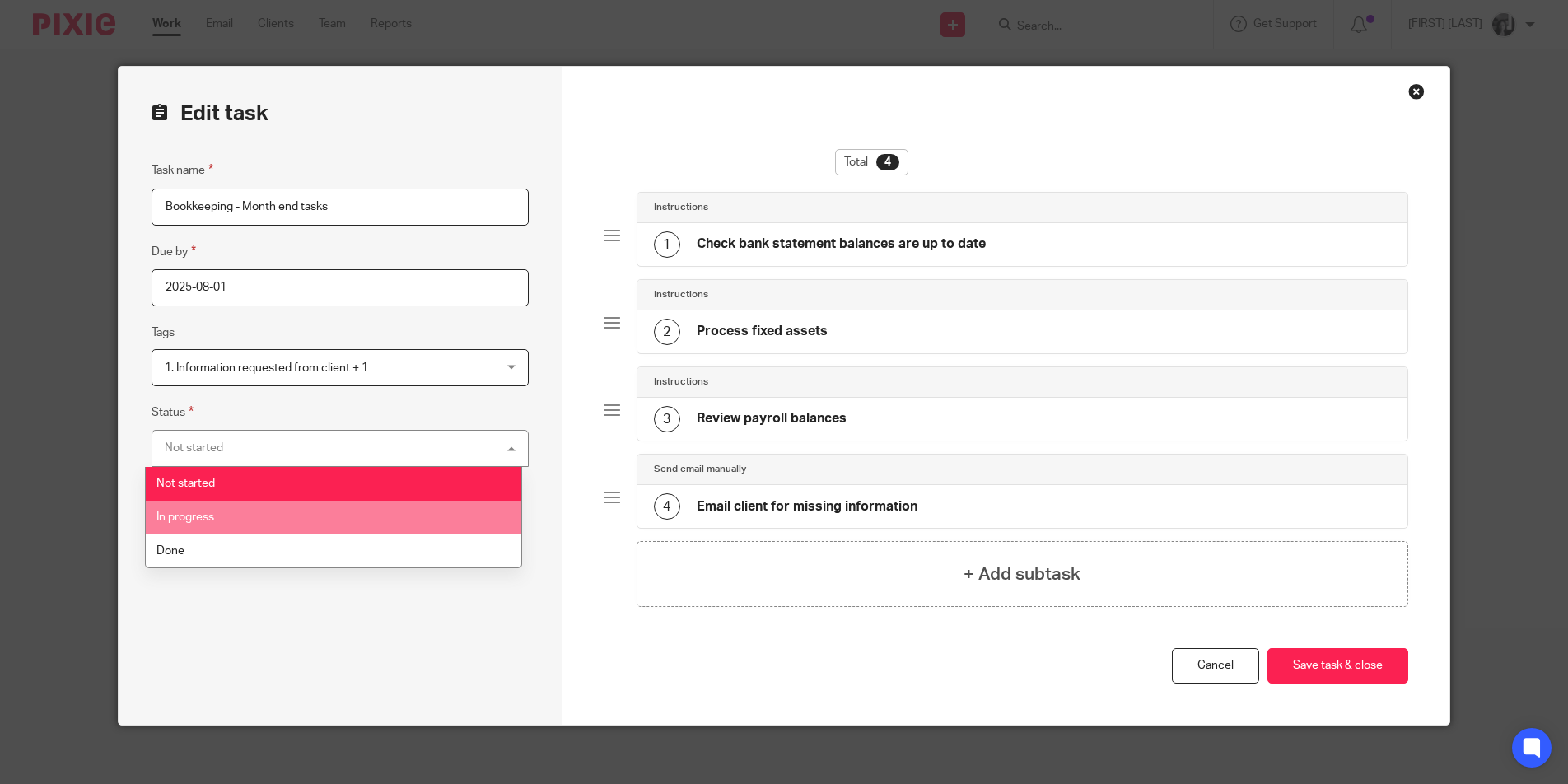 click on "In progress" at bounding box center [334, 517] 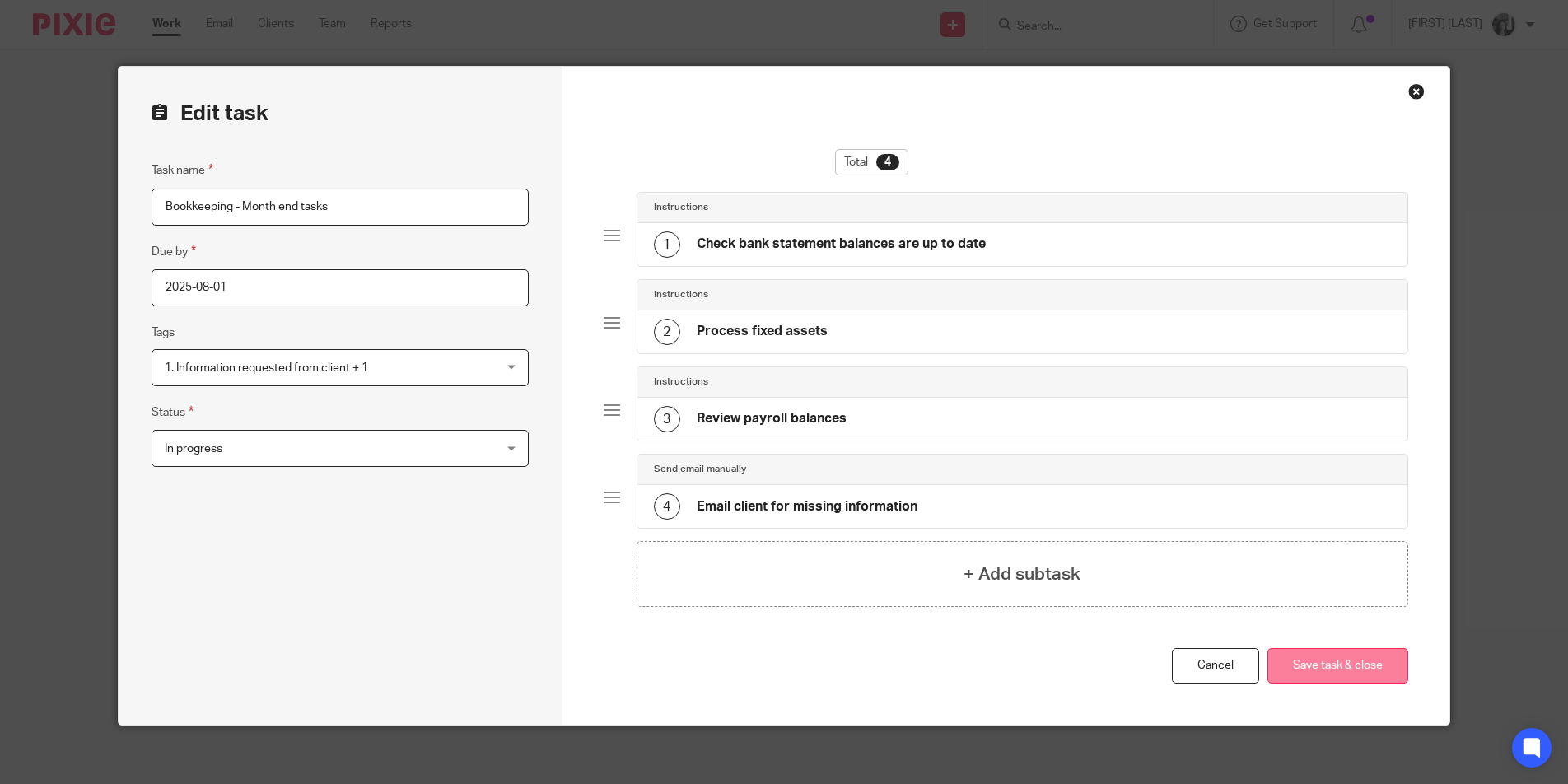 click on "Save task & close" at bounding box center (1337, 665) 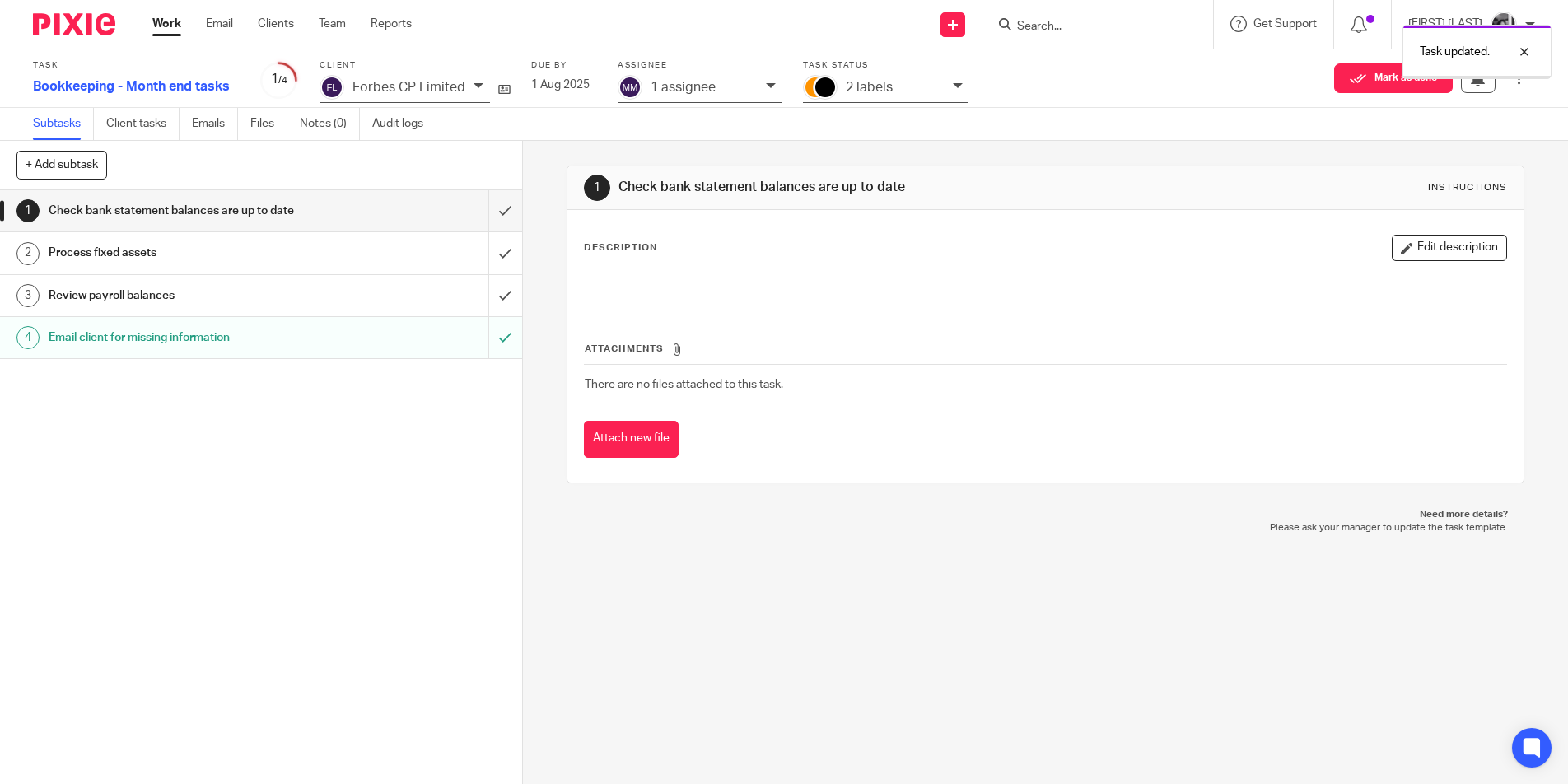 scroll, scrollTop: 0, scrollLeft: 0, axis: both 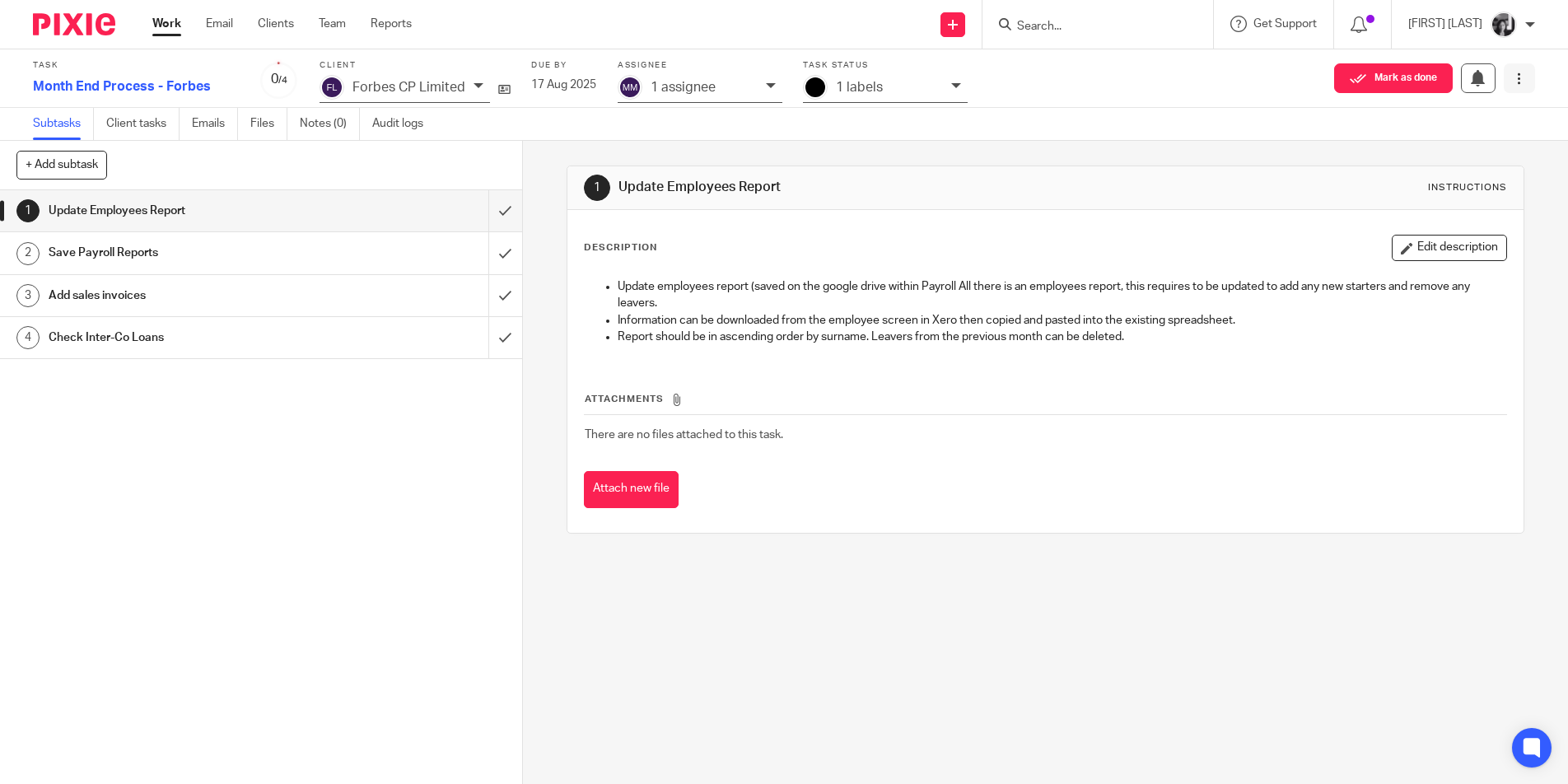 click at bounding box center [1519, 78] 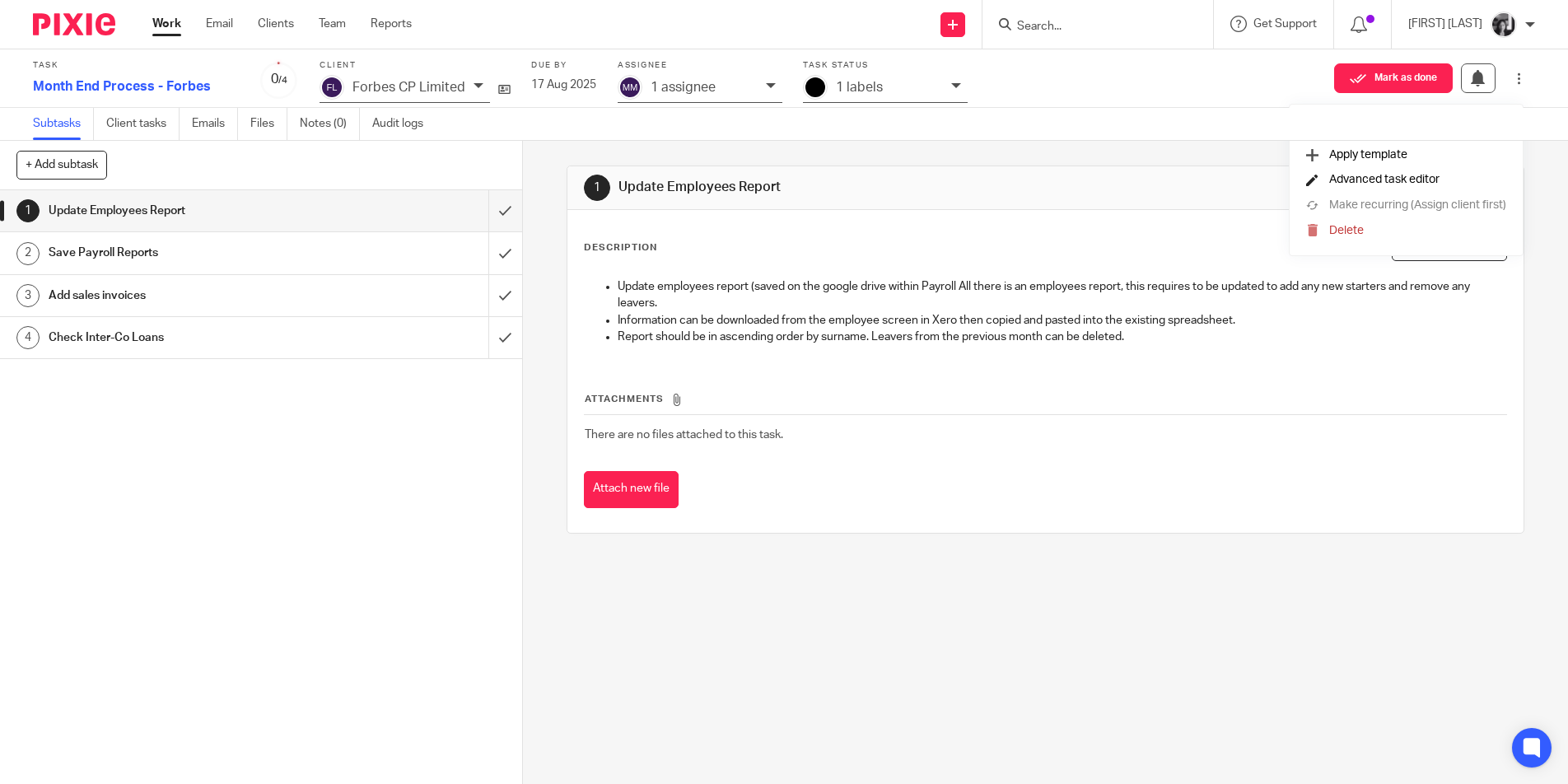 click on "Advanced task editor" at bounding box center [1384, 180] 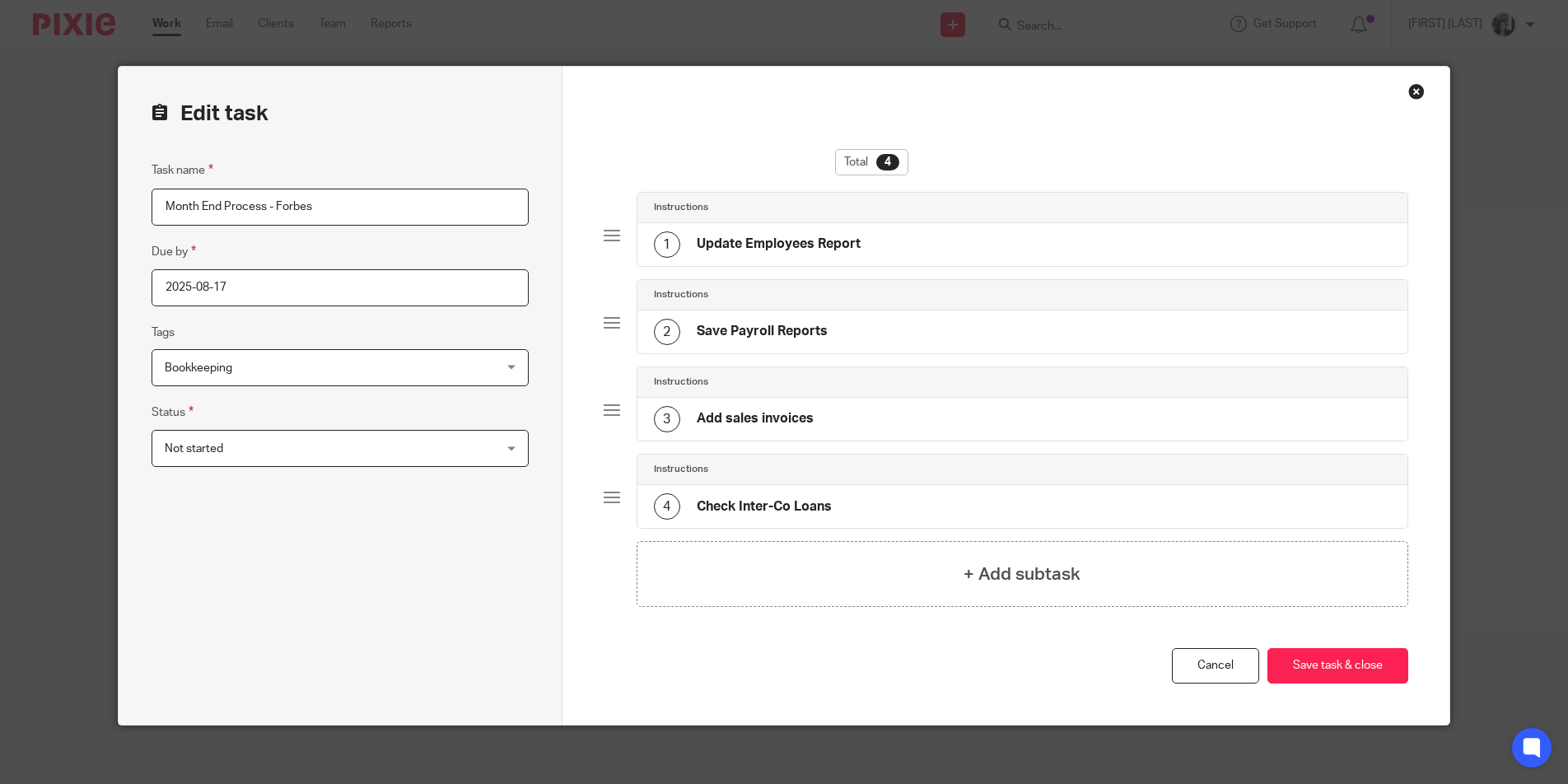 scroll, scrollTop: 0, scrollLeft: 0, axis: both 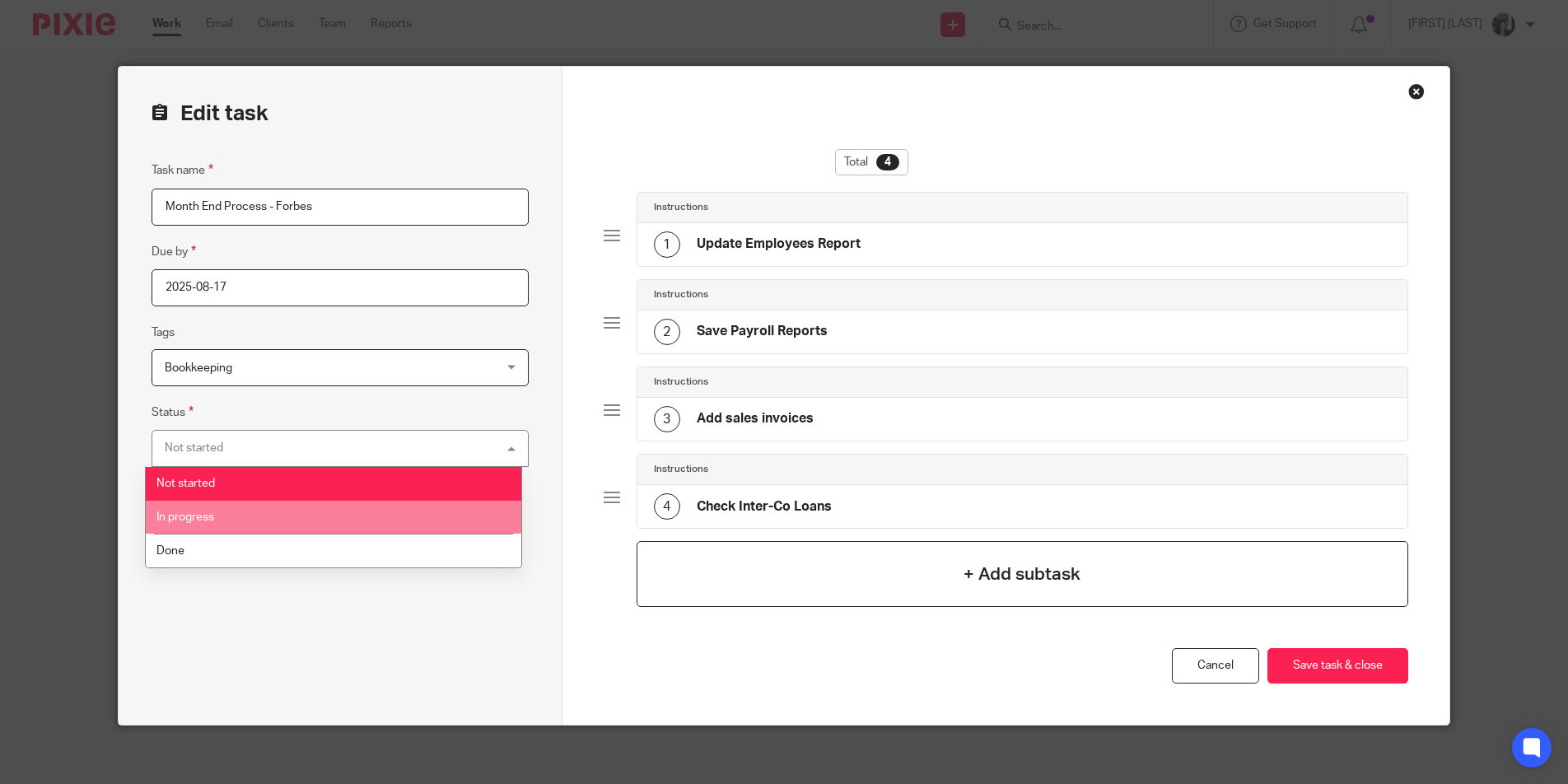drag, startPoint x: 448, startPoint y: 519, endPoint x: 928, endPoint y: 586, distance: 484.65348 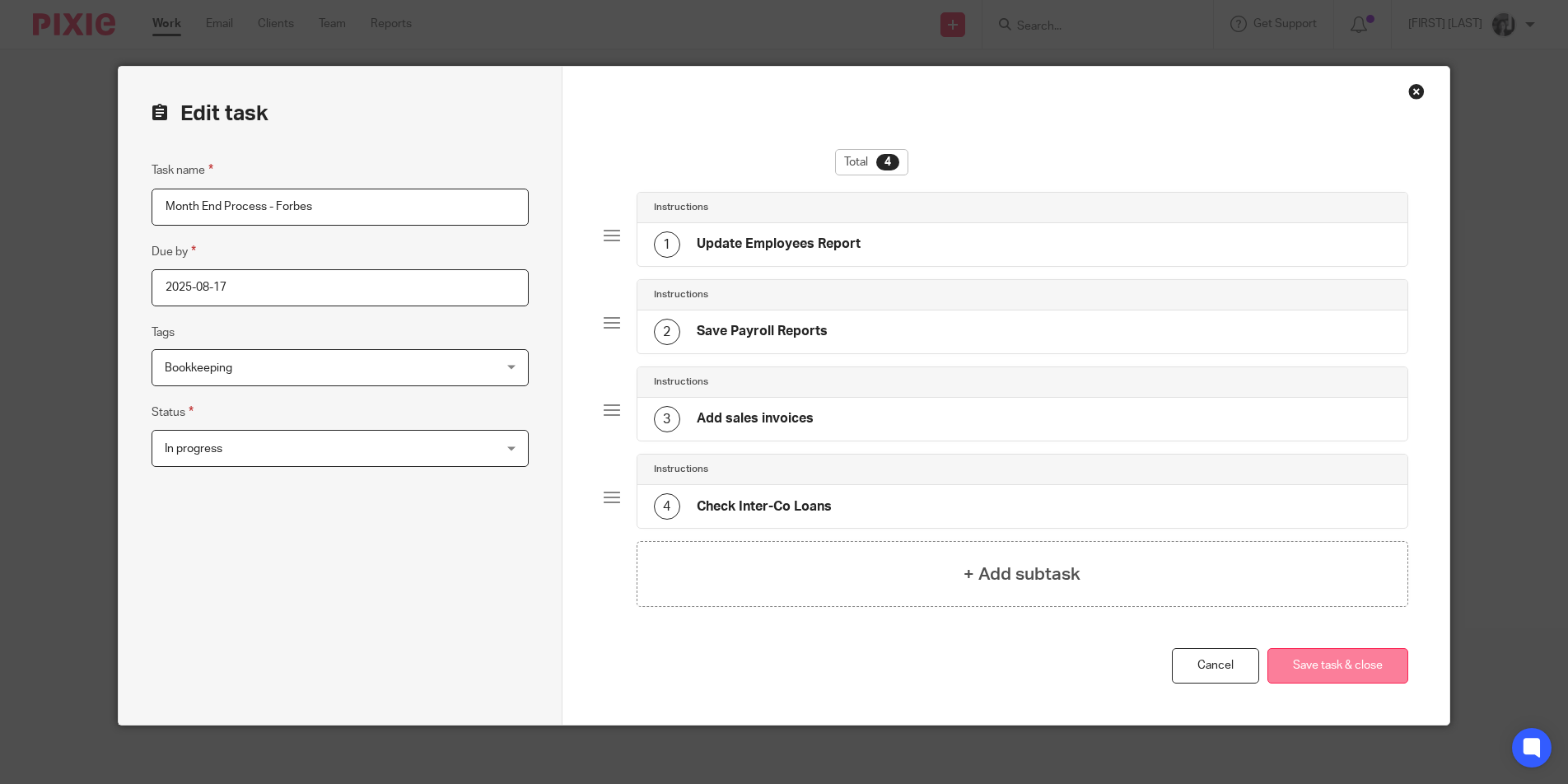 click on "Save task & close" at bounding box center (1337, 665) 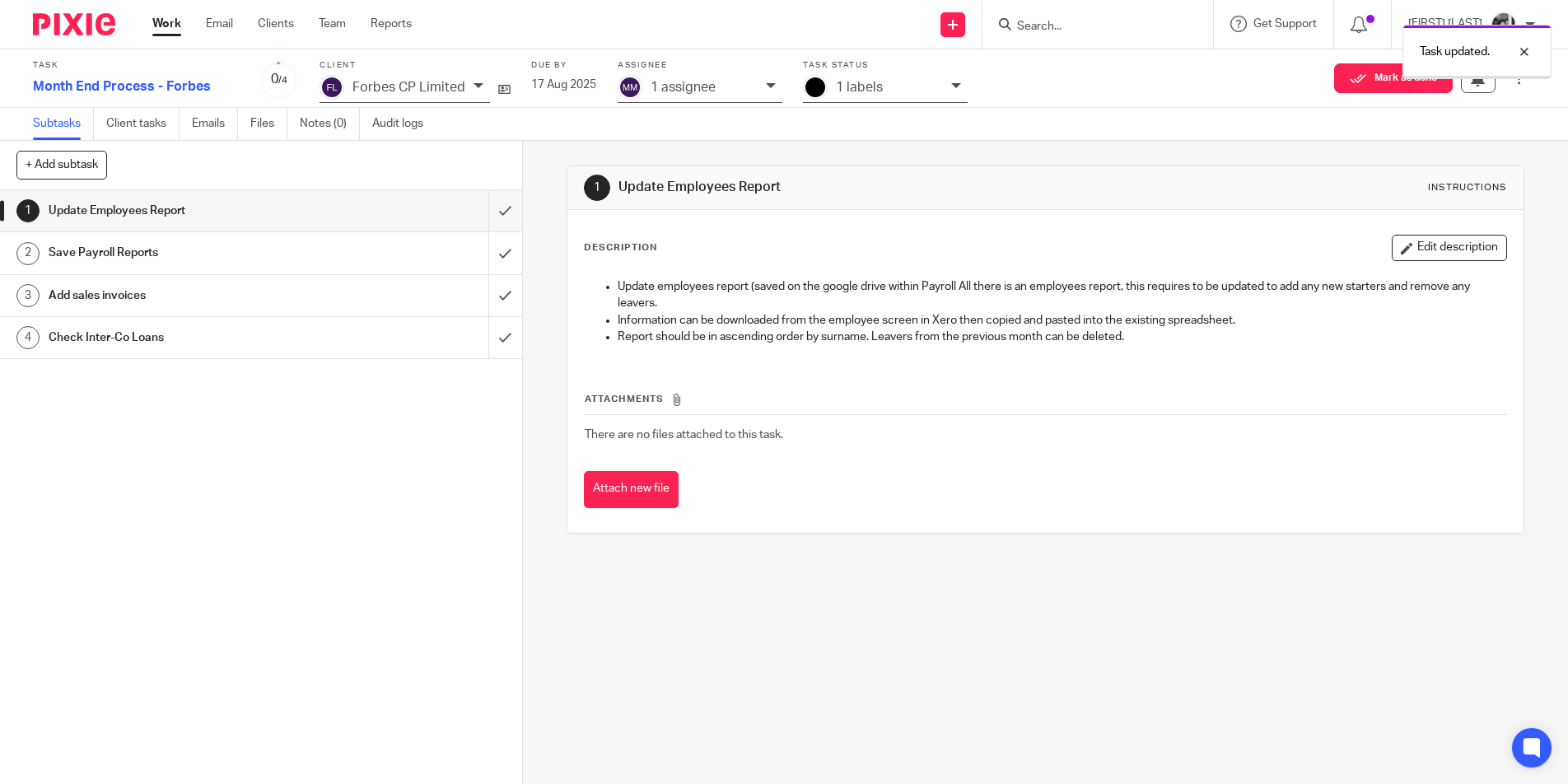 scroll, scrollTop: 0, scrollLeft: 0, axis: both 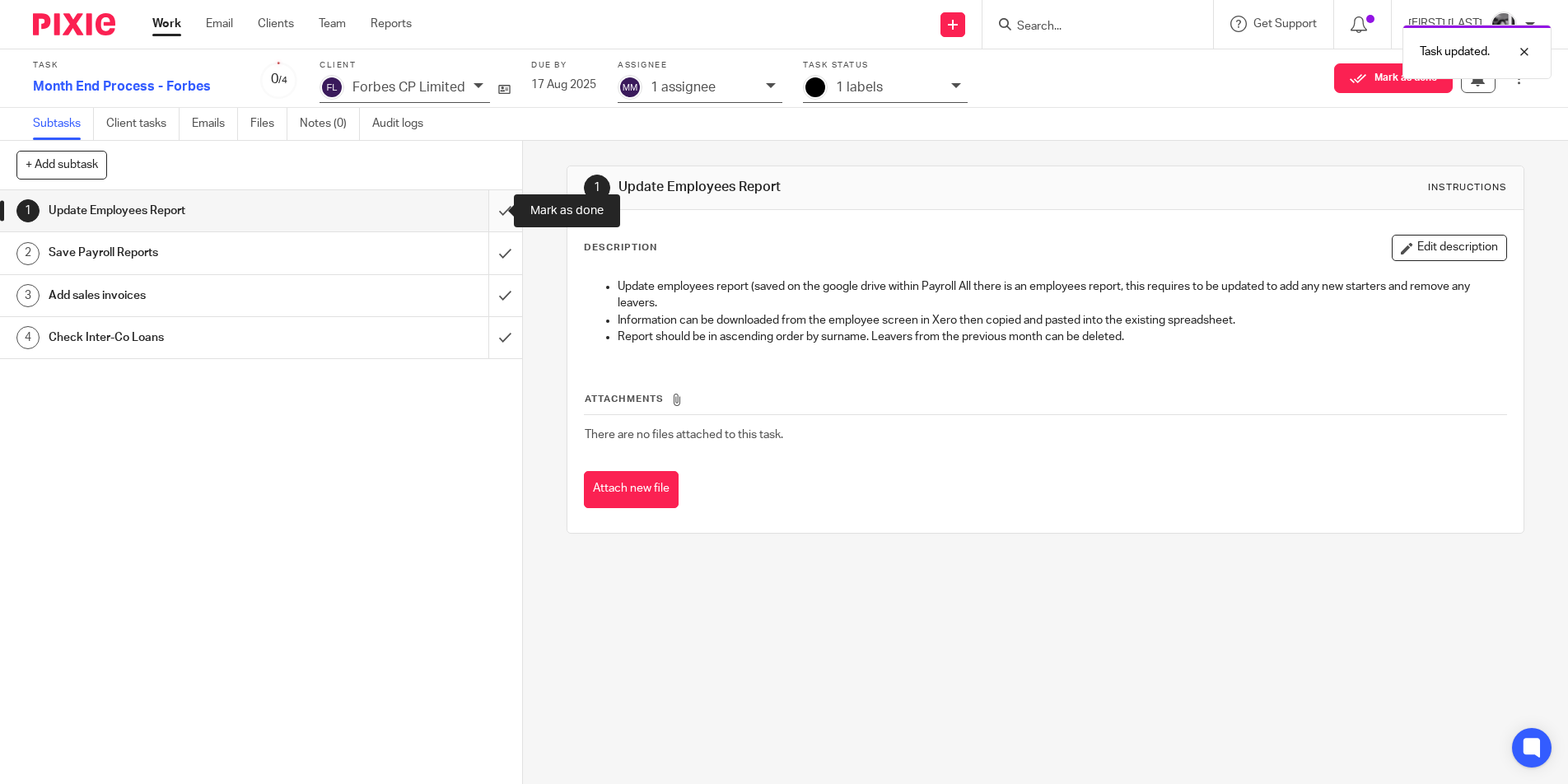 click at bounding box center (261, 211) 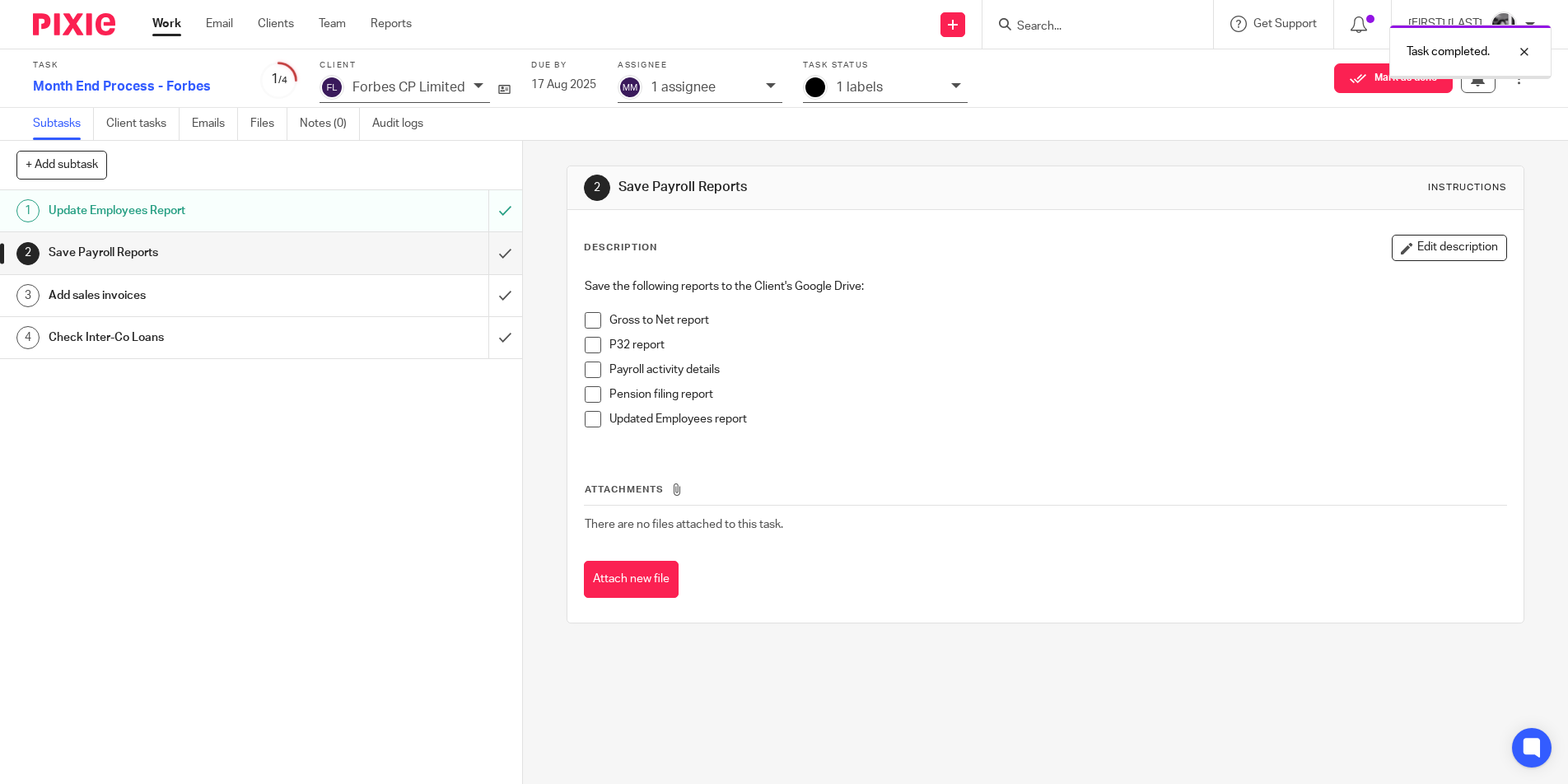scroll, scrollTop: 0, scrollLeft: 0, axis: both 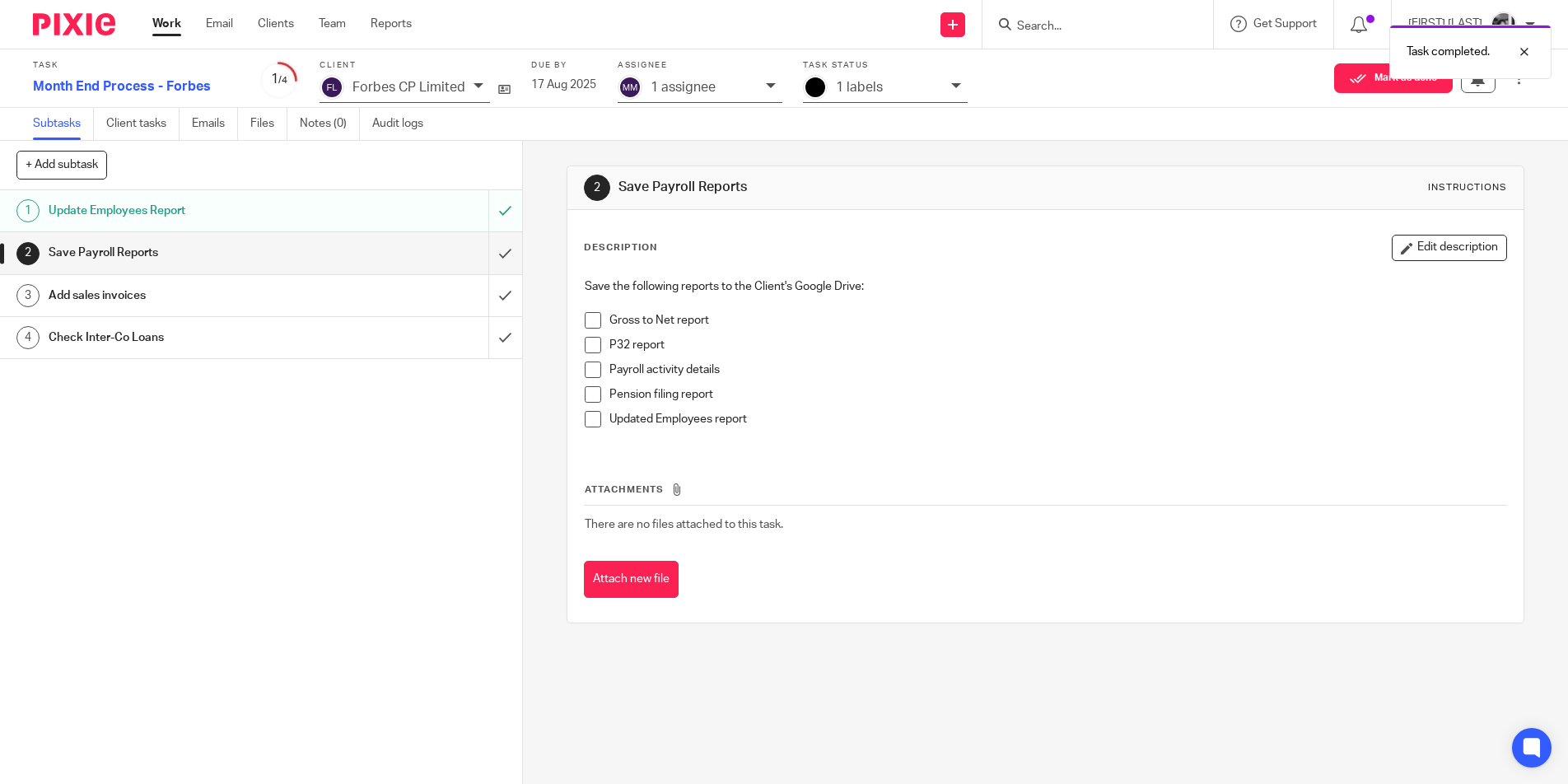 drag, startPoint x: 591, startPoint y: 320, endPoint x: 595, endPoint y: 330, distance: 10.77033 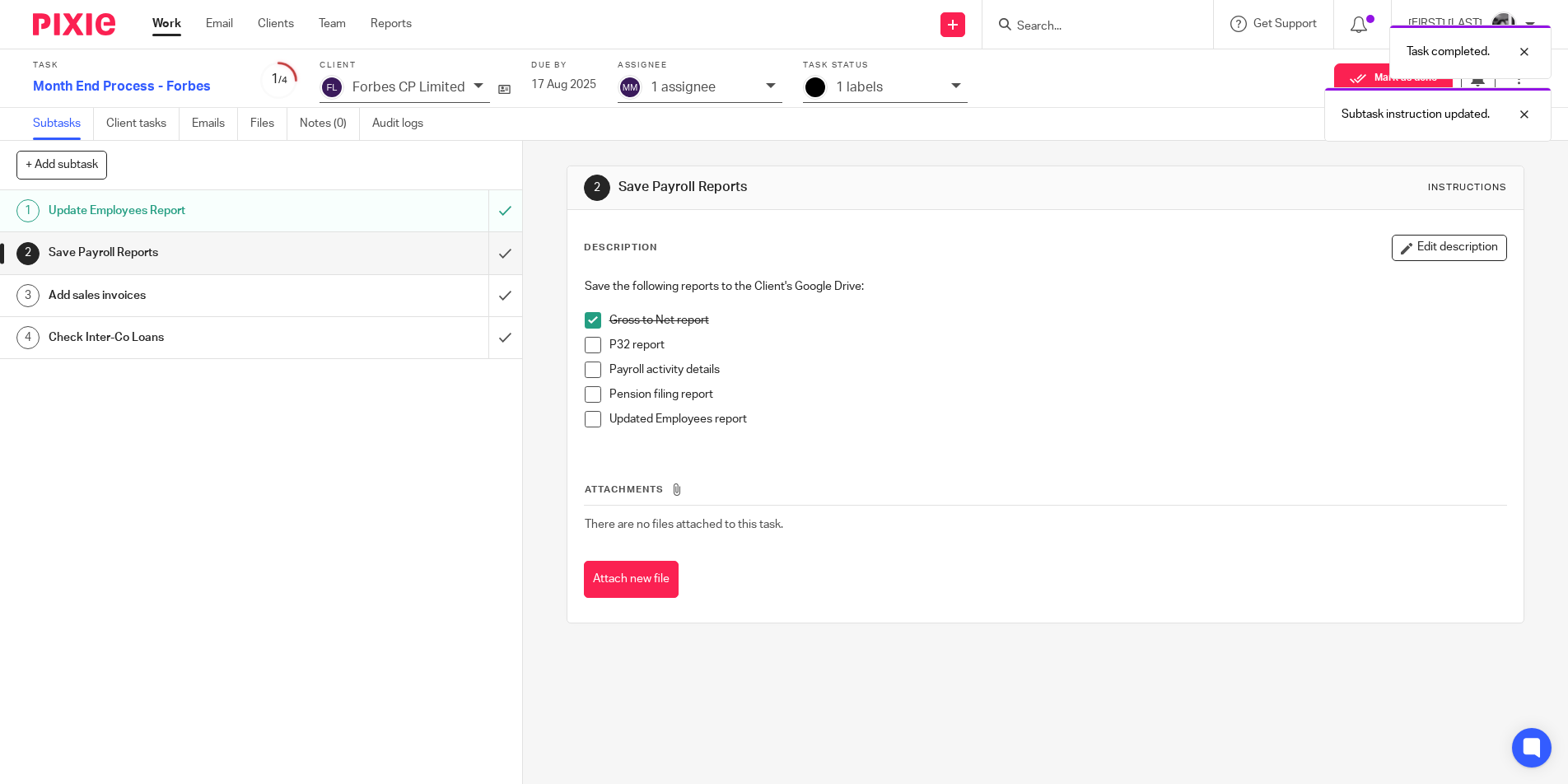 click on "P32 report" at bounding box center [1046, 349] 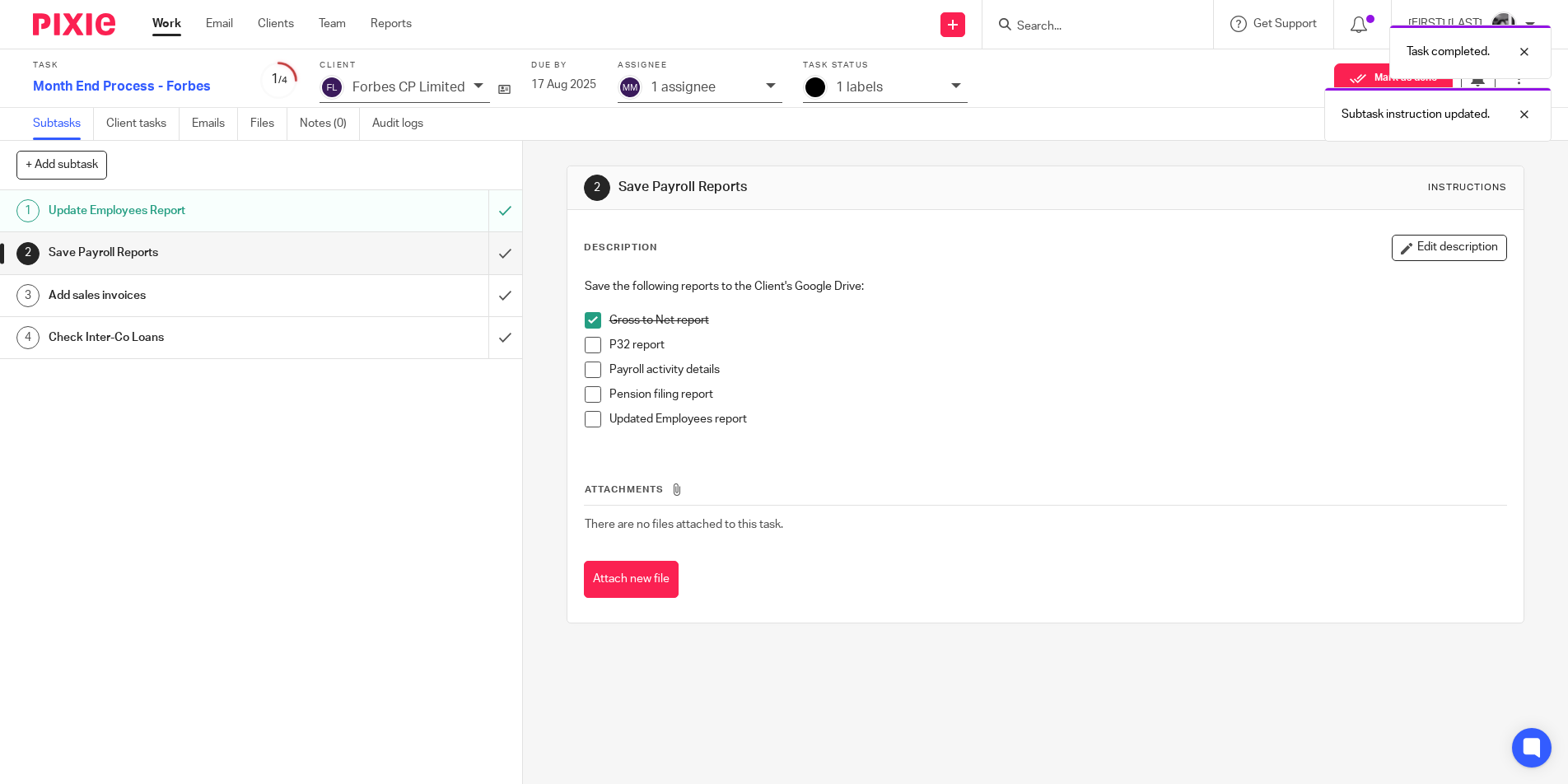 click at bounding box center [593, 345] 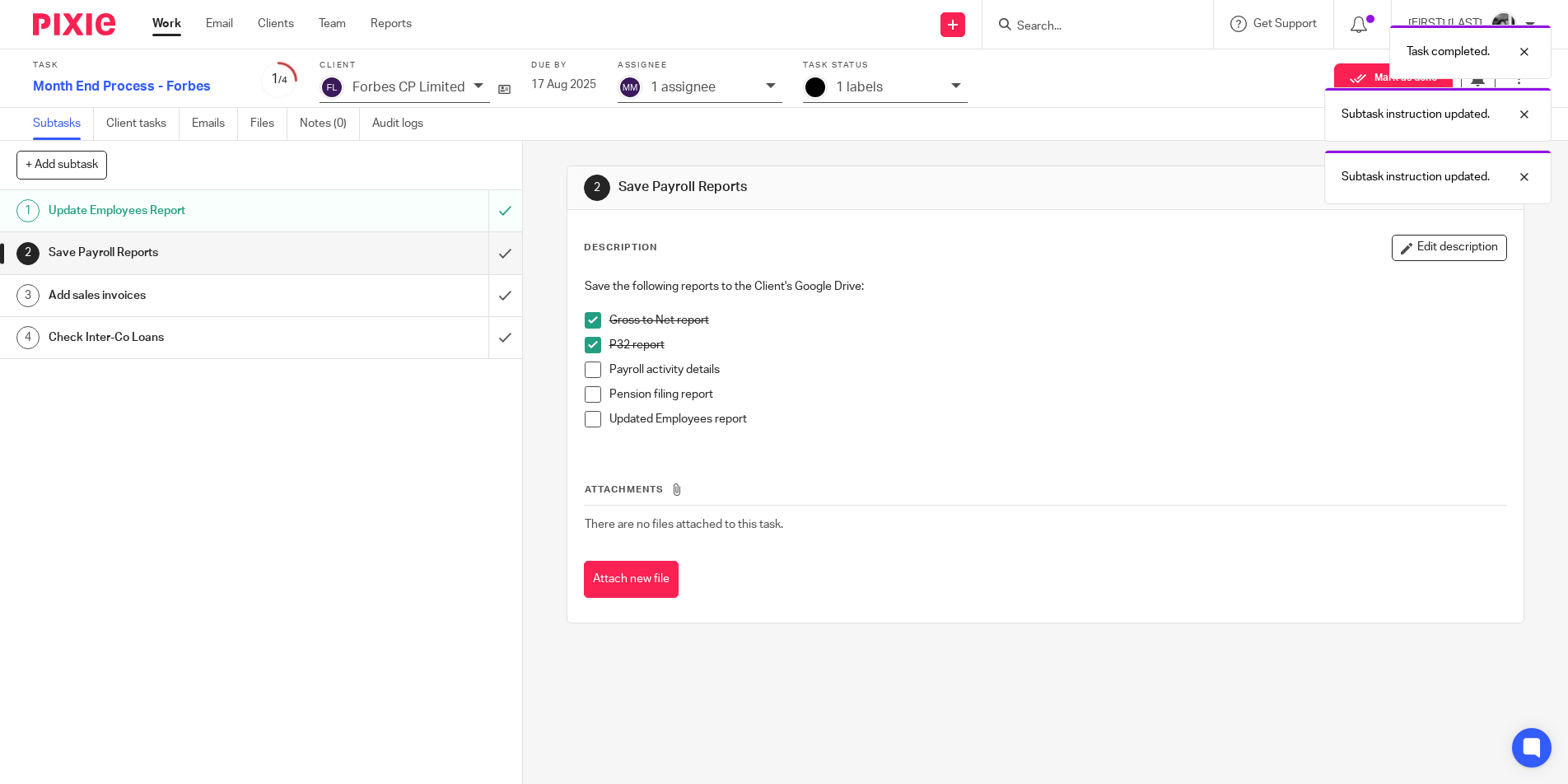 click at bounding box center [593, 370] 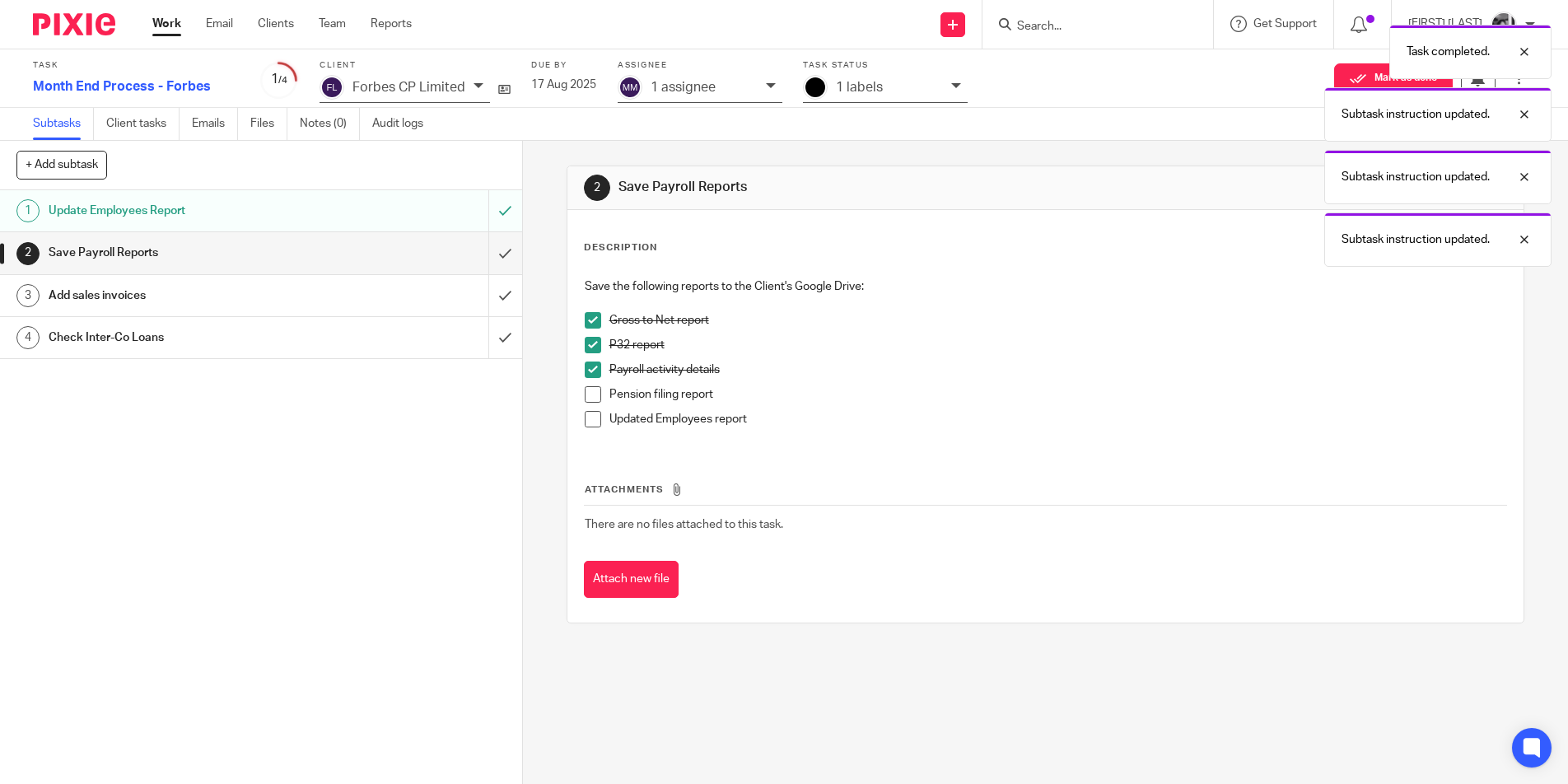 drag, startPoint x: 581, startPoint y: 398, endPoint x: 586, endPoint y: 406, distance: 9.43398 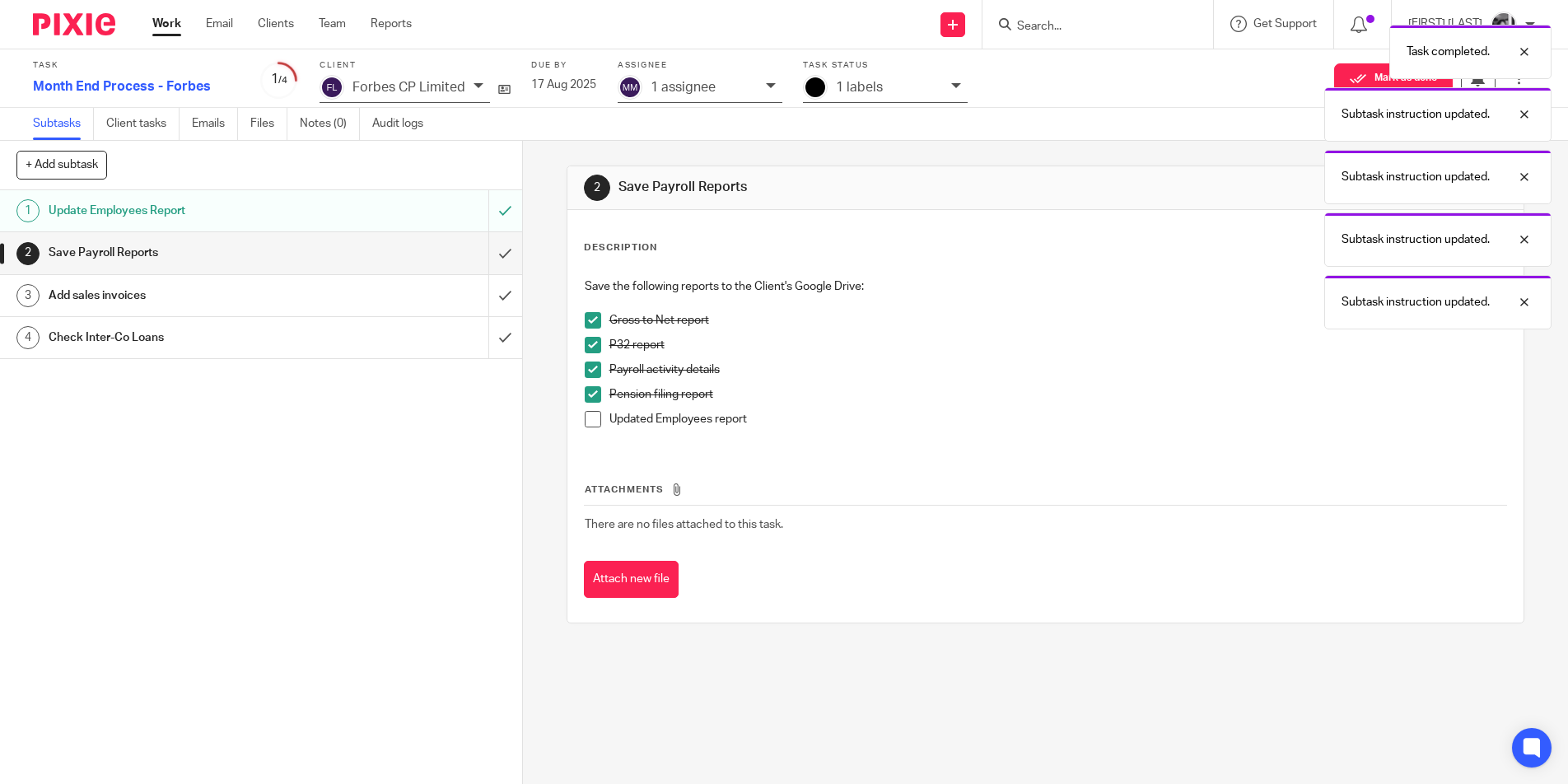 click at bounding box center (593, 419) 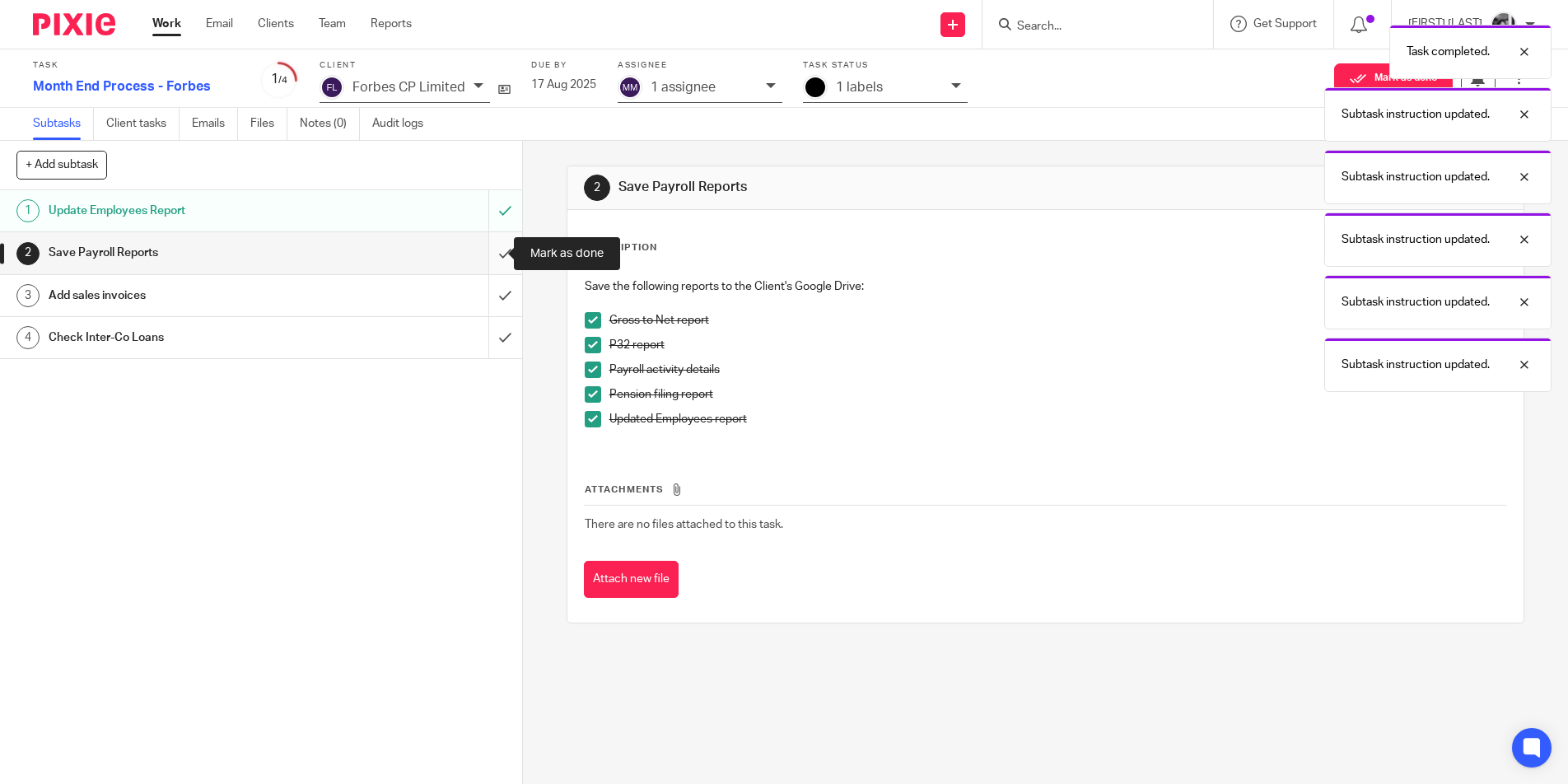 click at bounding box center [261, 253] 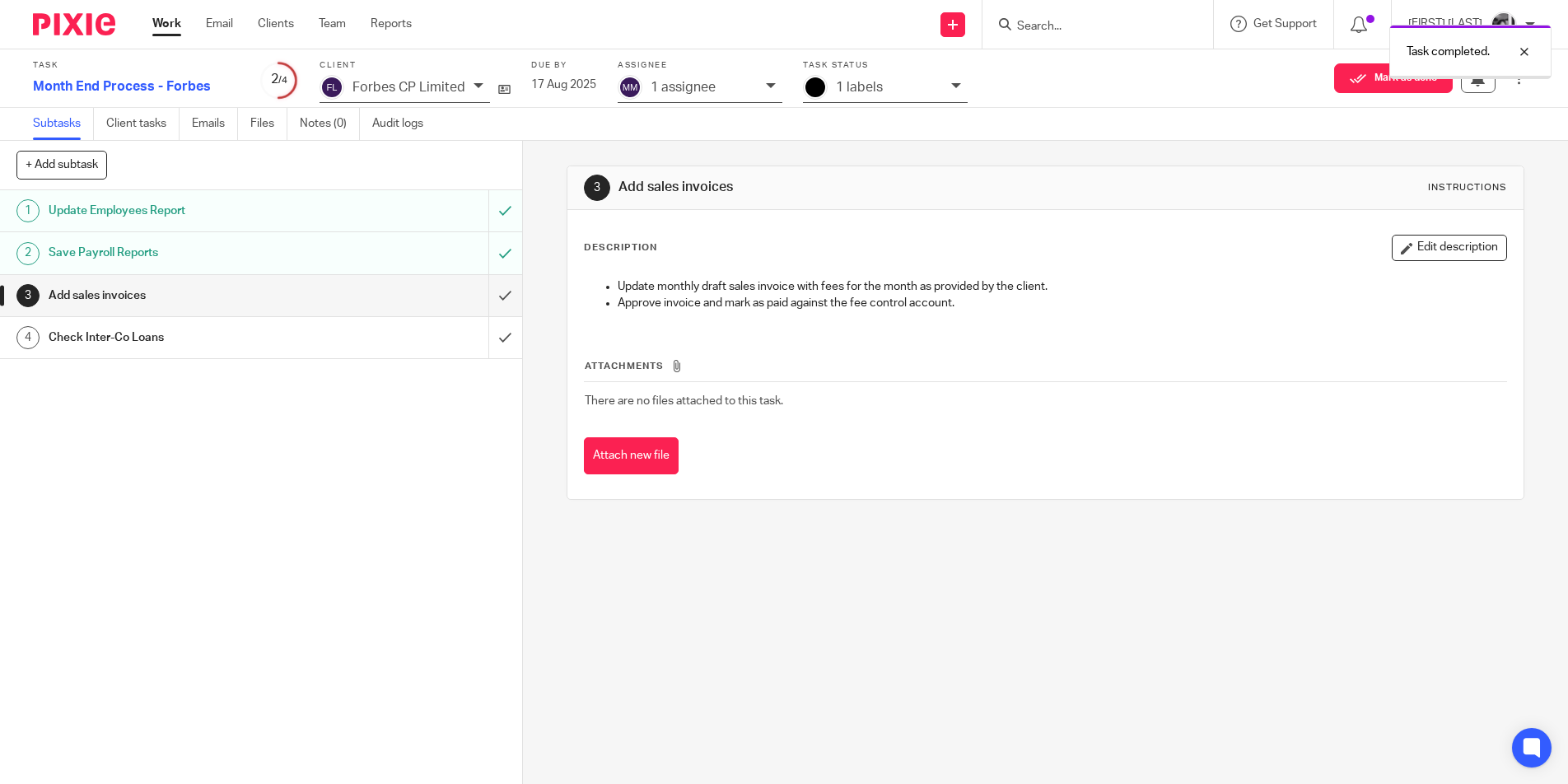scroll, scrollTop: 0, scrollLeft: 0, axis: both 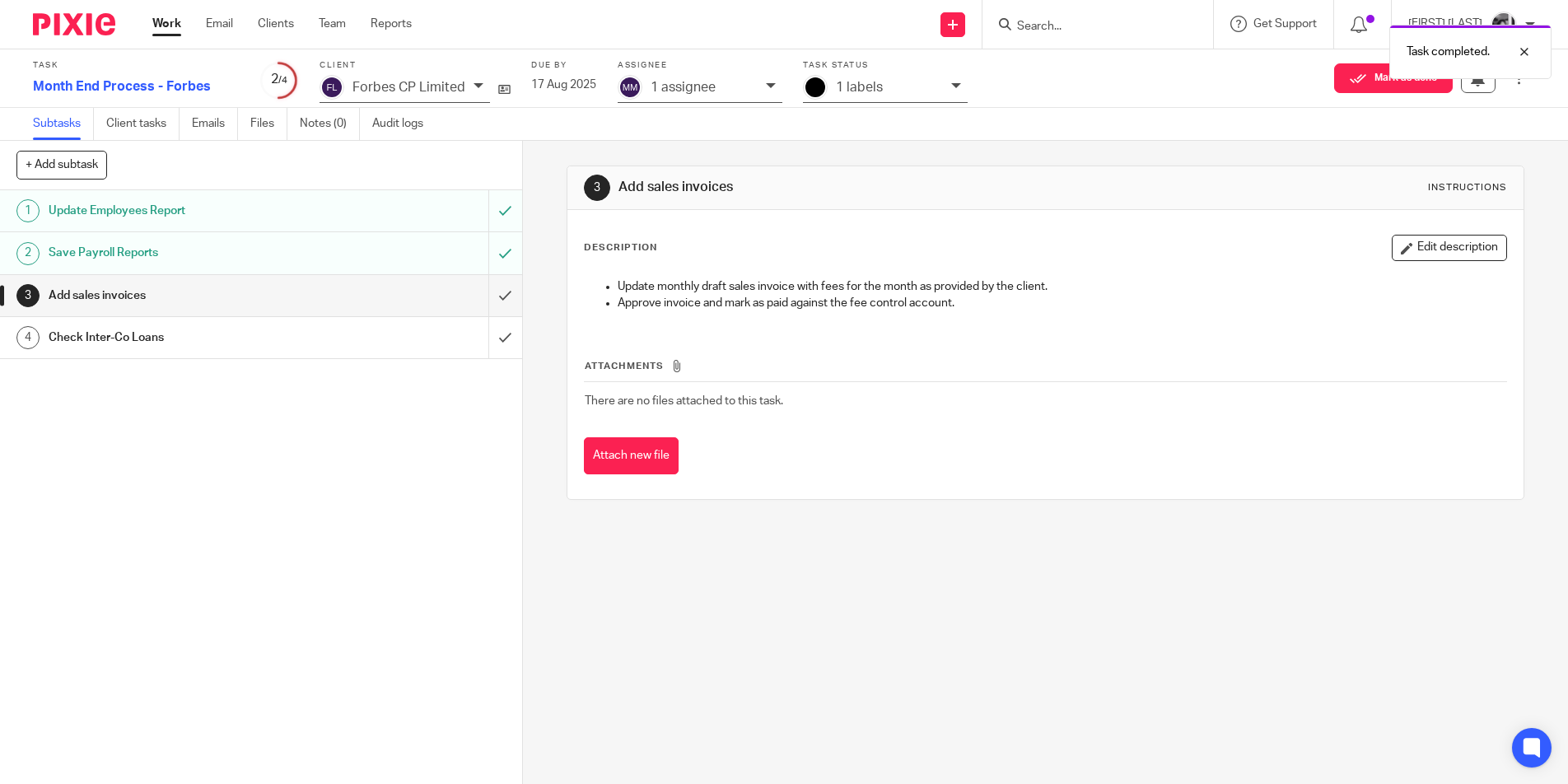 click at bounding box center [956, 86] 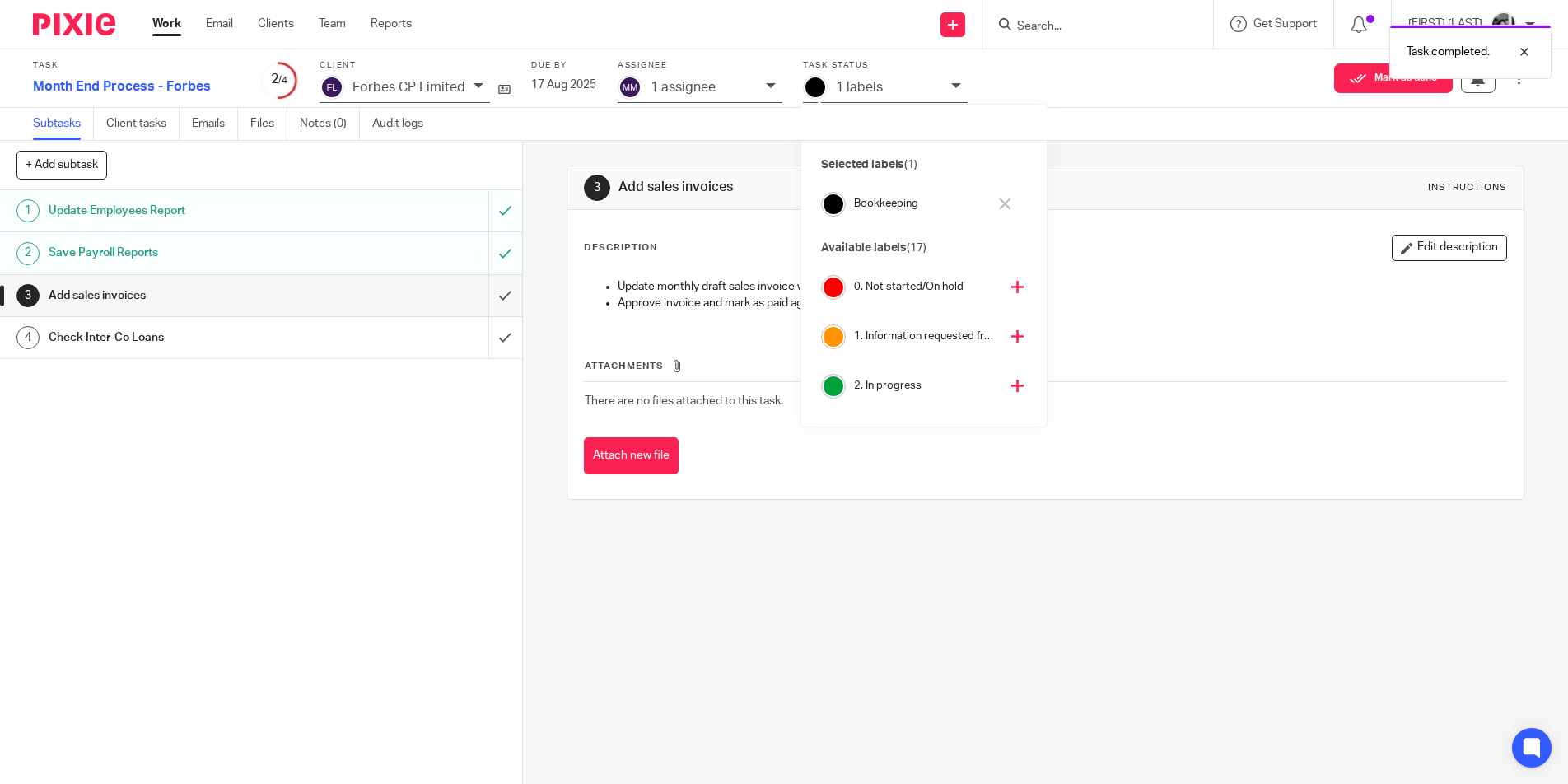 click at bounding box center (1017, 336) 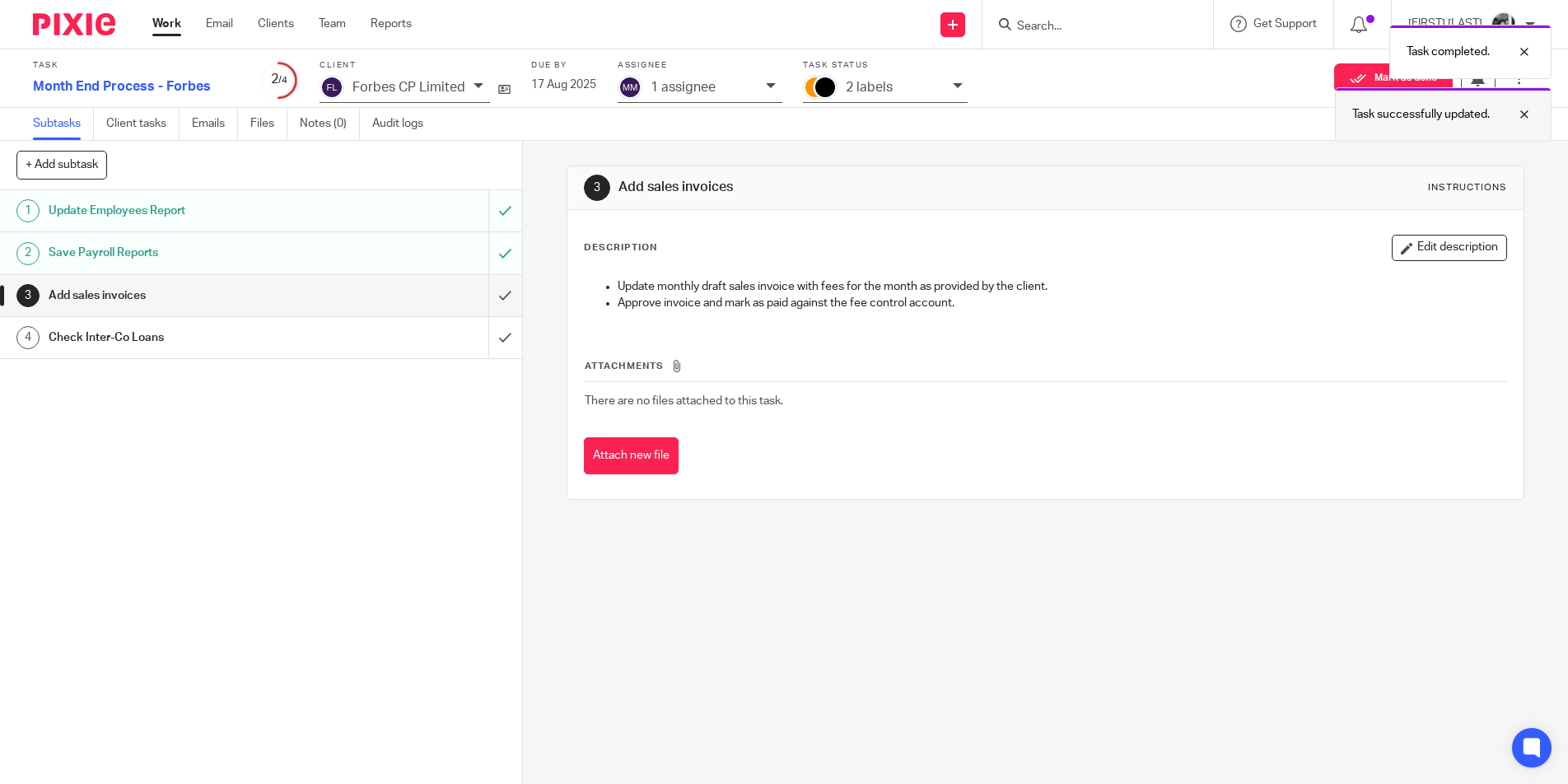 click at bounding box center [1512, 114] 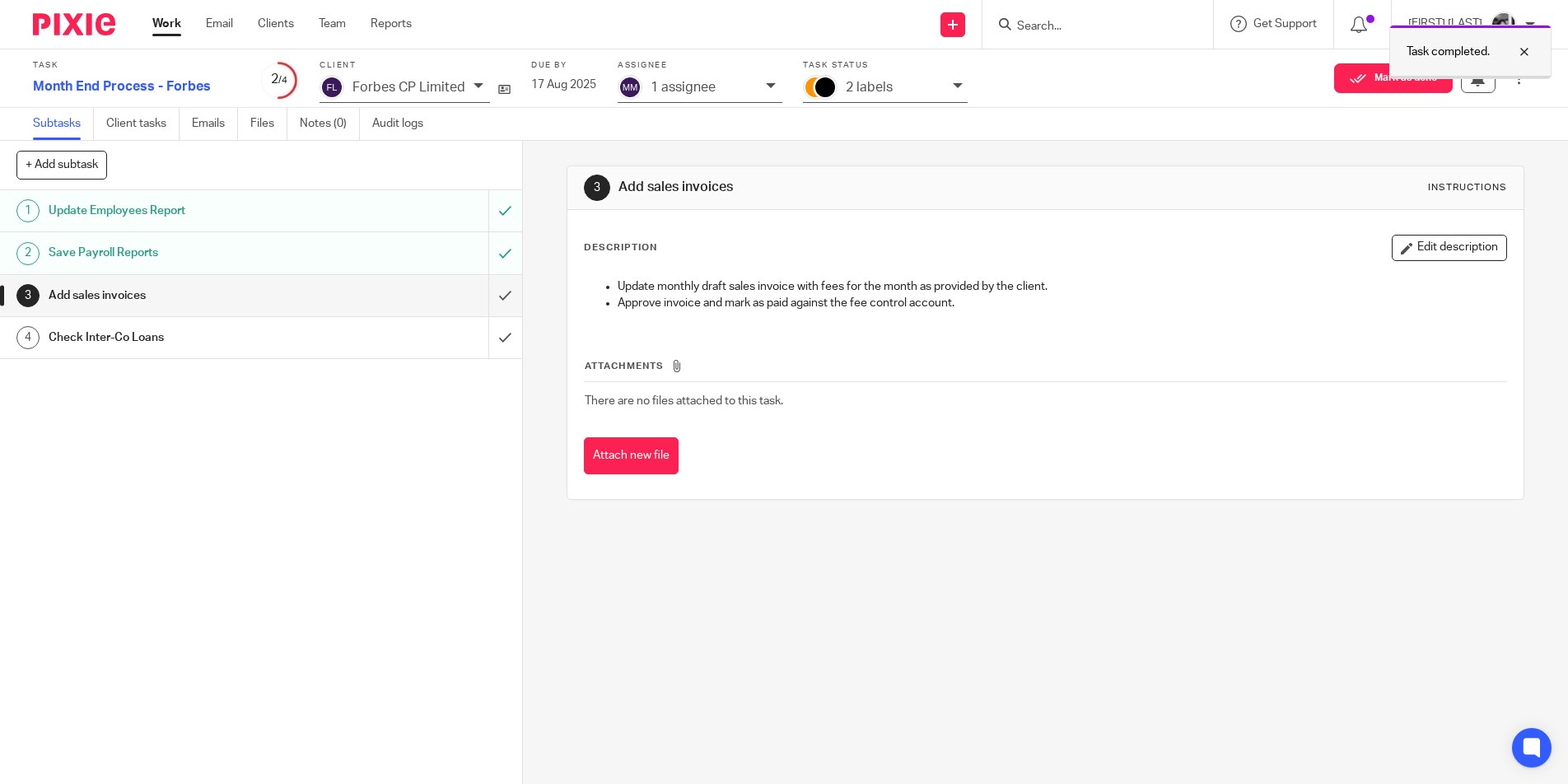 click at bounding box center [1512, 52] 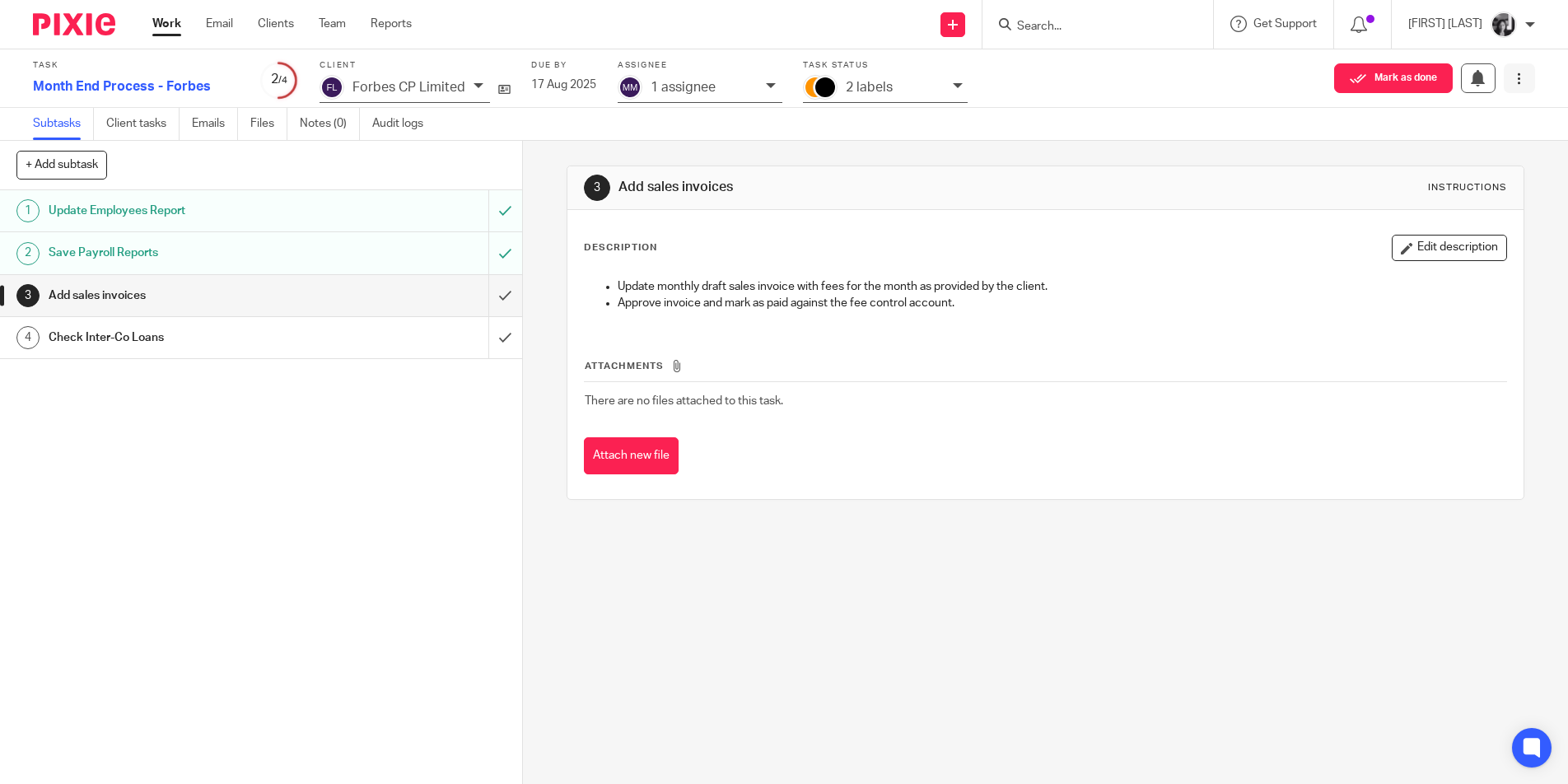 click at bounding box center [1519, 78] 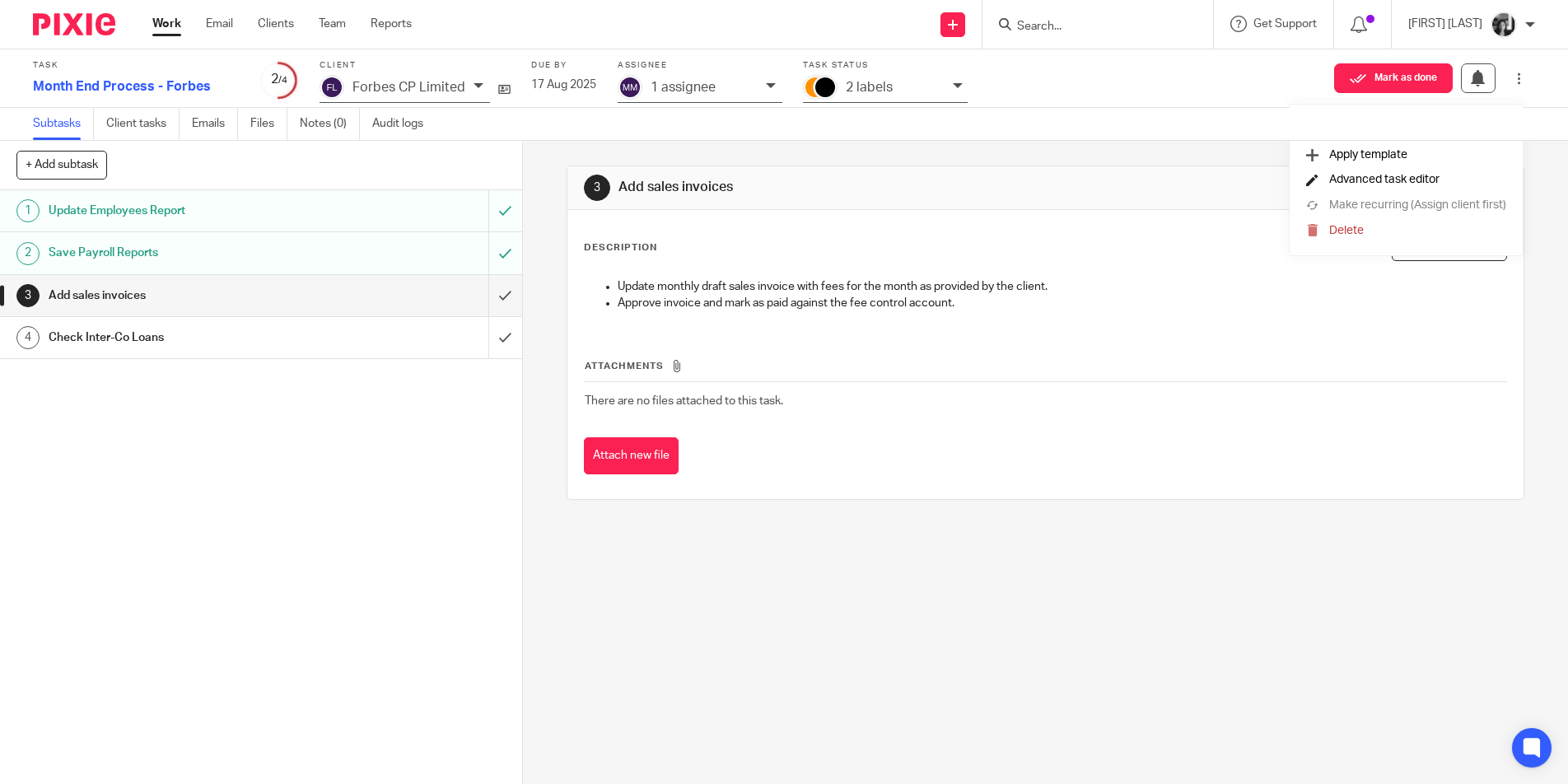 click on "Advanced task editor" at bounding box center [1373, 180] 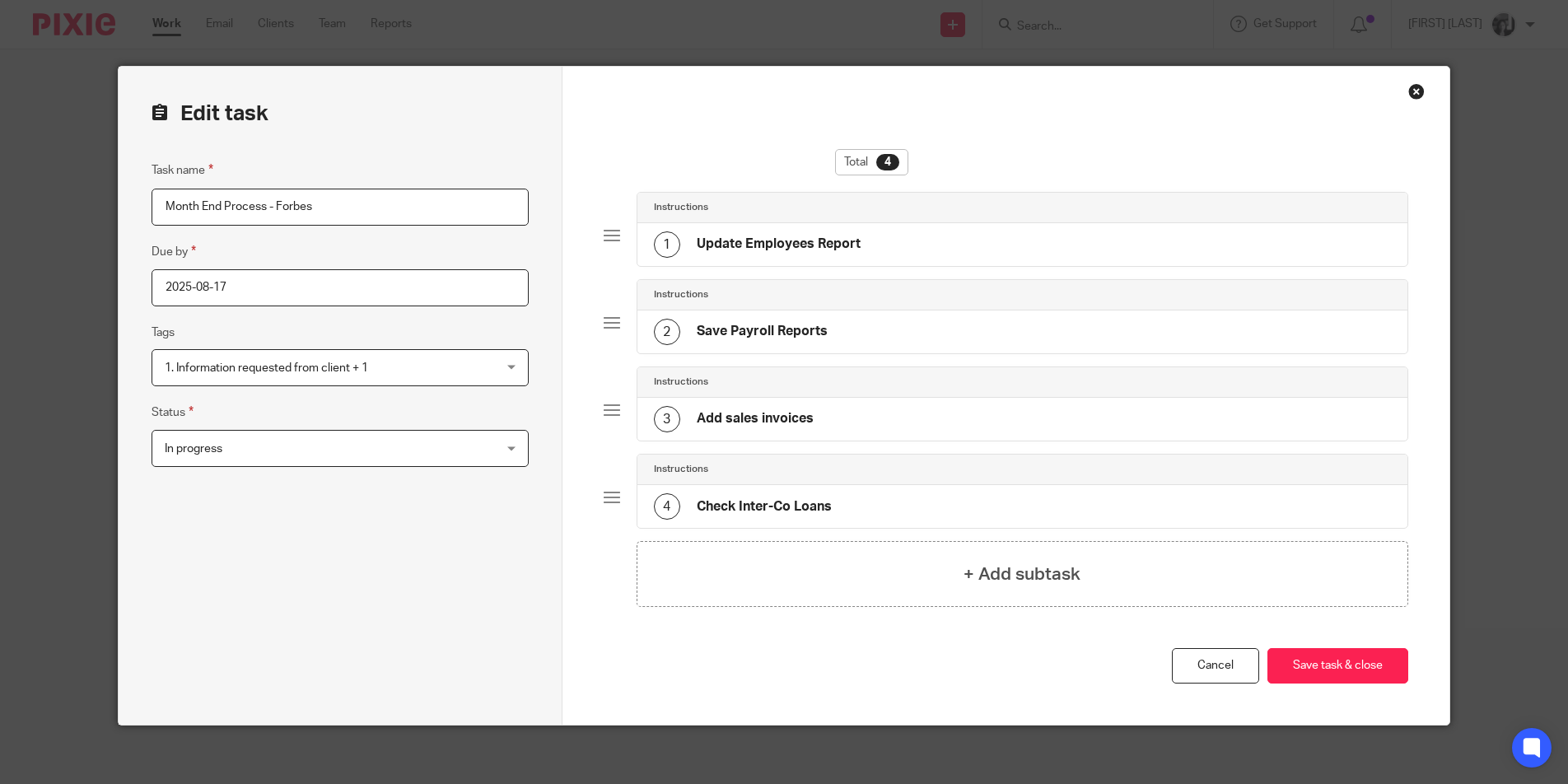 scroll, scrollTop: 0, scrollLeft: 0, axis: both 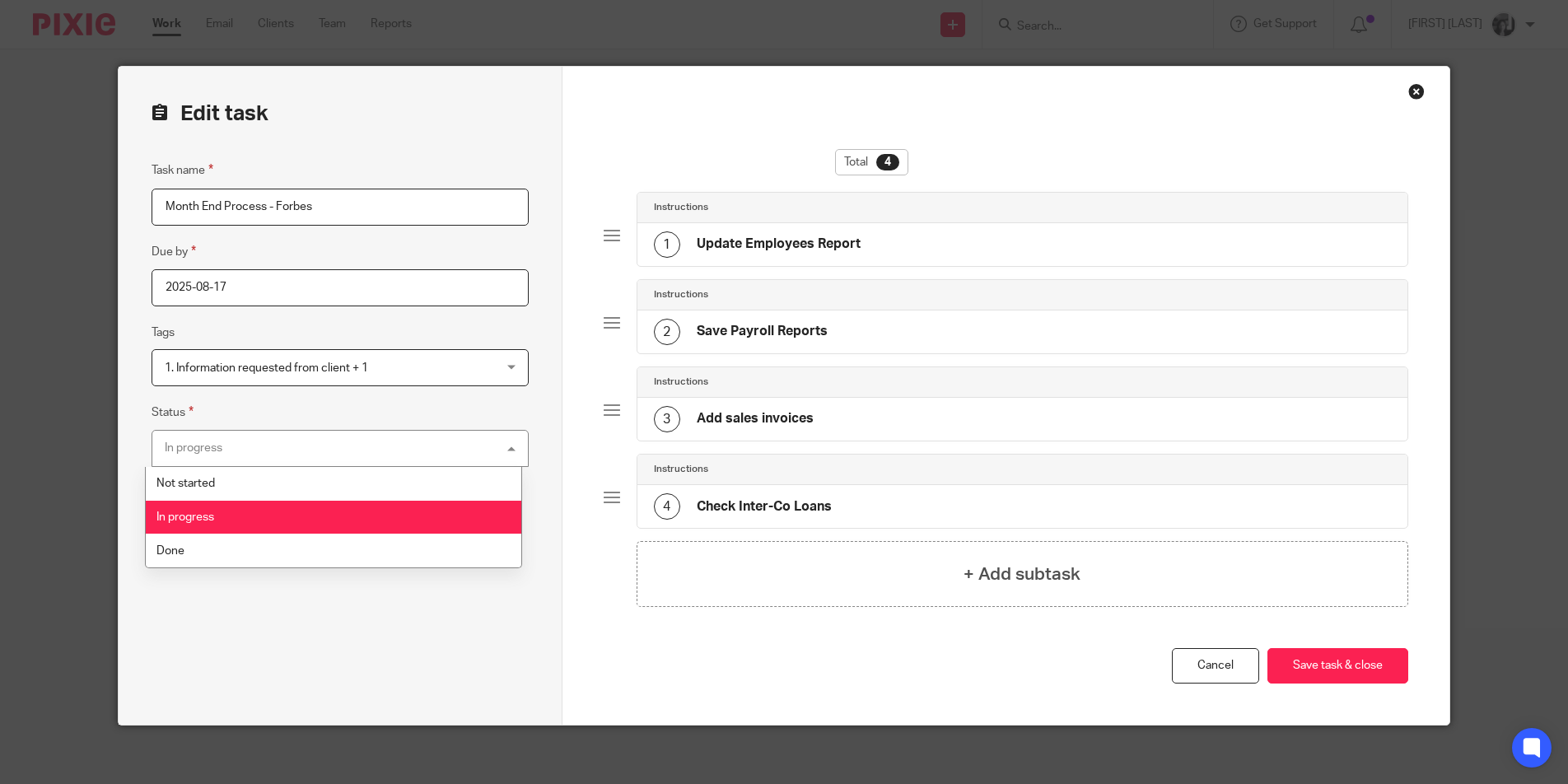 click on "In progress" at bounding box center (334, 517) 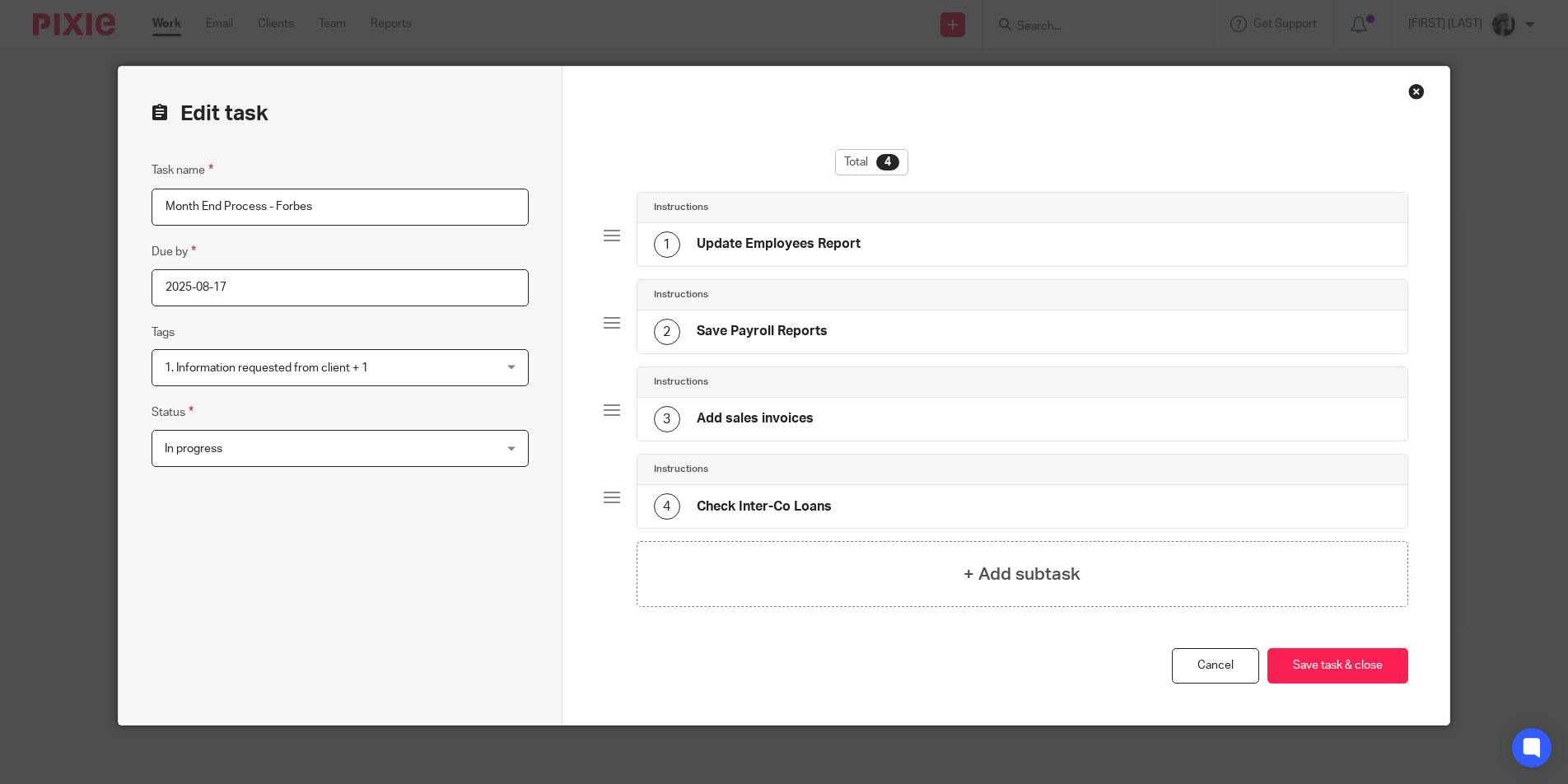 drag, startPoint x: 337, startPoint y: 615, endPoint x: 982, endPoint y: 627, distance: 645.1116 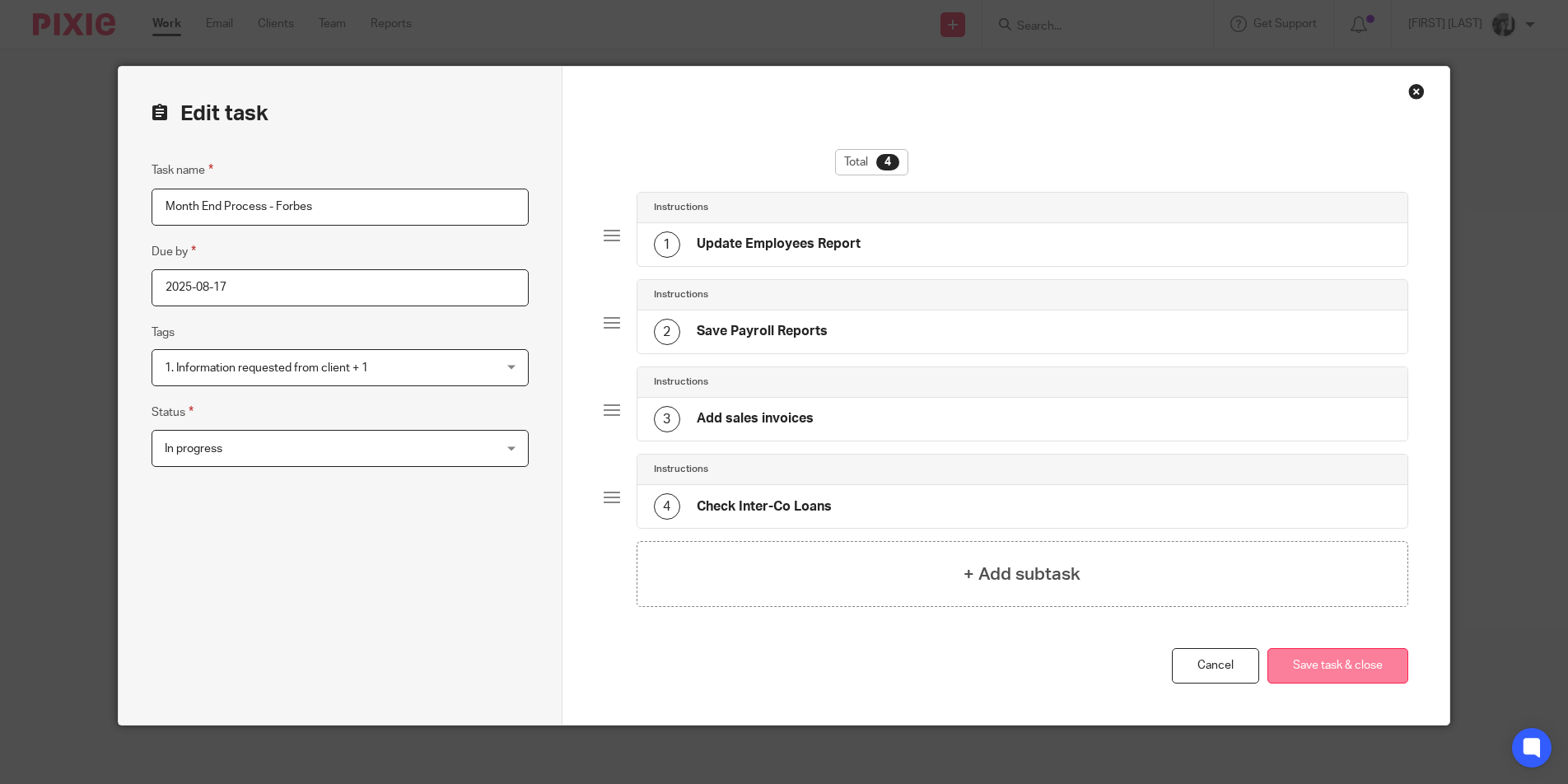 click on "Save task & close" at bounding box center [1337, 665] 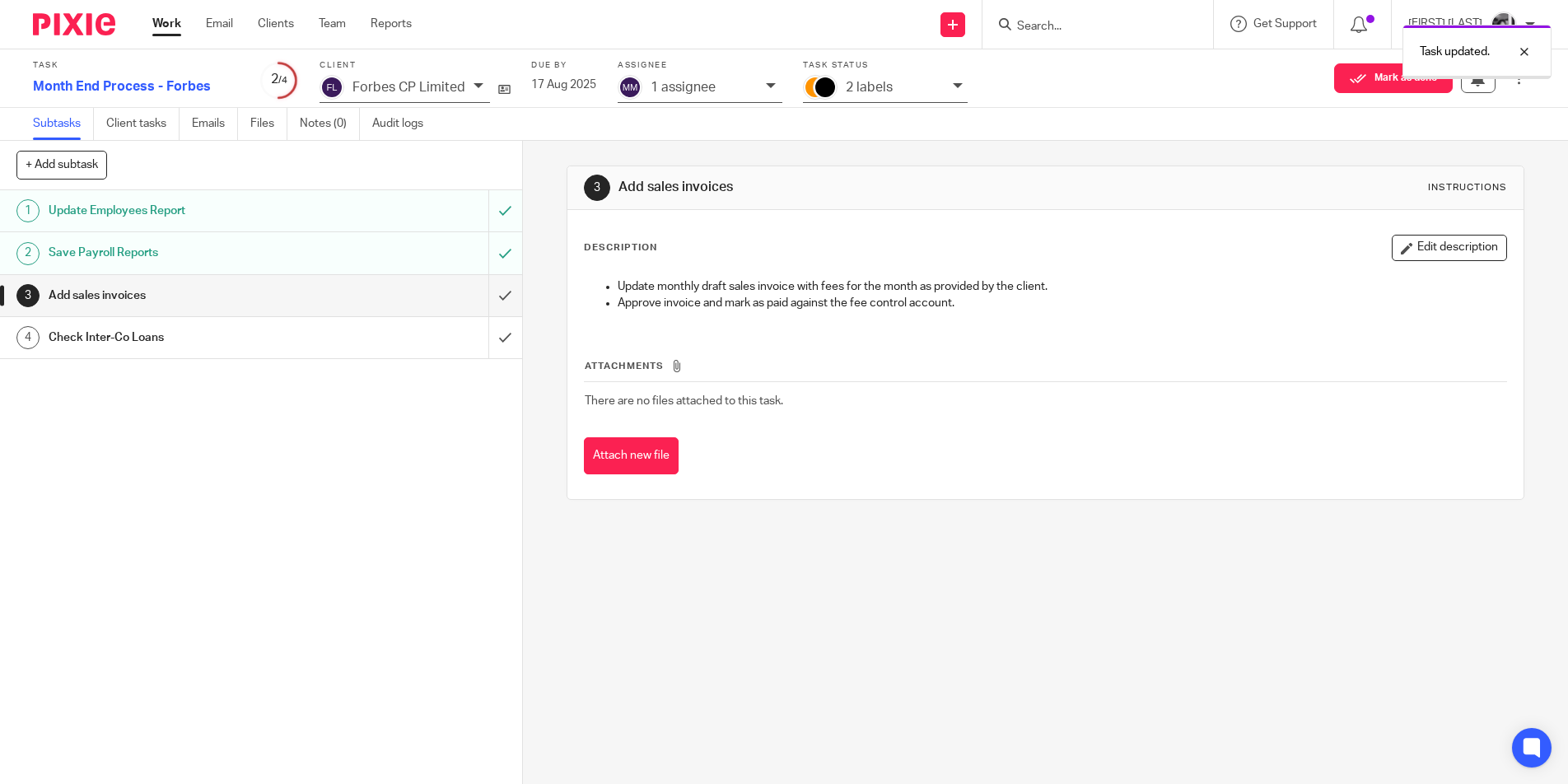 scroll, scrollTop: 0, scrollLeft: 0, axis: both 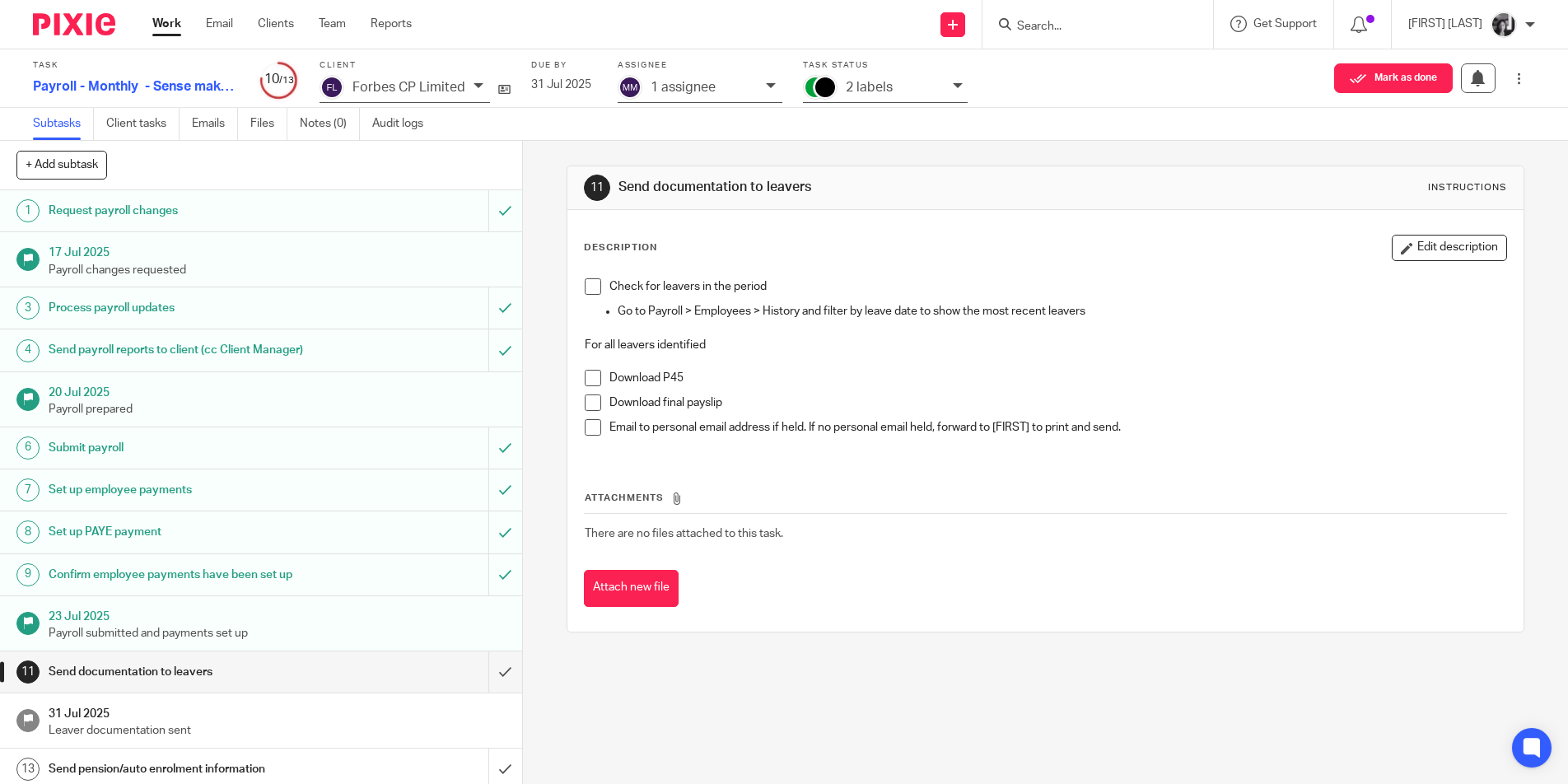 click at bounding box center (593, 287) 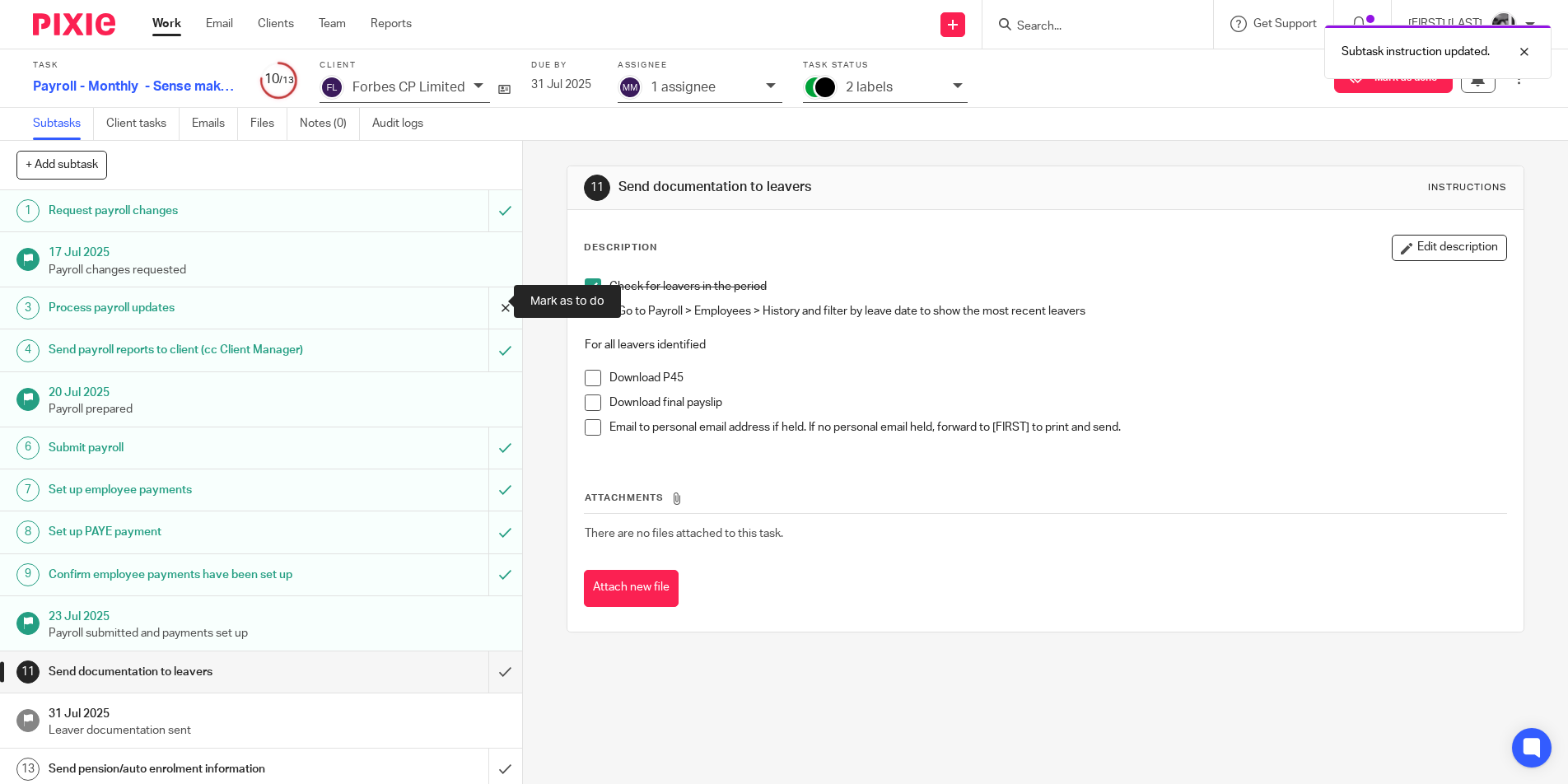 scroll, scrollTop: 7, scrollLeft: 0, axis: vertical 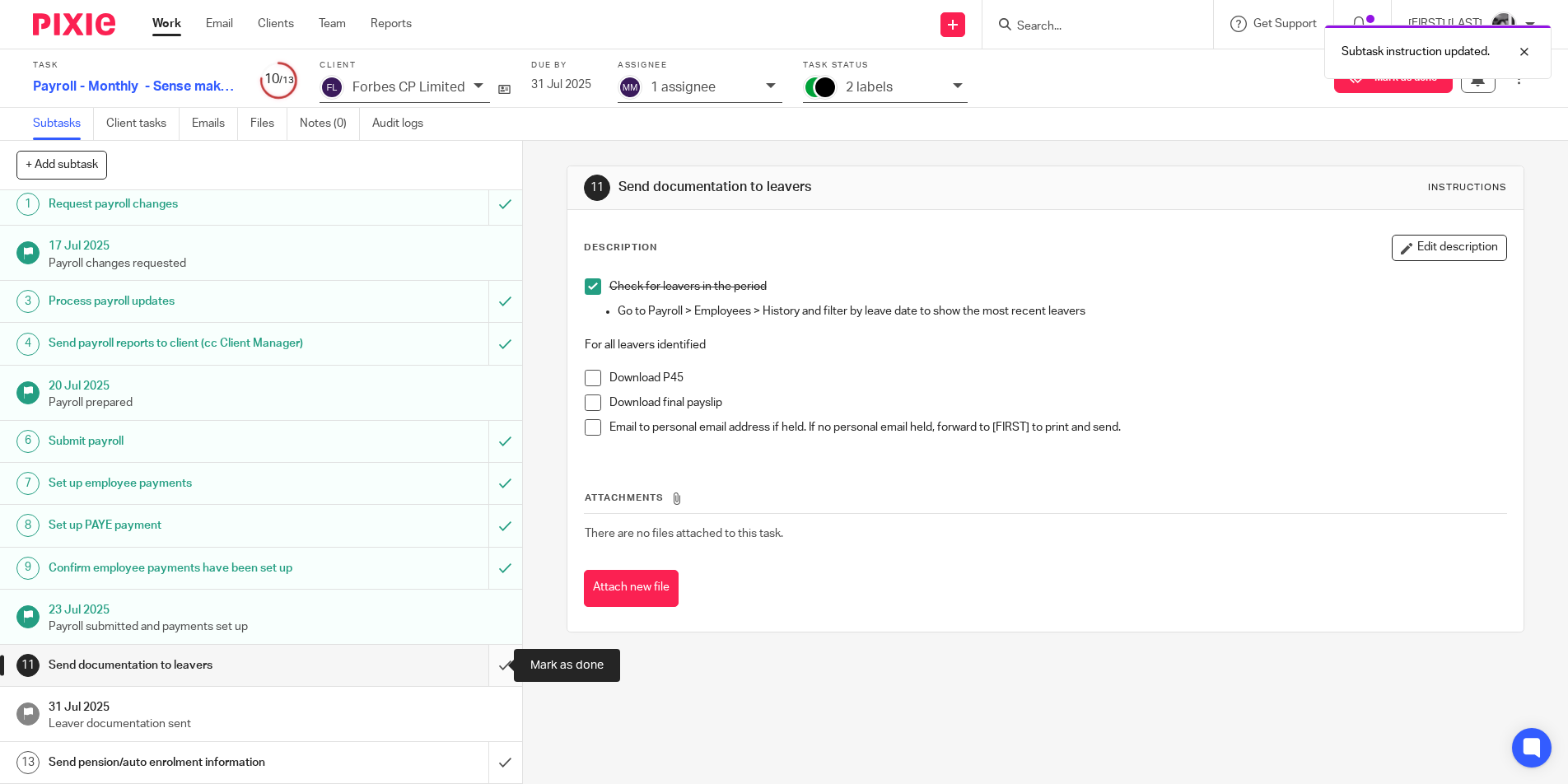 click at bounding box center (261, 665) 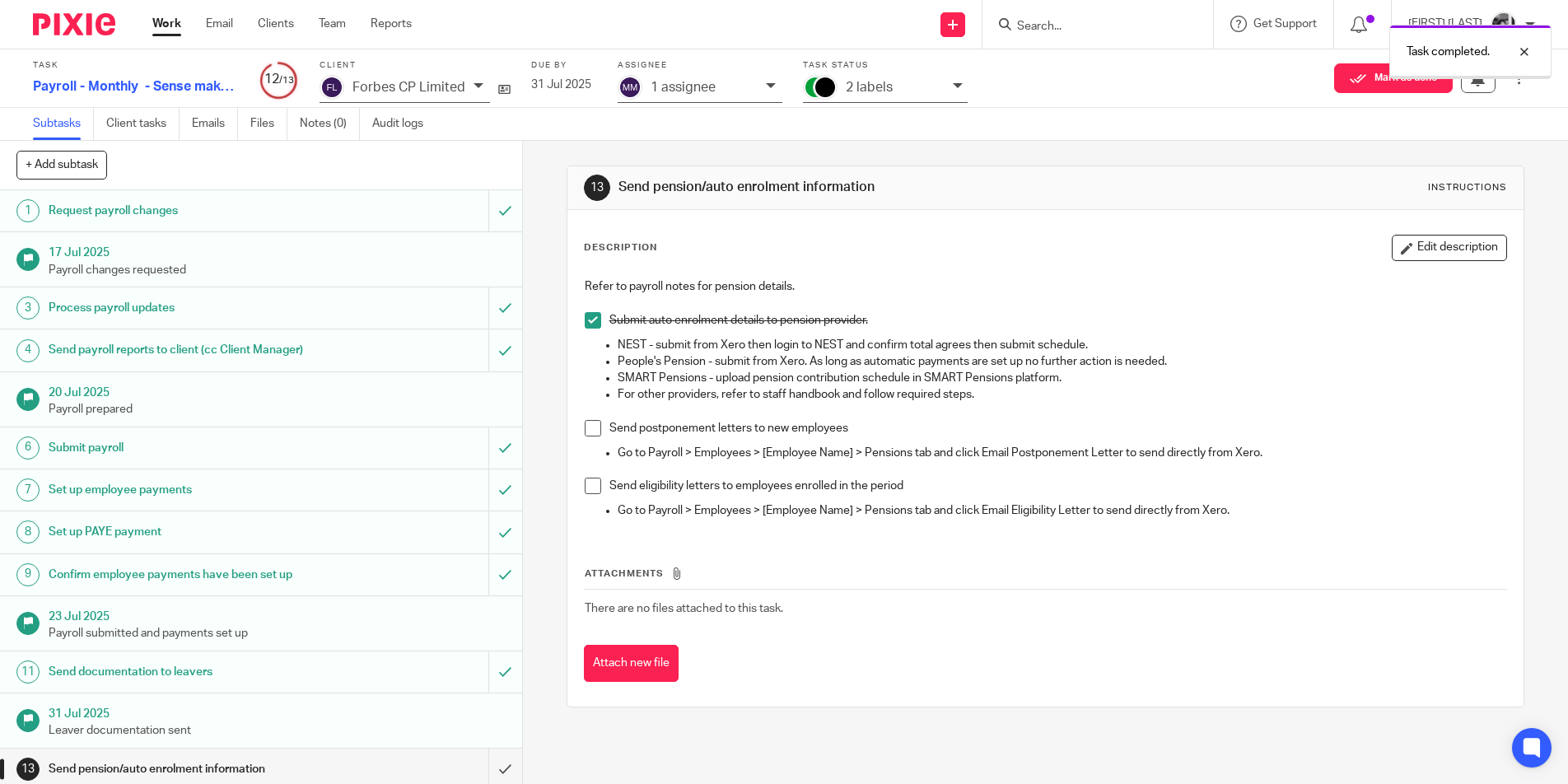 scroll, scrollTop: 0, scrollLeft: 0, axis: both 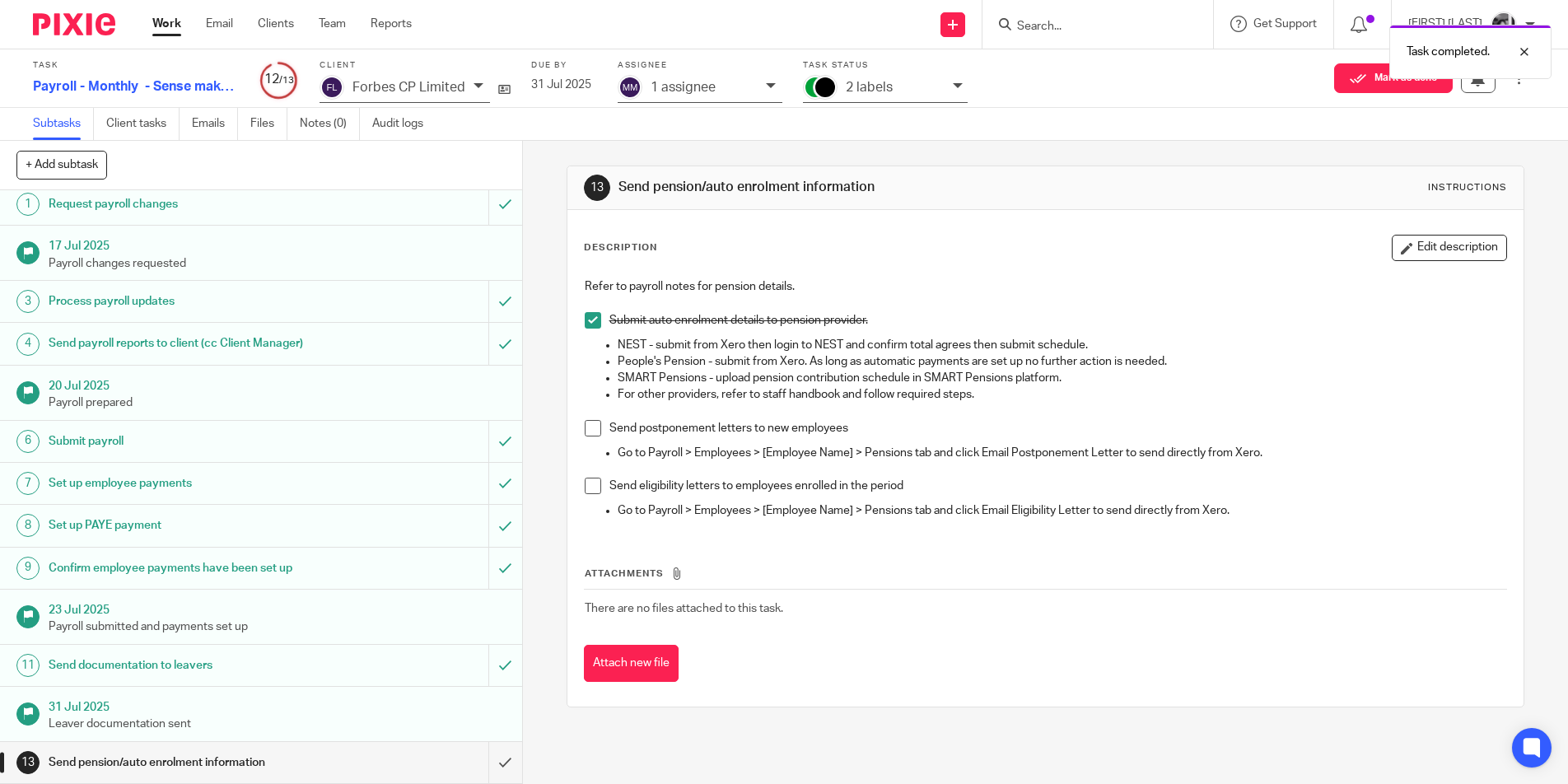 click on "2 labels" at bounding box center (895, 87) 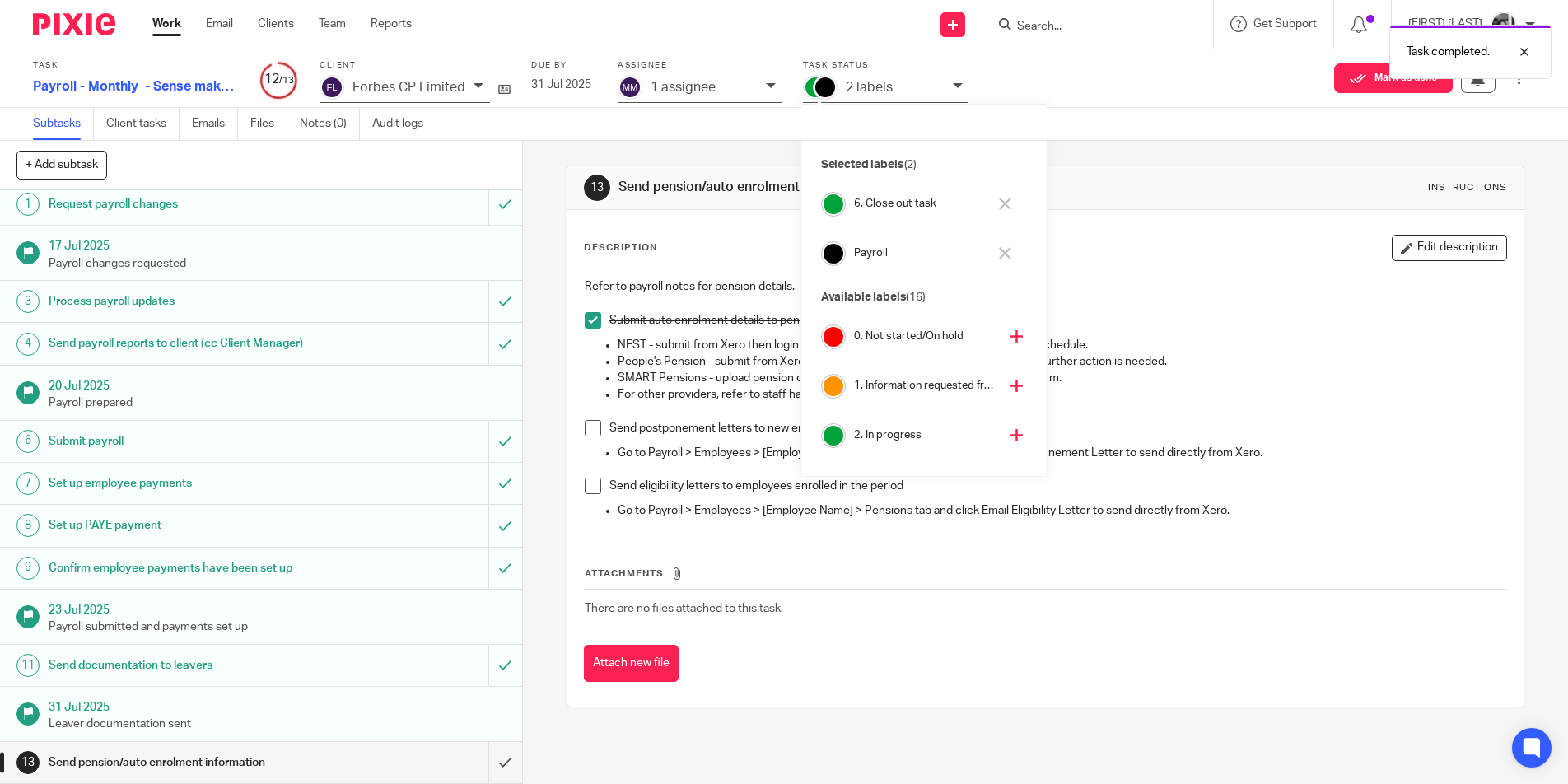 click on "13
Send pension/auto enrolment information
Instructions
Description
Edit description
Refer to payroll notes for pension details.   Submit auto enrolment details to pension provider. NEST - submit from Xero then login to NEST and confirm total agrees then submit schedule. People's Pension - submit from Xero. As long as automatic payments are set up no further action is needed. SMART Pensions - upload pension contribution schedule in SMART Pensions platform. For other providers, refer to staff handbook and follow required steps.   Send postponement letters to new employees Go to Payroll > Employees > [Employee Name] > Pensions tab and click Email Postponement Letter to send directly from Xero.   Send eligibility letters to employees enrolled in the period           Attachments     There are no files attached to this task." at bounding box center (1046, 436) 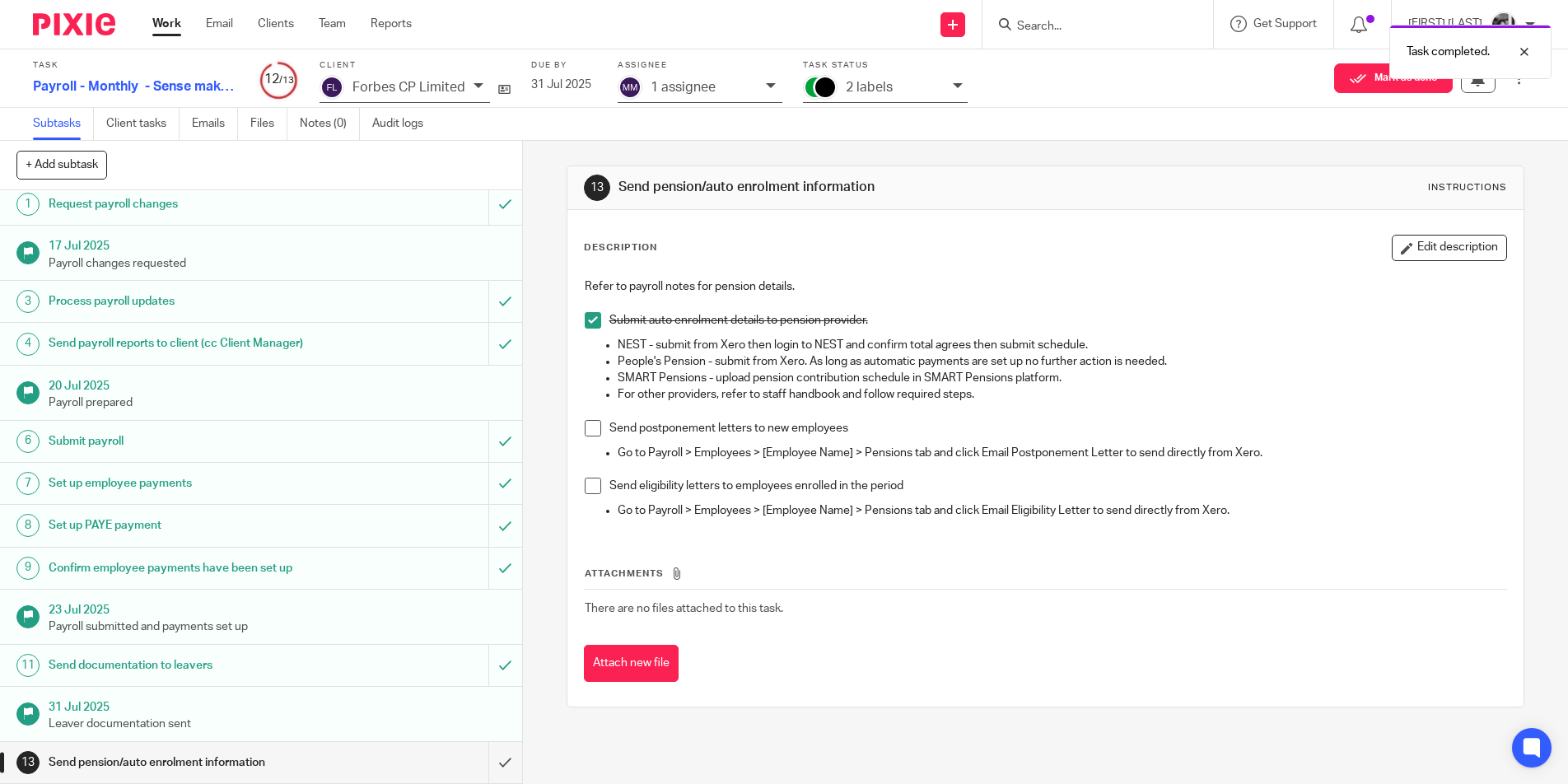 click on "13
Send pension/auto enrolment information" at bounding box center (244, 763) 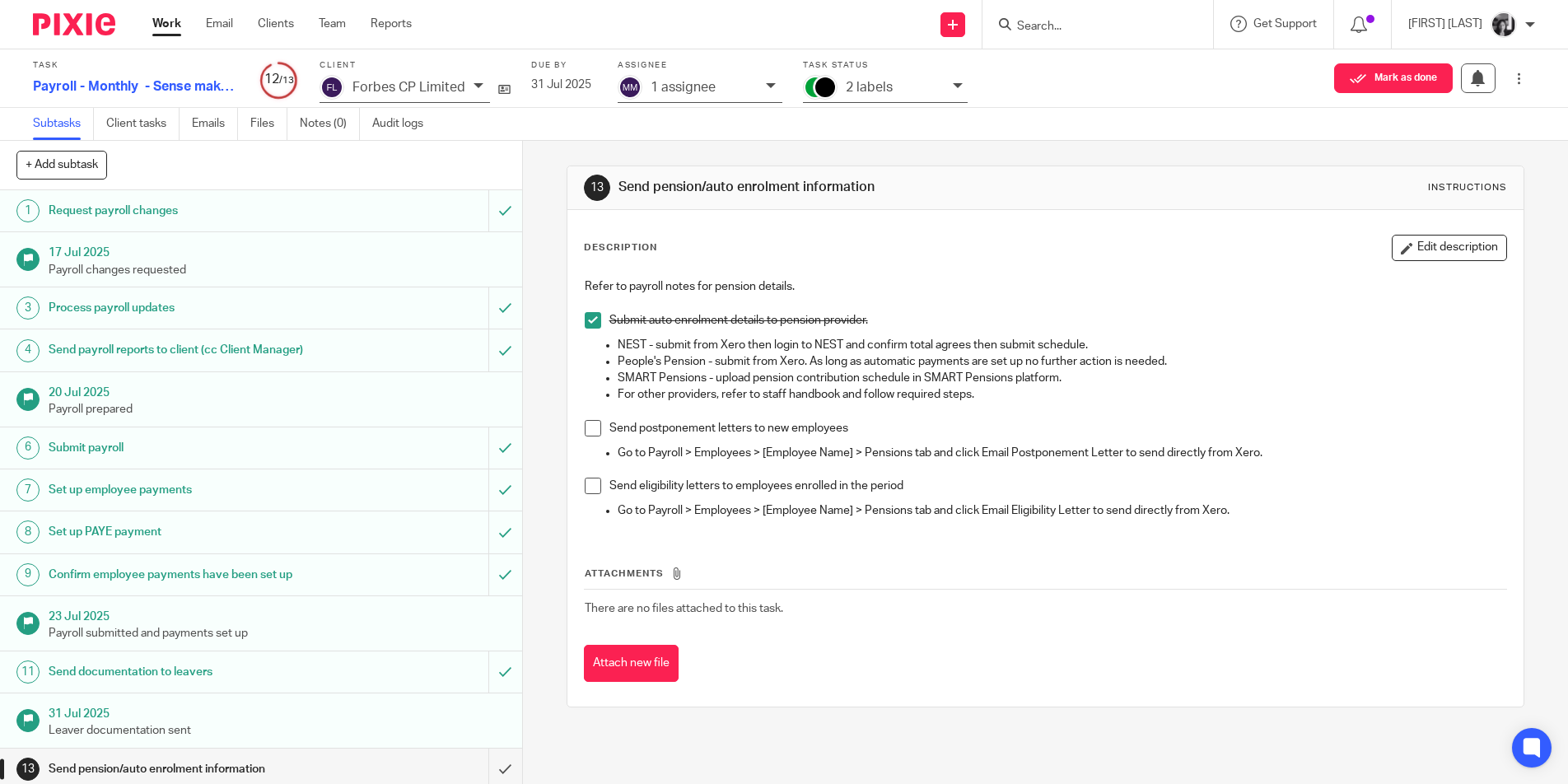 scroll, scrollTop: 0, scrollLeft: 0, axis: both 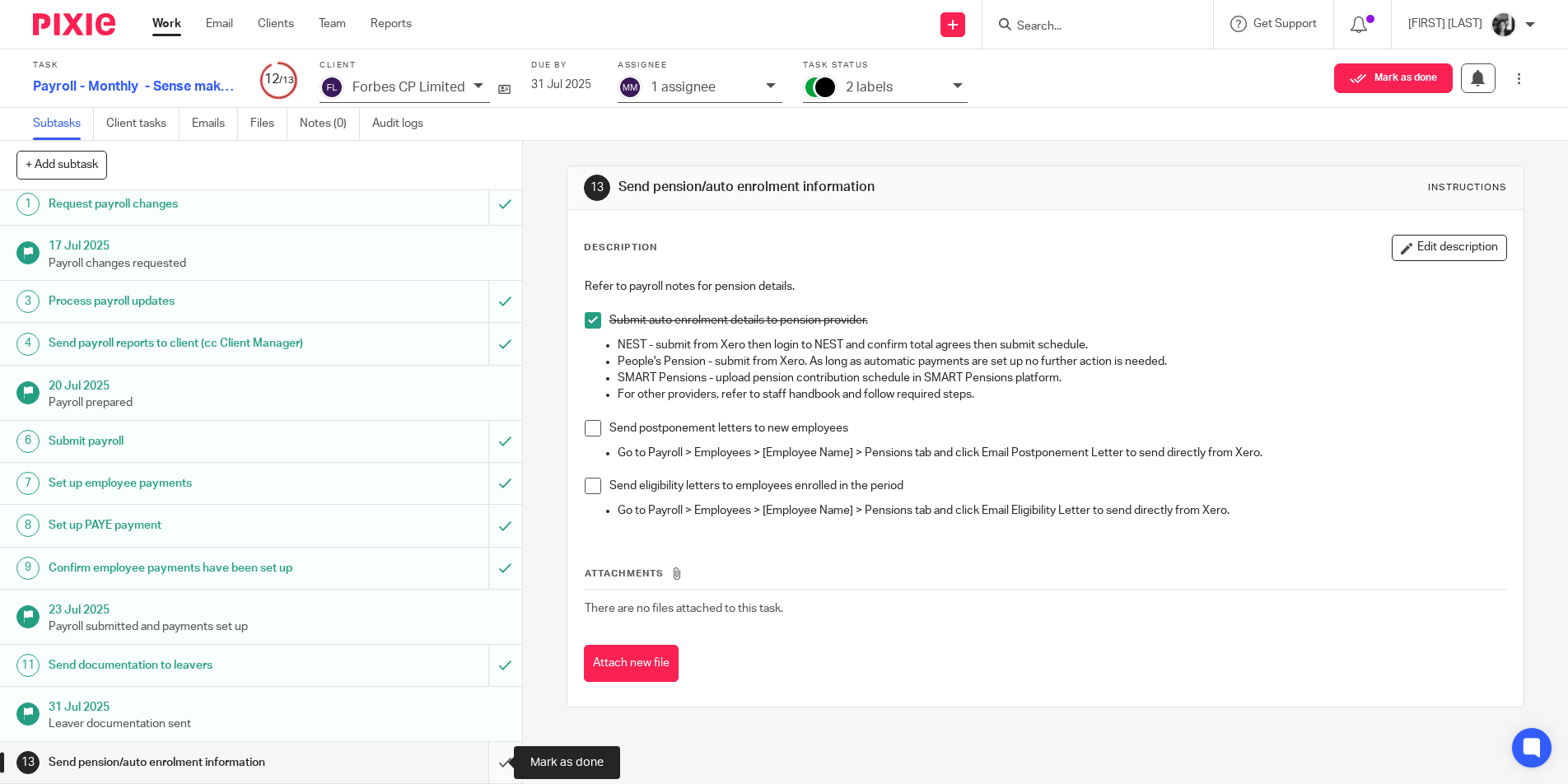 click at bounding box center [261, 763] 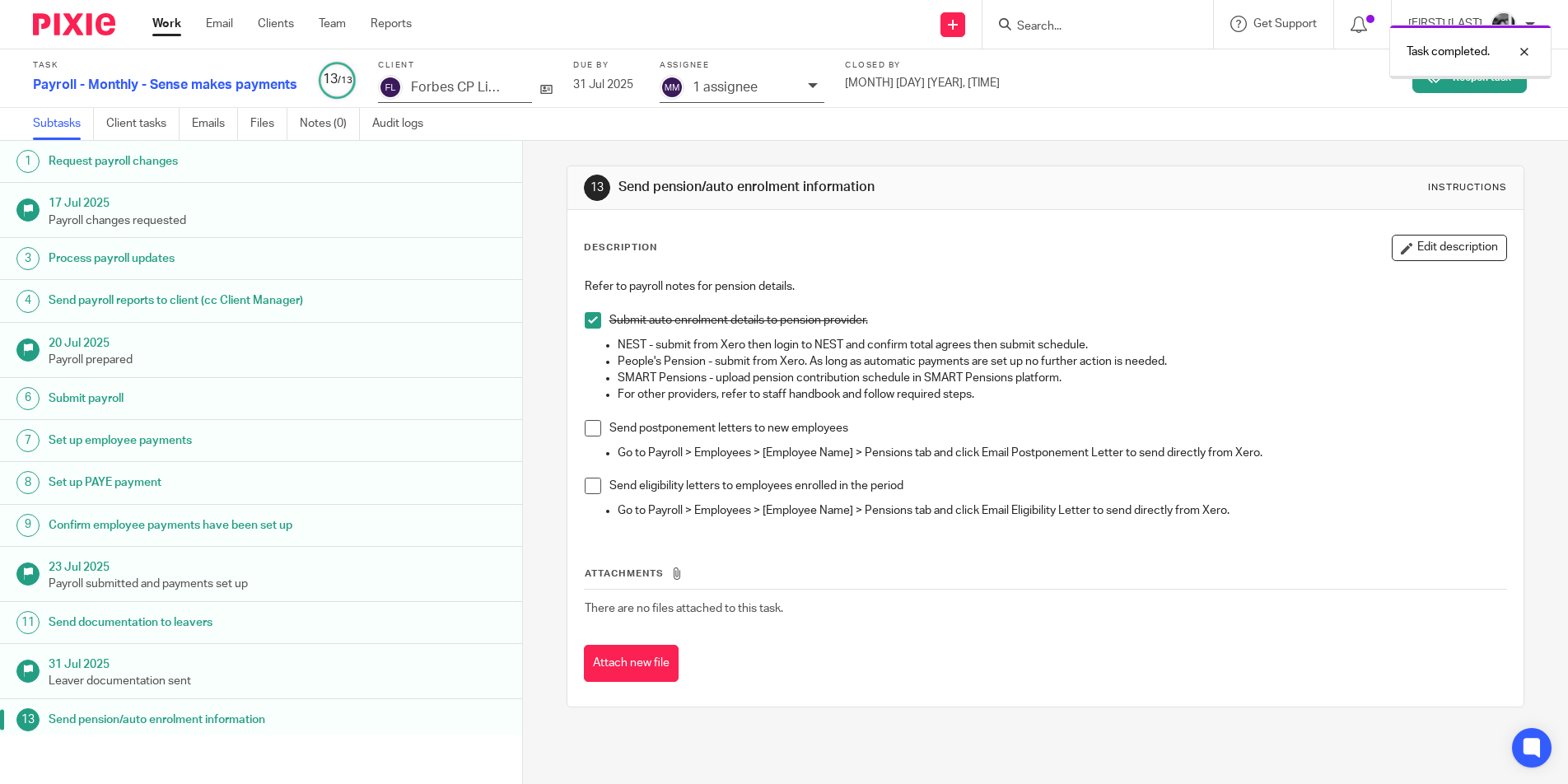 scroll, scrollTop: 0, scrollLeft: 0, axis: both 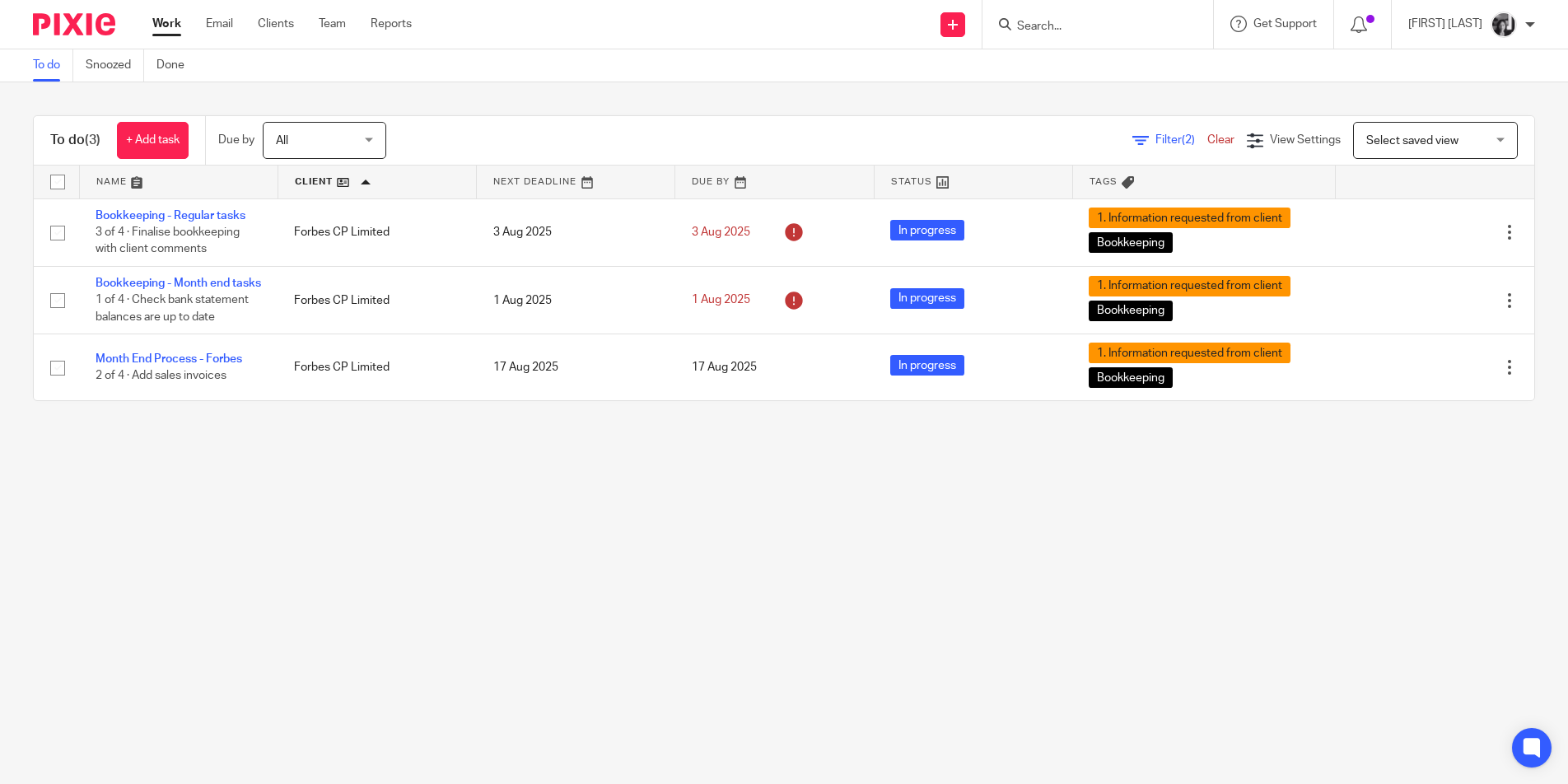 click on "Filter
(2)" at bounding box center [1181, 140] 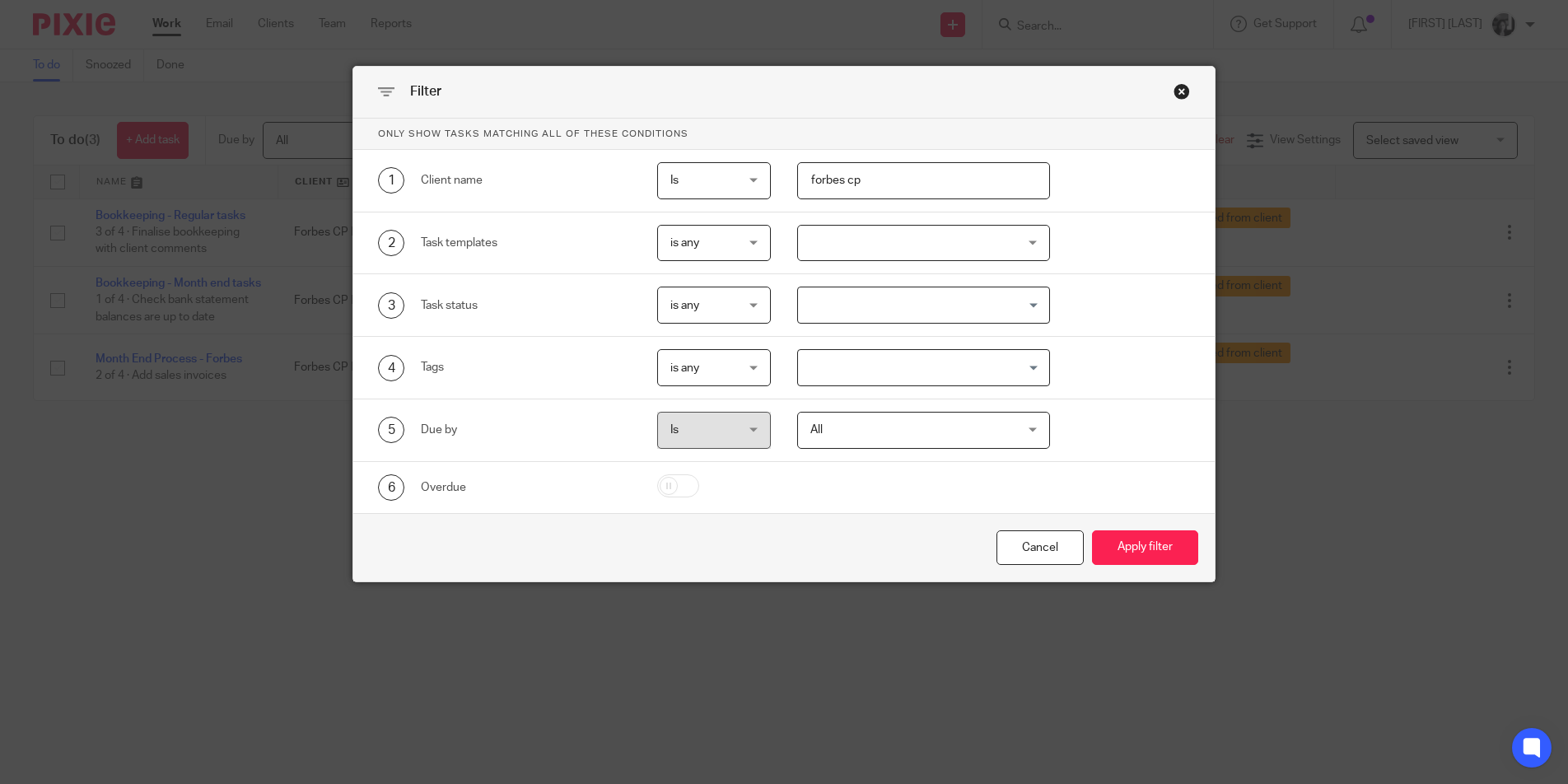 click on "forbes cp" at bounding box center [924, 180] 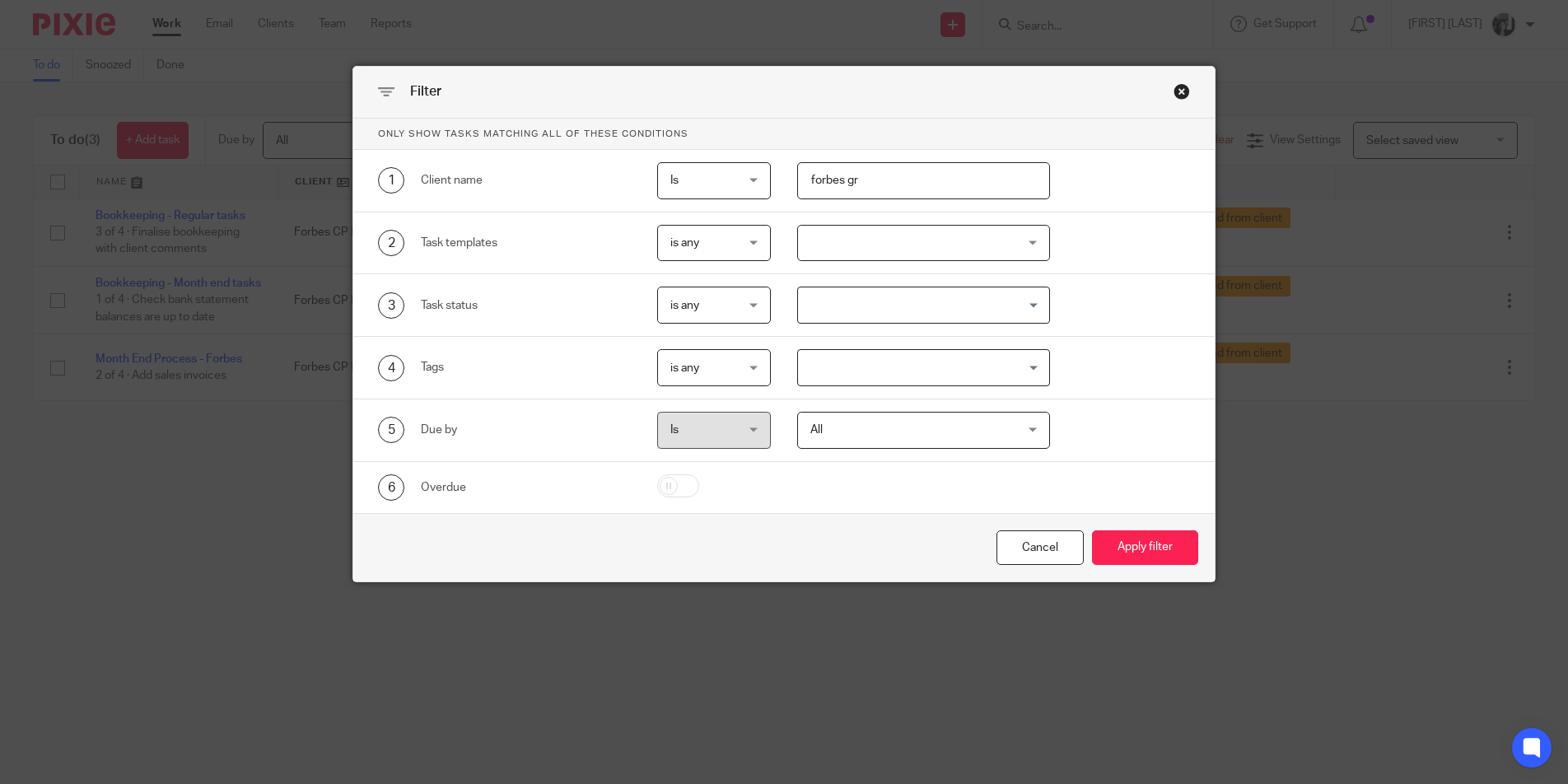 type on "forbes gr" 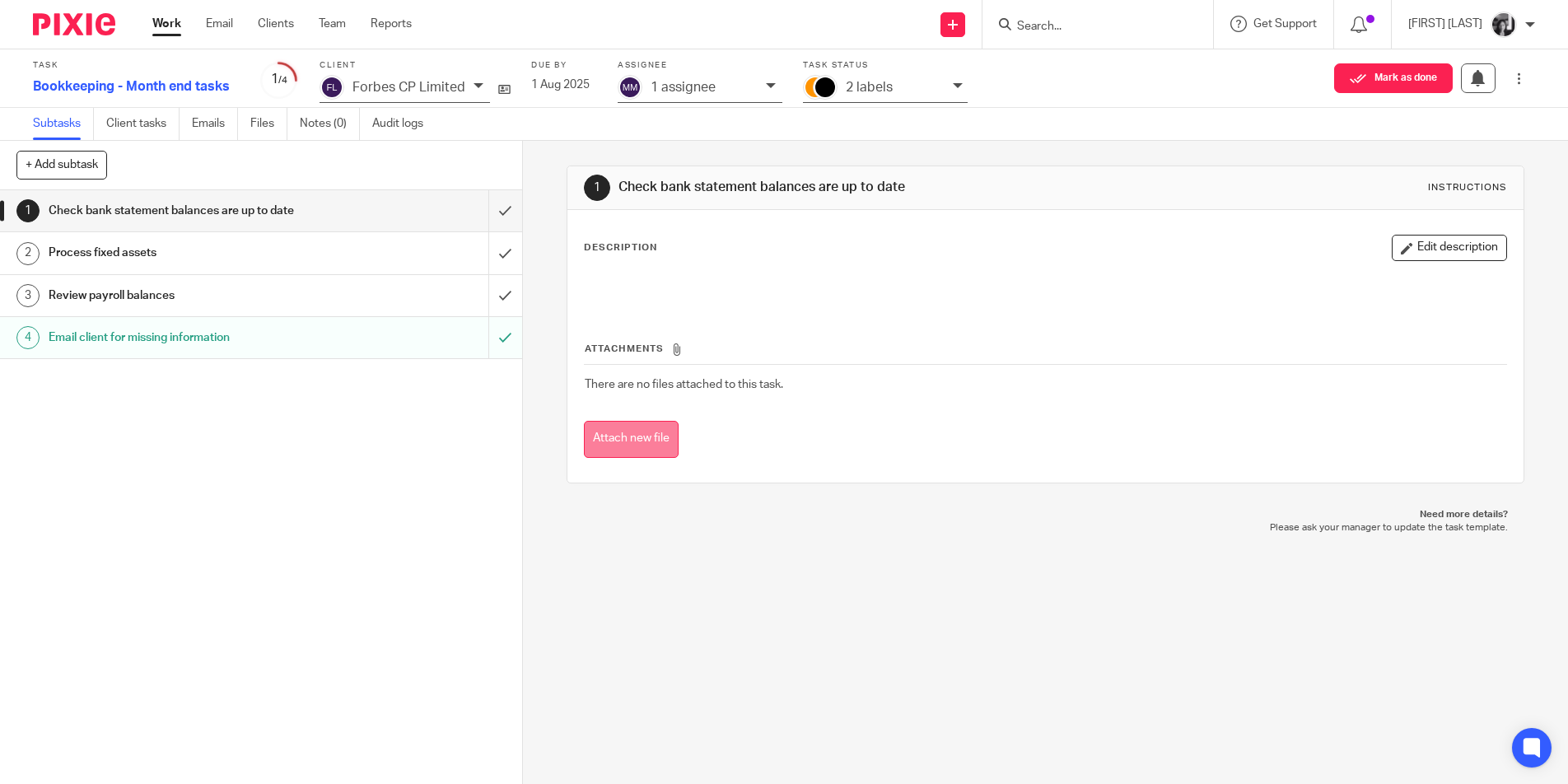 scroll, scrollTop: 0, scrollLeft: 0, axis: both 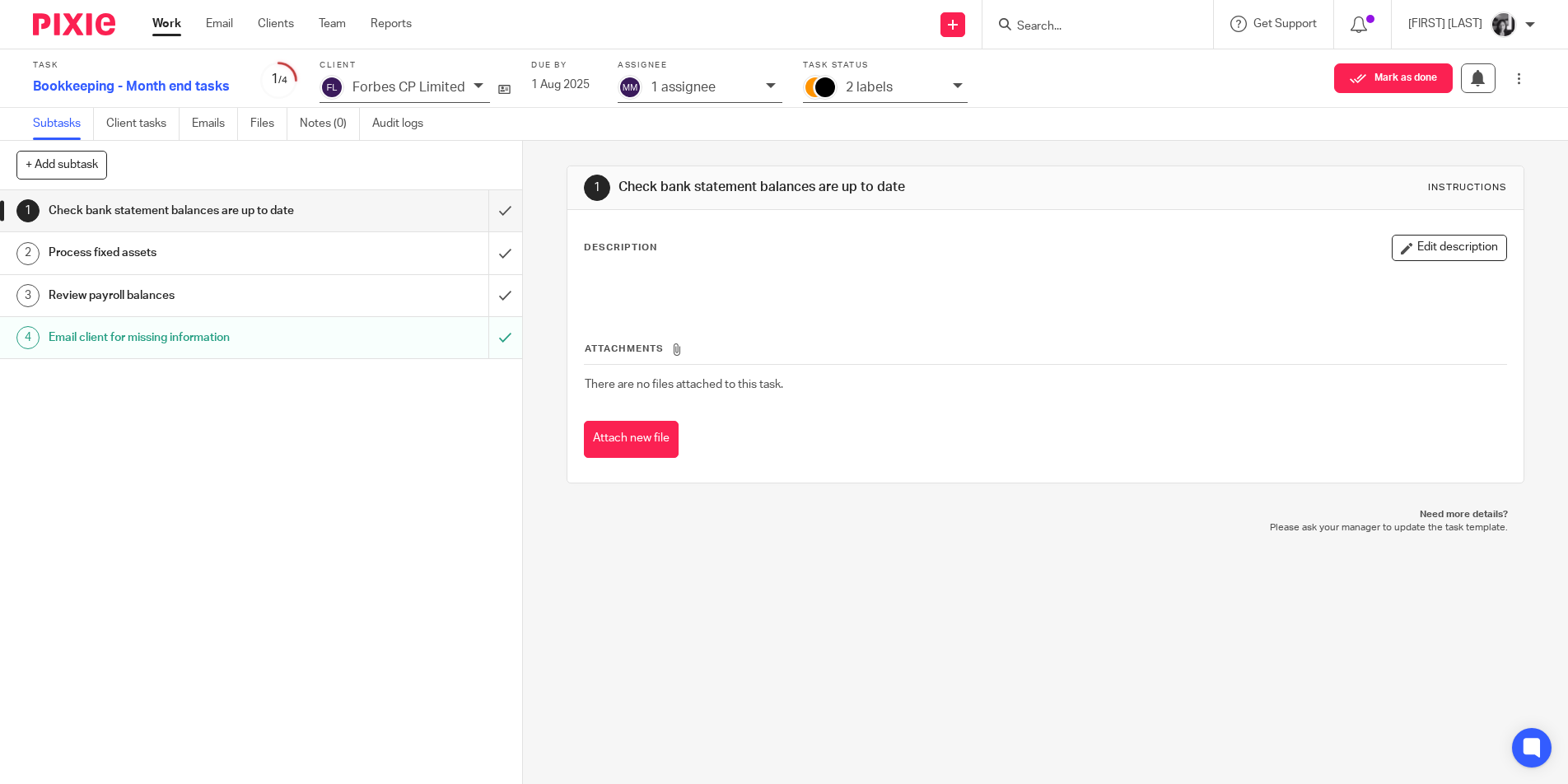 click on "Review payroll balances" at bounding box center [260, 296] 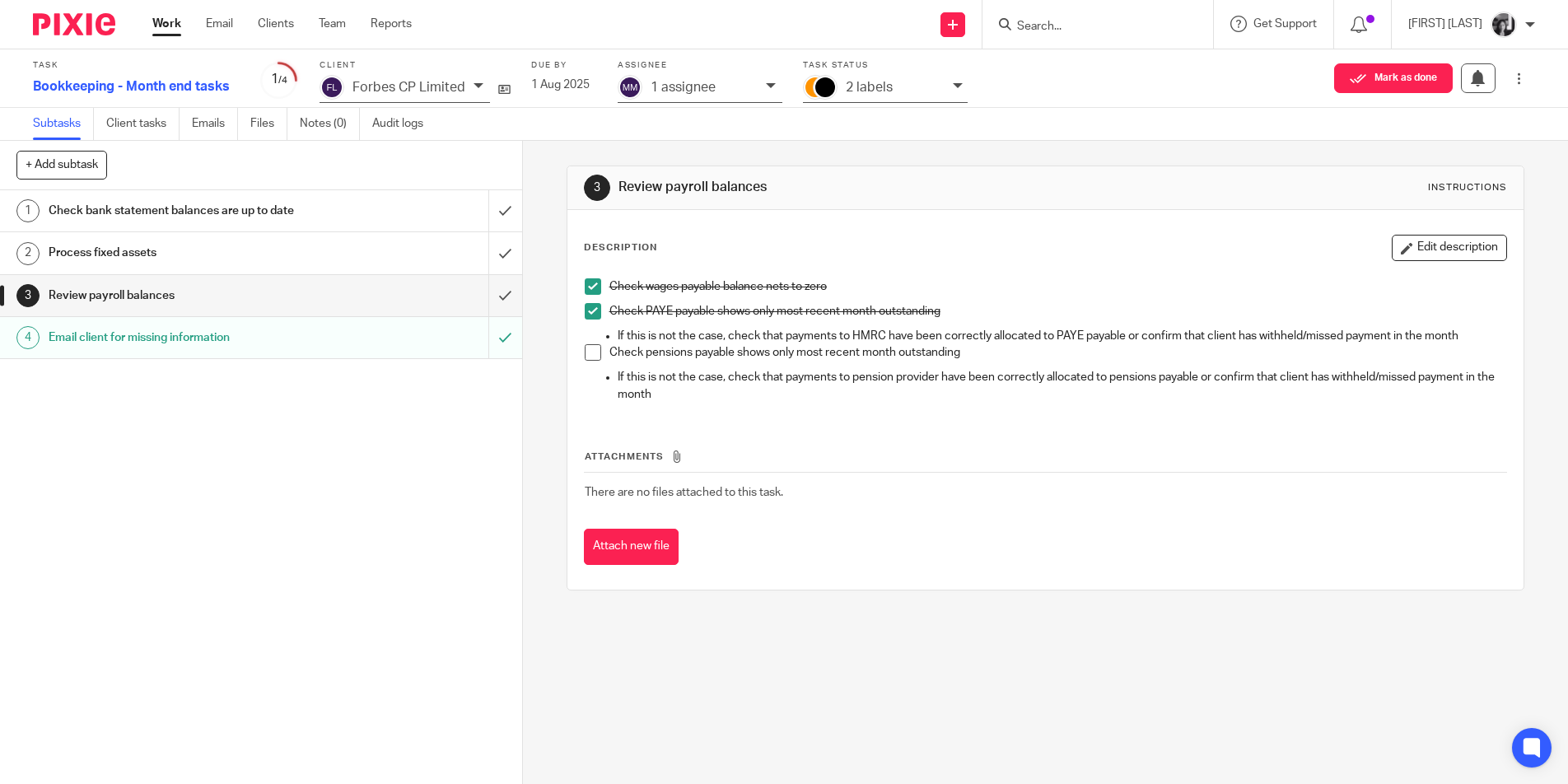 scroll, scrollTop: 0, scrollLeft: 0, axis: both 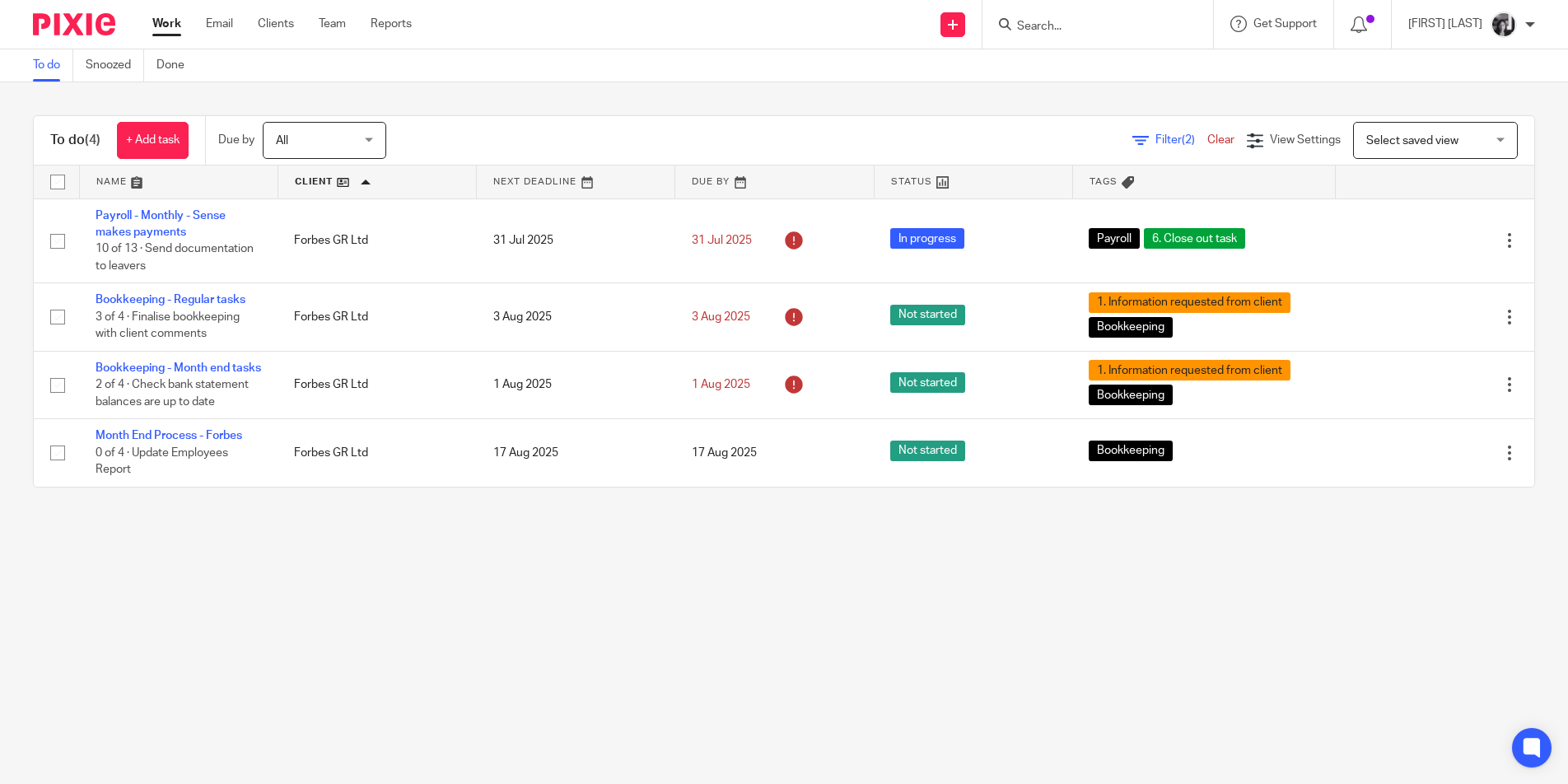 click on "To do
Snoozed
Done
To do
(4)   + Add task    Due by
All
All
Today
Tomorrow
This week
Next week
This month
Next month
All
all     Filter
(2) Clear     View Settings   View Settings     (2) Filters   Clear   Save     Manage saved views
Select saved view
Select saved view
Select saved view
Payroll tasks
Name     Client       Next Deadline     Due By     Status   Tags       Payroll - Monthly  - Sense makes payments
10
of
13 ·
Send documentation to leavers
[ORGANIZATION]
31 Jul 2025" at bounding box center (784, 392) 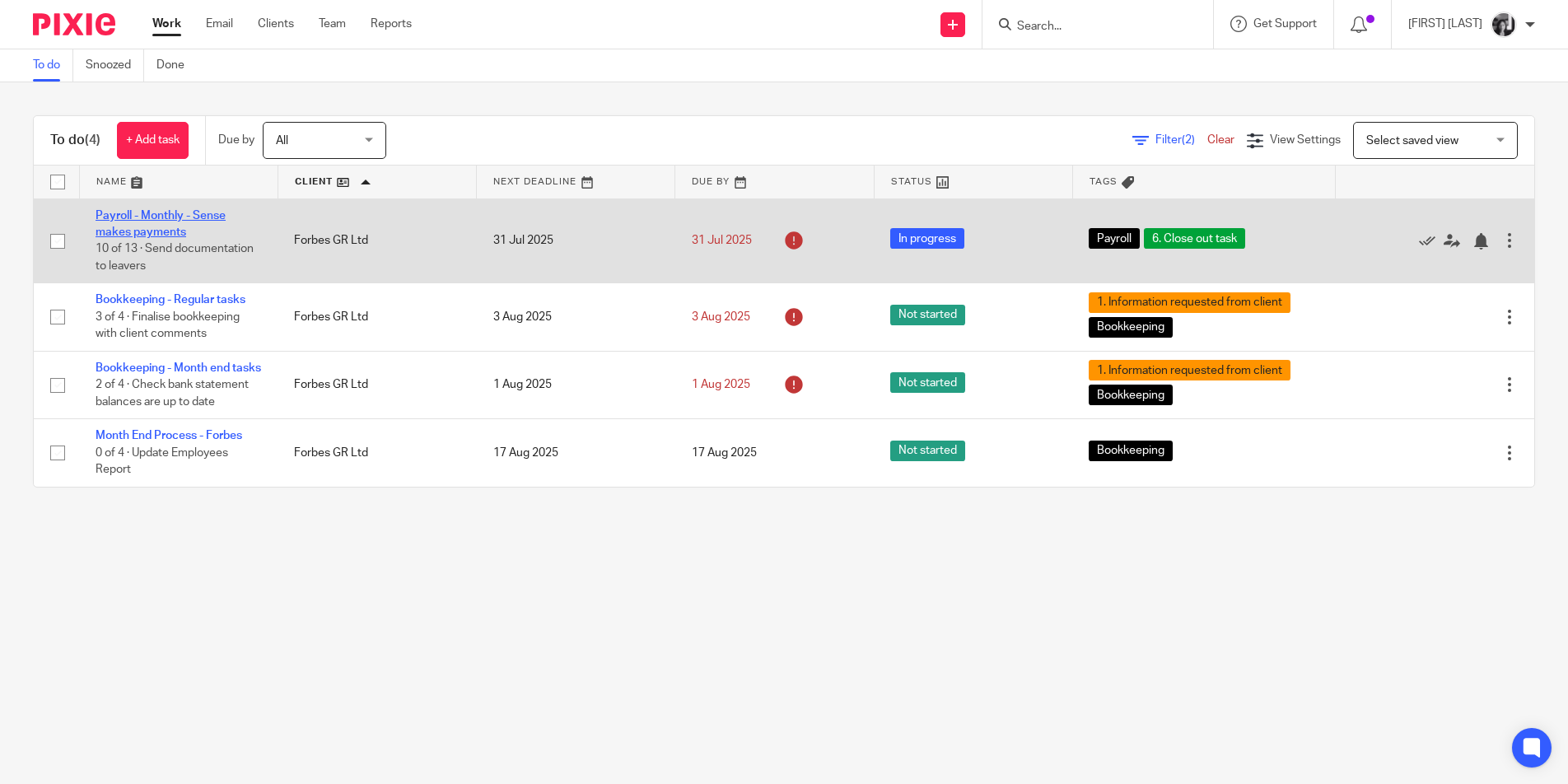 click on "Payroll - Monthly  - Sense makes payments" at bounding box center [161, 224] 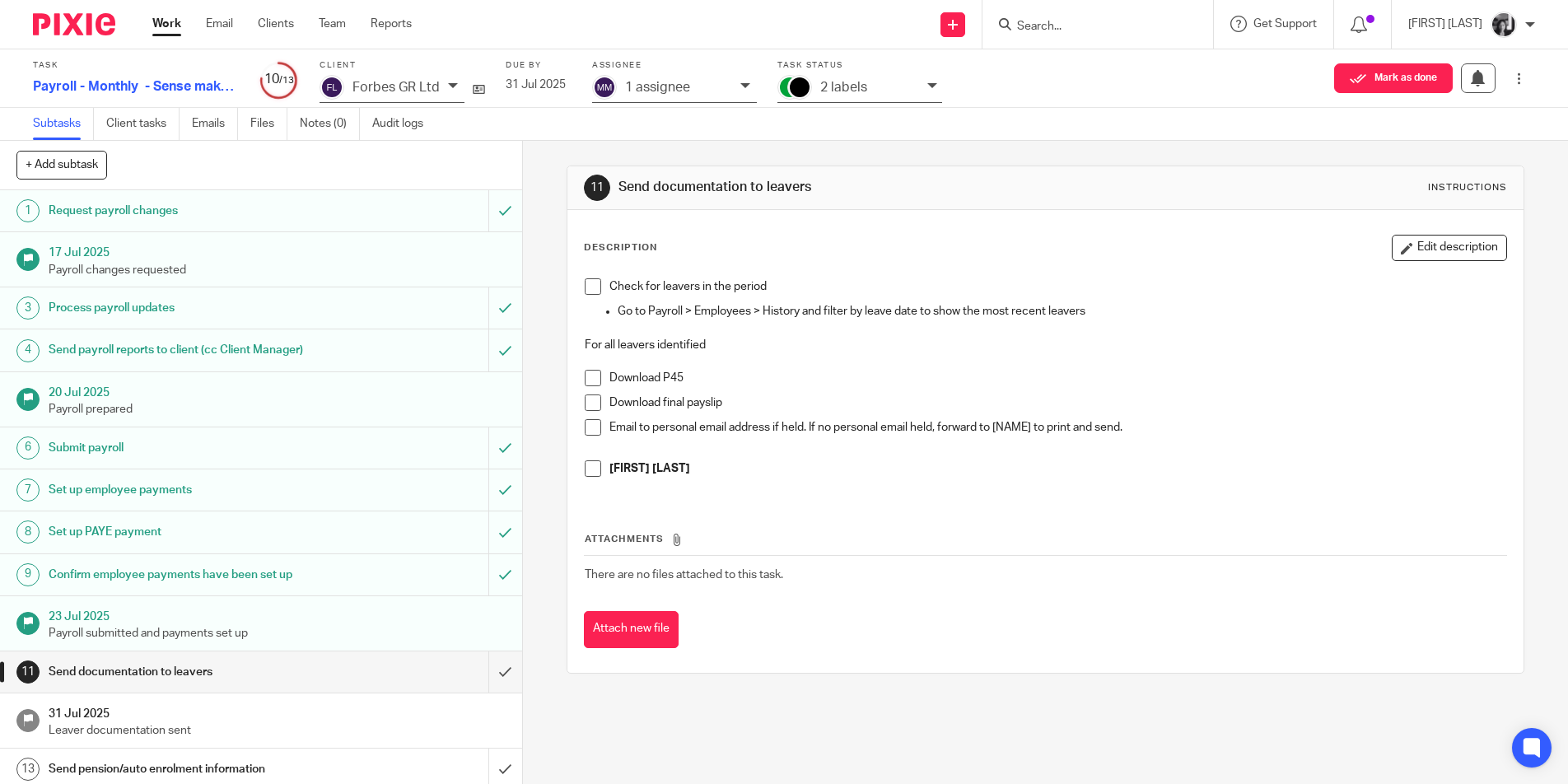 scroll, scrollTop: 0, scrollLeft: 0, axis: both 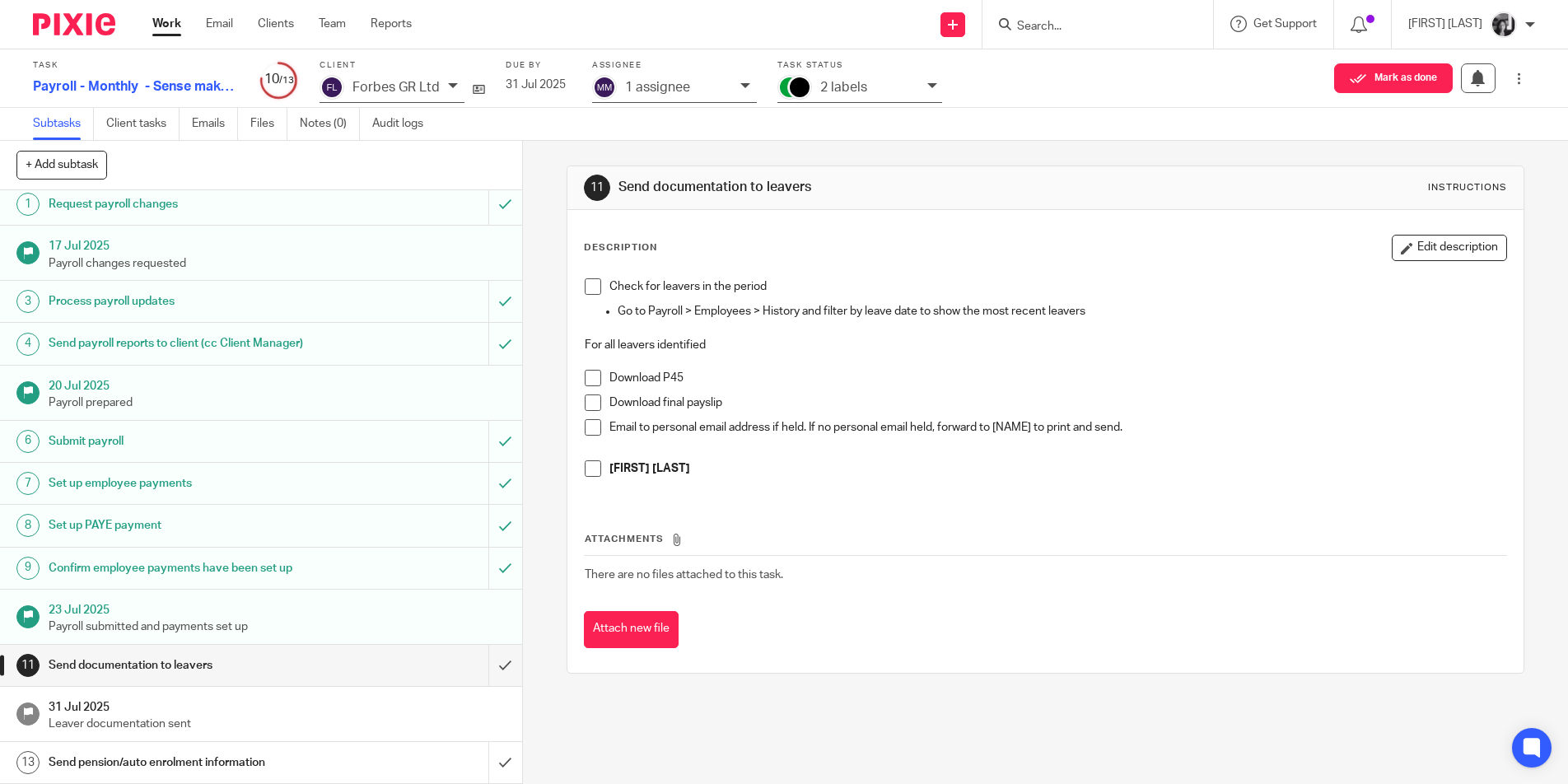 click on "Send pension/auto enrolment information" at bounding box center [260, 763] 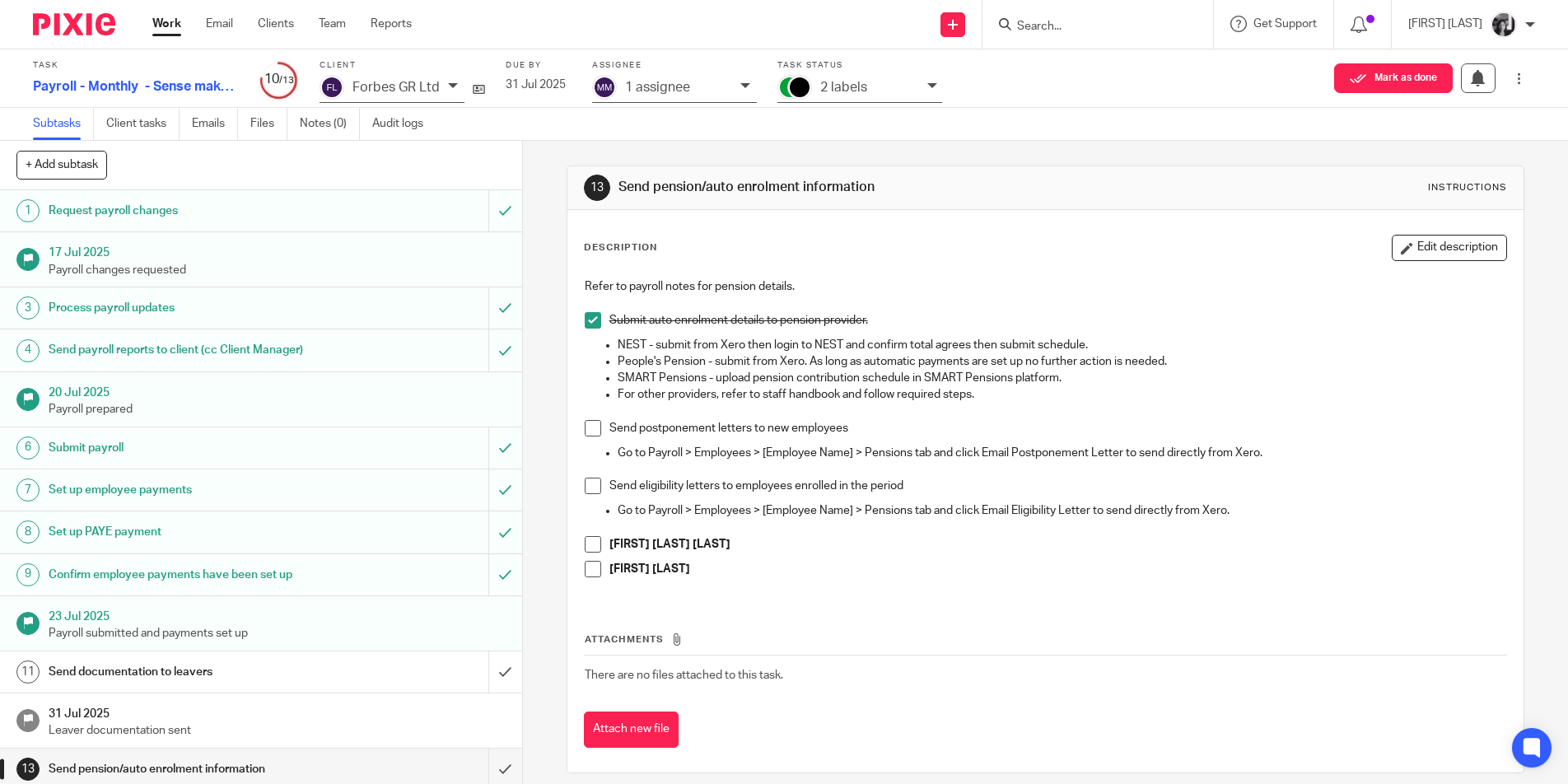scroll, scrollTop: 0, scrollLeft: 0, axis: both 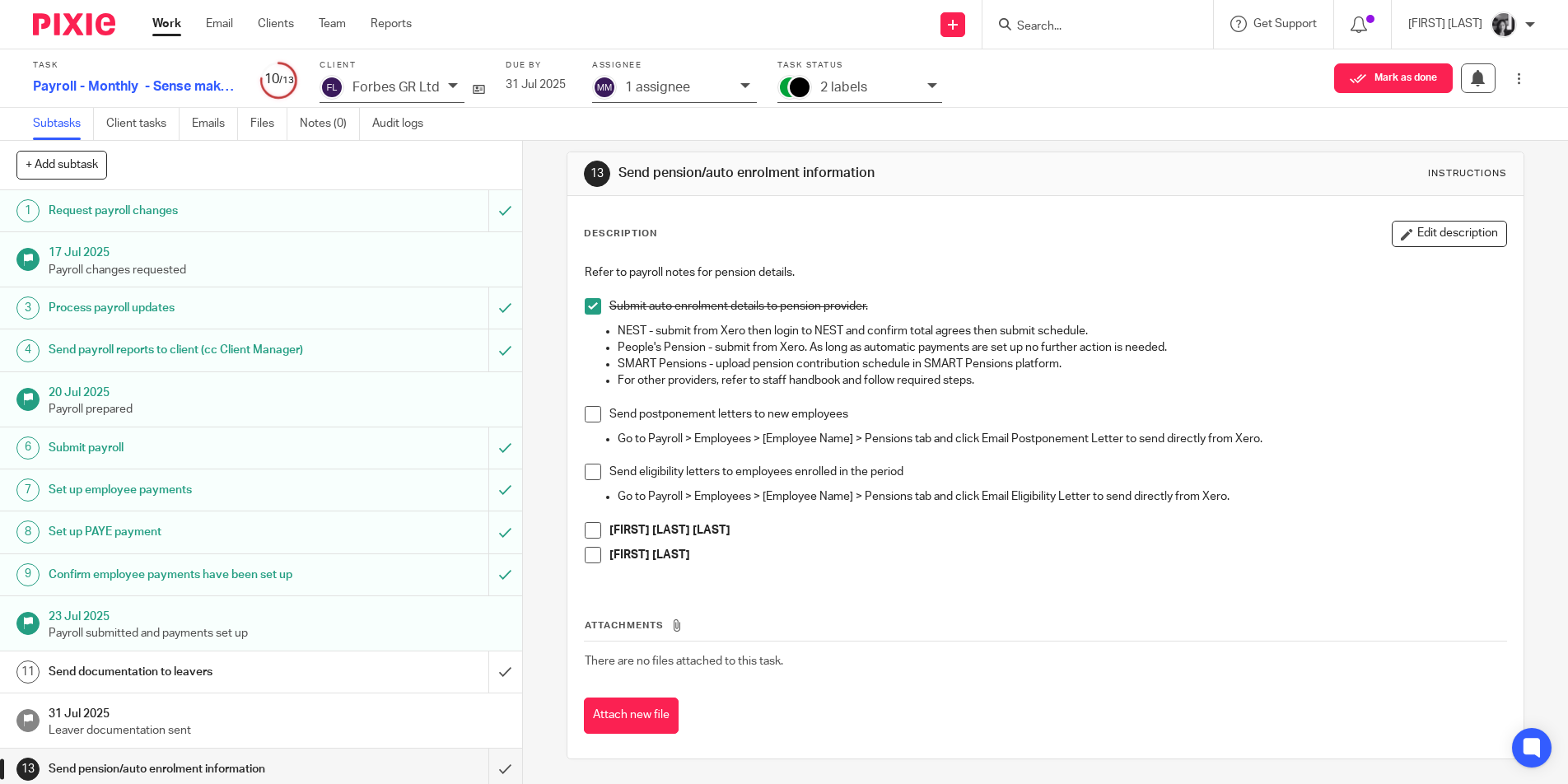 click at bounding box center [593, 530] 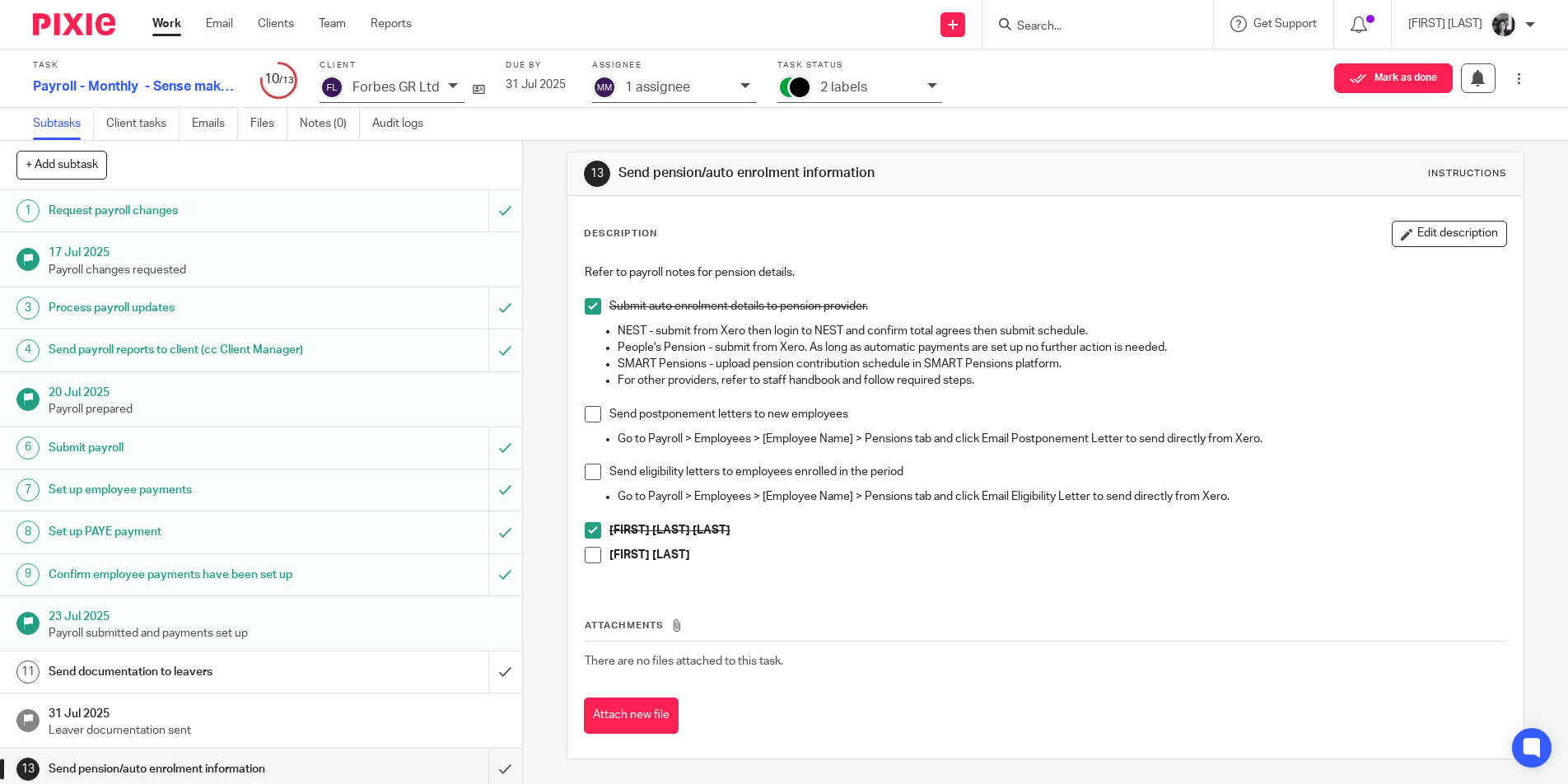 click at bounding box center (593, 555) 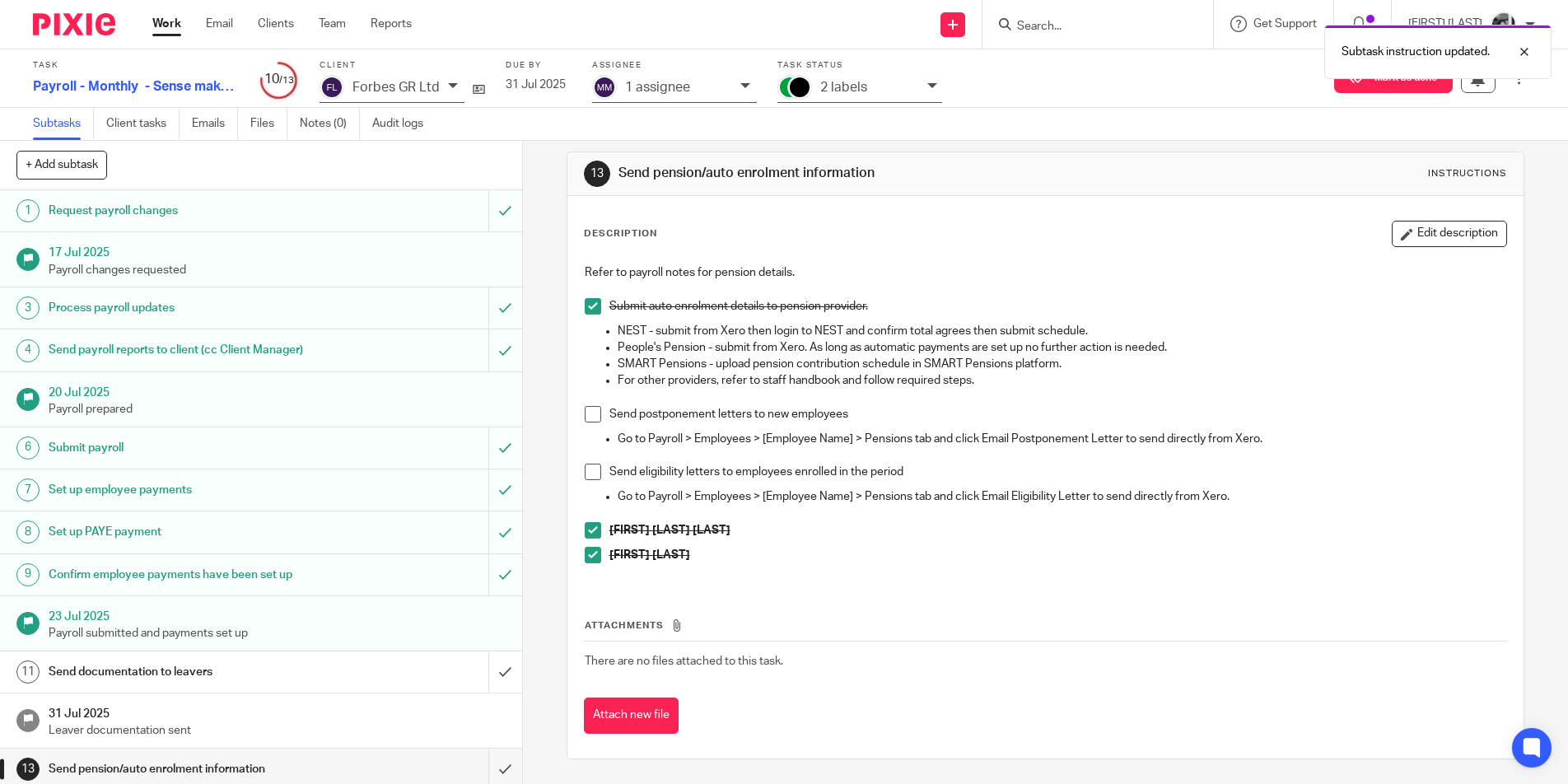 click at bounding box center (593, 472) 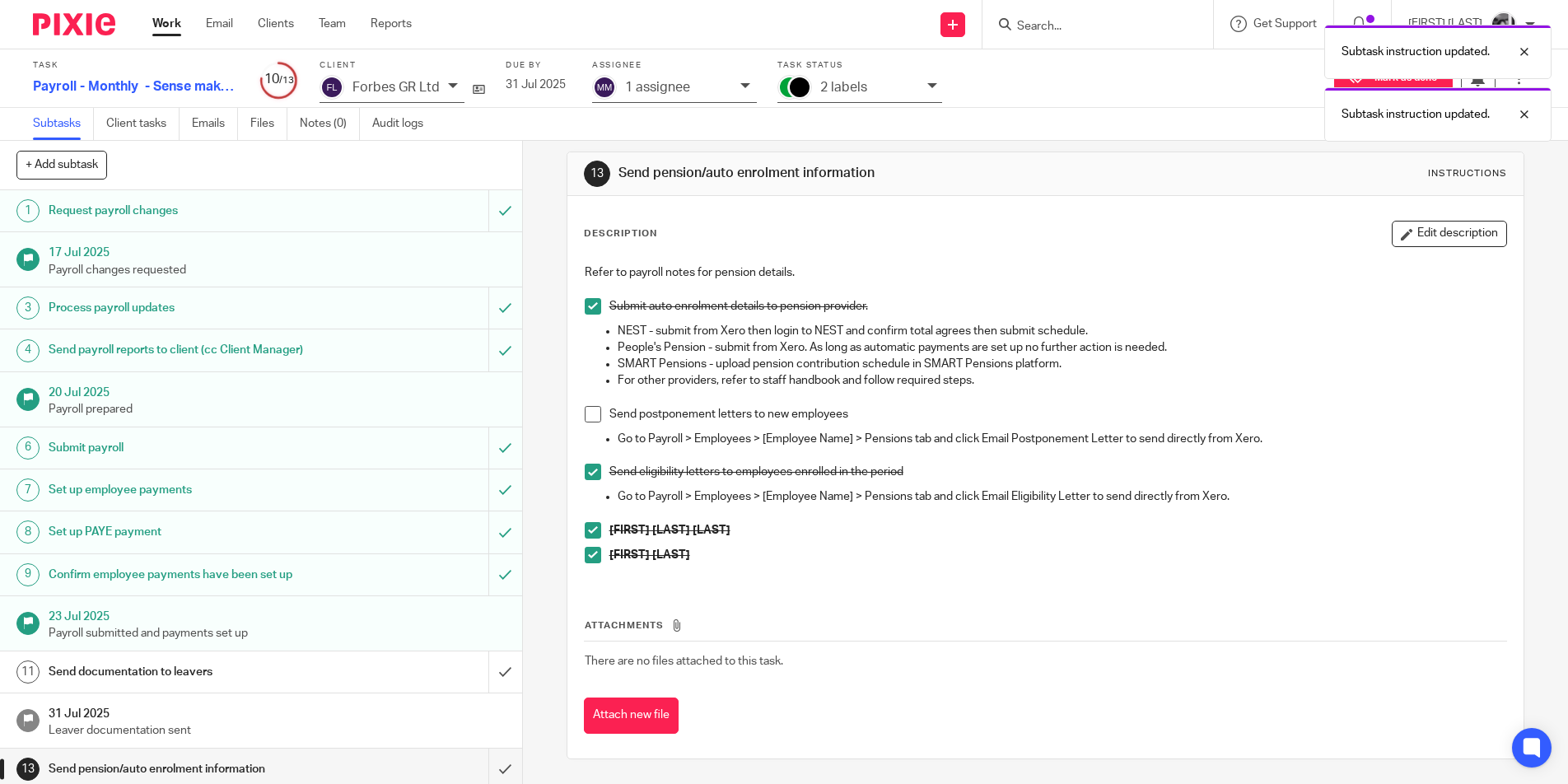 scroll, scrollTop: 7, scrollLeft: 0, axis: vertical 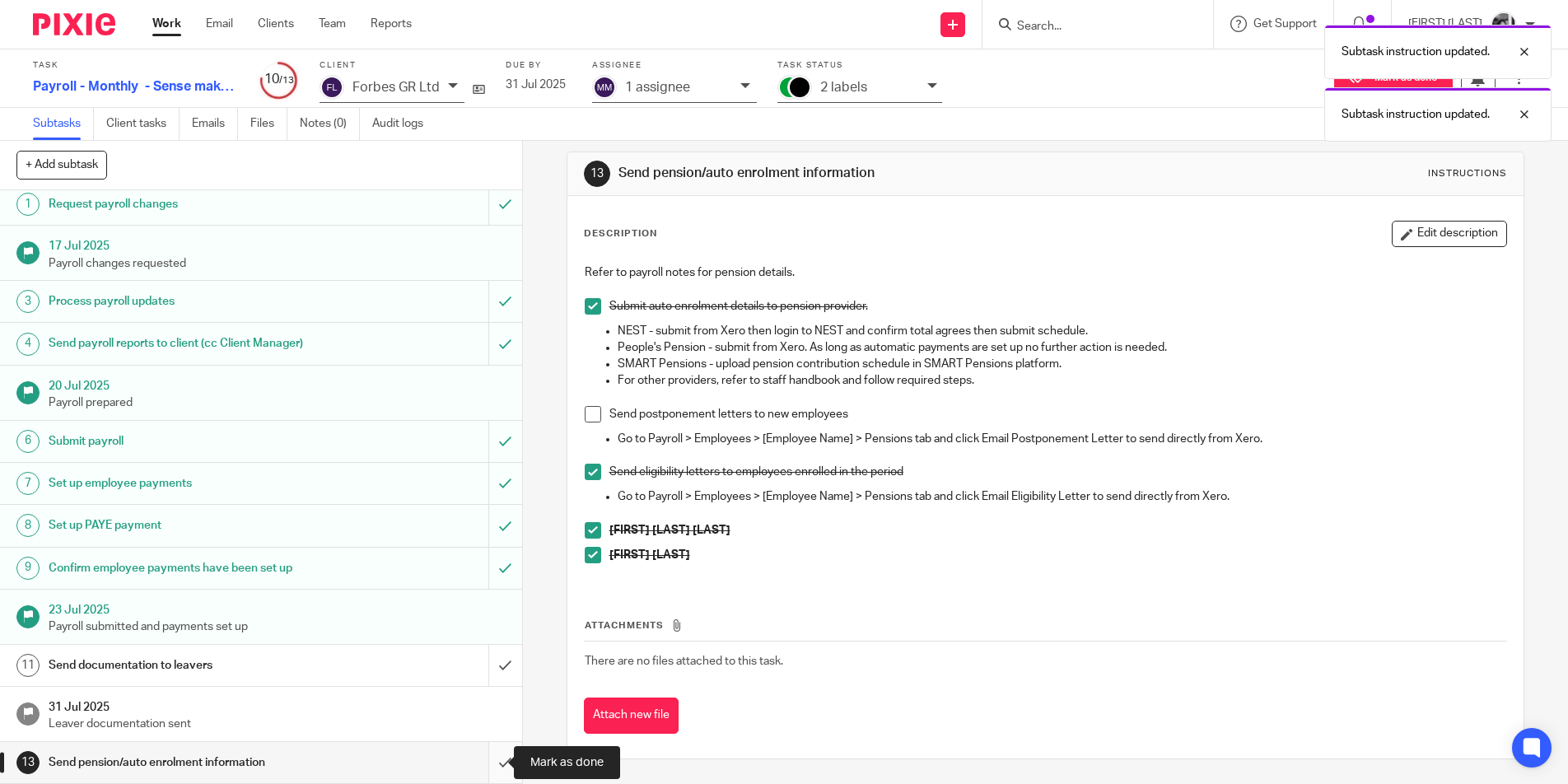click at bounding box center [261, 763] 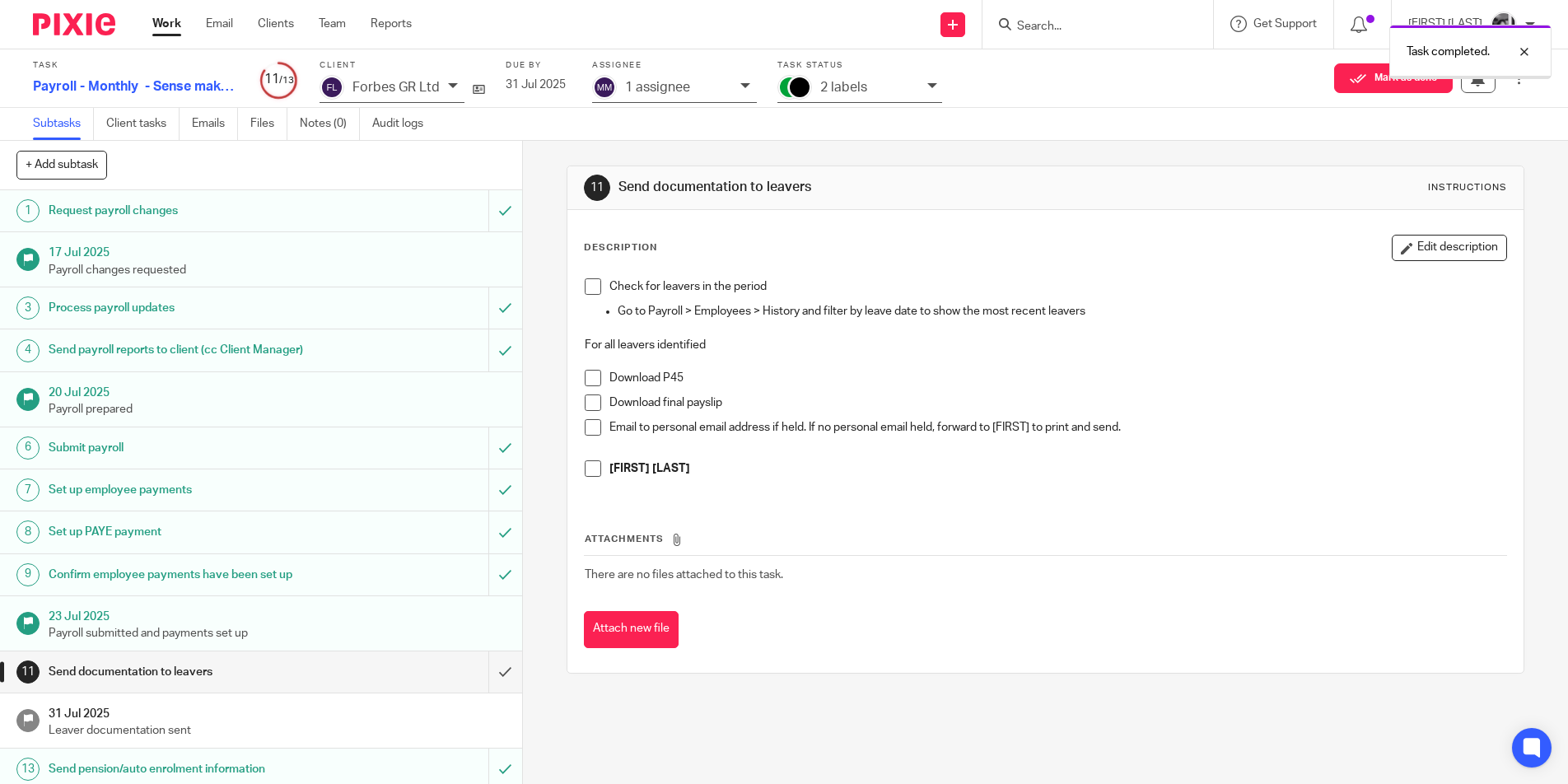 scroll, scrollTop: 0, scrollLeft: 0, axis: both 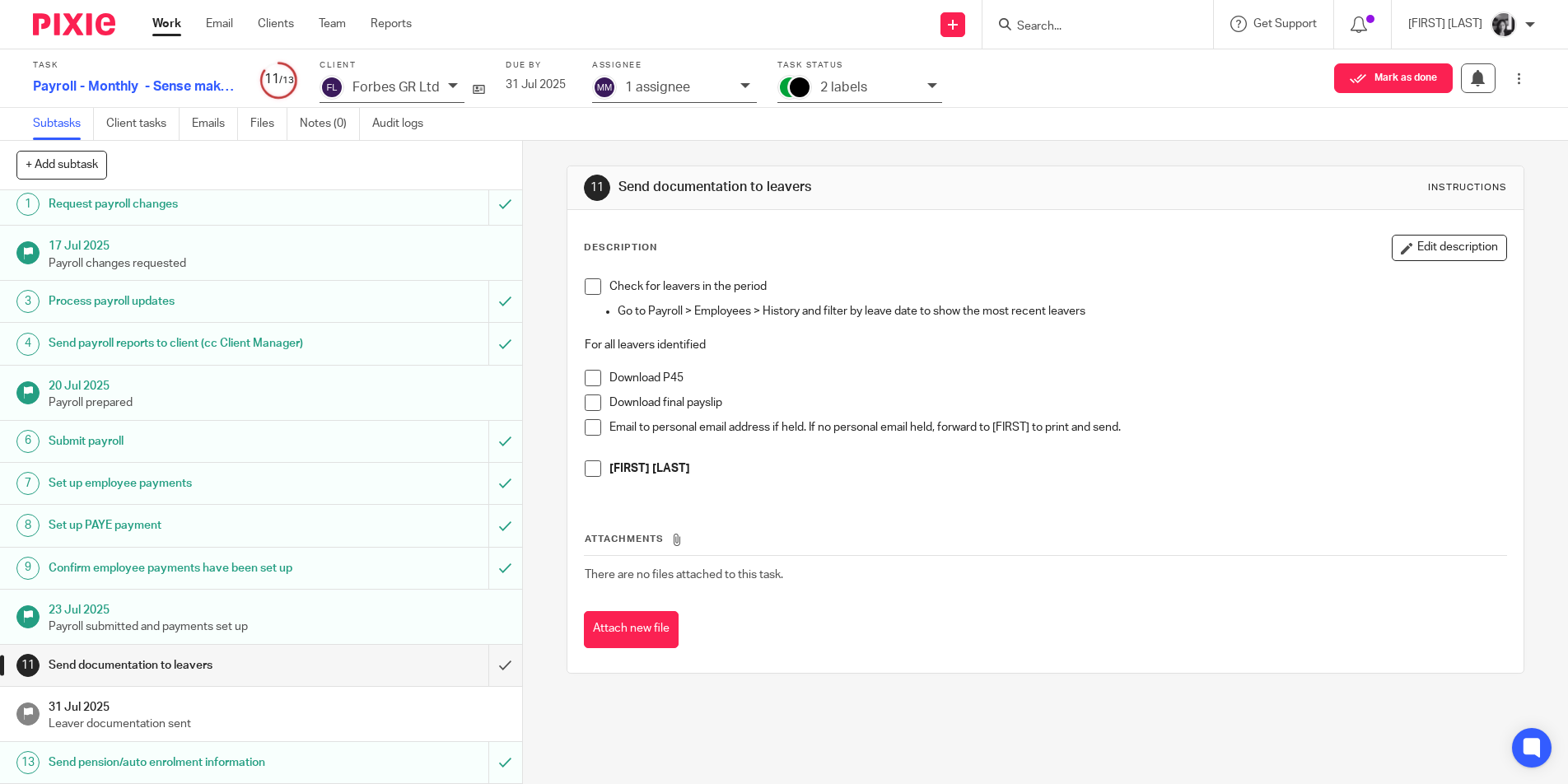 click on "Work" at bounding box center (166, 24) 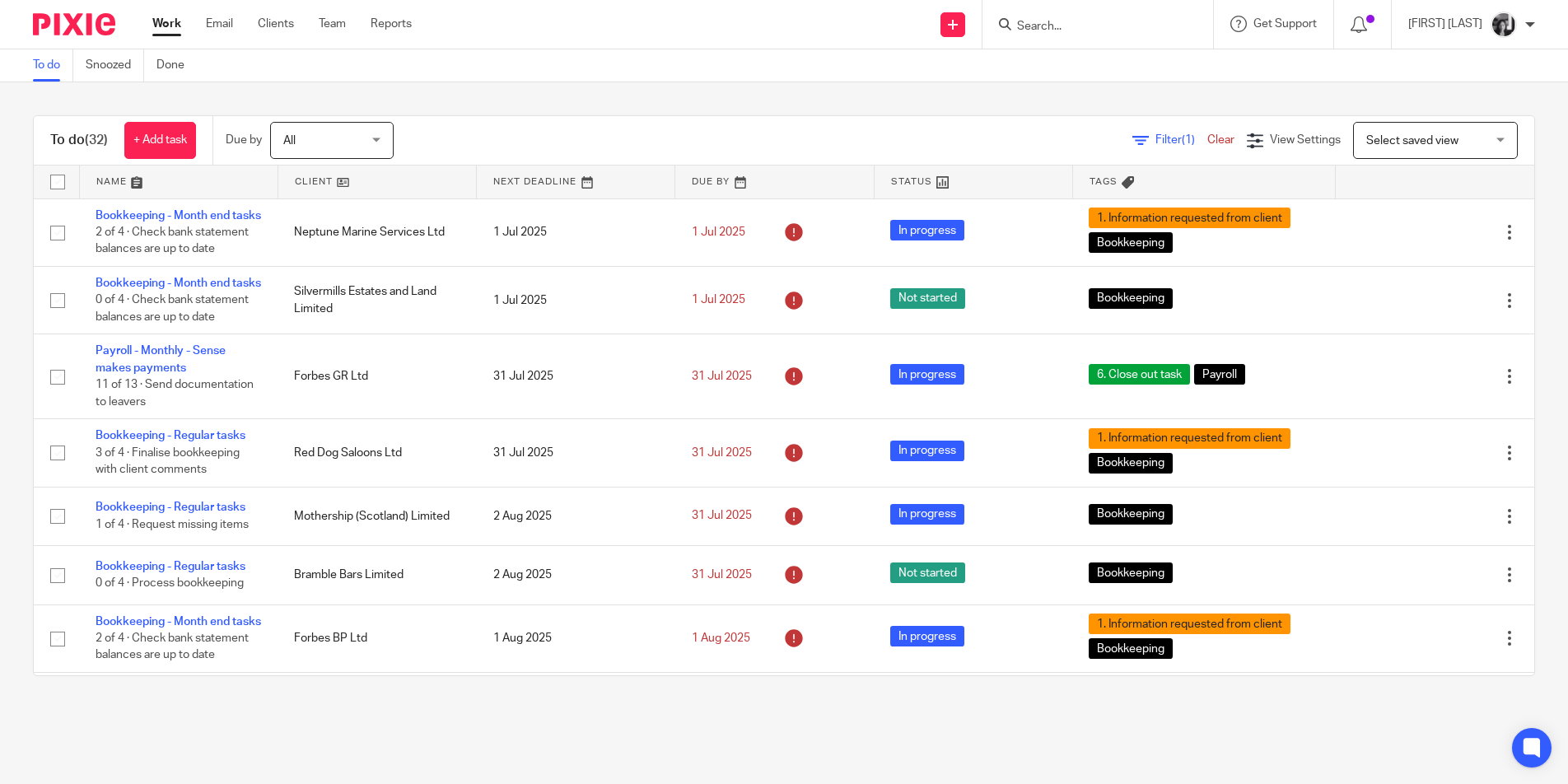 scroll, scrollTop: 0, scrollLeft: 0, axis: both 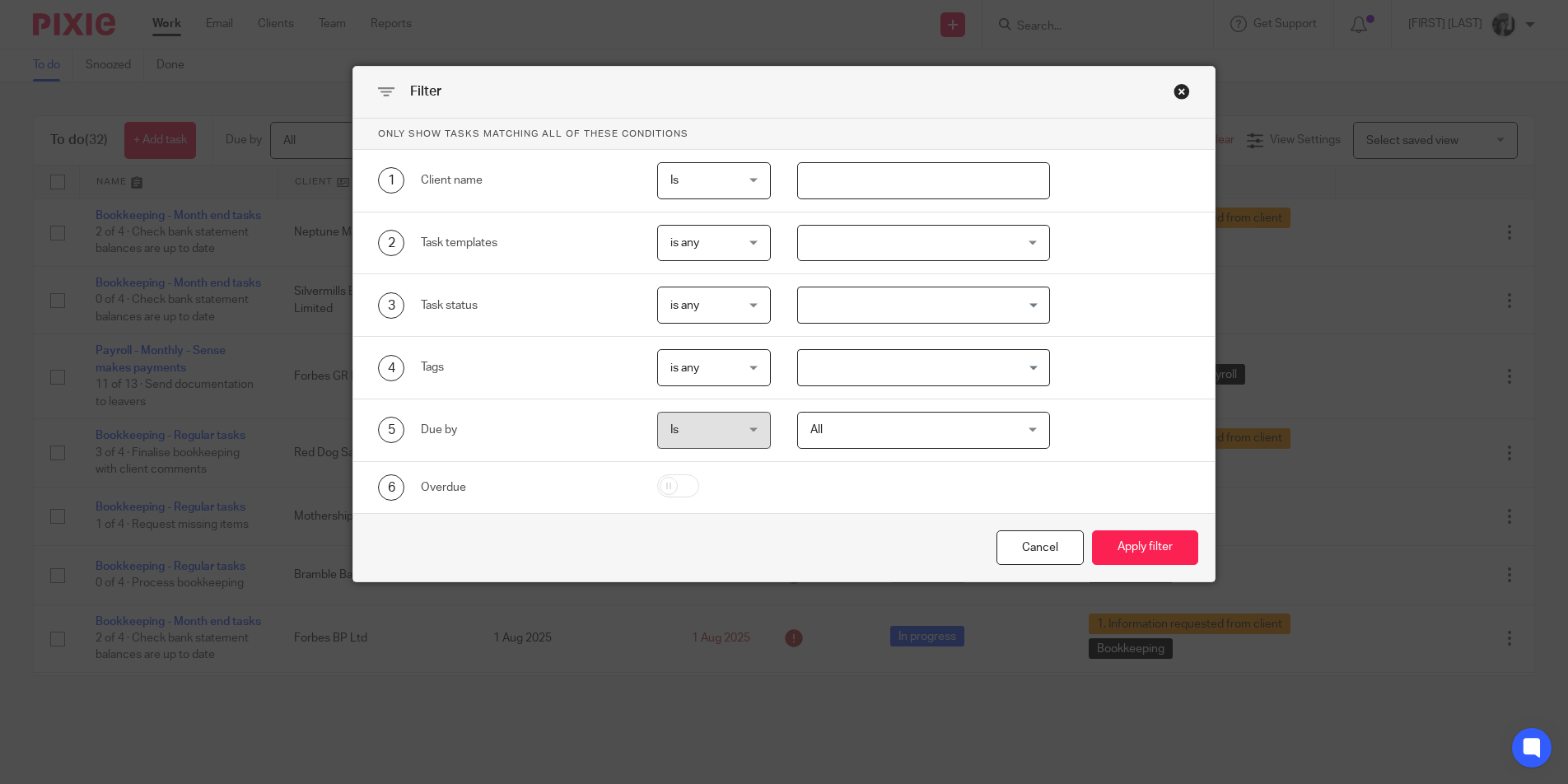 click at bounding box center [924, 180] 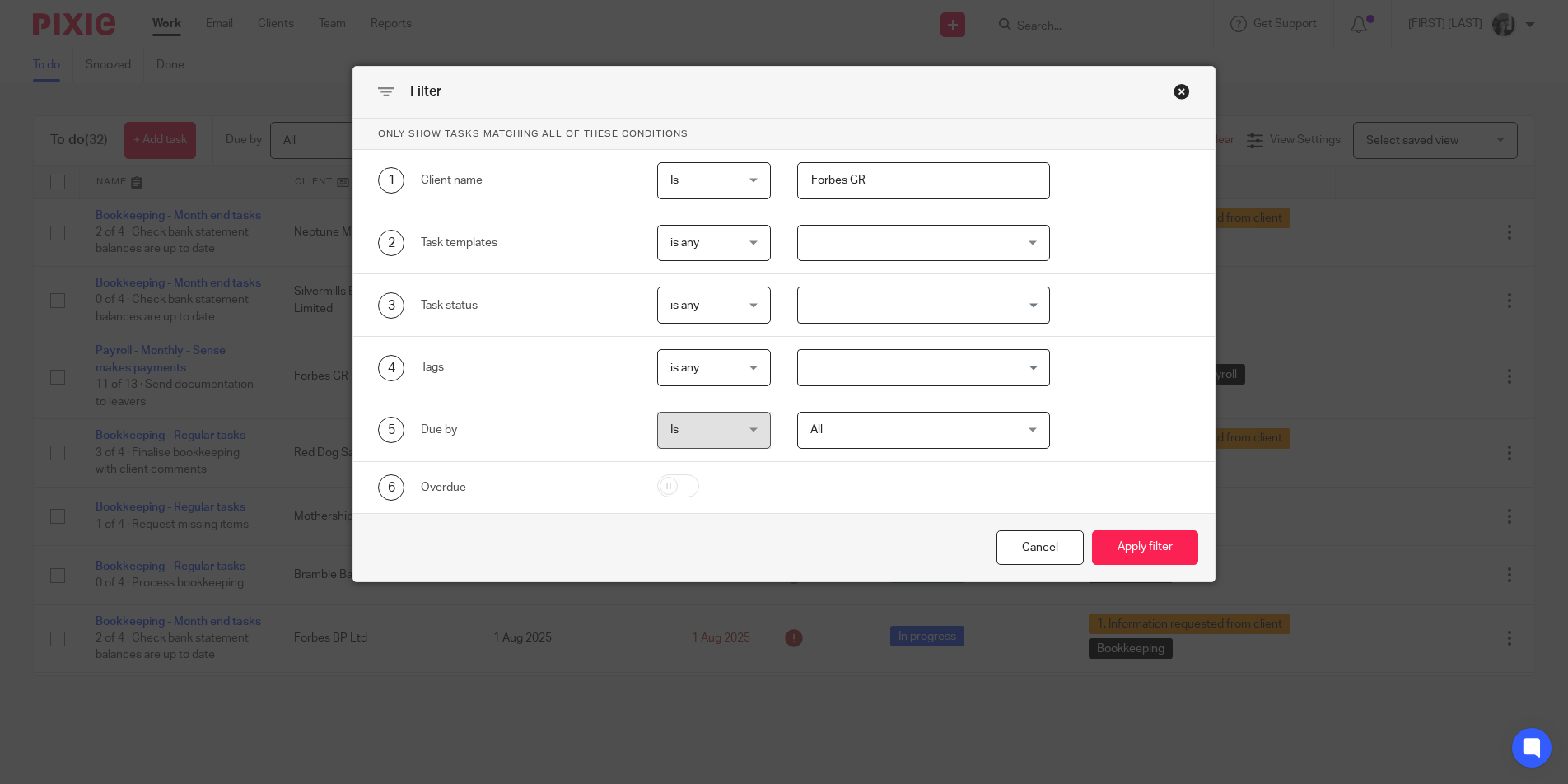type on "Forbes GR" 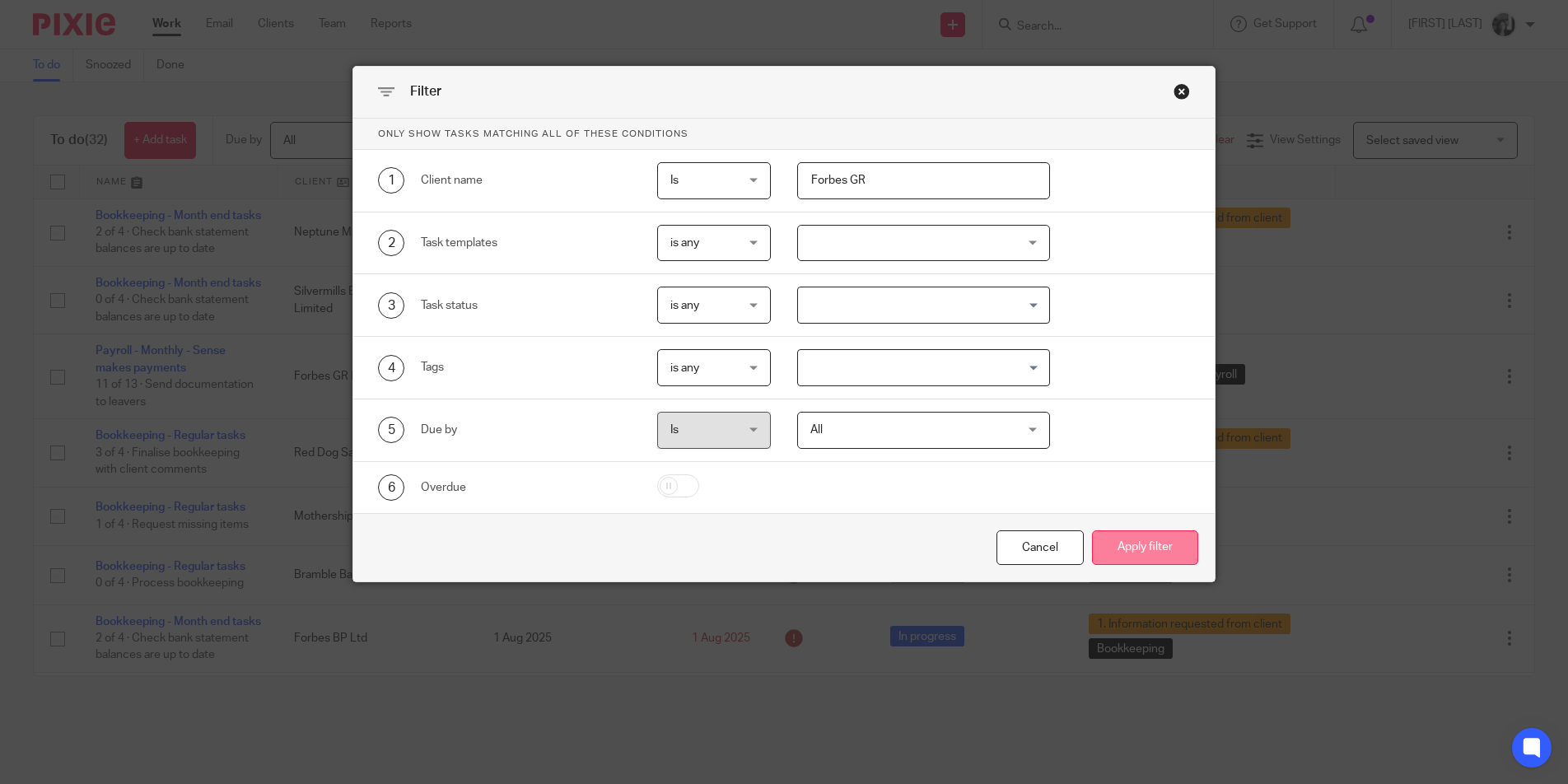 click on "Apply filter" at bounding box center [1145, 548] 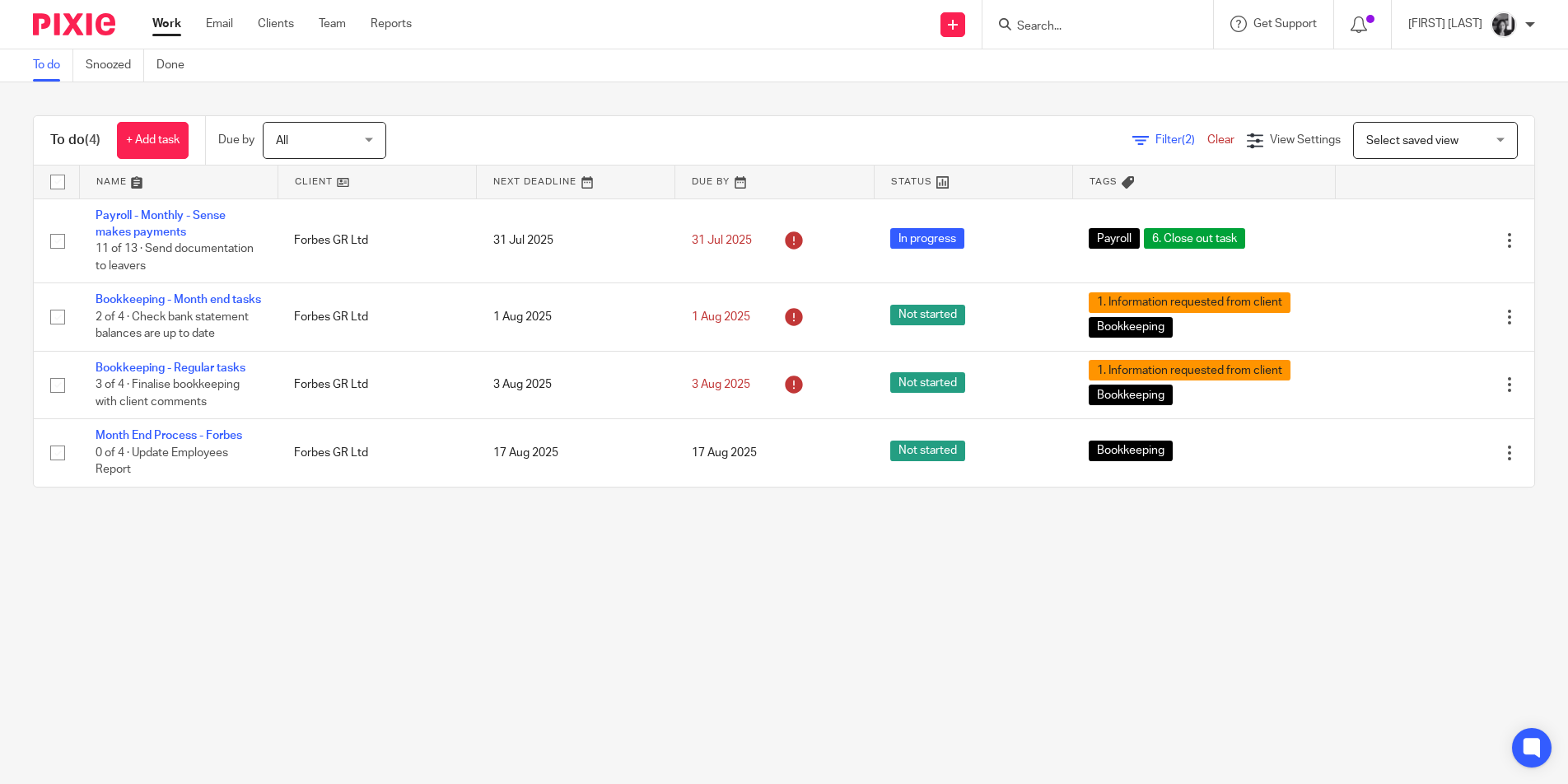 scroll, scrollTop: 0, scrollLeft: 0, axis: both 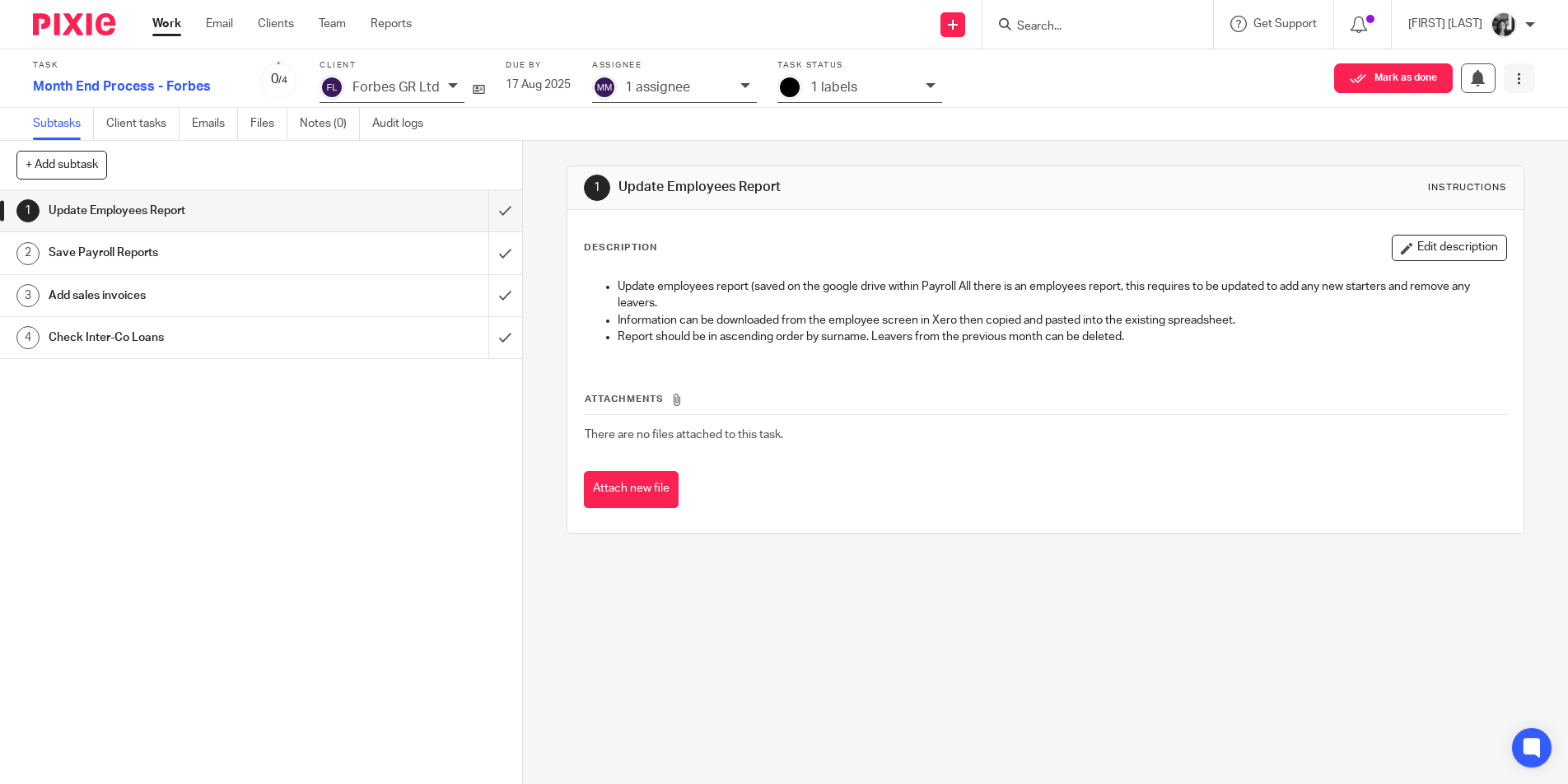 click at bounding box center (1519, 78) 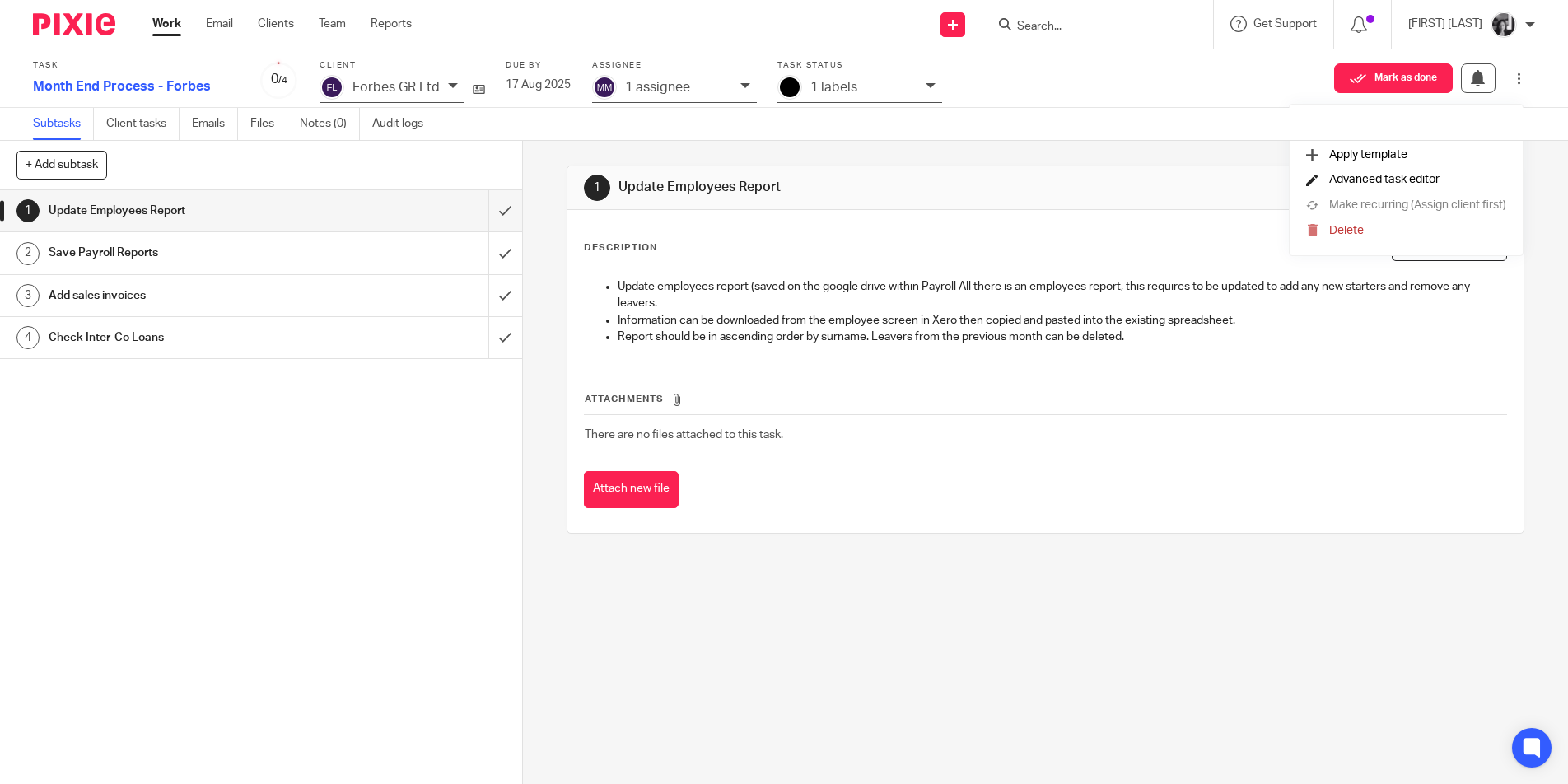 click on "Advanced task editor" at bounding box center [1384, 180] 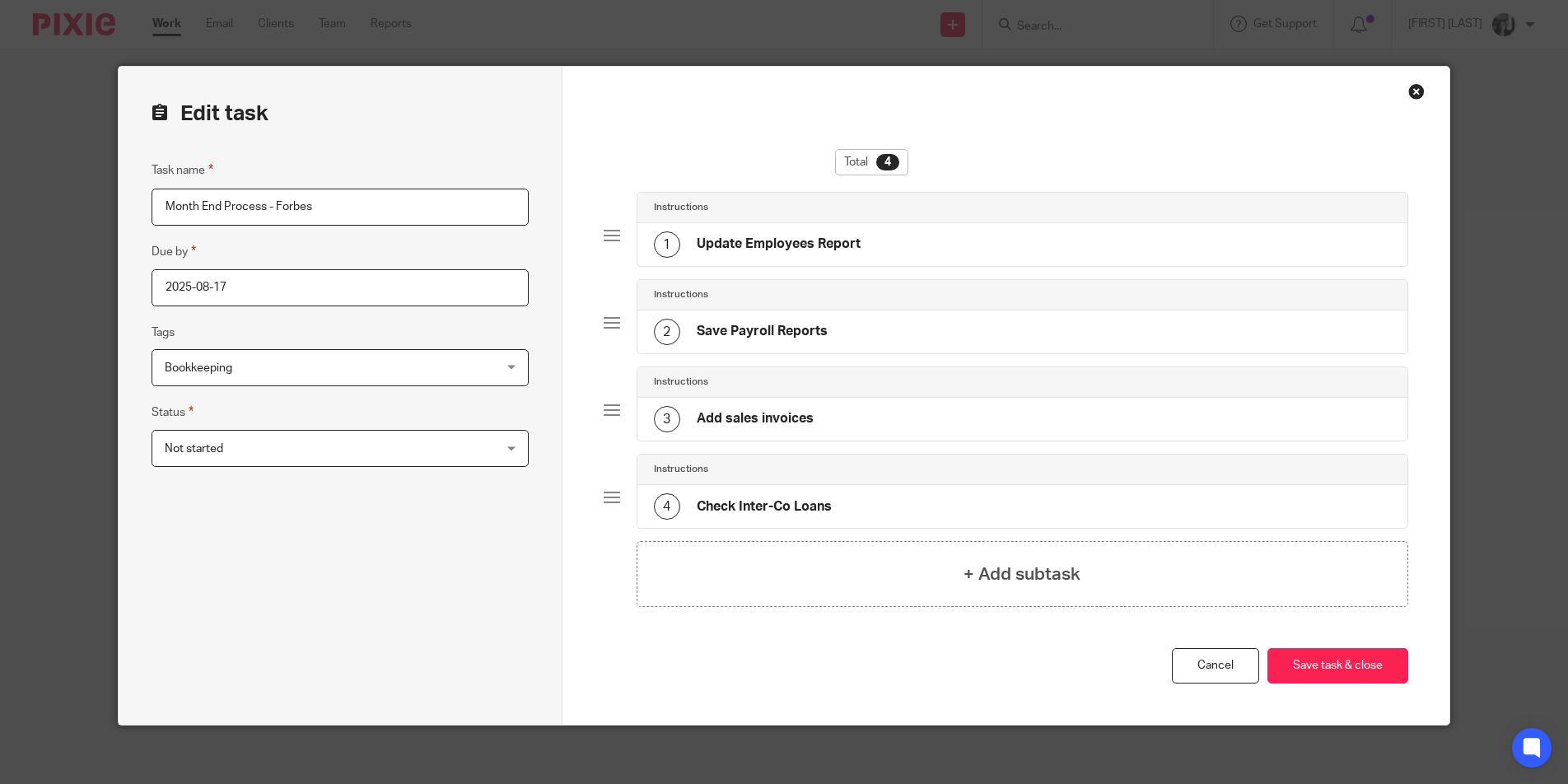 scroll, scrollTop: 0, scrollLeft: 0, axis: both 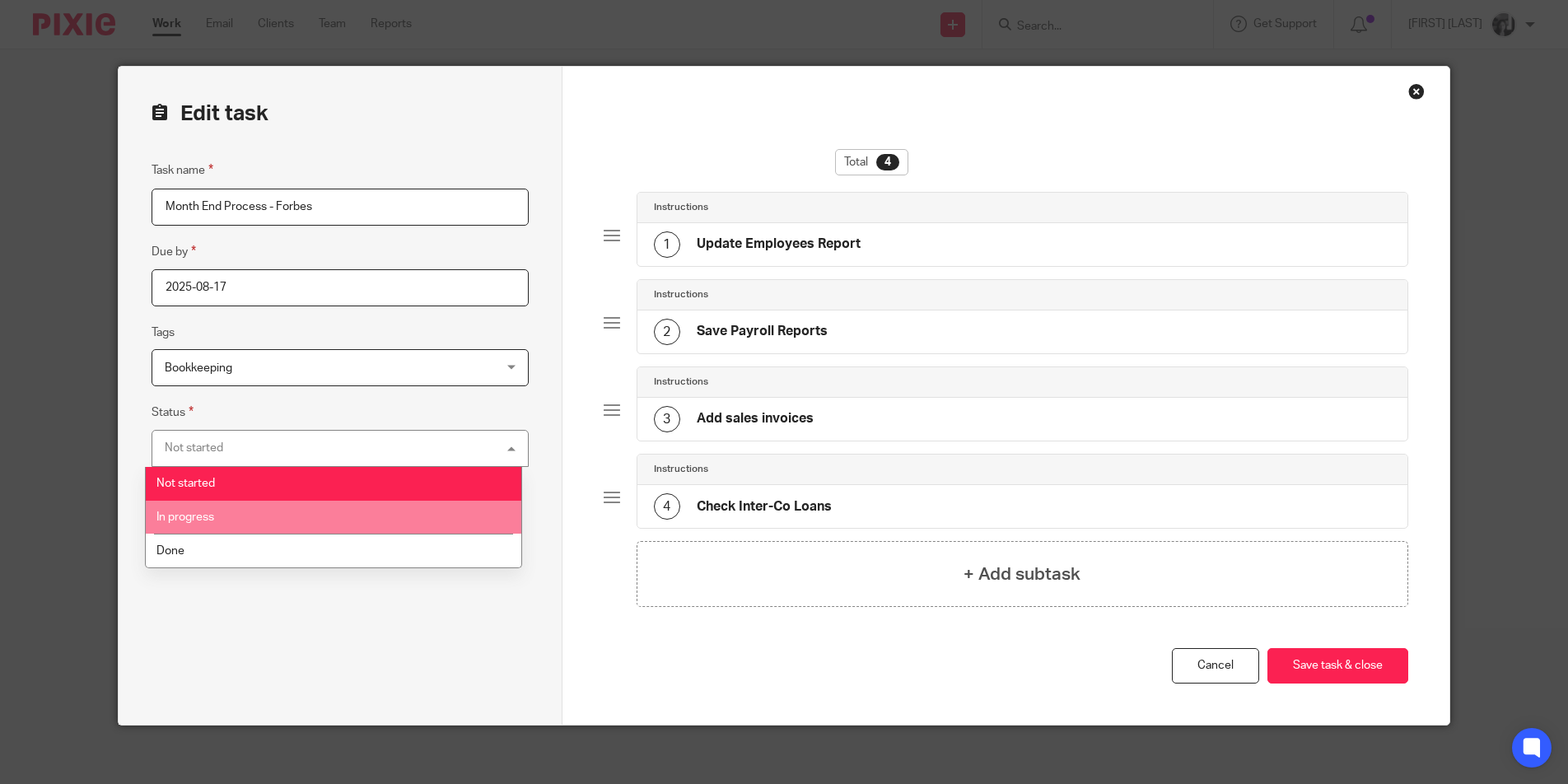 click on "In progress" at bounding box center (334, 517) 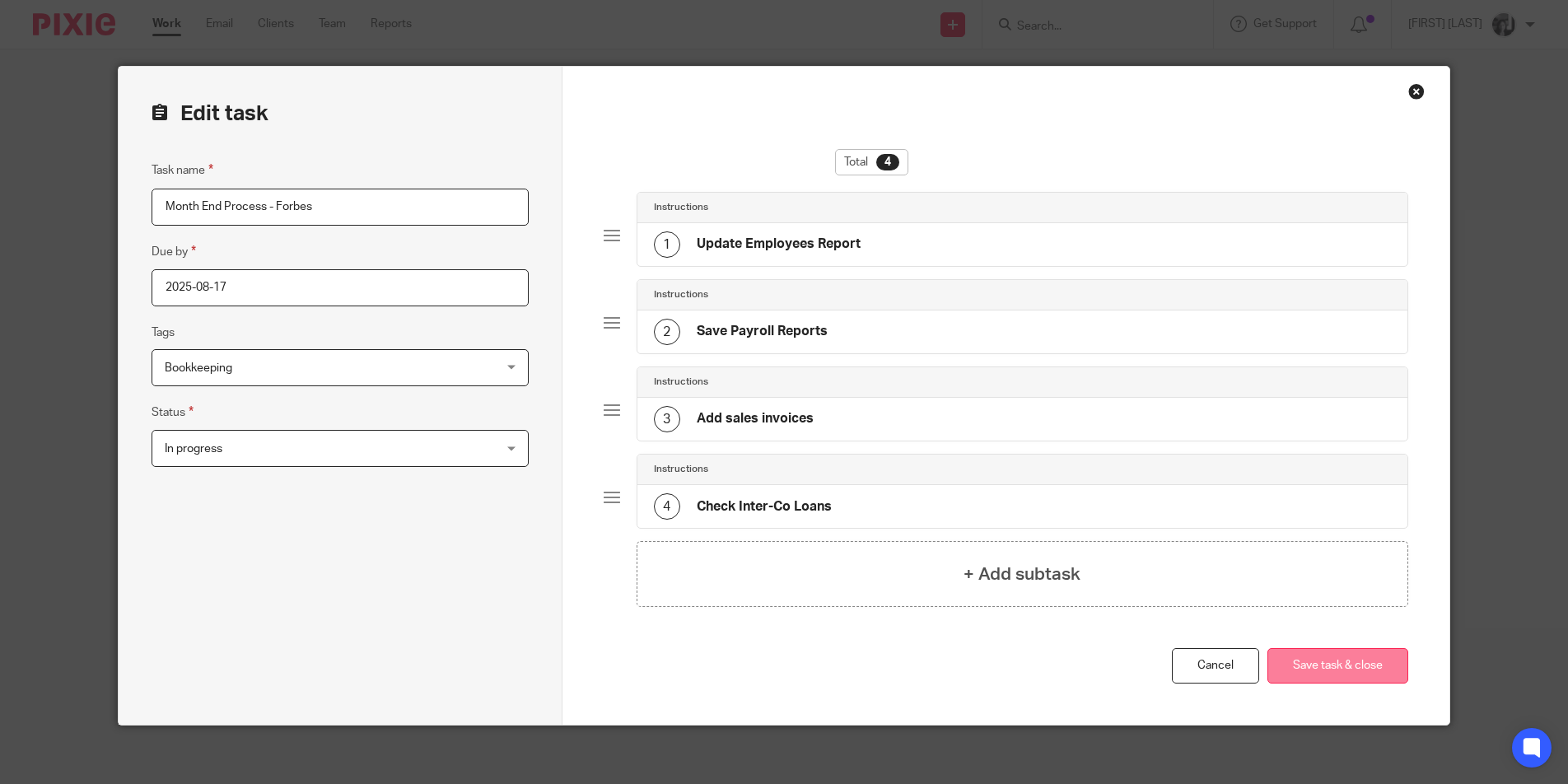 click on "Save task & close" at bounding box center (1337, 665) 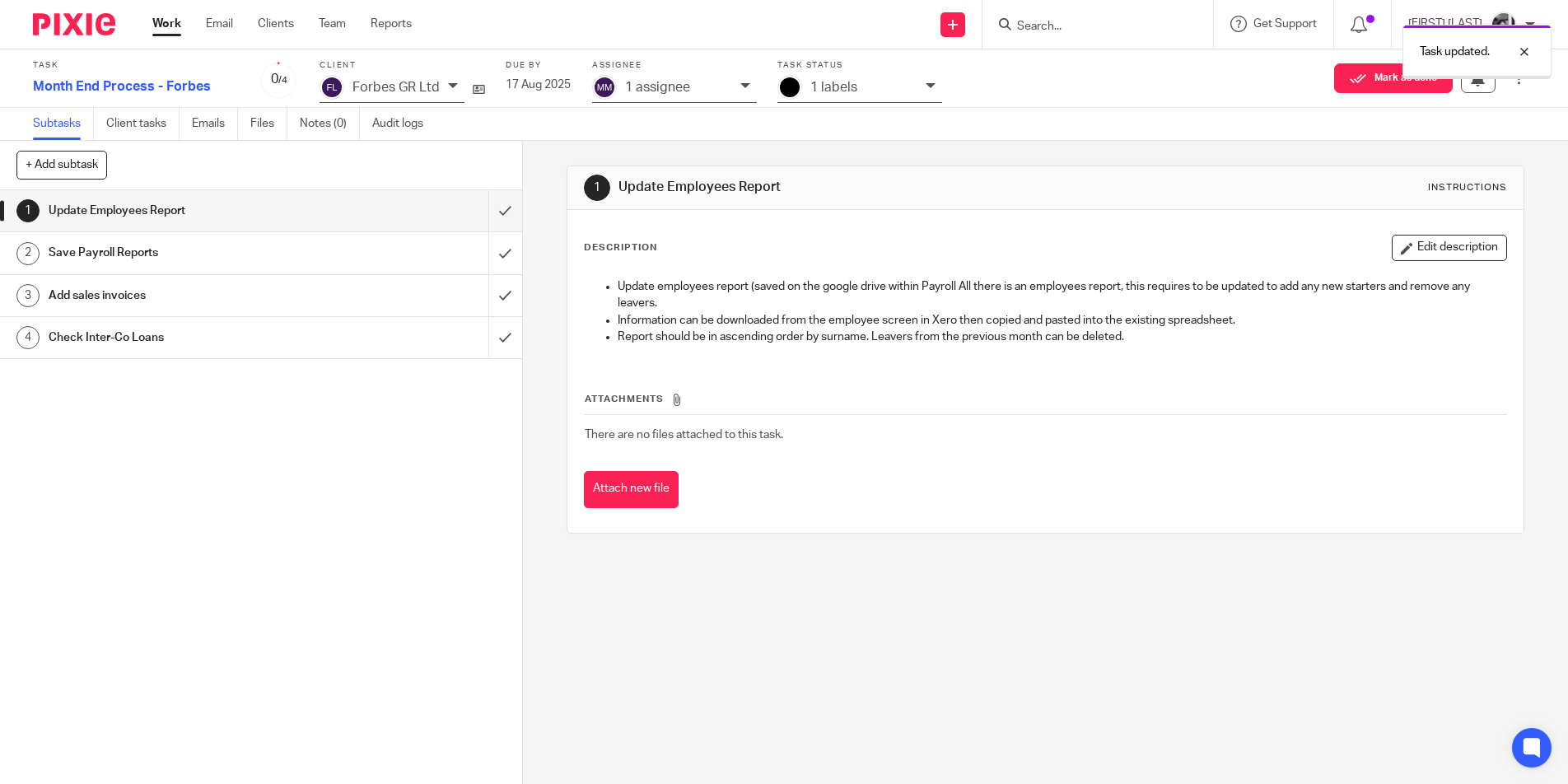scroll, scrollTop: 0, scrollLeft: 0, axis: both 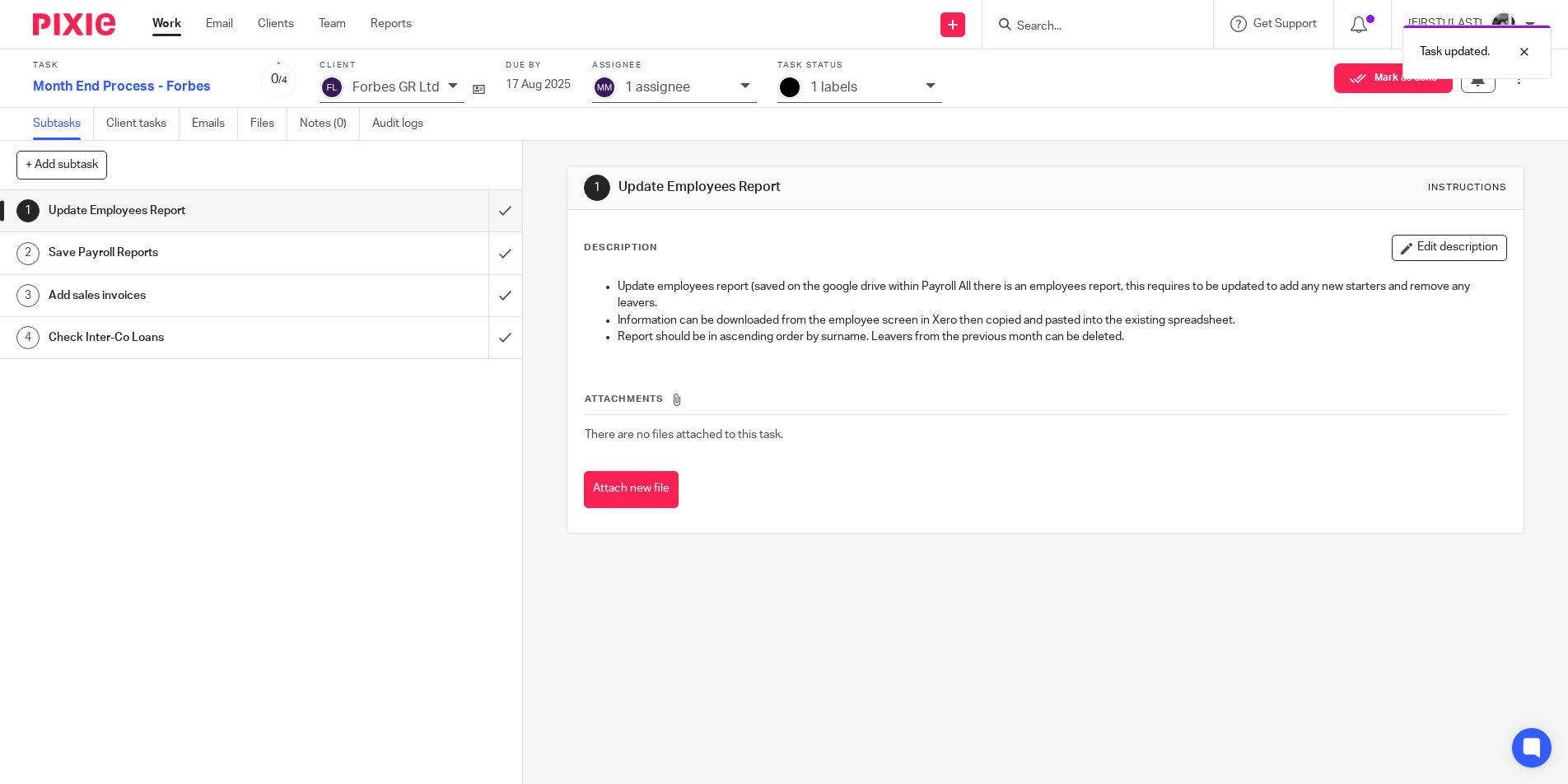 click on "1 labels" at bounding box center [864, 87] 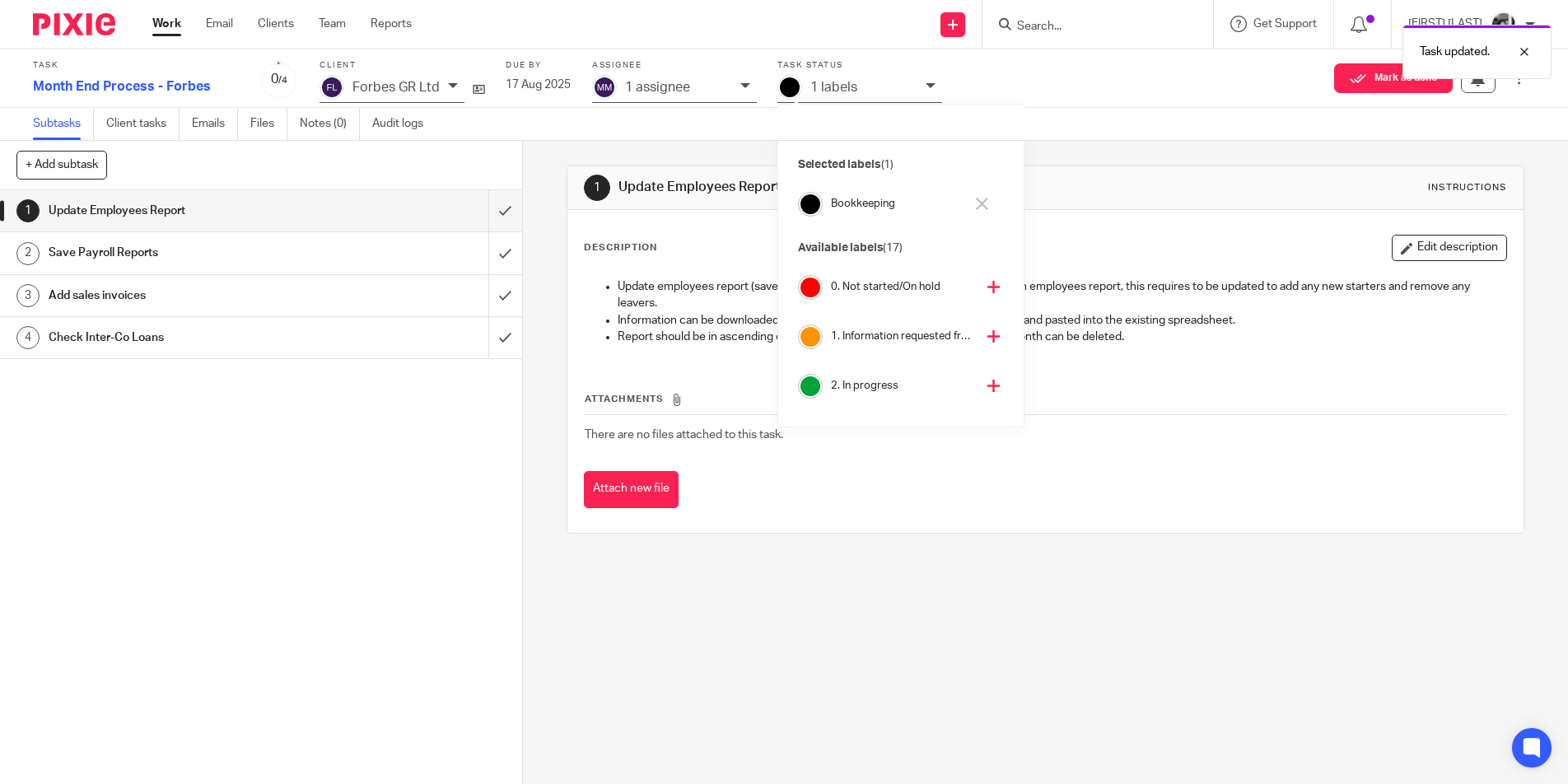 click at bounding box center [993, 336] 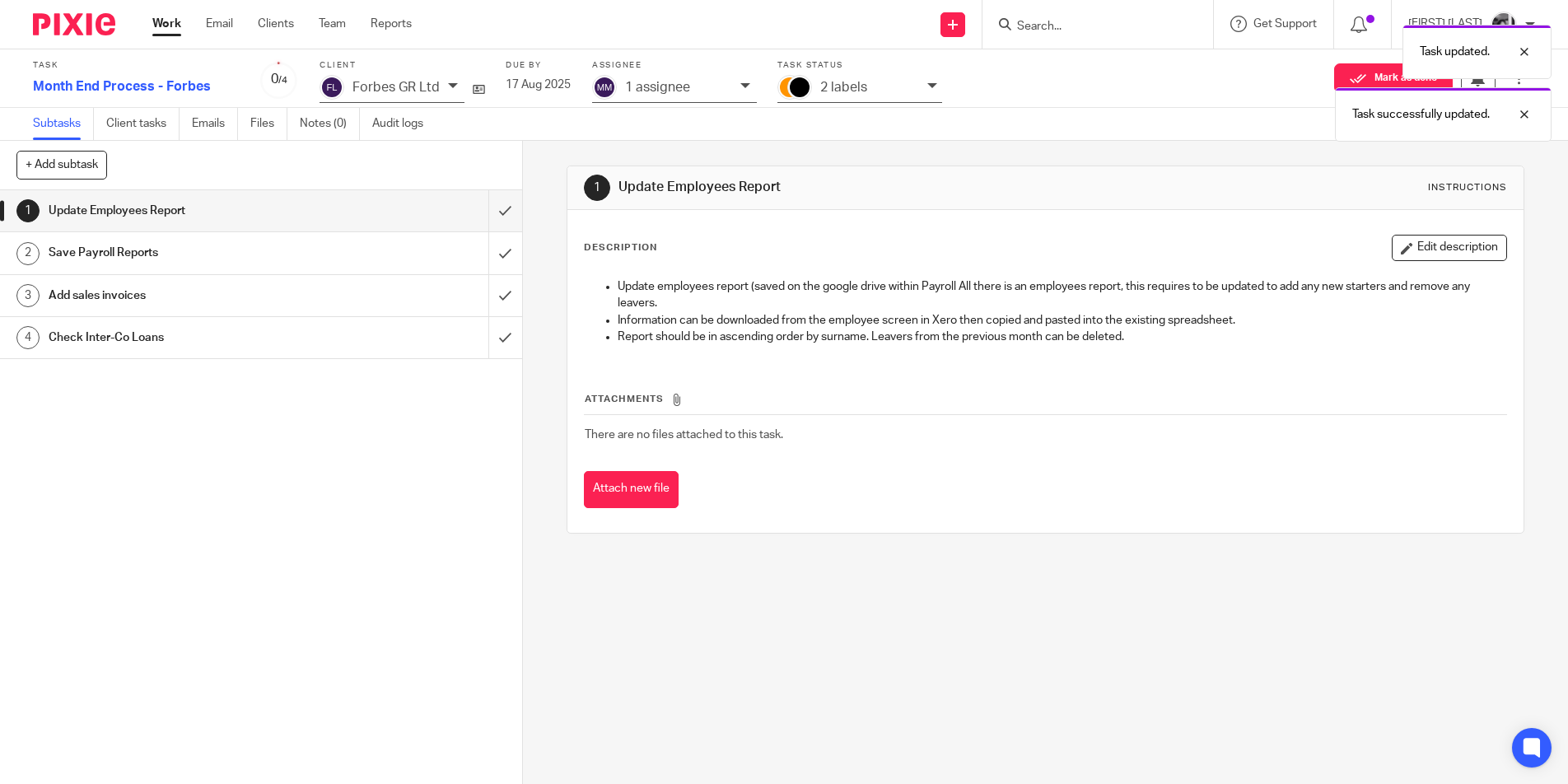 click on "1
Update Employees Report
Instructions
Description
Edit description
Update employees report (saved on the google drive within Payroll All there is an employees report, this requires to be updated to add any new starters and remove any leavers. Information can be downloaded from the employee screen in Xero then copied and pasted into the existing spreadsheet. Report should be in ascending order by surname. Leavers from the previous month can be deleted.           Attachments     There are no files attached to this task.   Attach new file" at bounding box center (1045, 462) 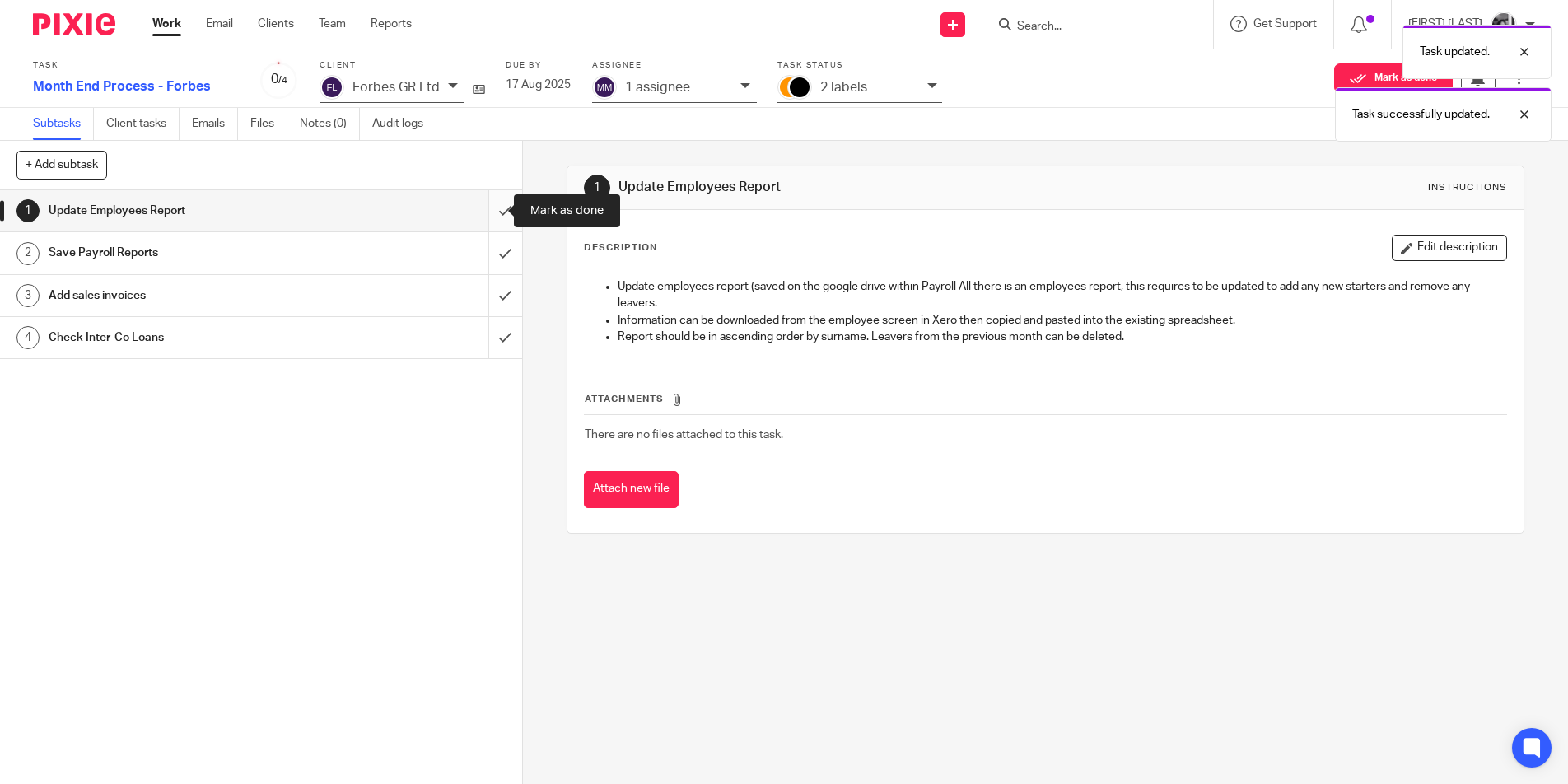 click at bounding box center [261, 211] 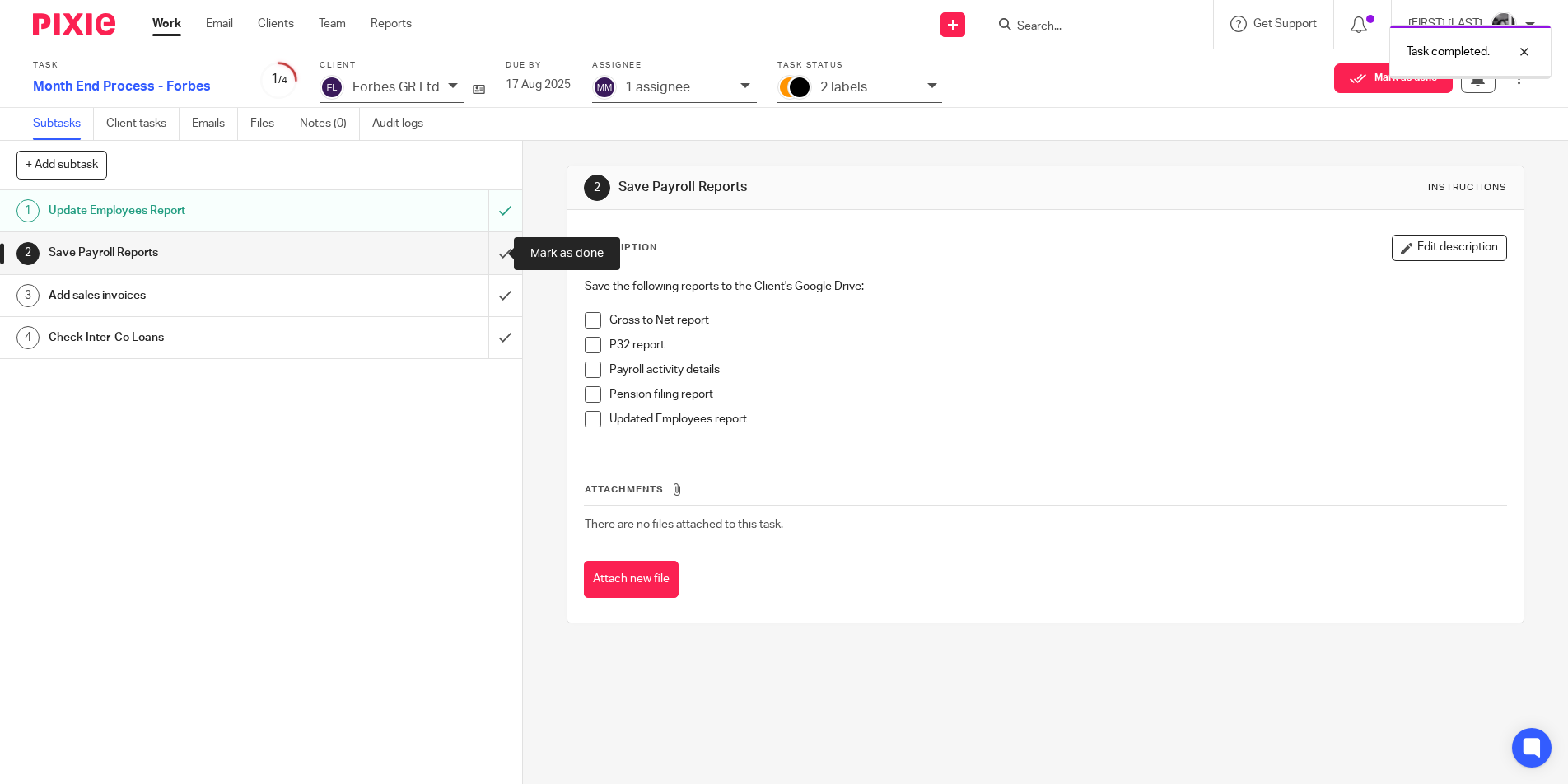scroll, scrollTop: 0, scrollLeft: 0, axis: both 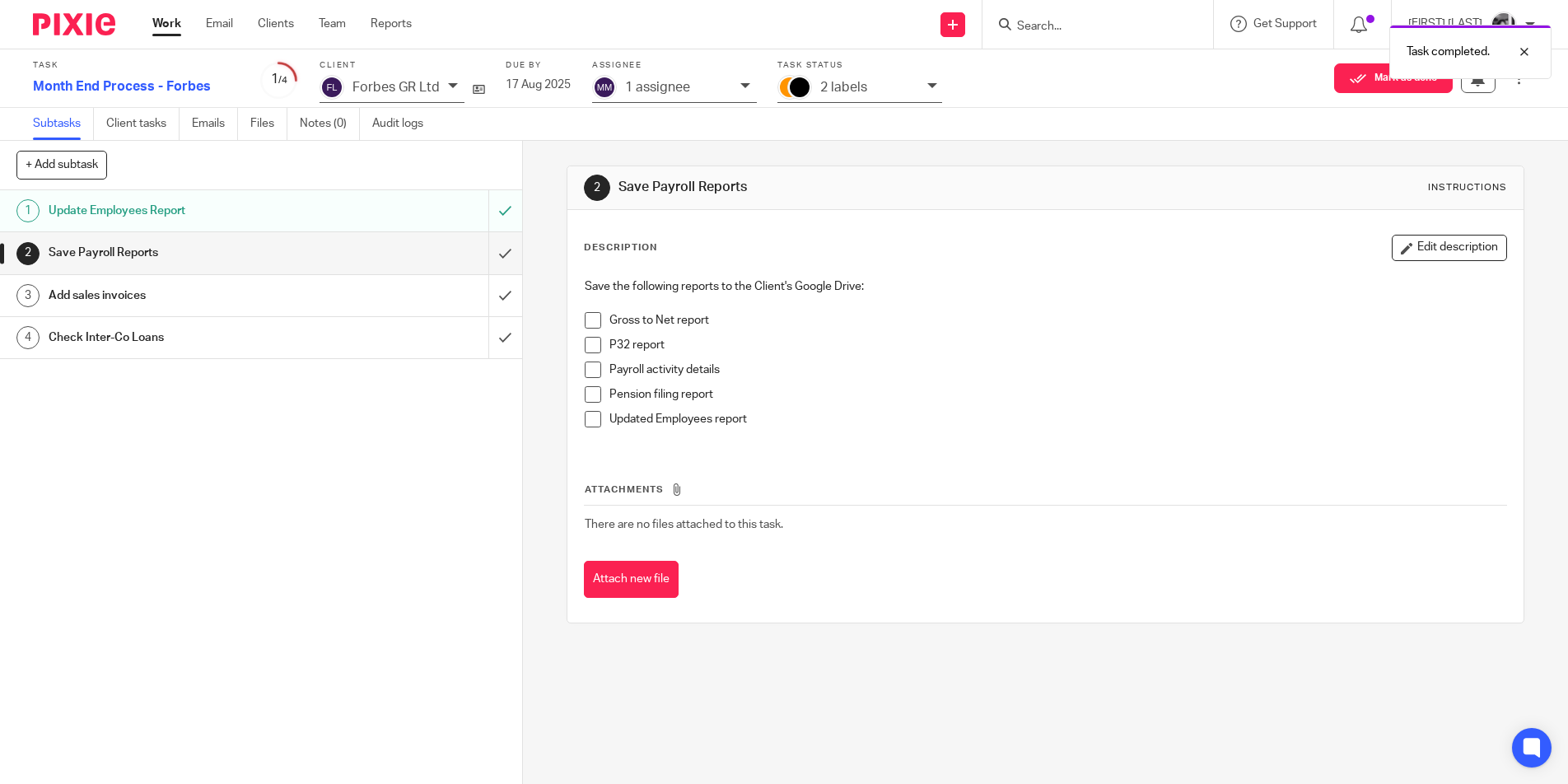 drag, startPoint x: 588, startPoint y: 325, endPoint x: 590, endPoint y: 334, distance: 9.21954 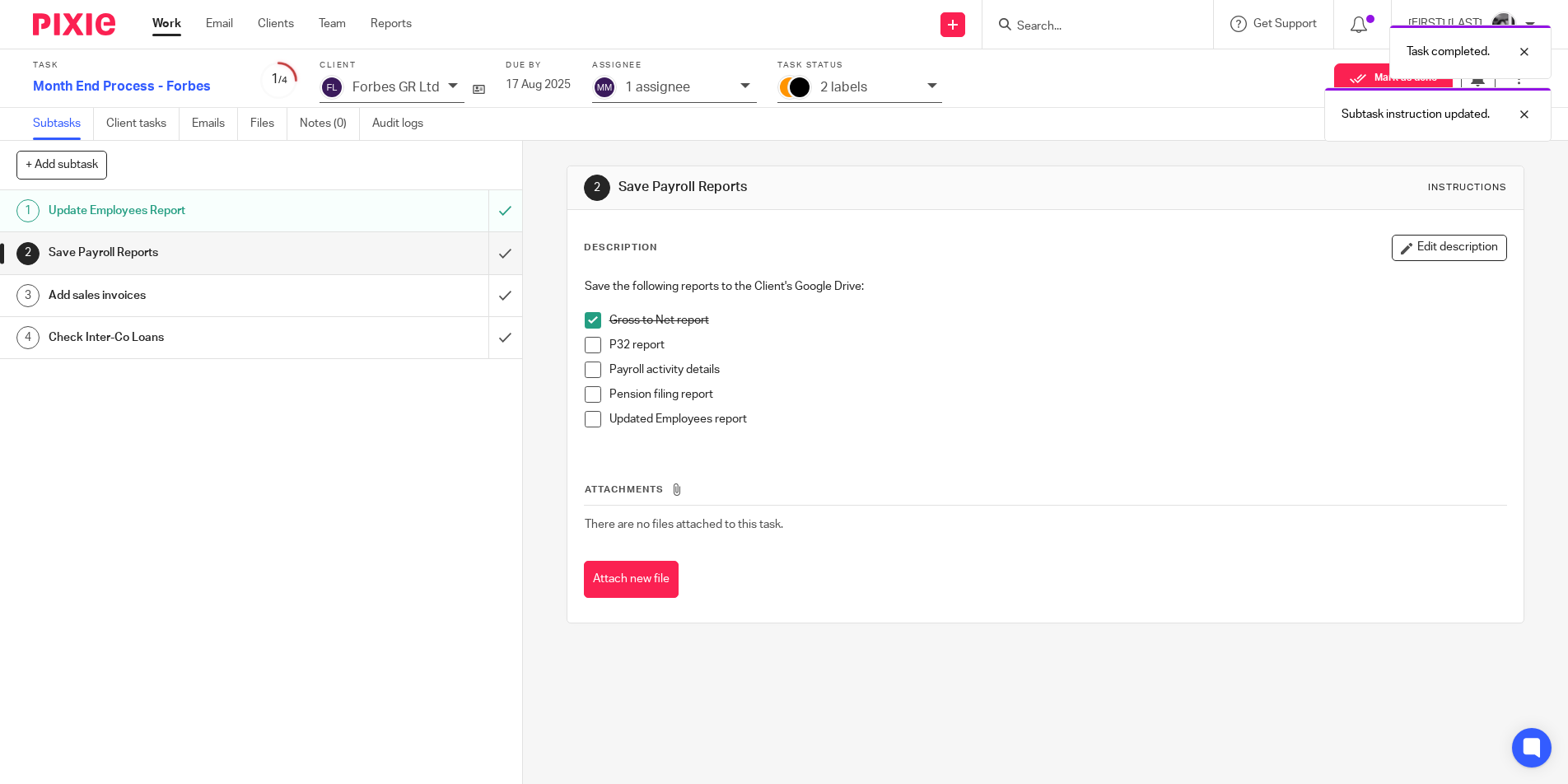 click at bounding box center [593, 345] 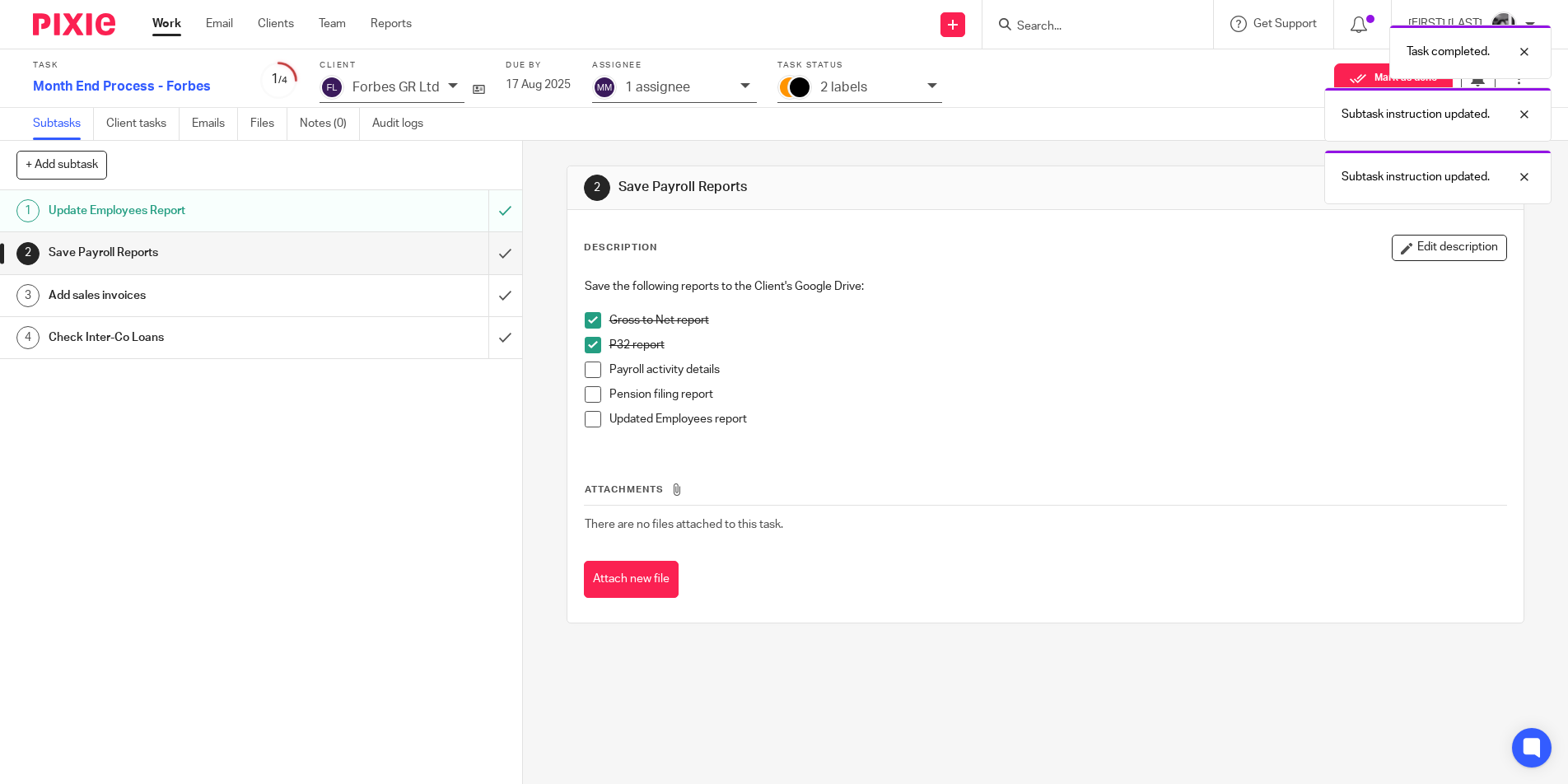 drag, startPoint x: 582, startPoint y: 368, endPoint x: 591, endPoint y: 387, distance: 21.023796 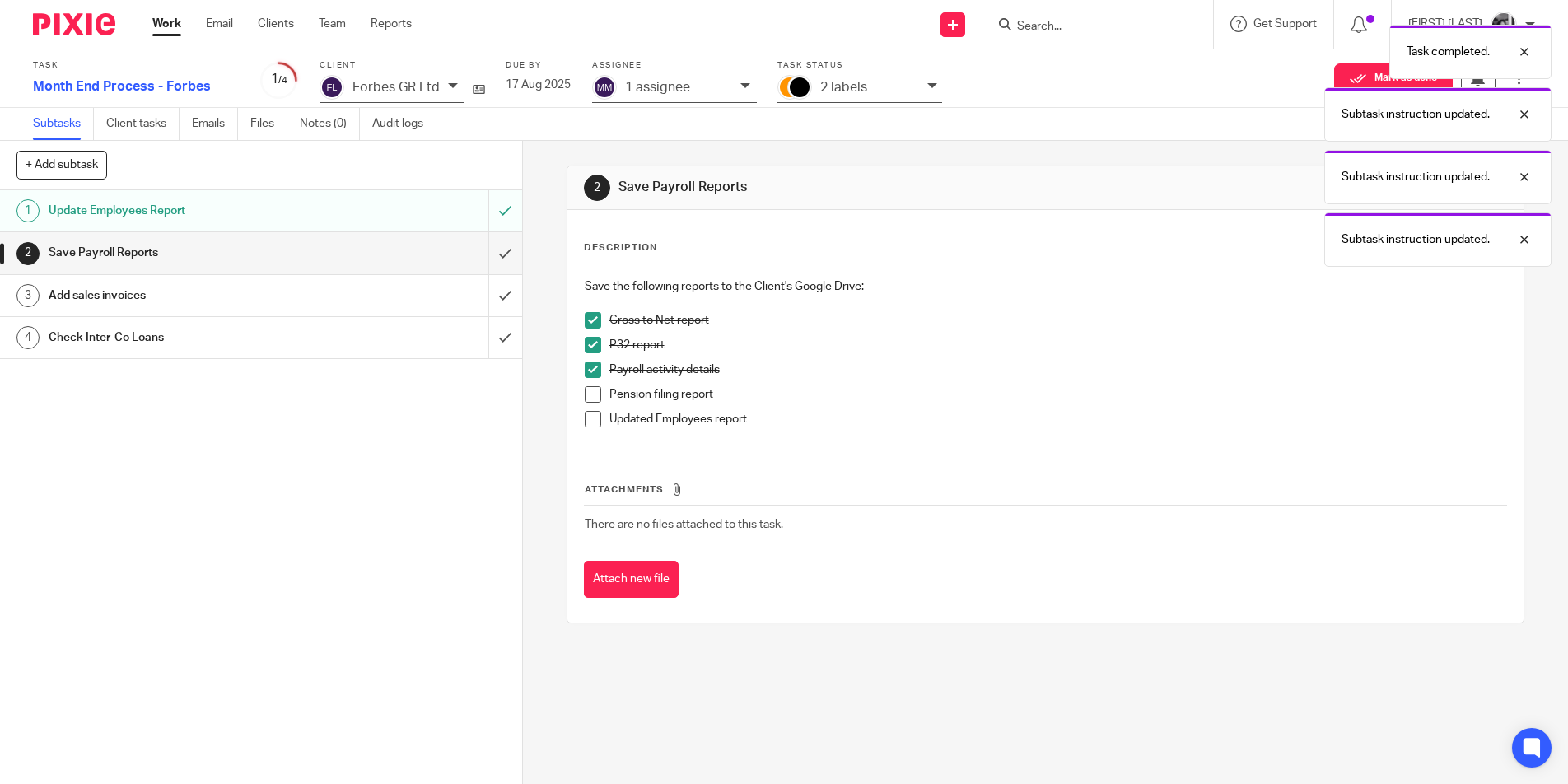 drag, startPoint x: 589, startPoint y: 400, endPoint x: 583, endPoint y: 424, distance: 24.738634 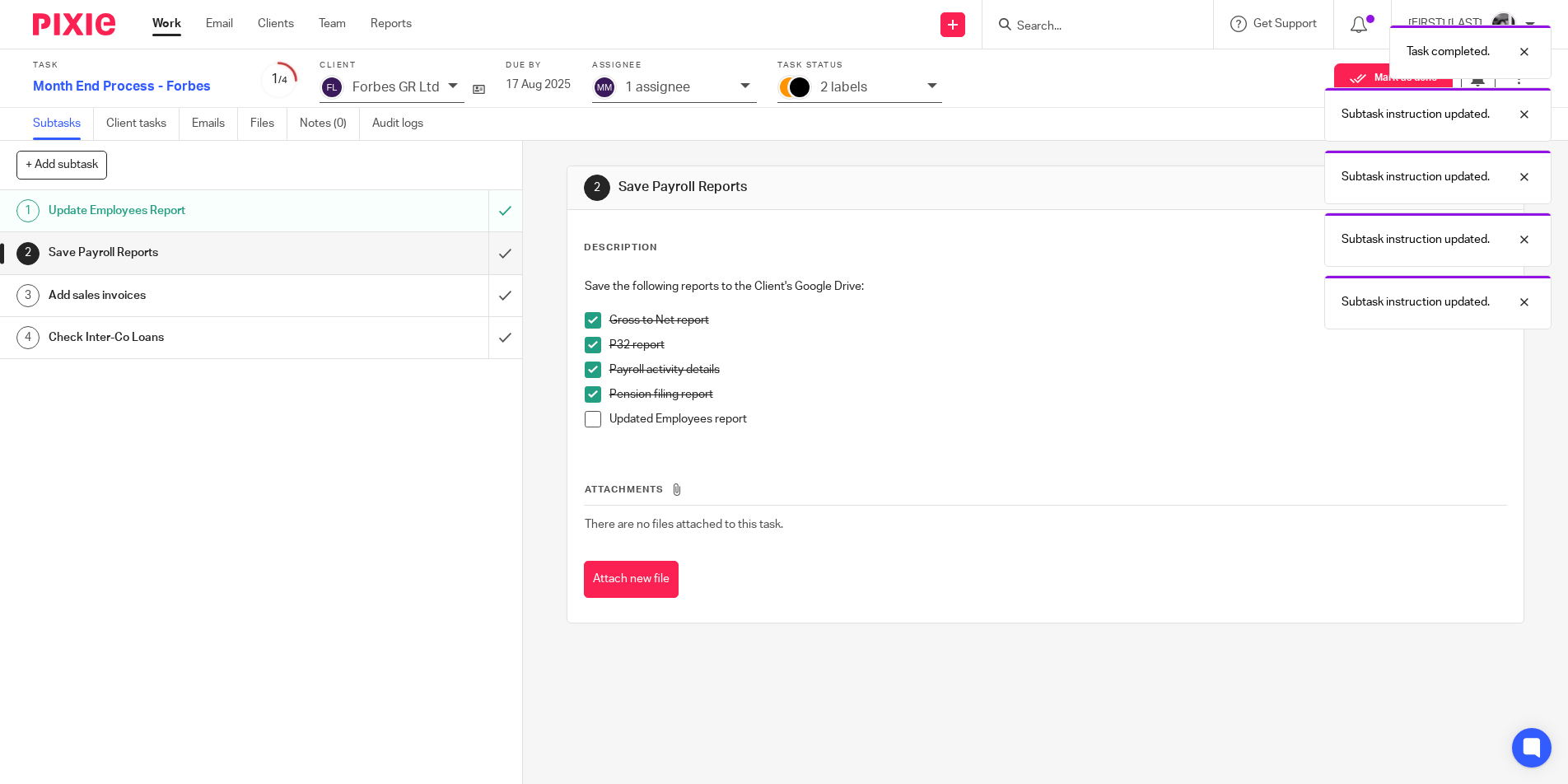 click at bounding box center (593, 419) 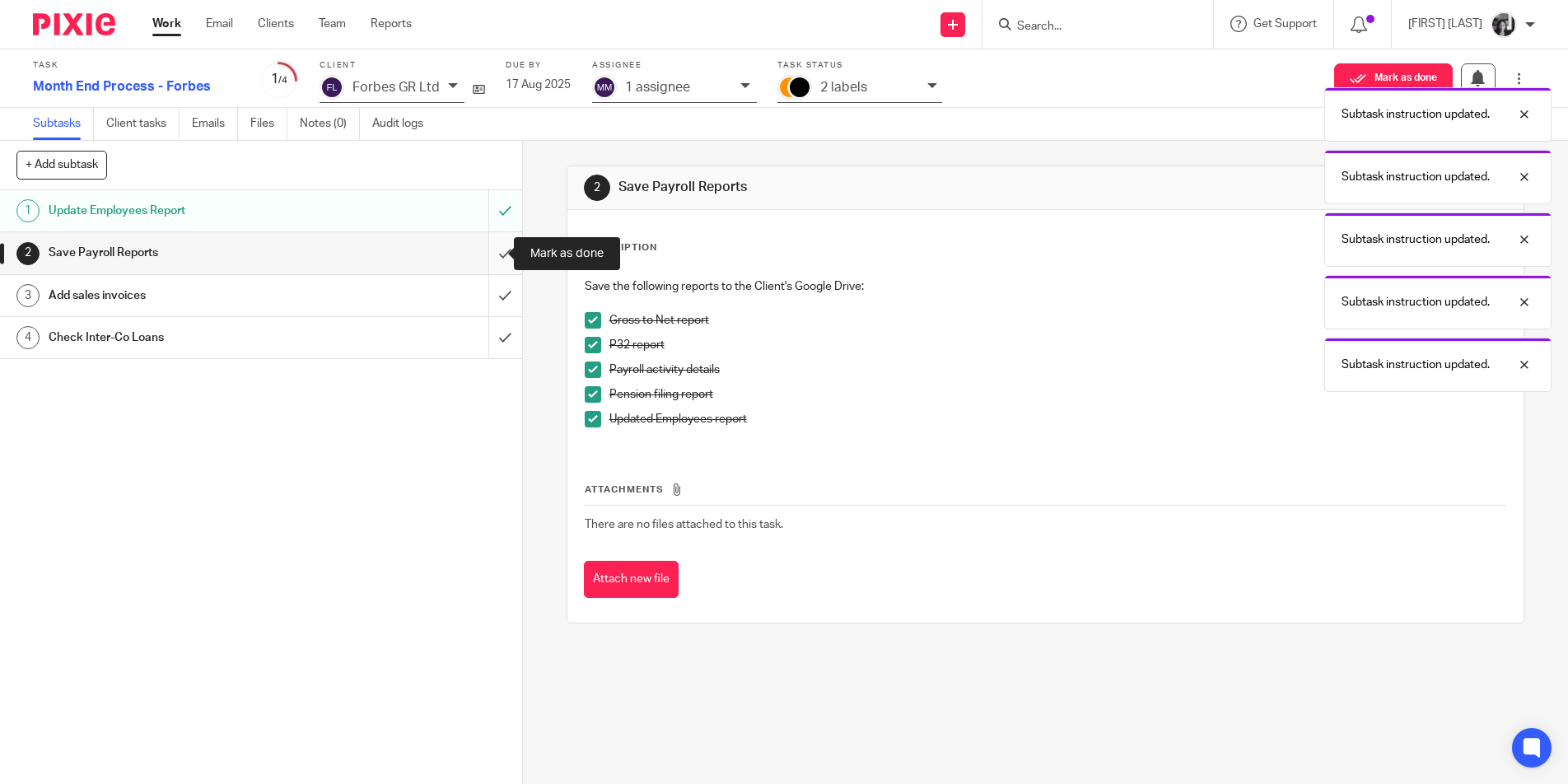 click at bounding box center [261, 253] 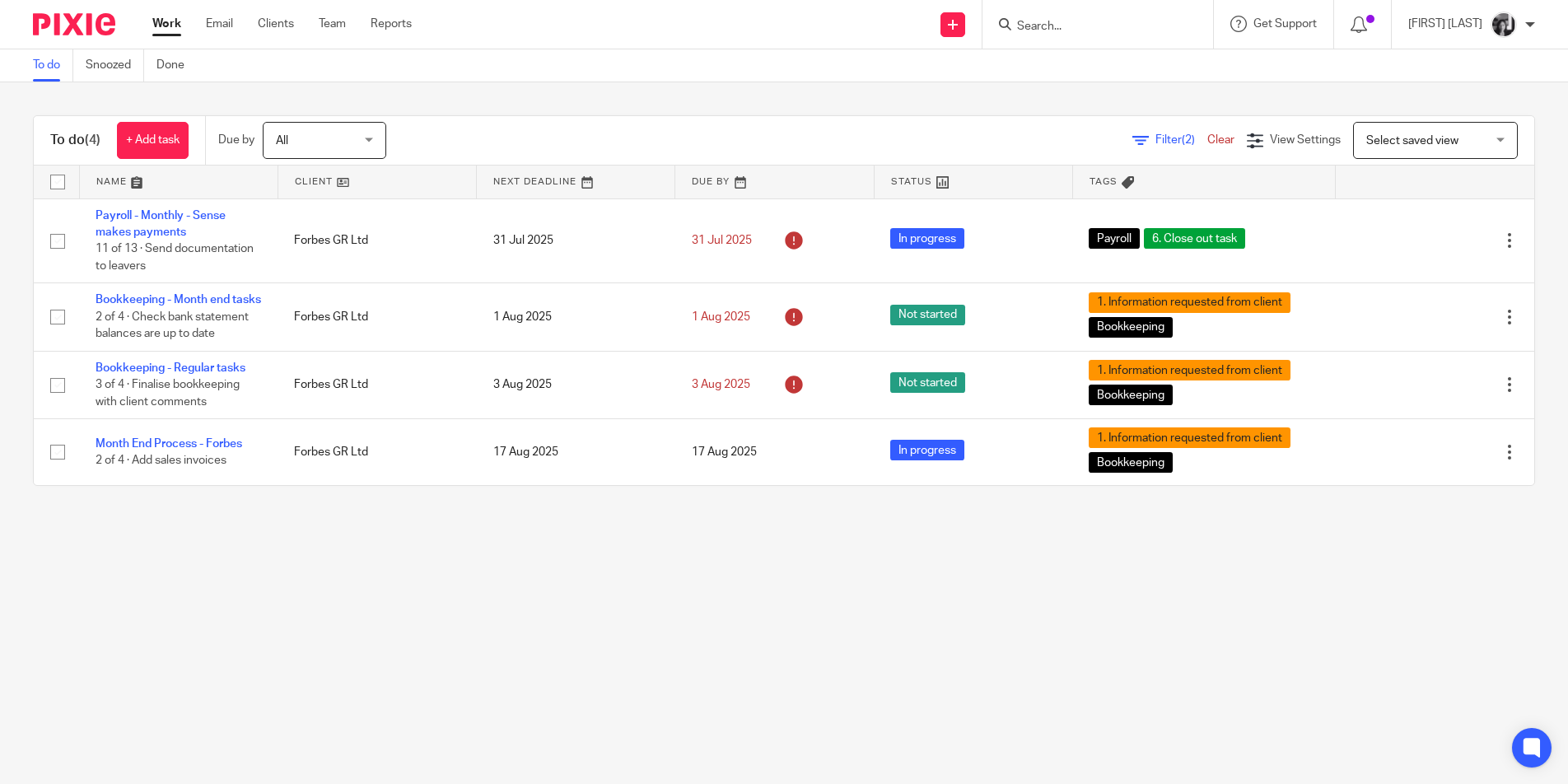 scroll, scrollTop: 0, scrollLeft: 0, axis: both 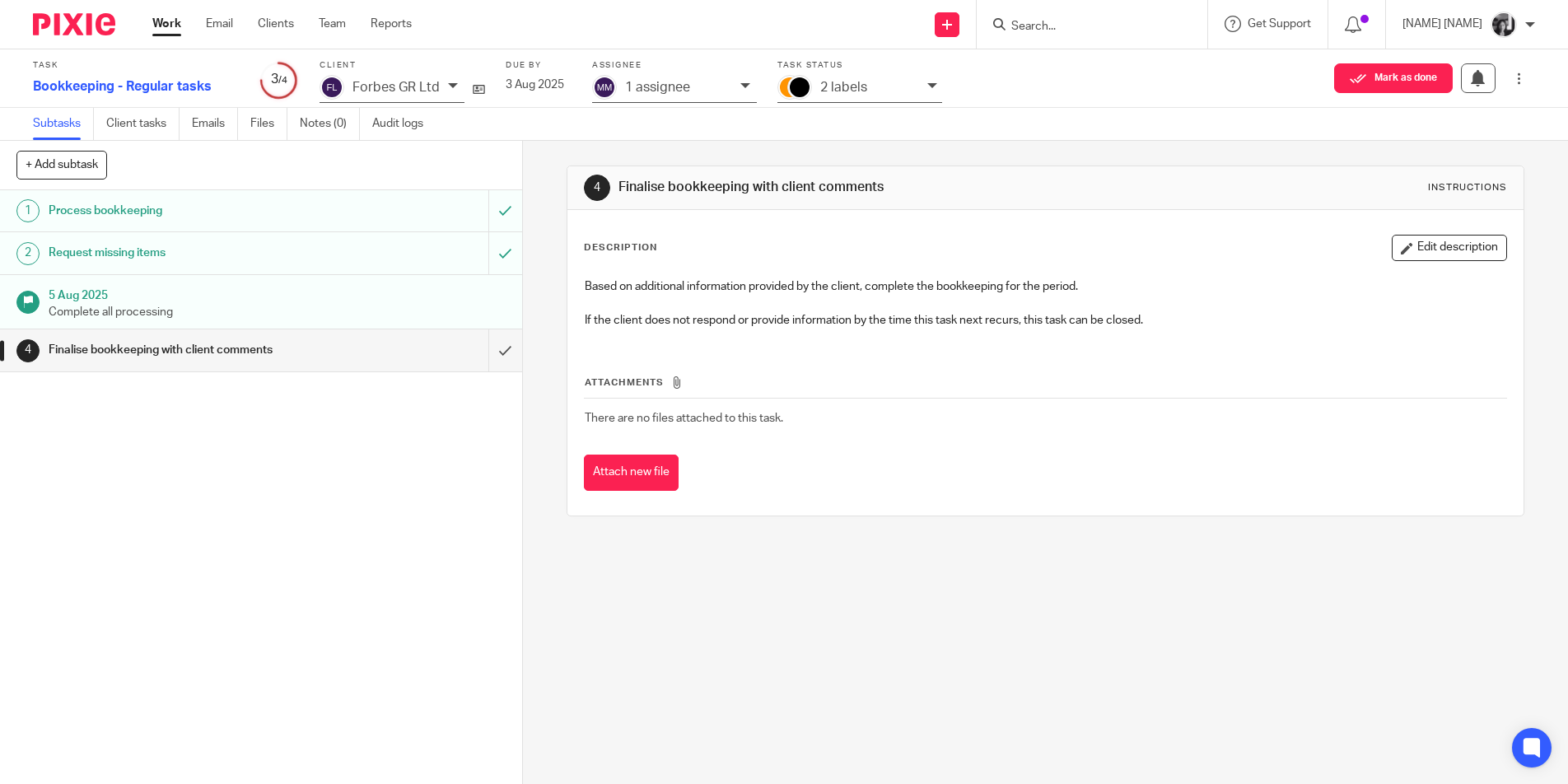 drag, startPoint x: 1506, startPoint y: 85, endPoint x: 1448, endPoint y: 124, distance: 69.89278 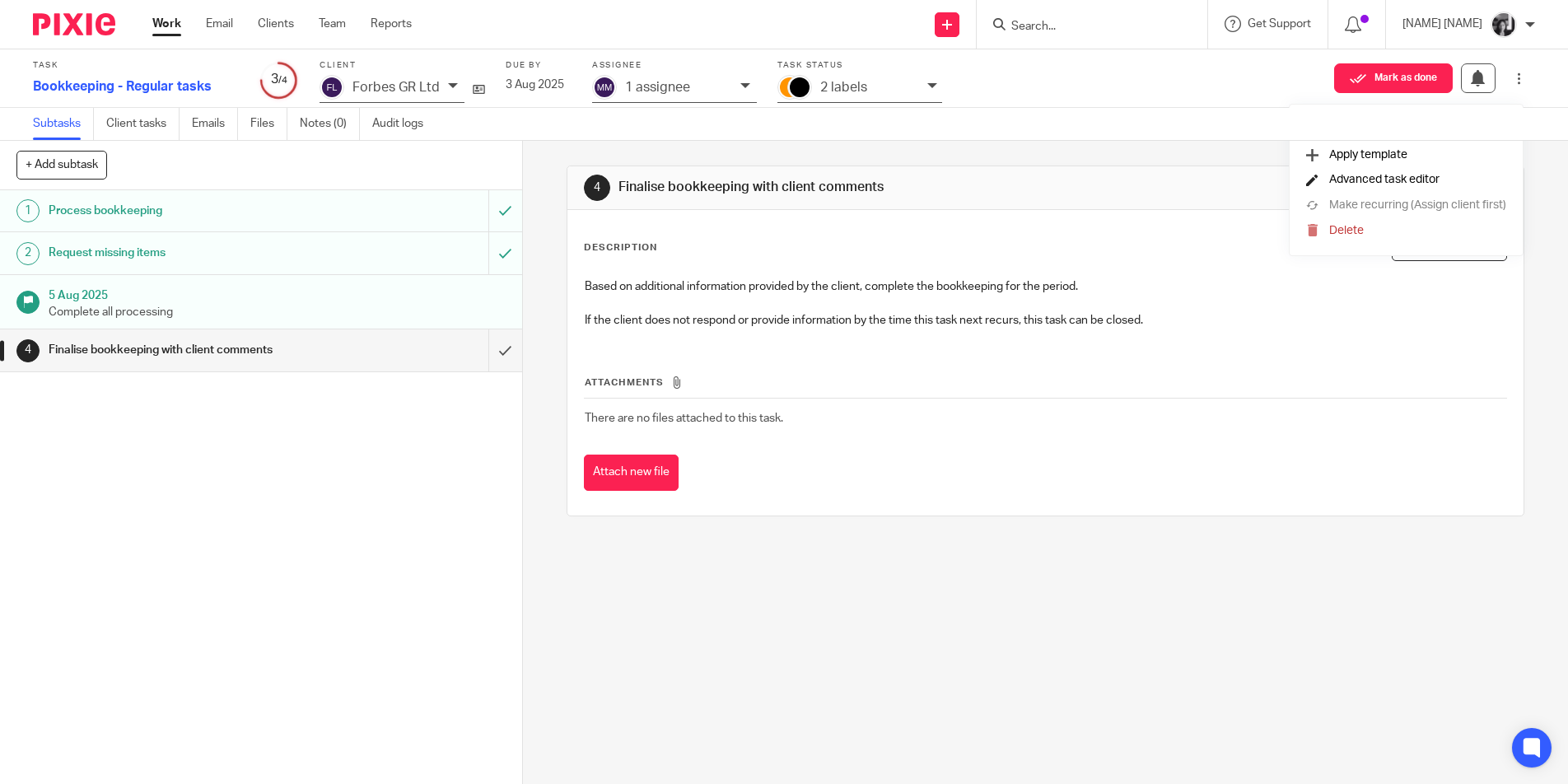 click on "Advanced task editor" at bounding box center (1384, 180) 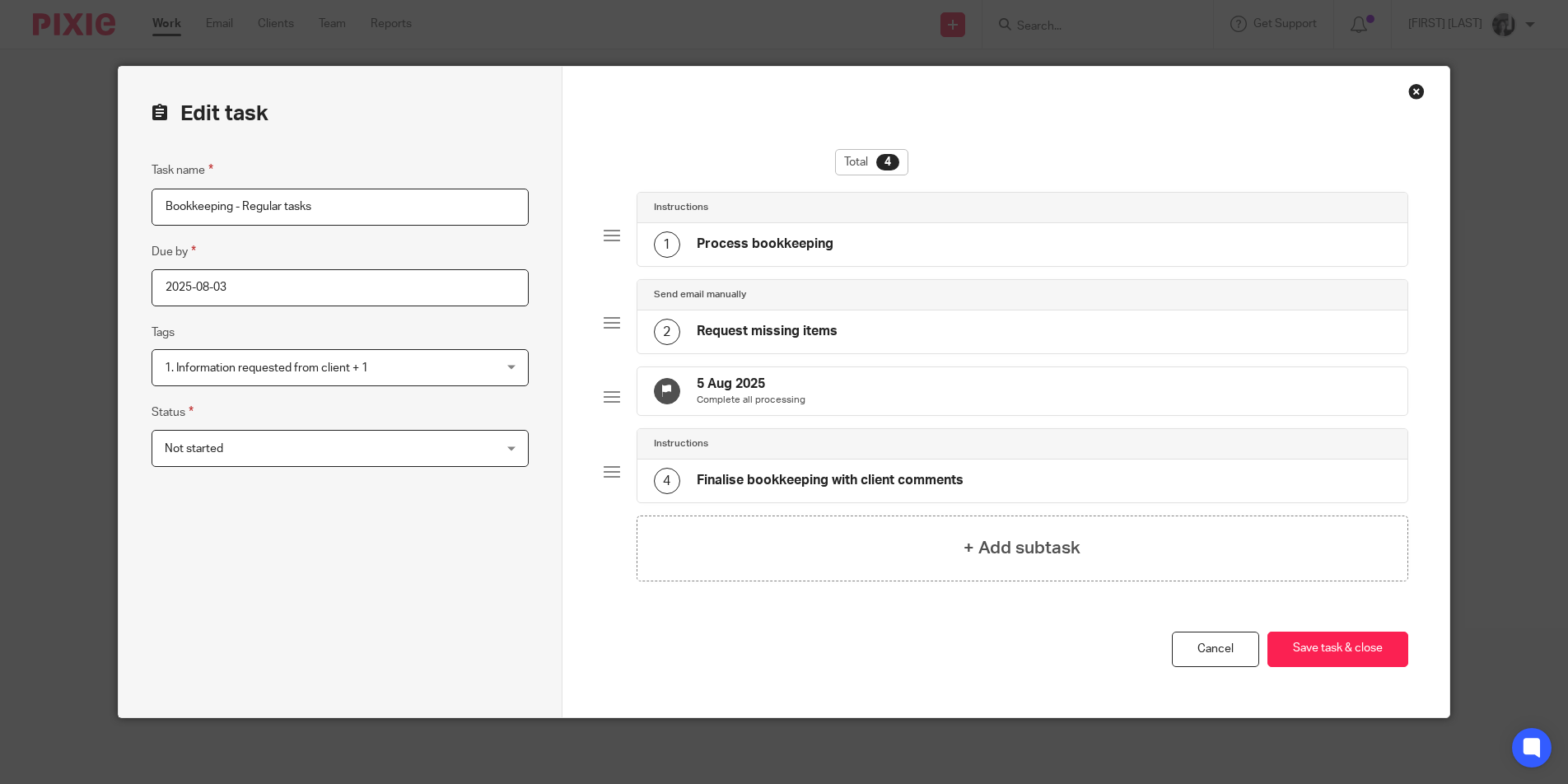 scroll, scrollTop: 0, scrollLeft: 0, axis: both 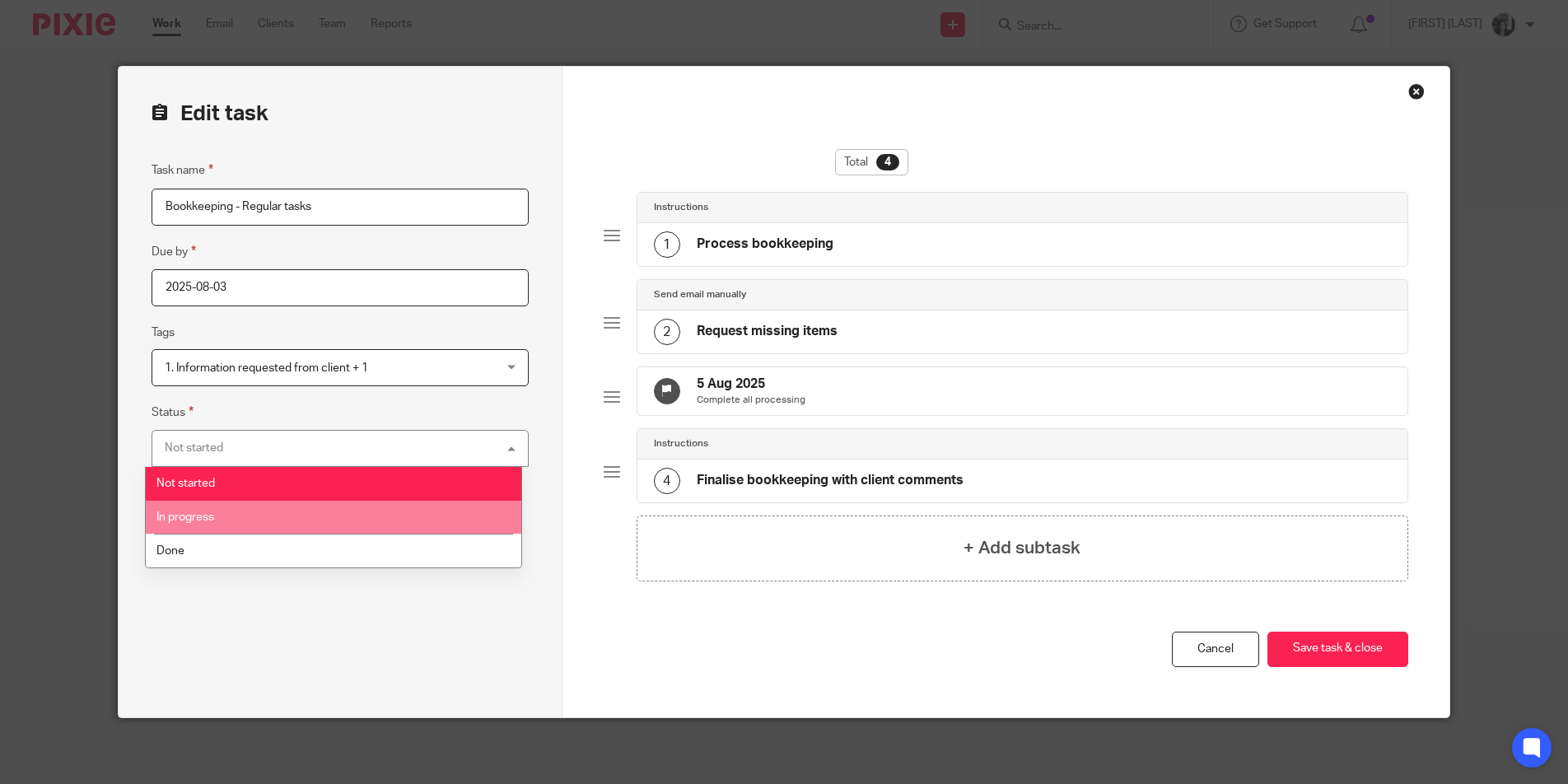 click on "In progress" at bounding box center (334, 517) 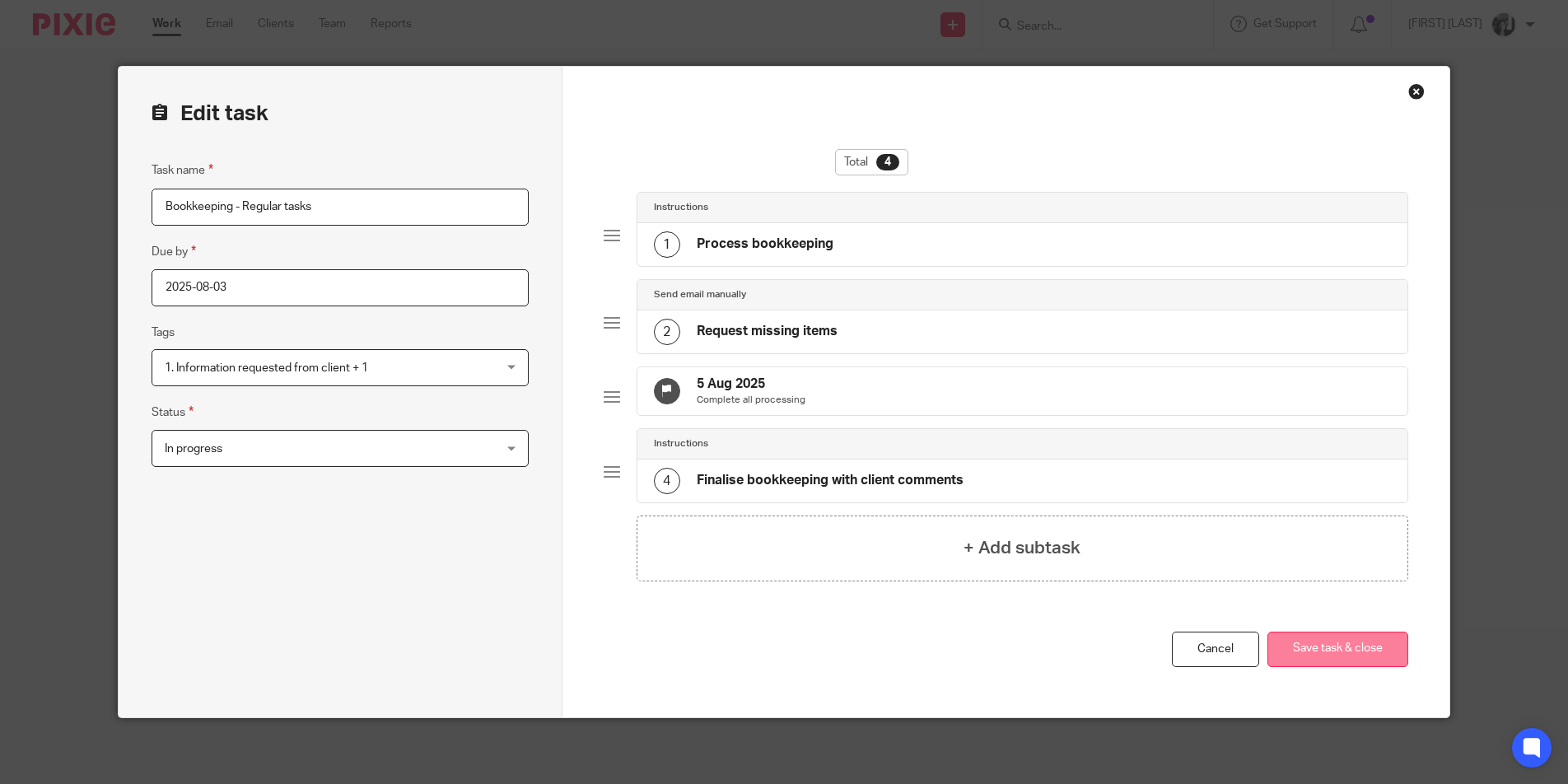 click on "Save task & close" at bounding box center (1337, 649) 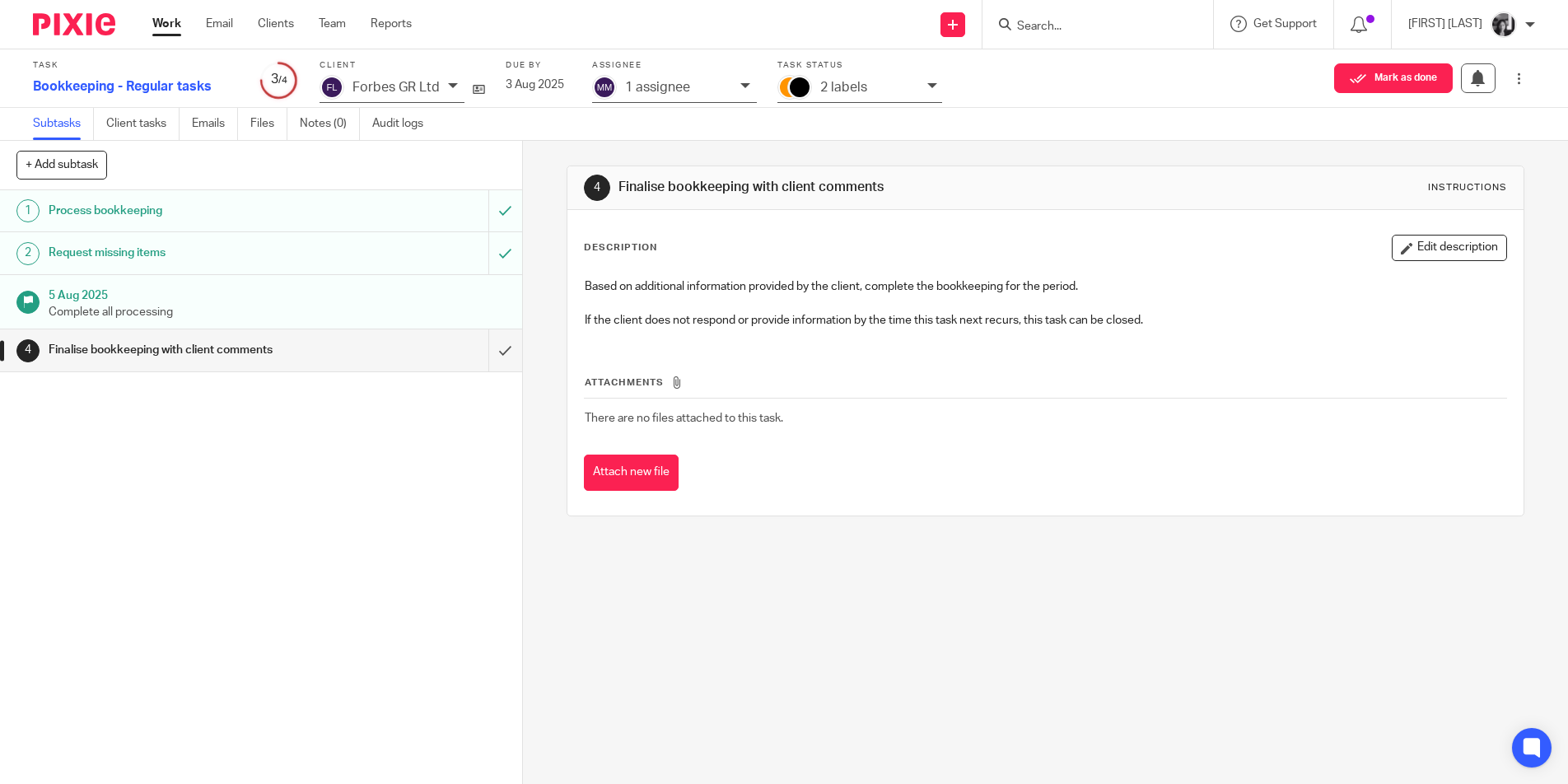 scroll, scrollTop: 0, scrollLeft: 0, axis: both 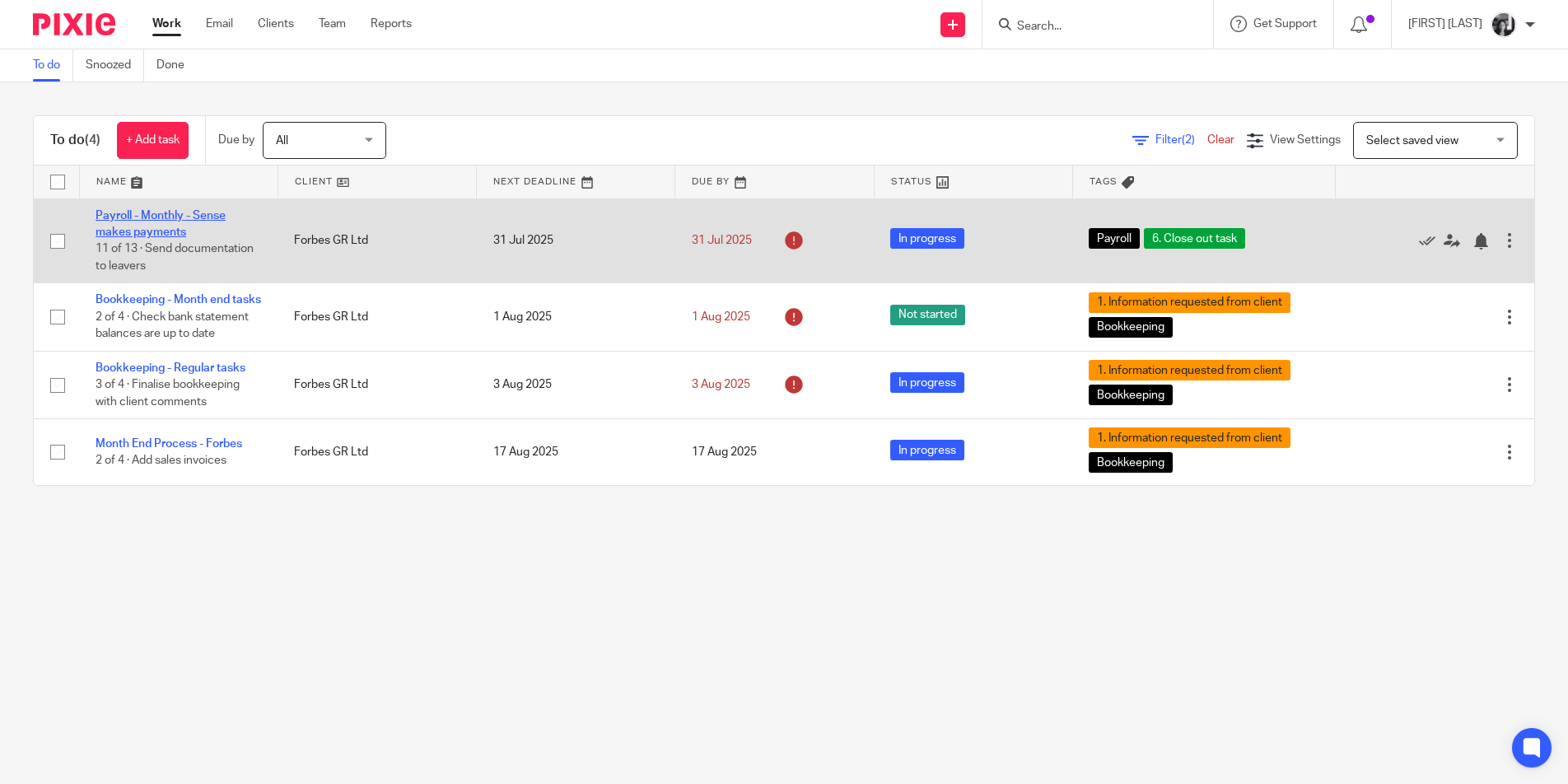 click on "Payroll - Monthly  - Sense makes payments" at bounding box center [161, 224] 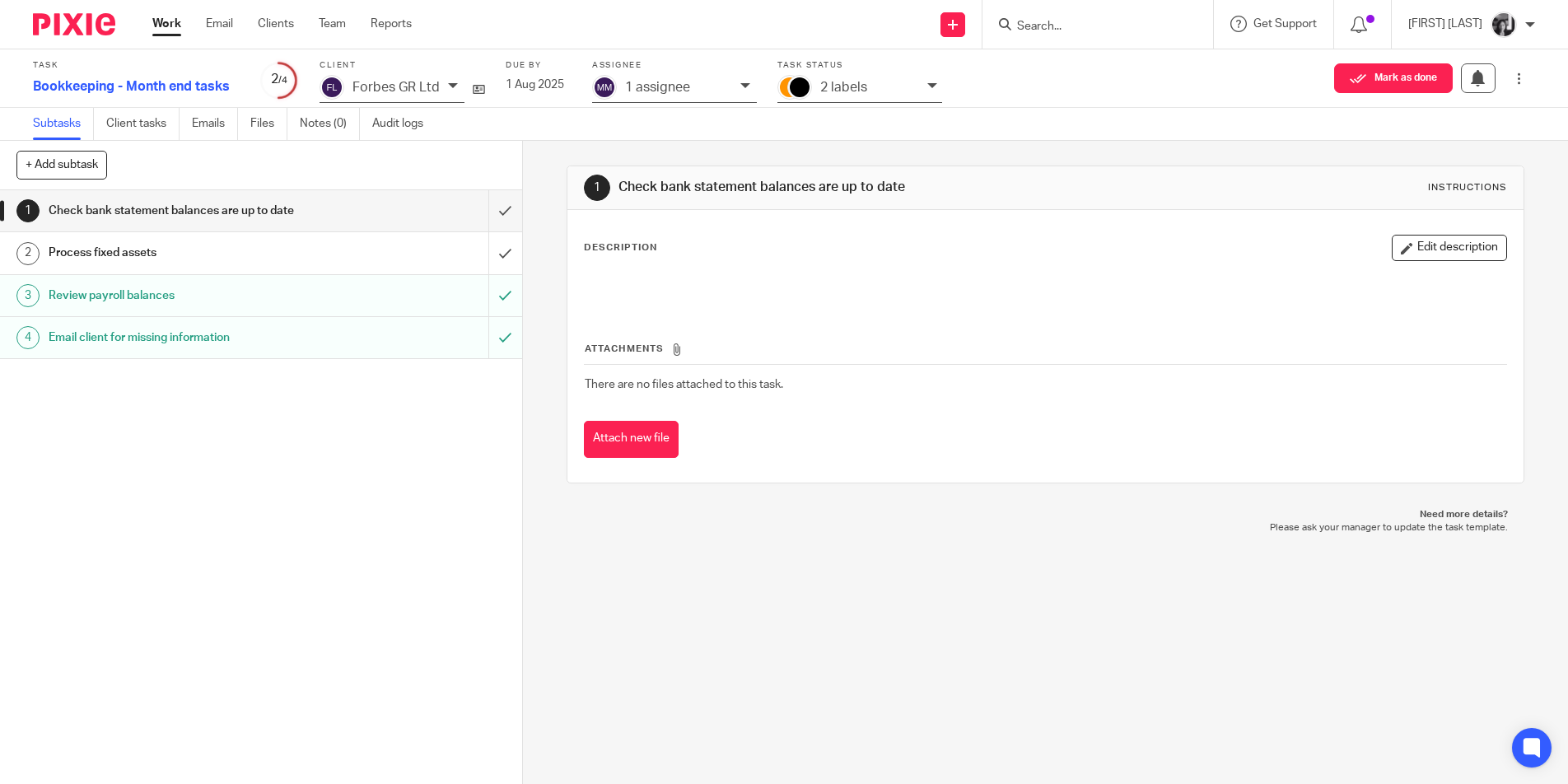 scroll, scrollTop: 0, scrollLeft: 0, axis: both 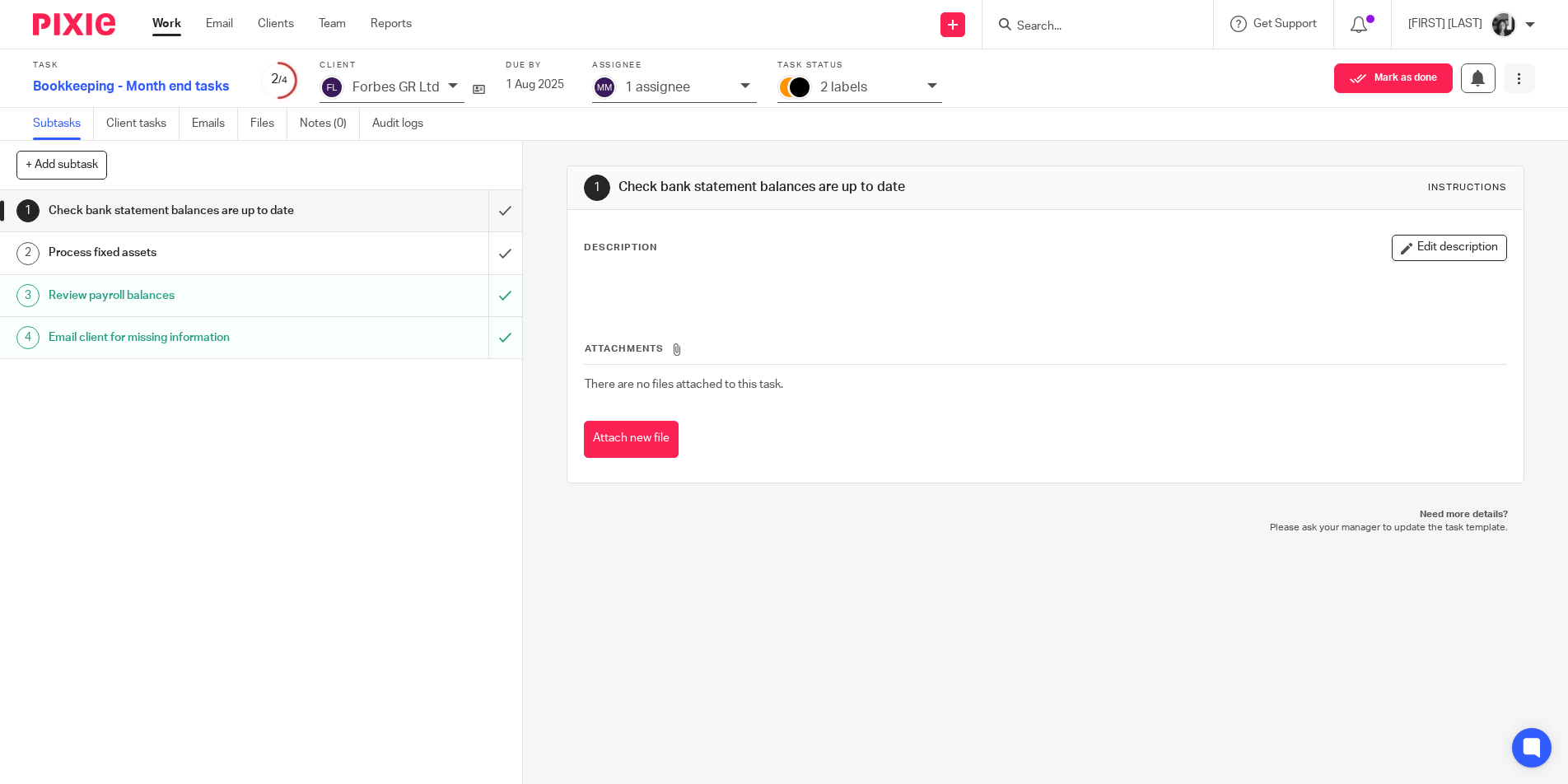 click at bounding box center (1519, 78) 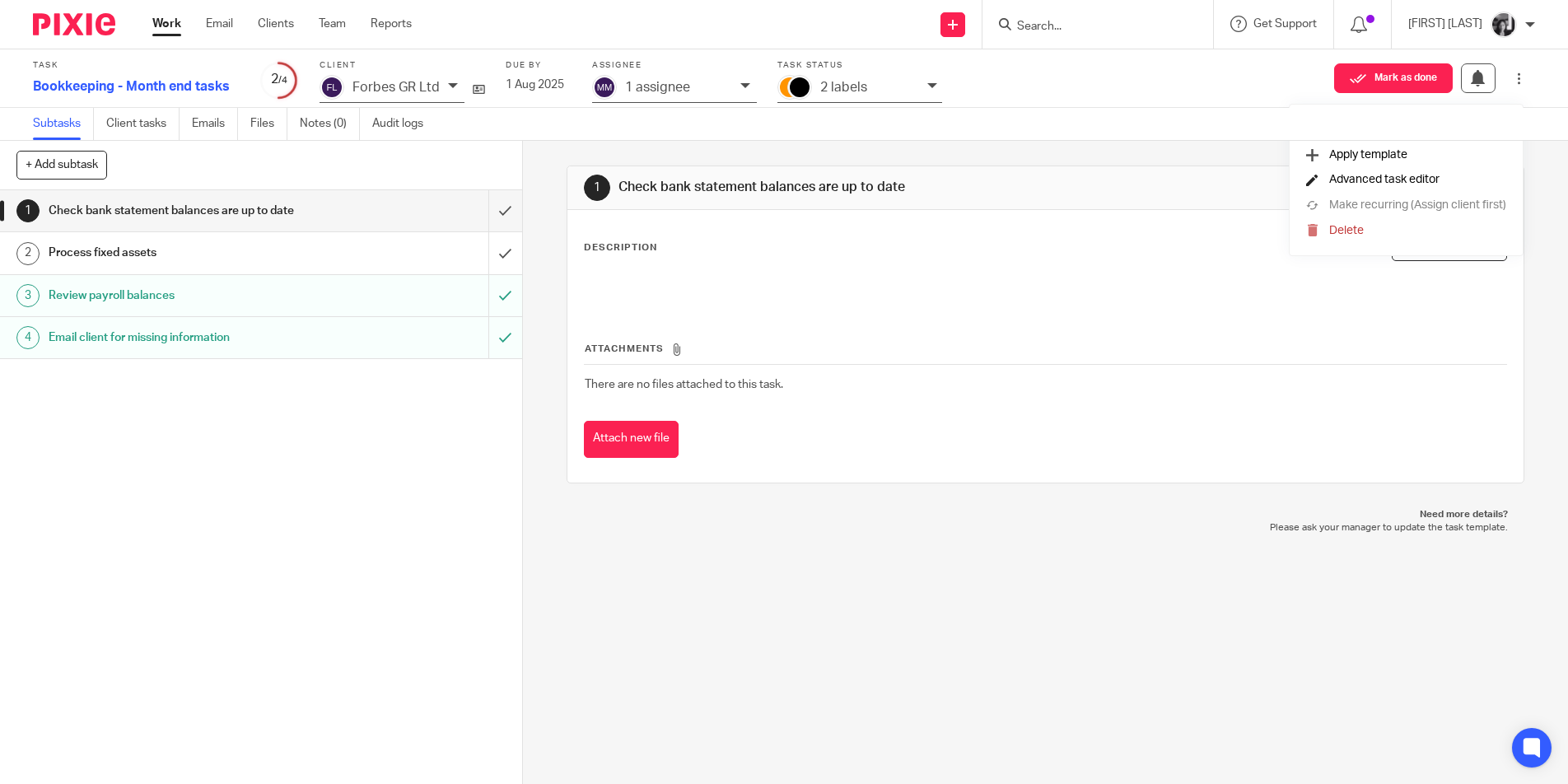 click on "Advanced task editor" at bounding box center (1384, 180) 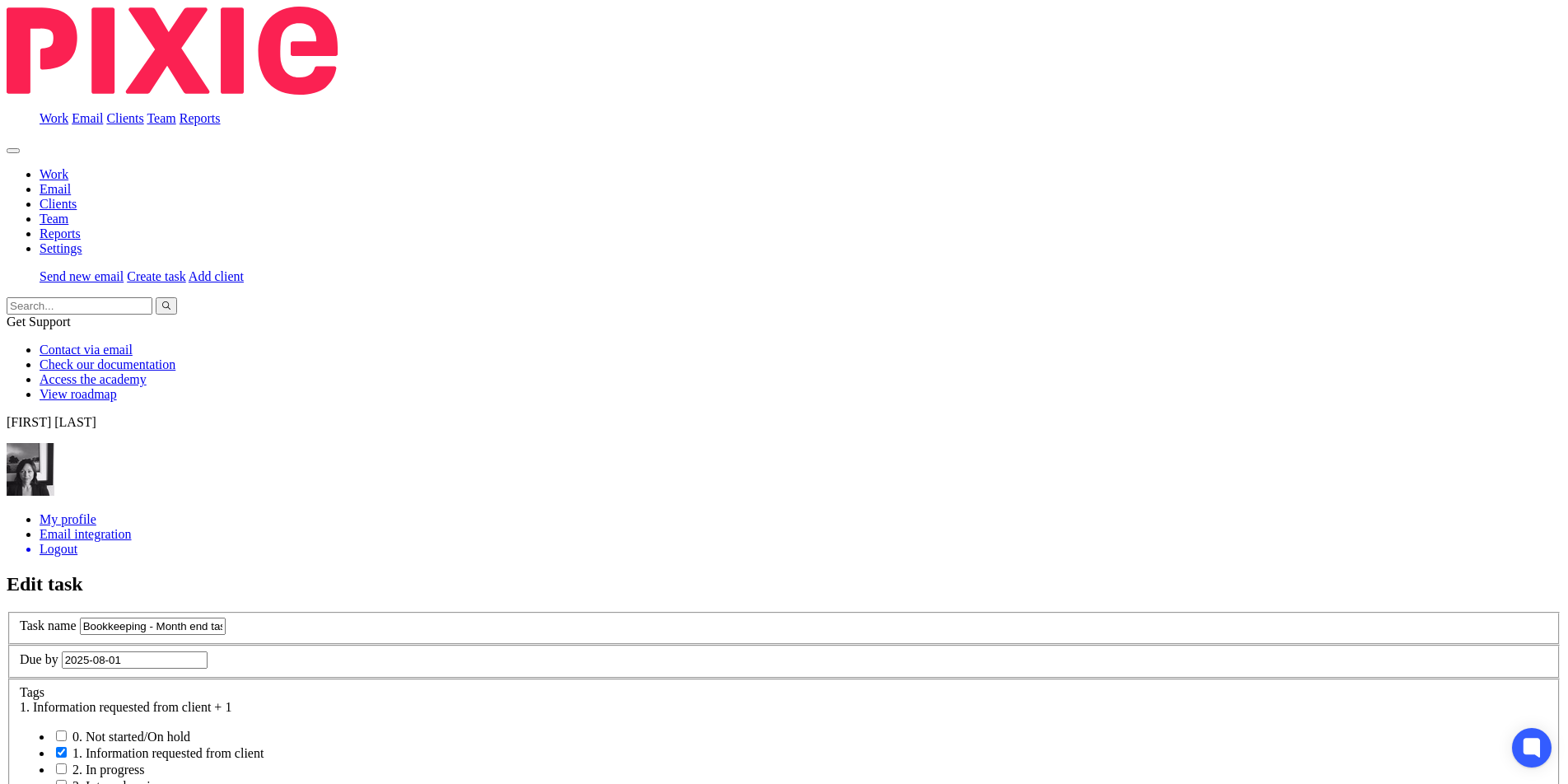 scroll, scrollTop: 0, scrollLeft: 0, axis: both 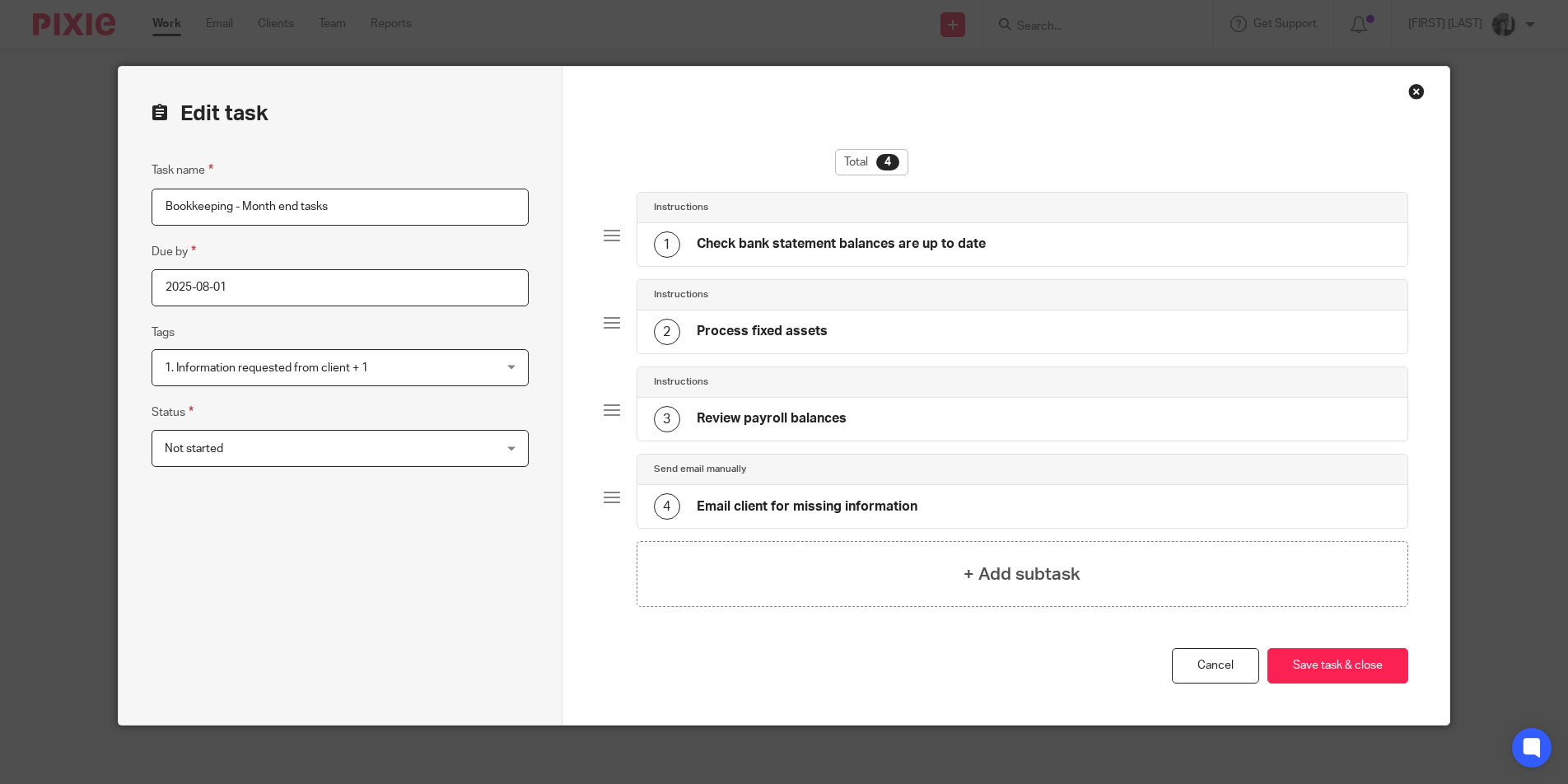 click on "Not started" at bounding box center [310, 448] 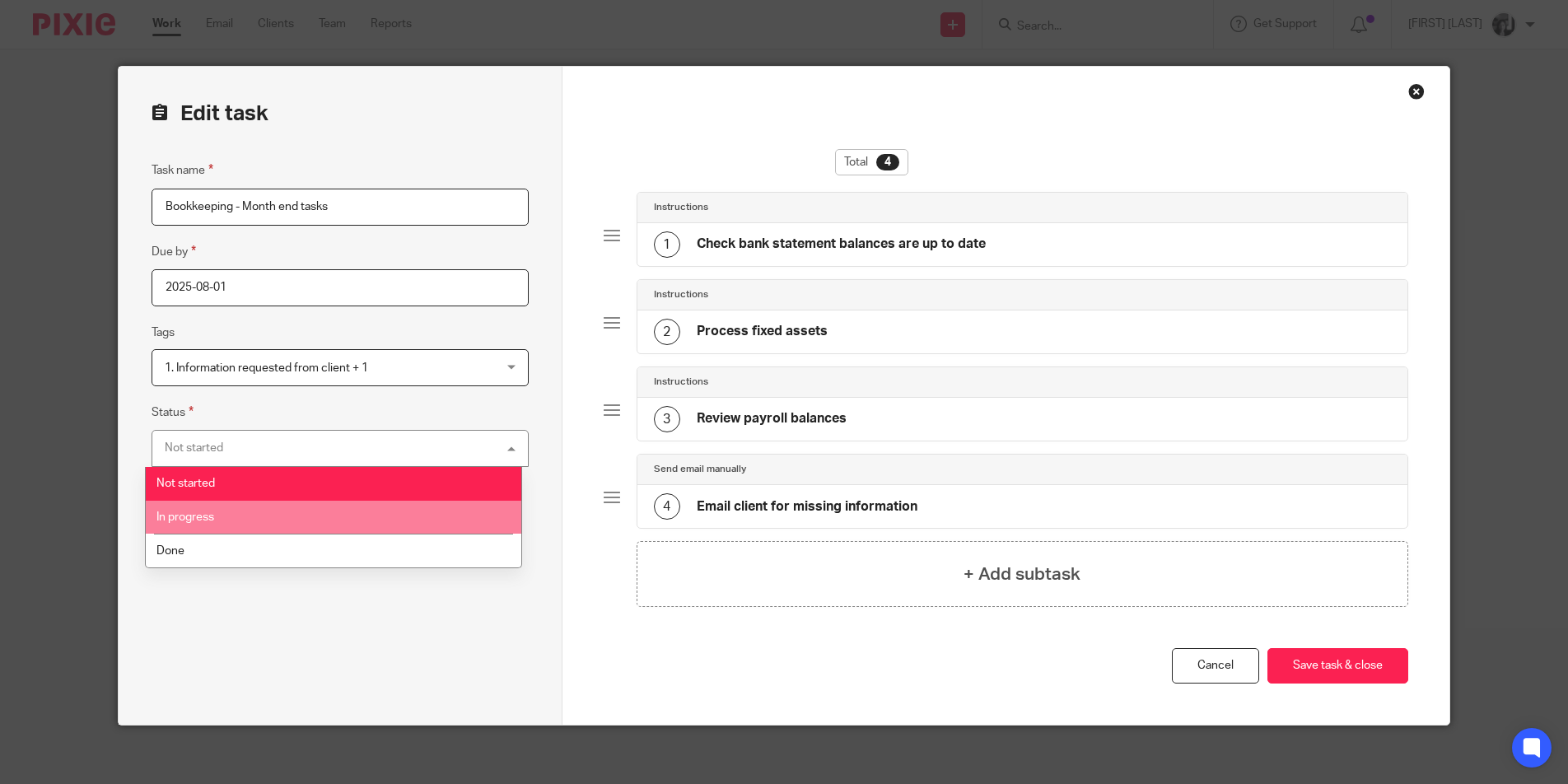 click on "In progress" at bounding box center [334, 517] 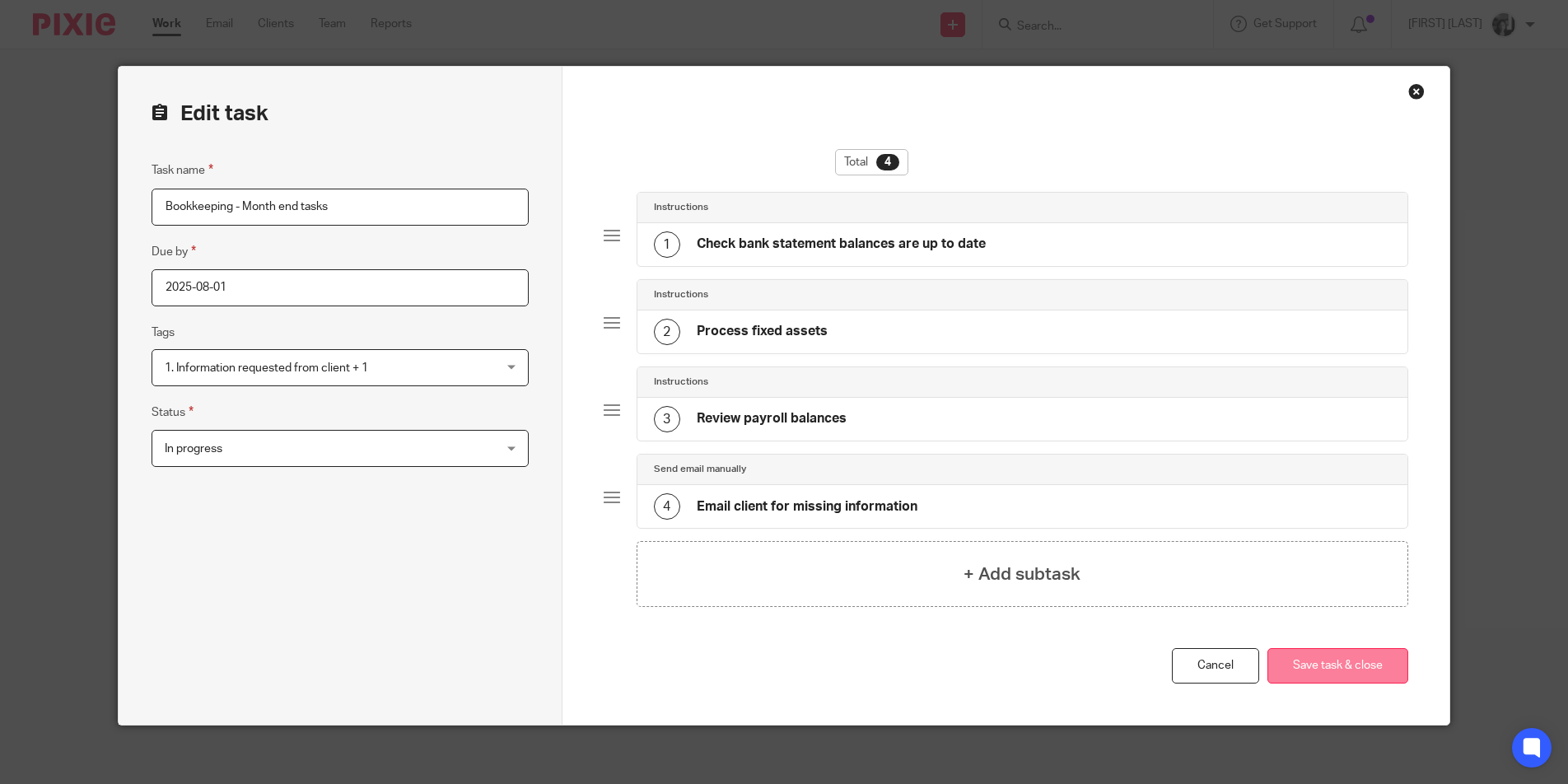 click on "Save task & close" at bounding box center [1337, 665] 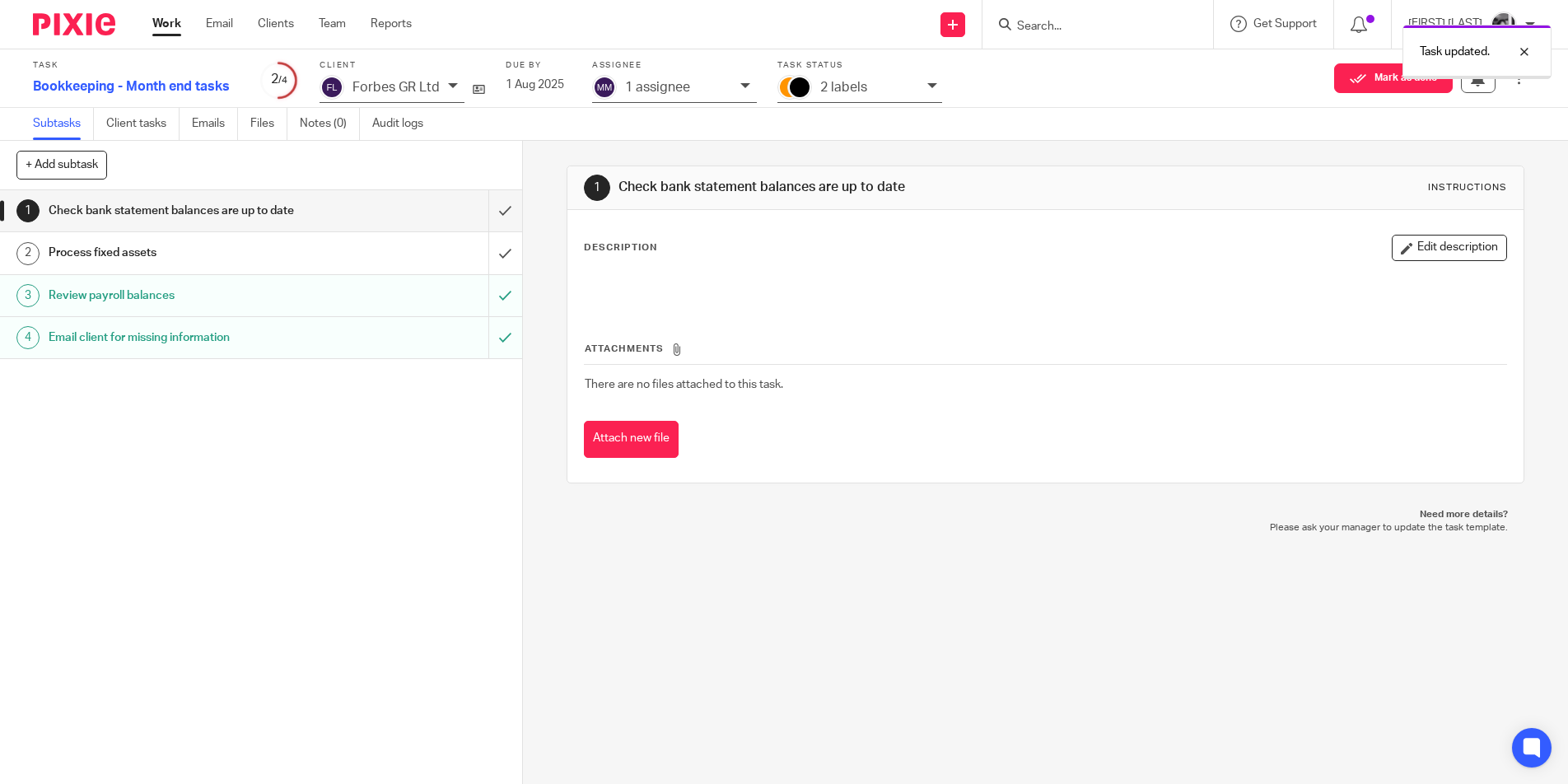 scroll, scrollTop: 0, scrollLeft: 0, axis: both 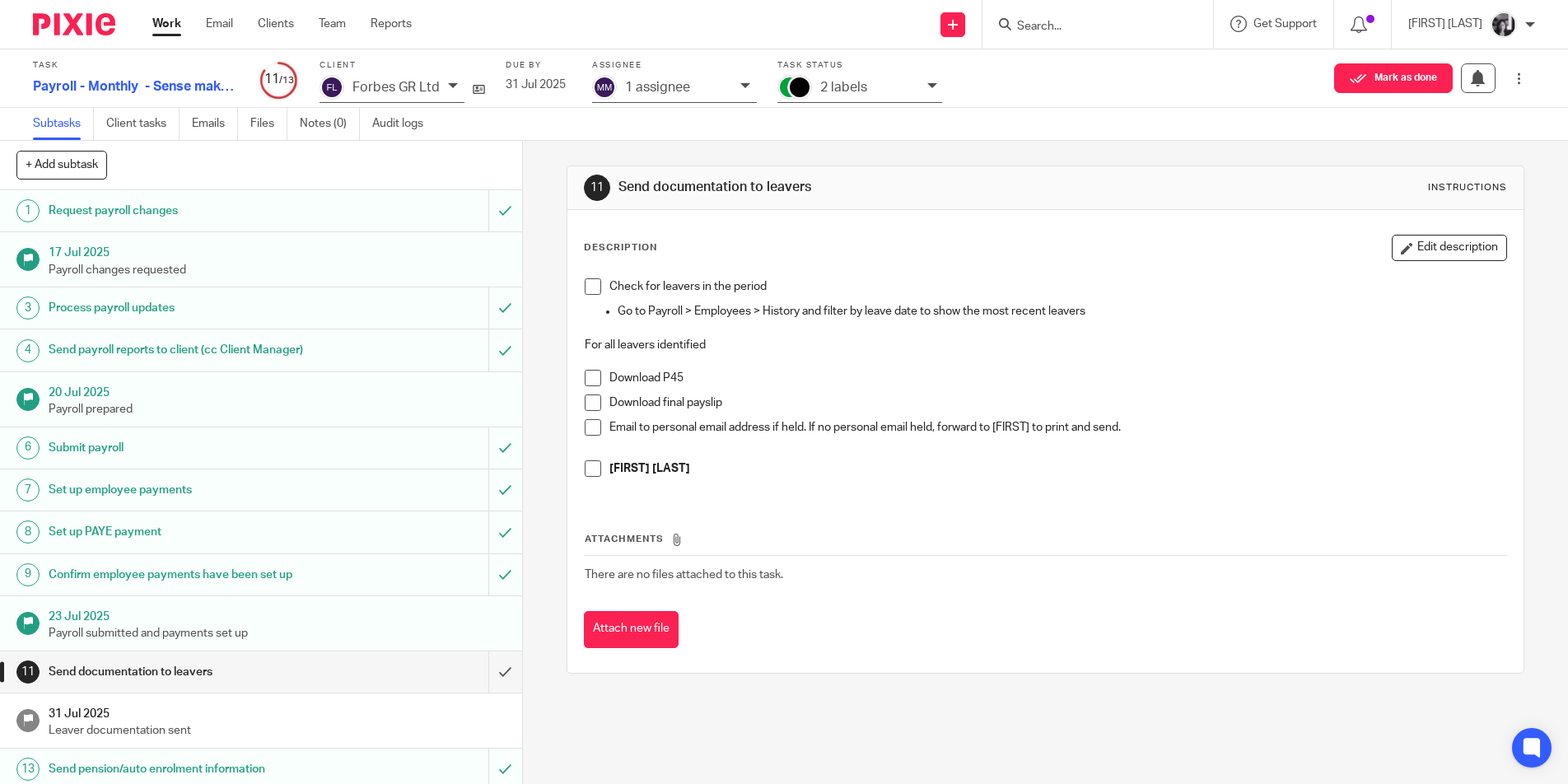 click at bounding box center [593, 287] 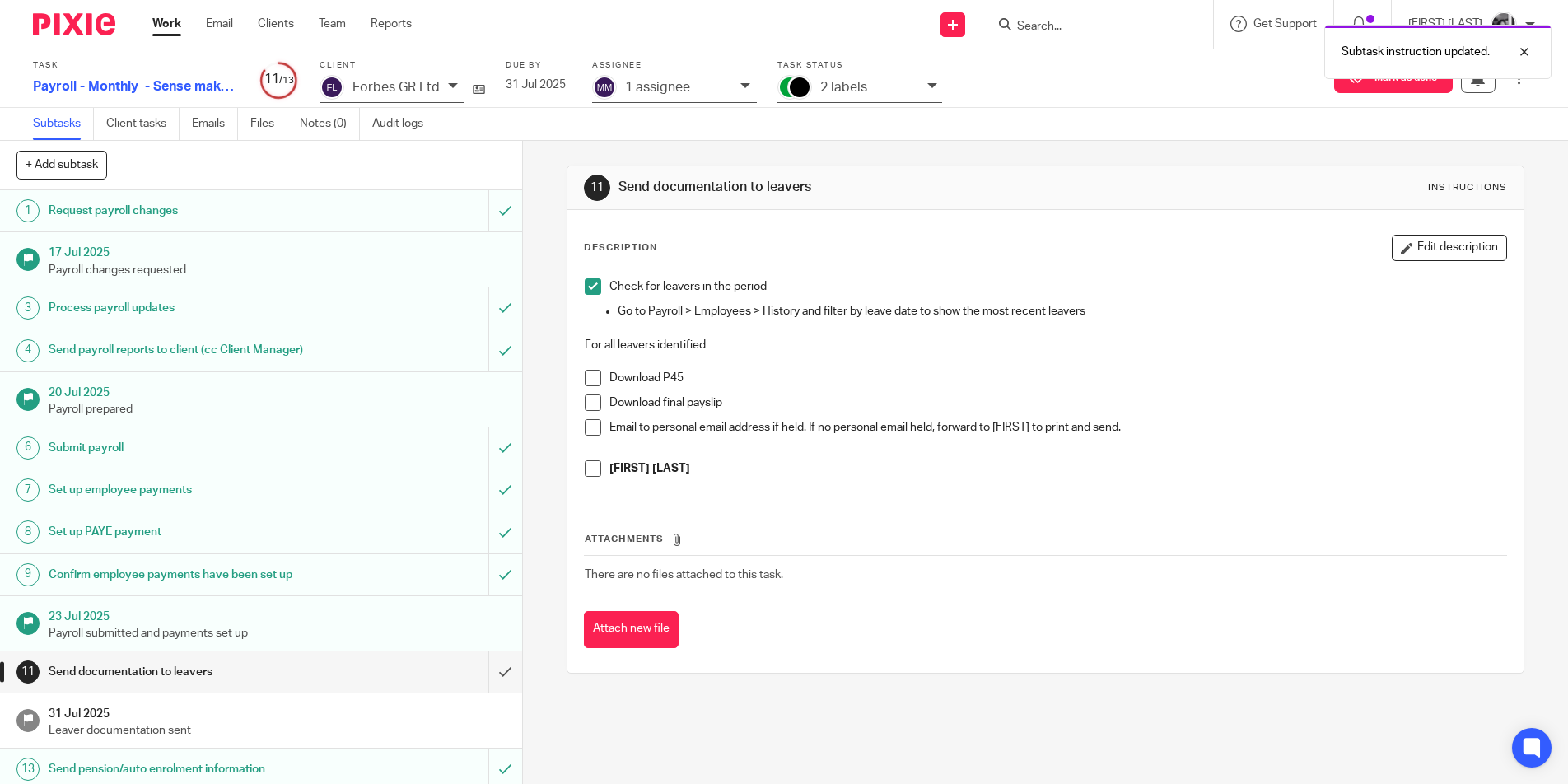 drag, startPoint x: 586, startPoint y: 374, endPoint x: 581, endPoint y: 399, distance: 25.495098 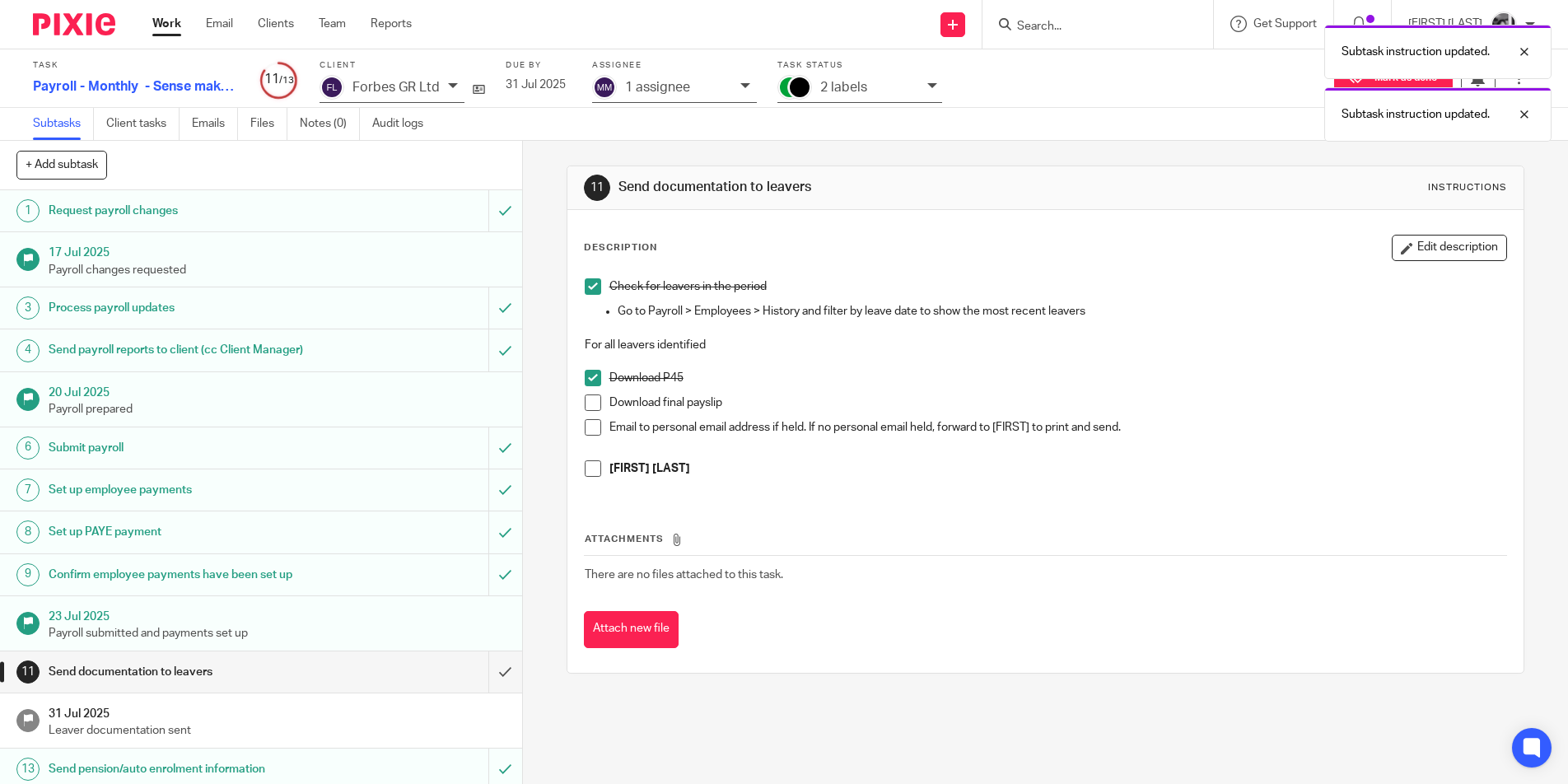 drag, startPoint x: 586, startPoint y: 400, endPoint x: 588, endPoint y: 412, distance: 12.1655251 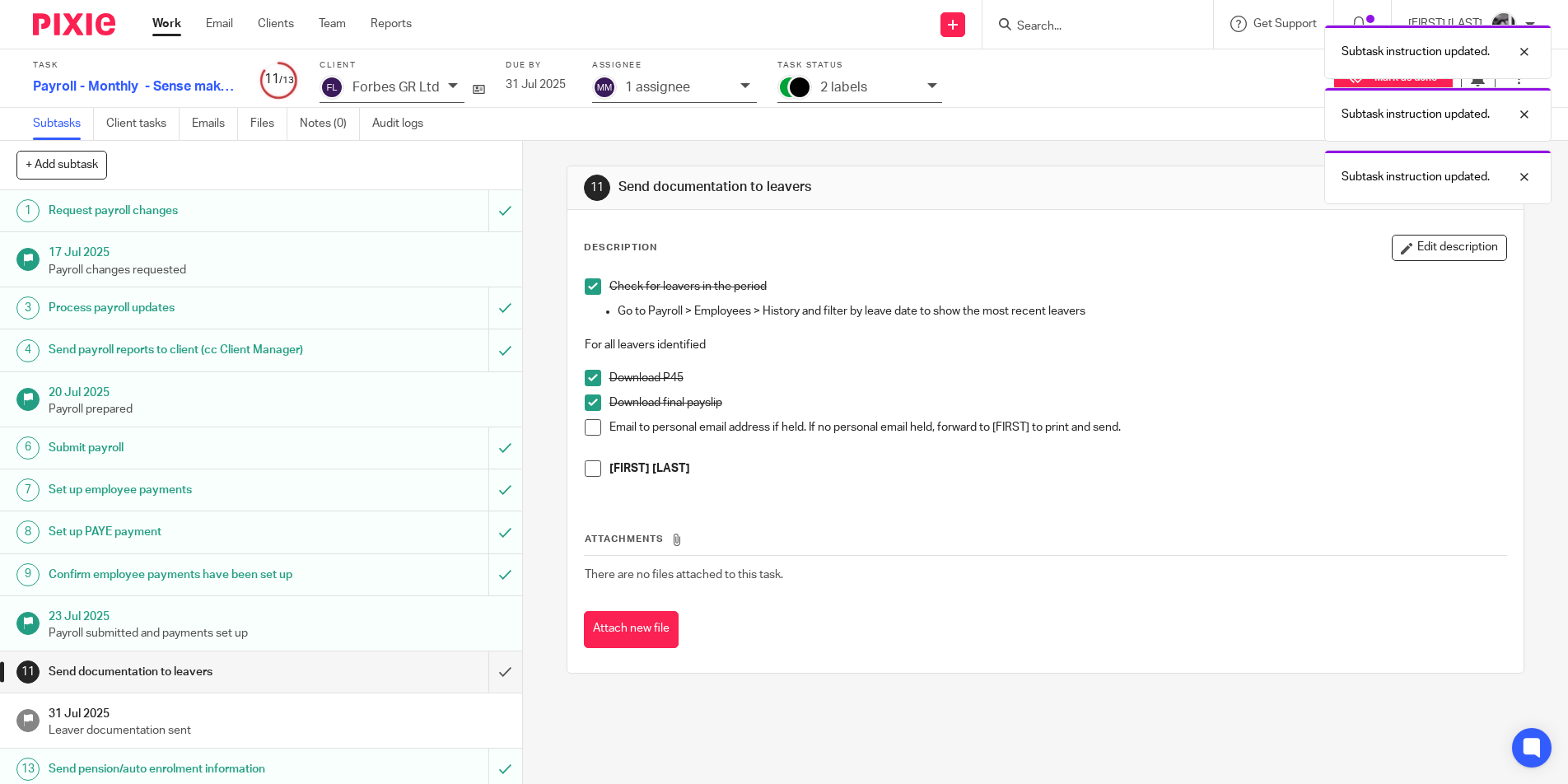 drag, startPoint x: 585, startPoint y: 427, endPoint x: 583, endPoint y: 443, distance: 16.12452 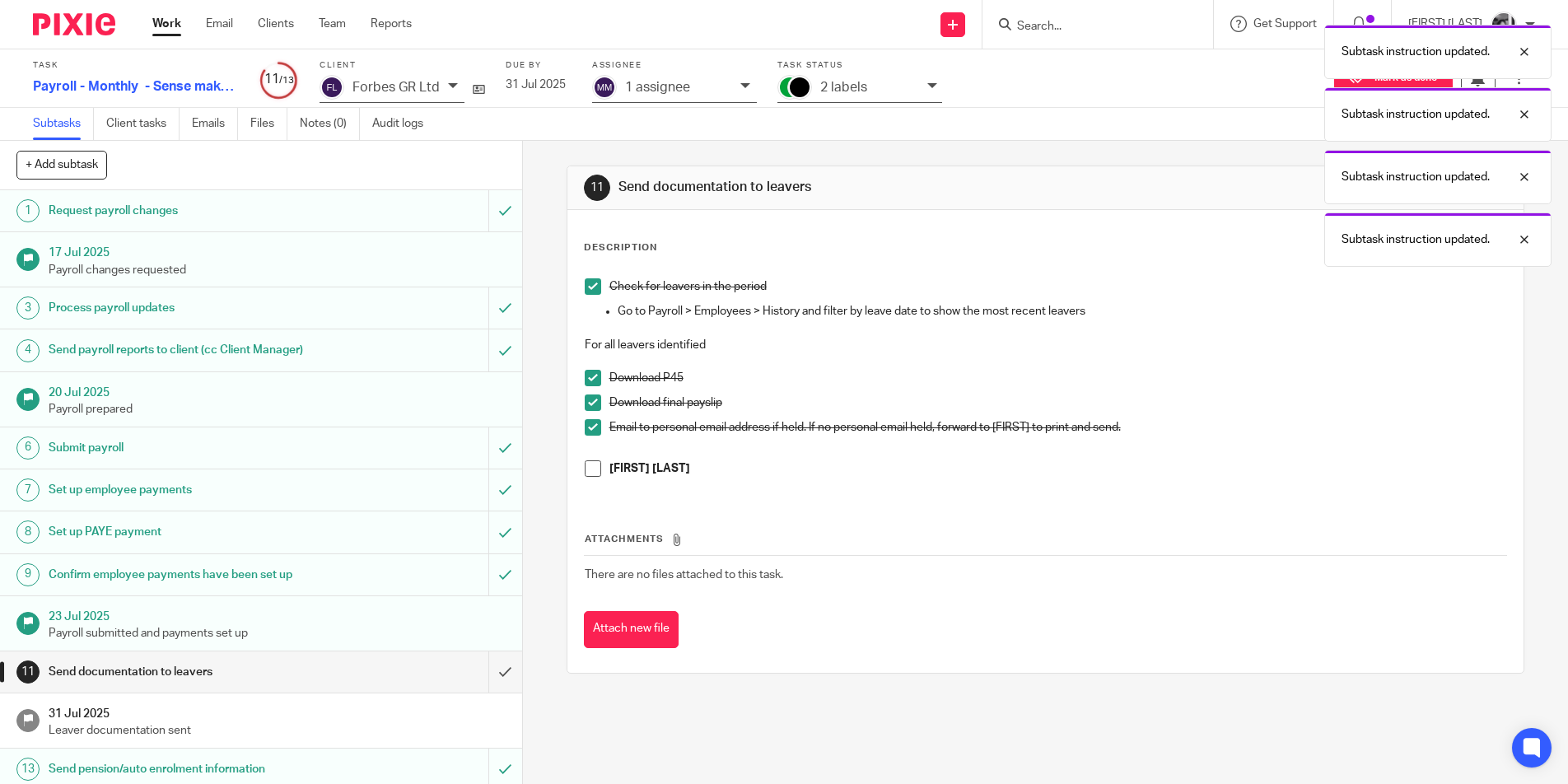 click at bounding box center [593, 469] 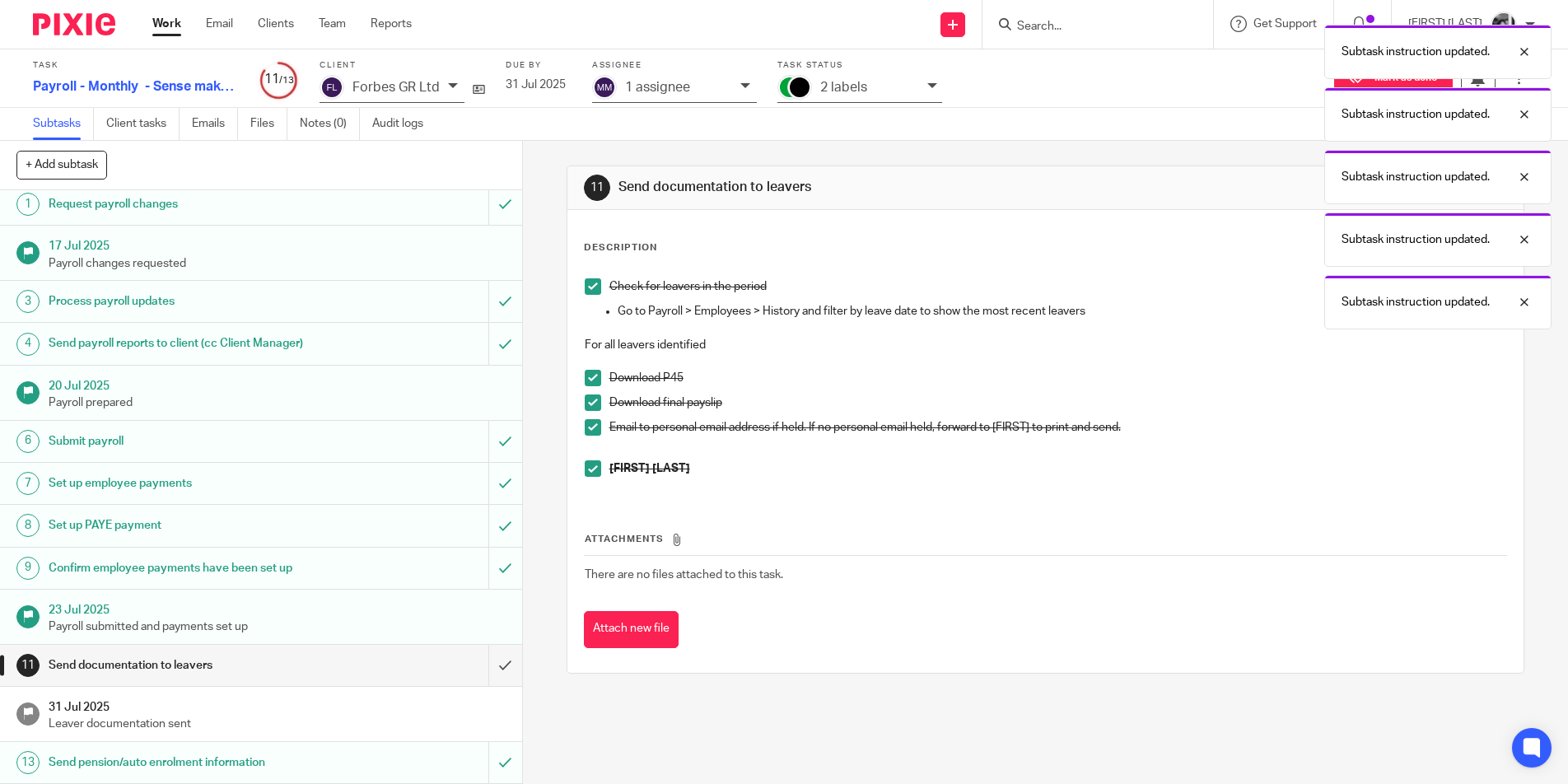 scroll, scrollTop: 6, scrollLeft: 0, axis: vertical 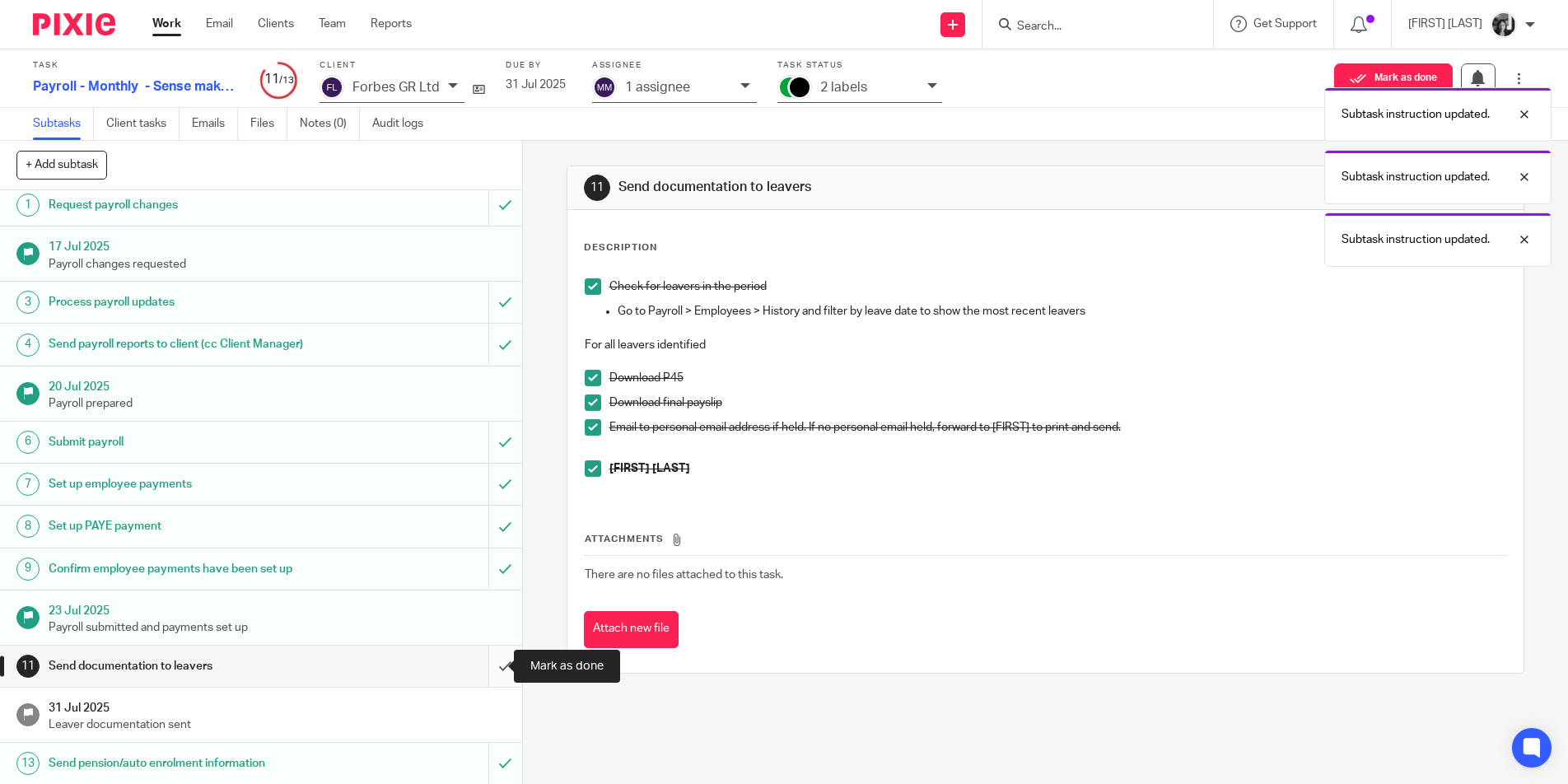 click at bounding box center (261, 666) 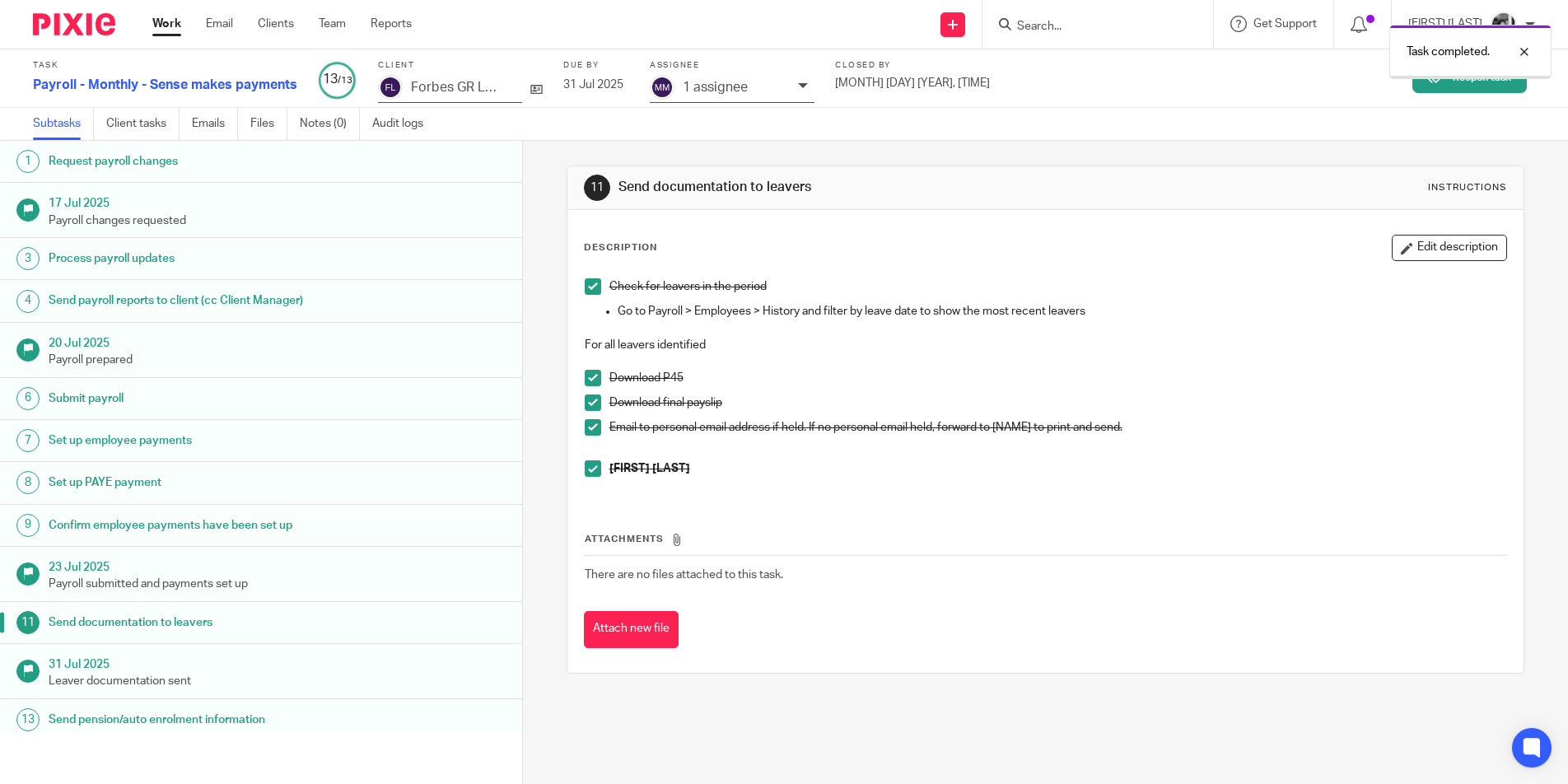 scroll, scrollTop: 0, scrollLeft: 0, axis: both 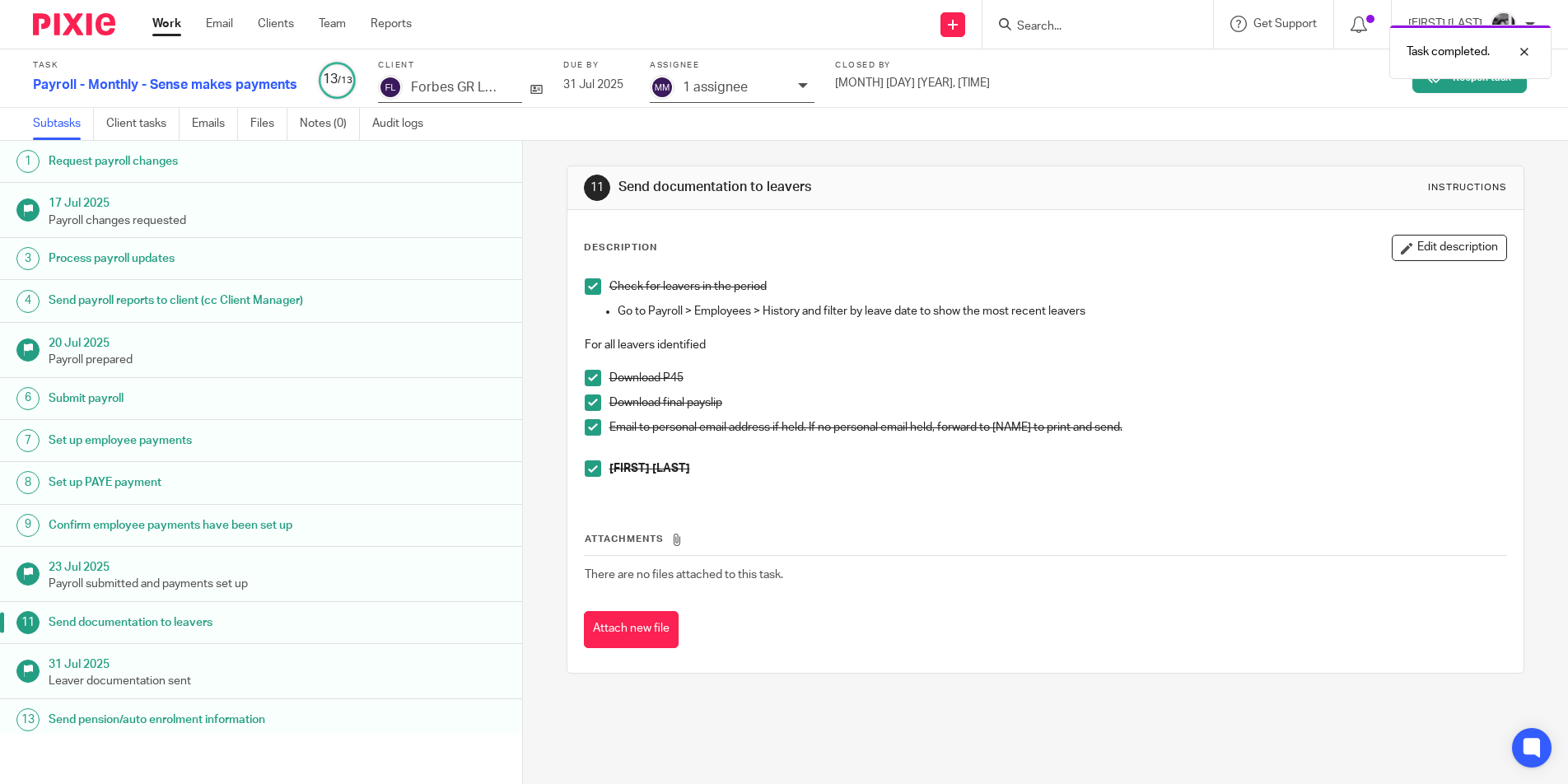 click on "Work" at bounding box center [166, 24] 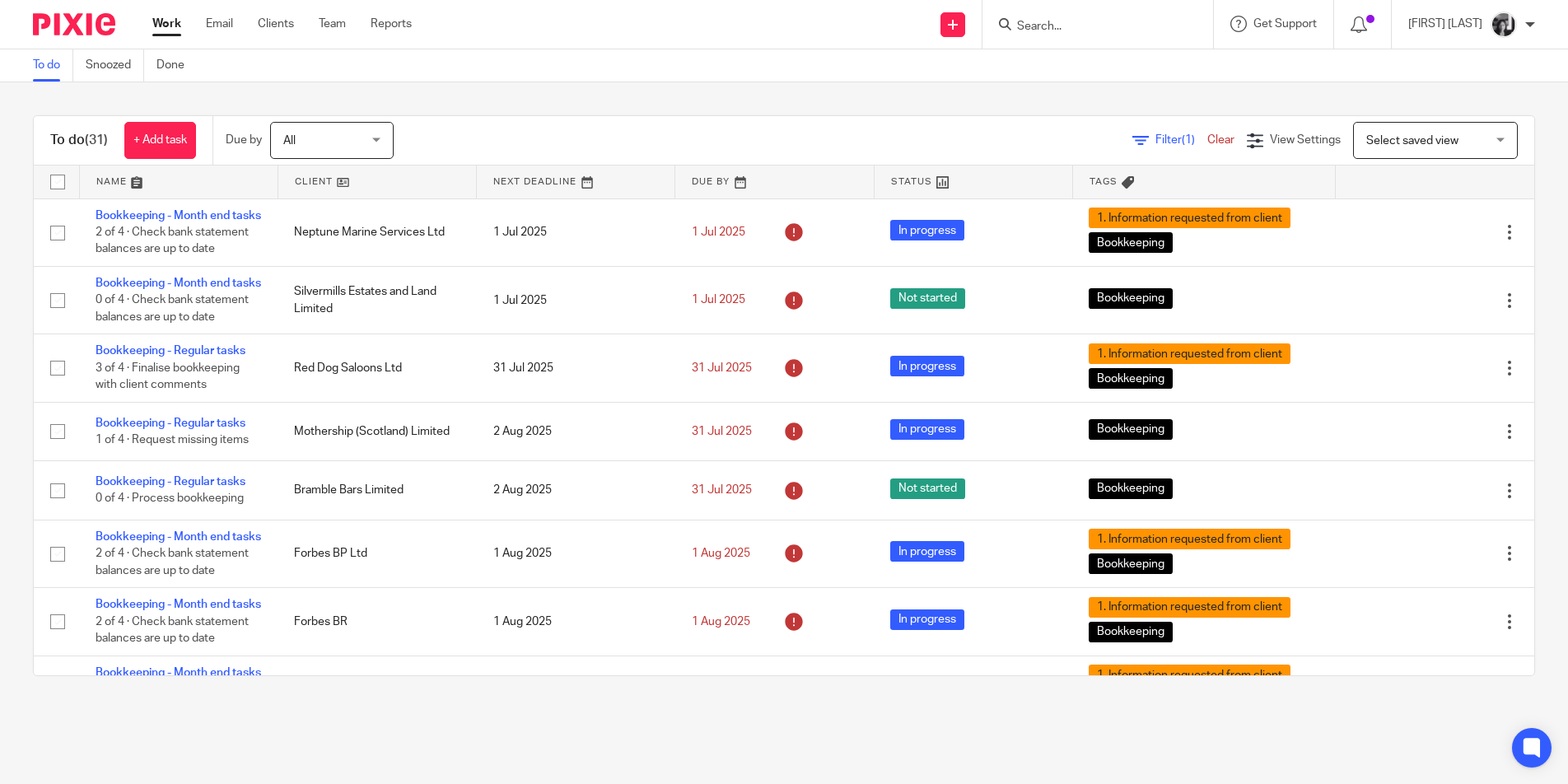 scroll, scrollTop: 0, scrollLeft: 0, axis: both 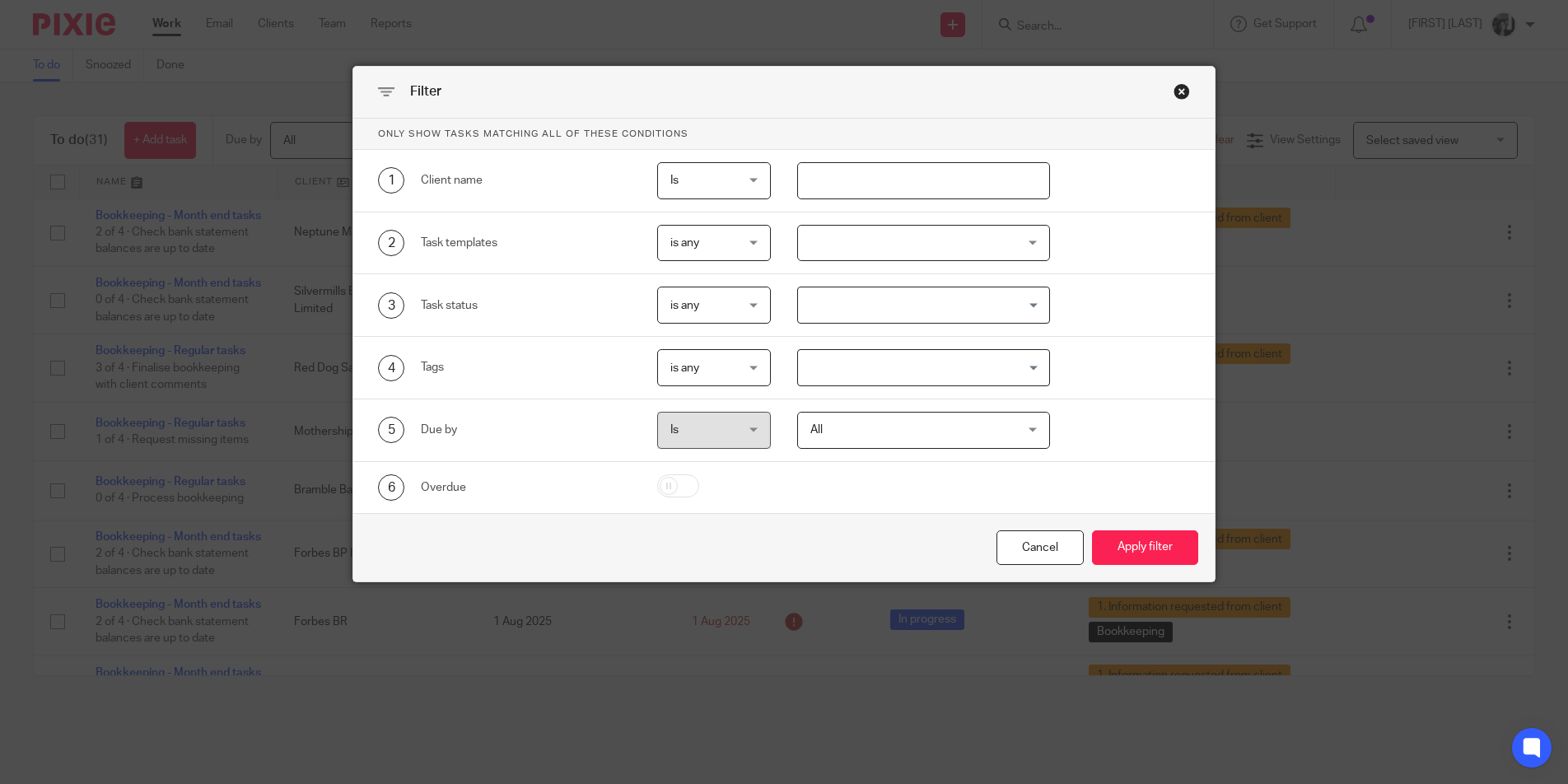 click at bounding box center (924, 180) 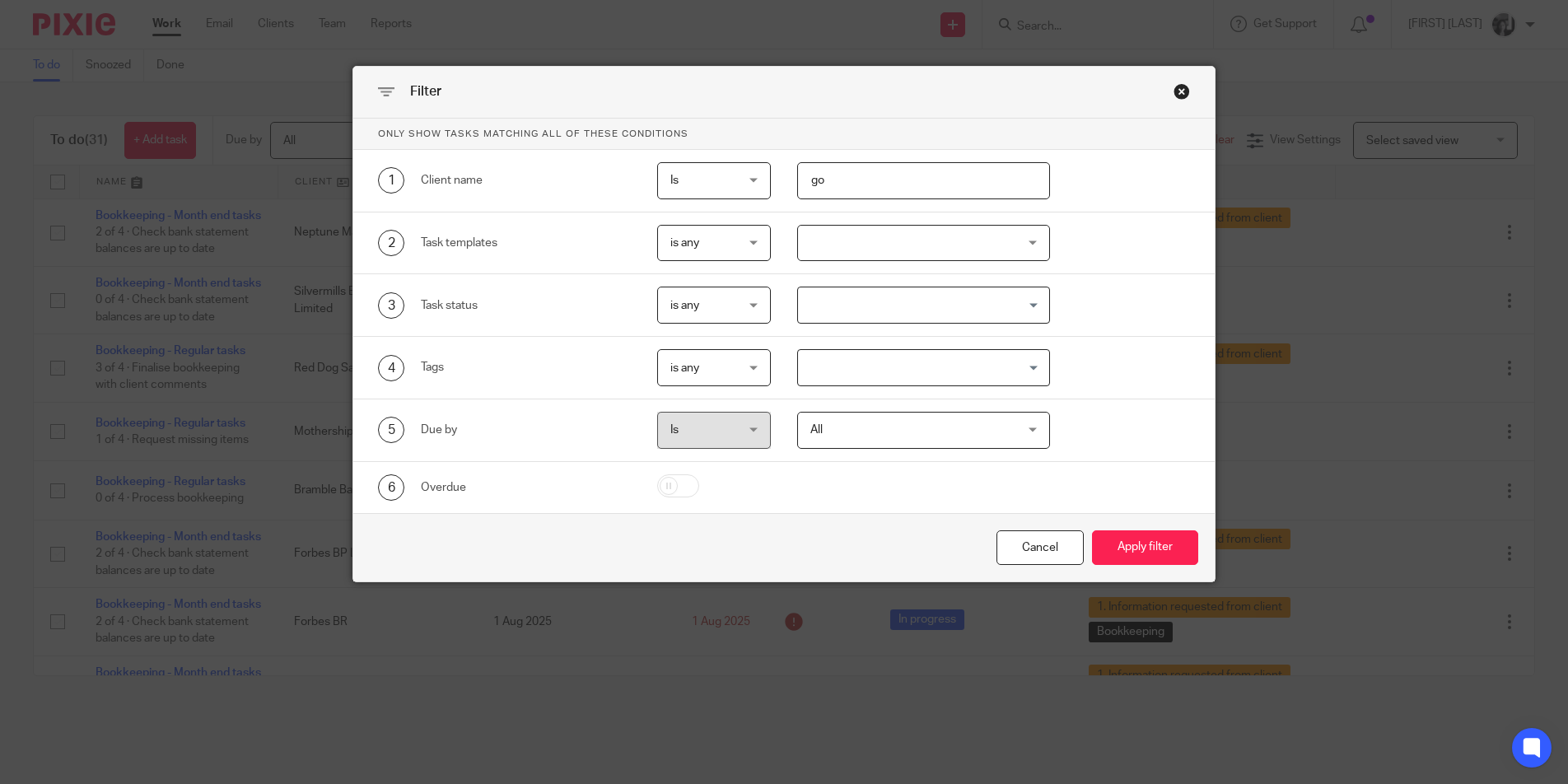 type on "g" 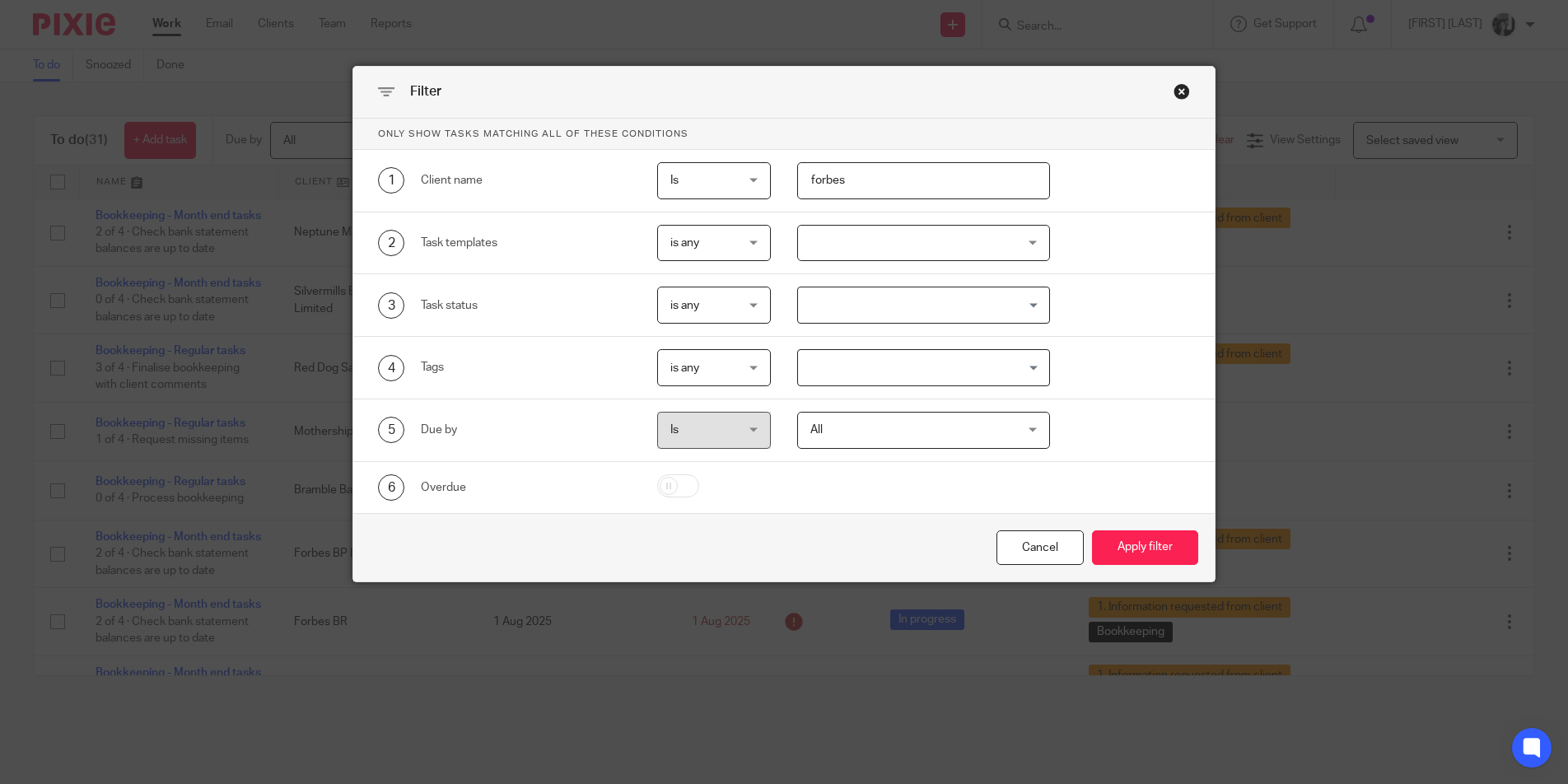 type on "forbes" 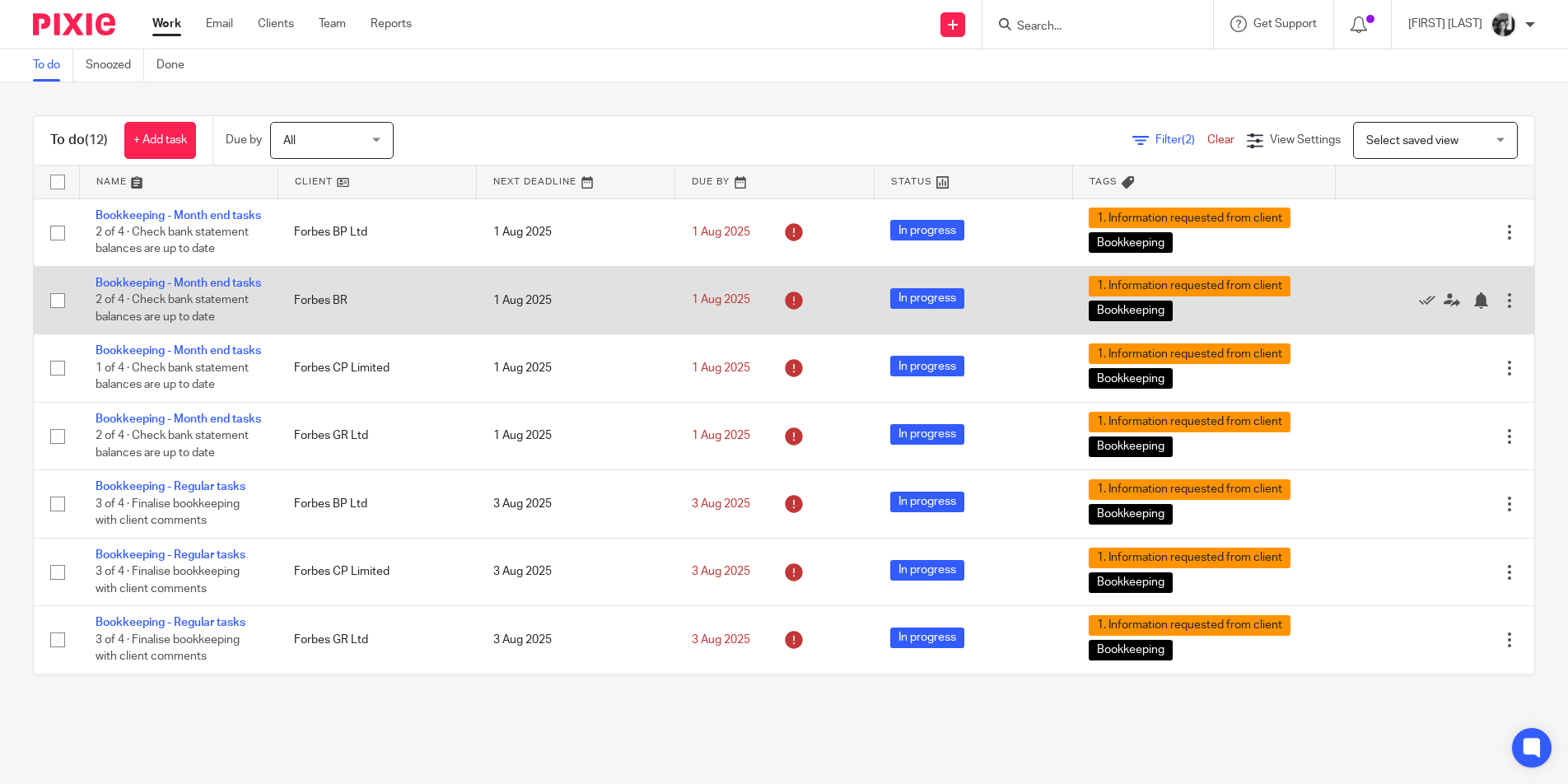 scroll, scrollTop: 0, scrollLeft: 0, axis: both 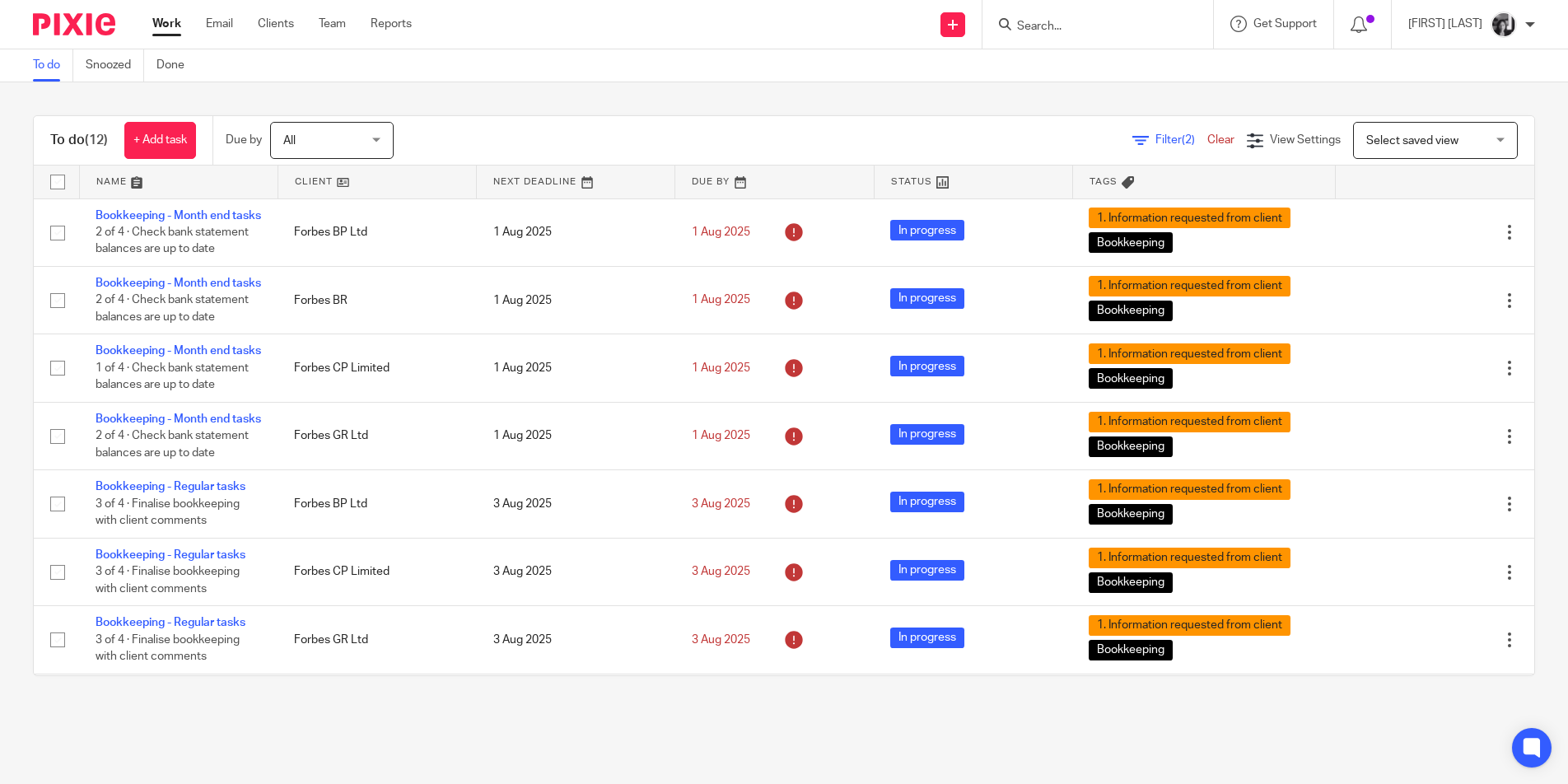 click at bounding box center [377, 182] 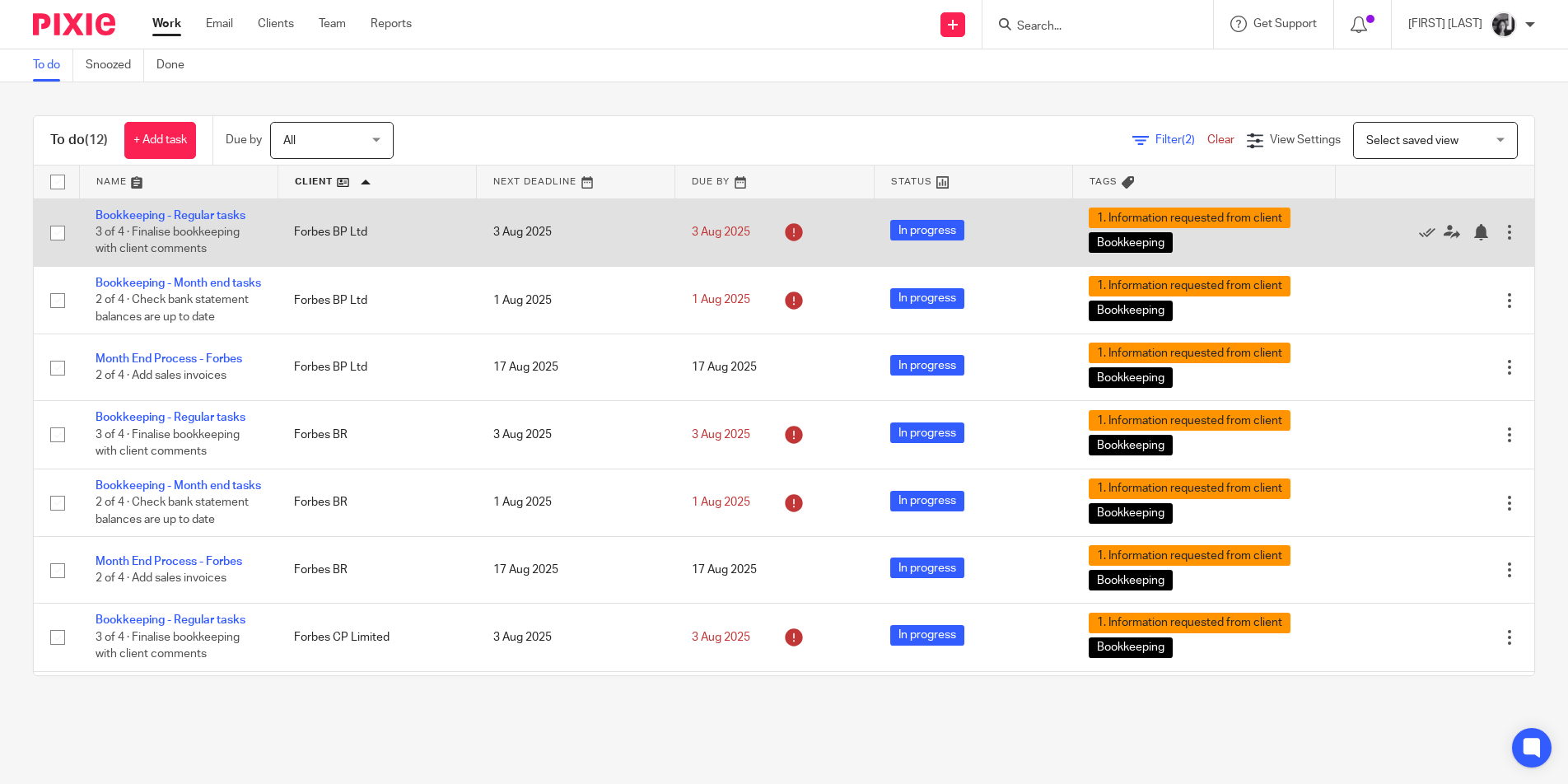 scroll, scrollTop: 0, scrollLeft: 0, axis: both 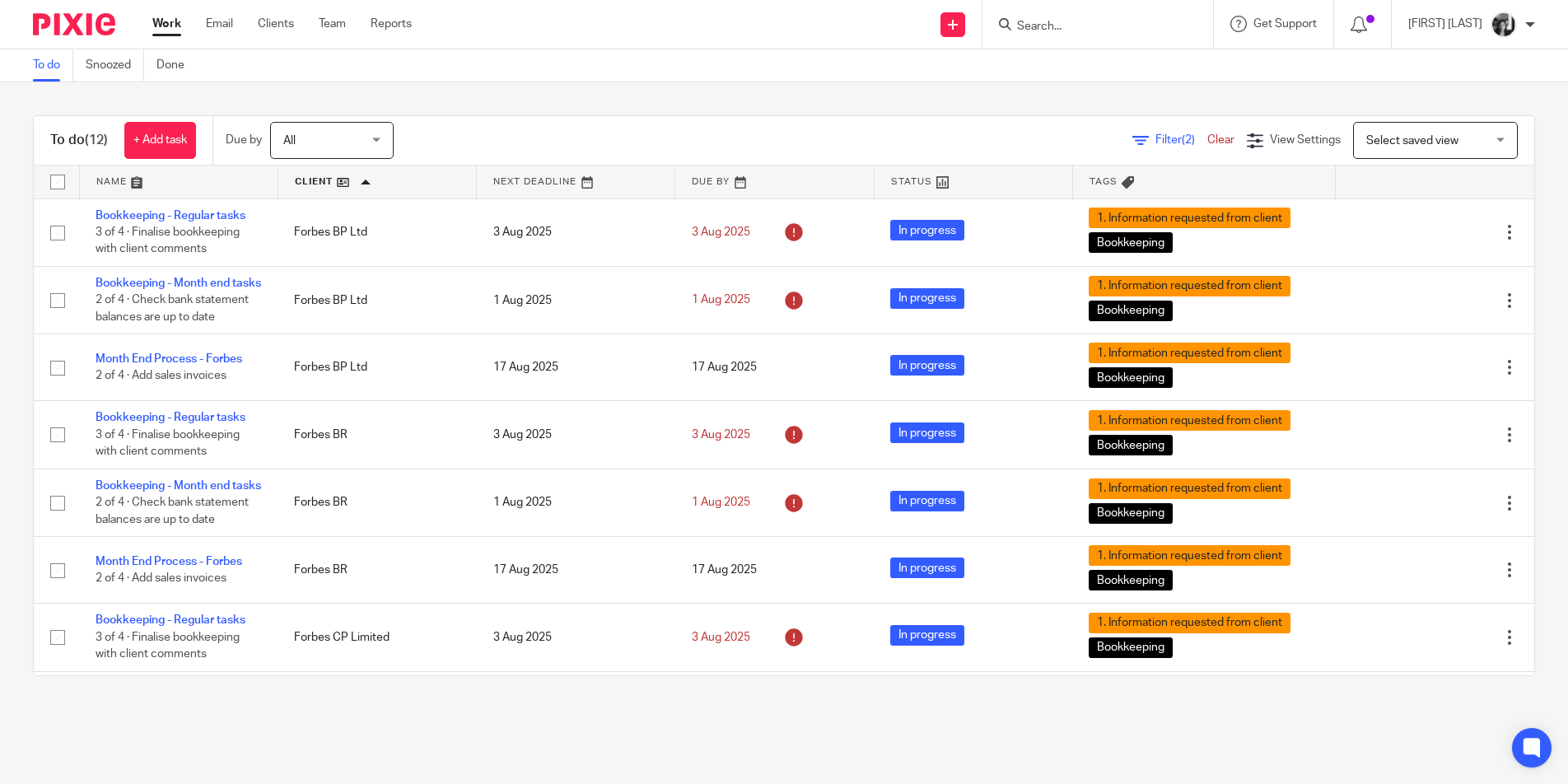 click on "Filter
(2)" at bounding box center [1181, 140] 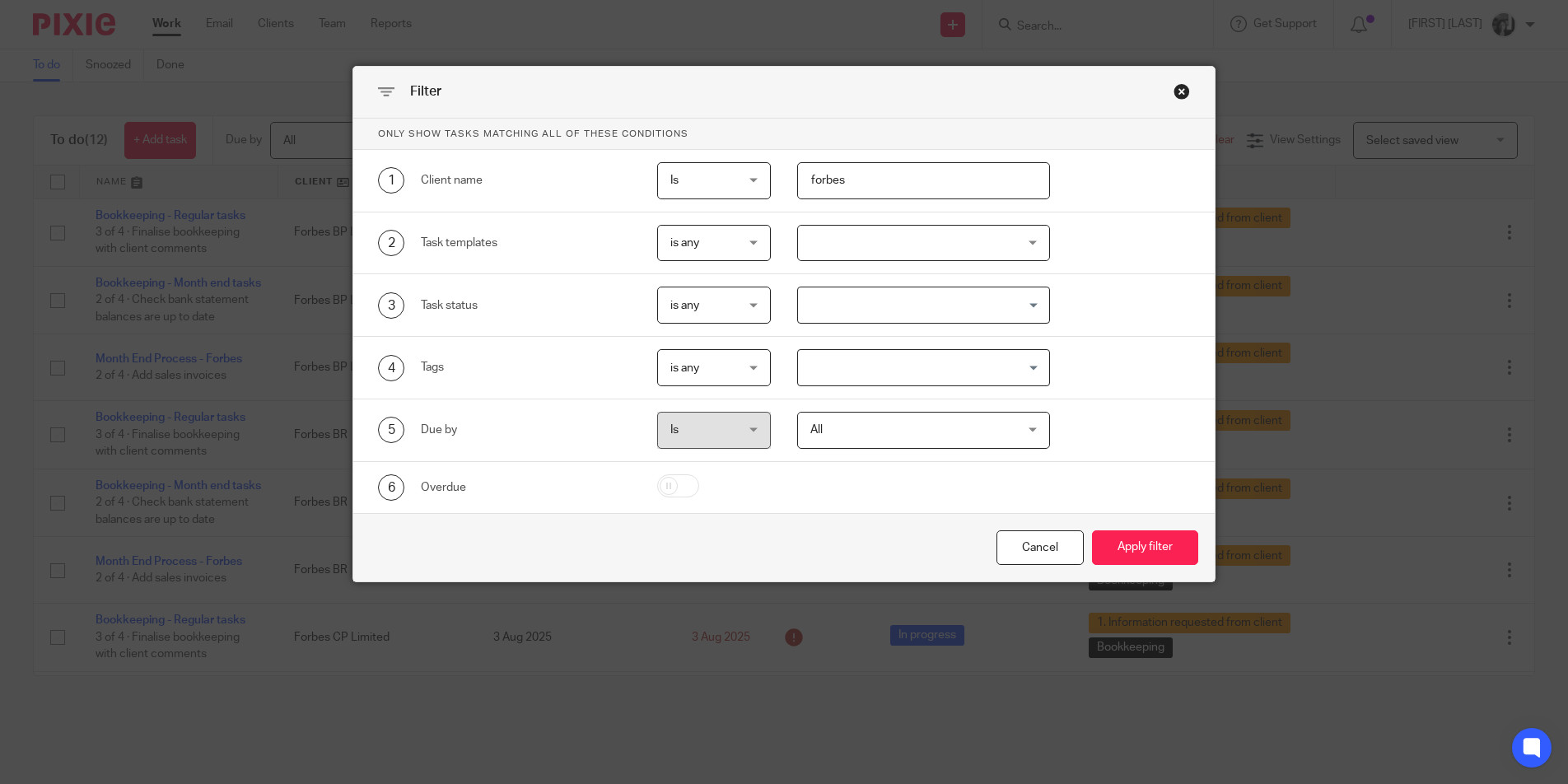 click on "forbes" at bounding box center (924, 180) 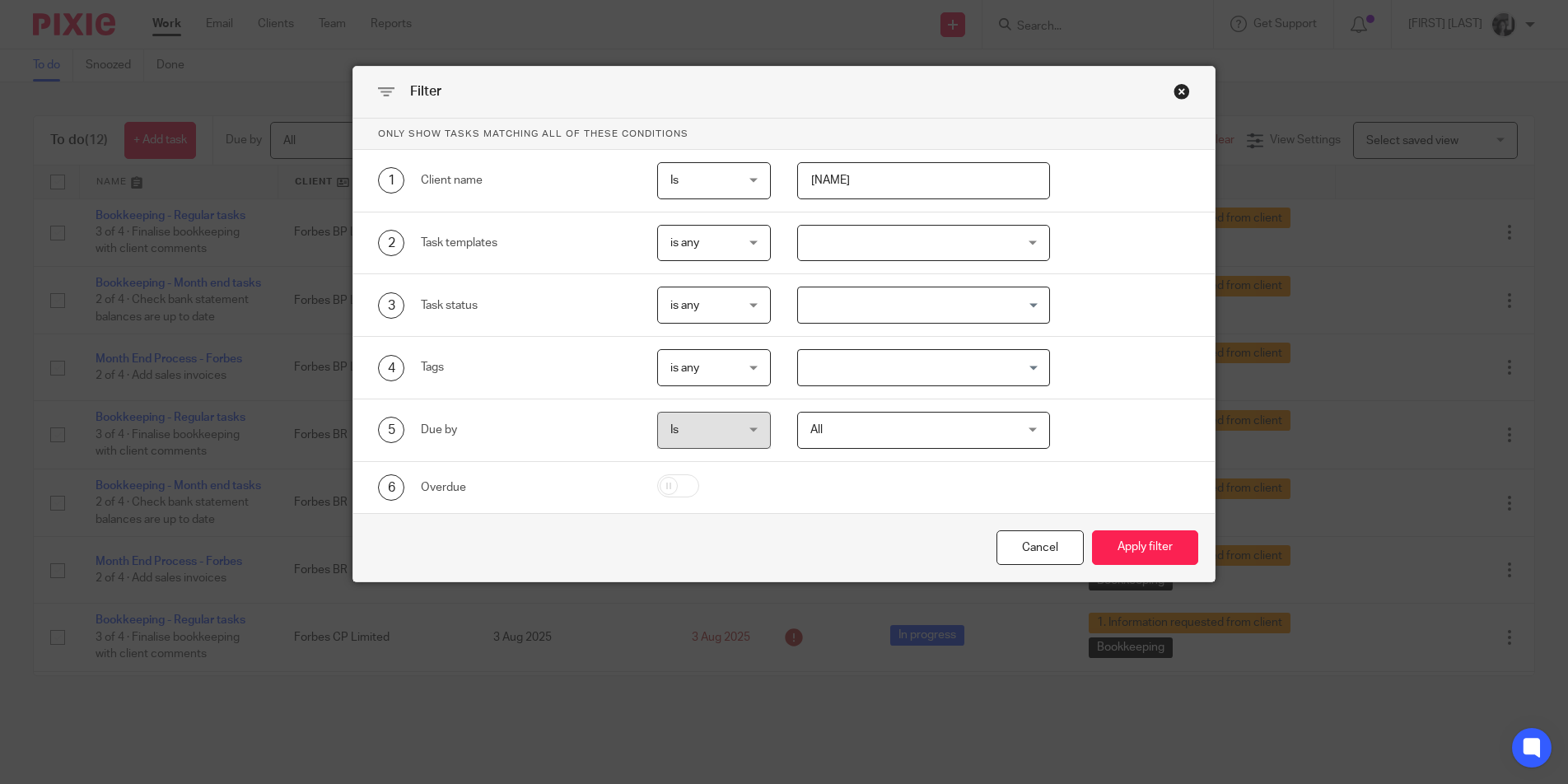 type on "[NAME]" 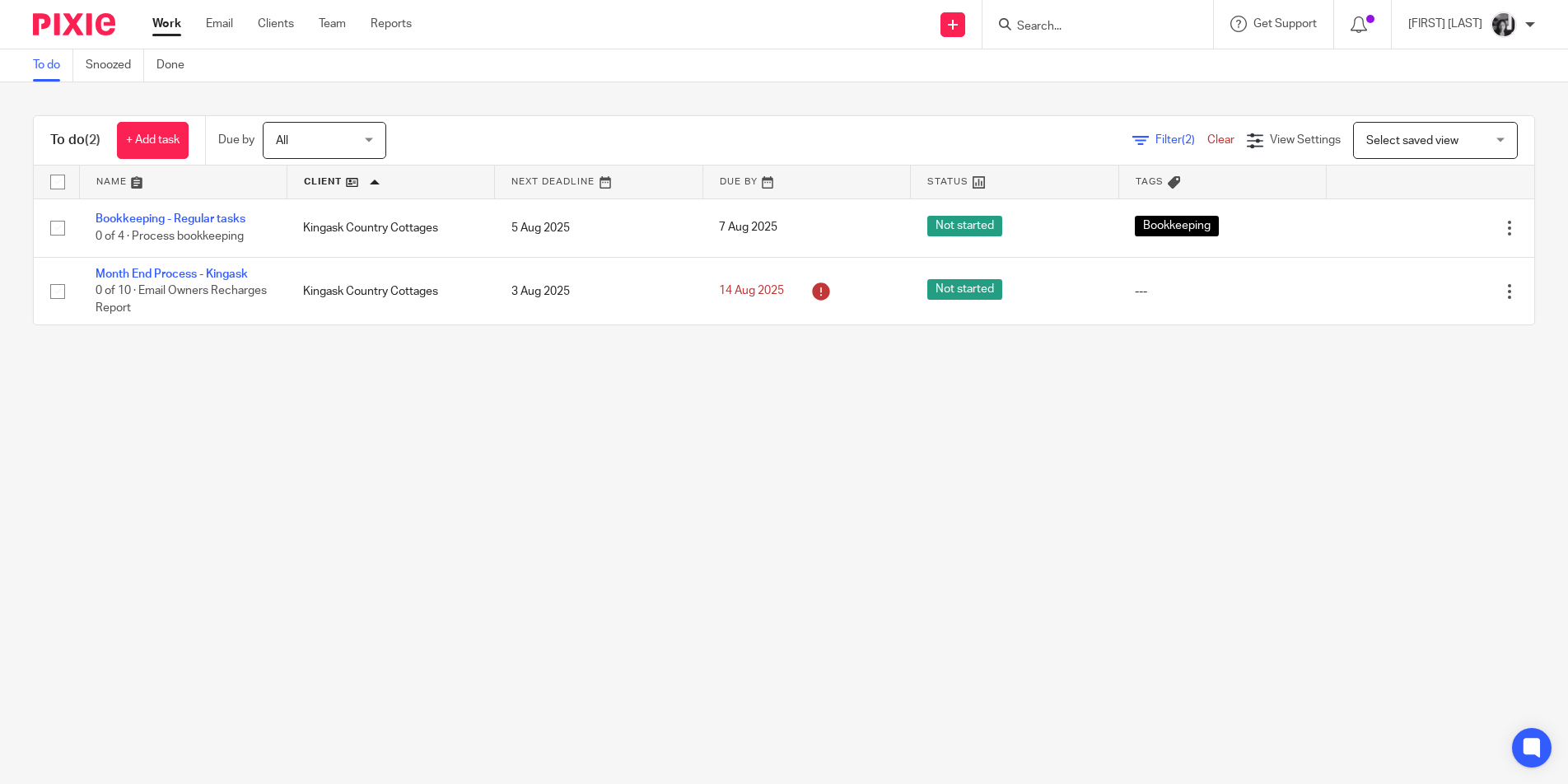 scroll, scrollTop: 0, scrollLeft: 0, axis: both 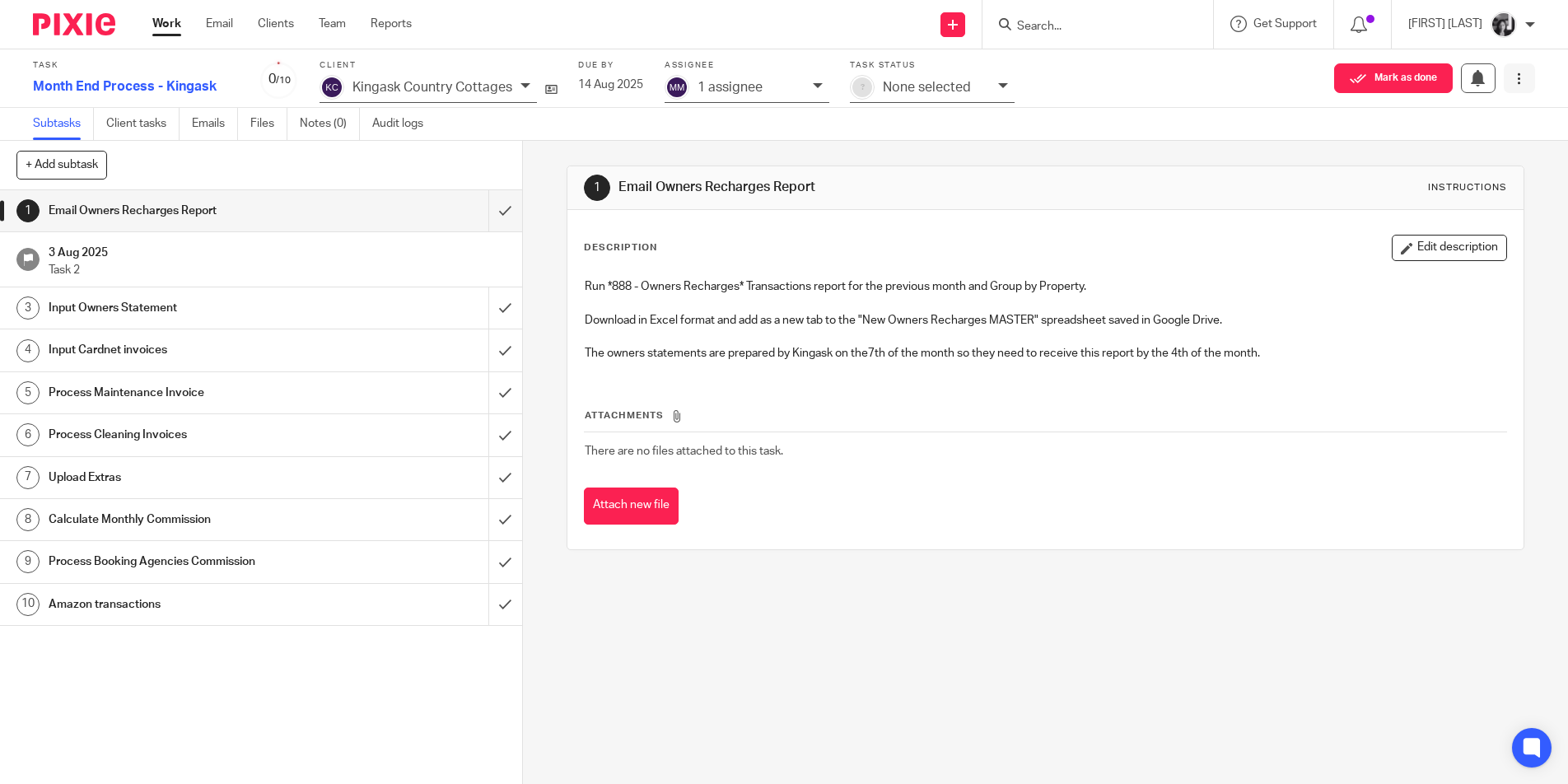 click at bounding box center (1519, 78) 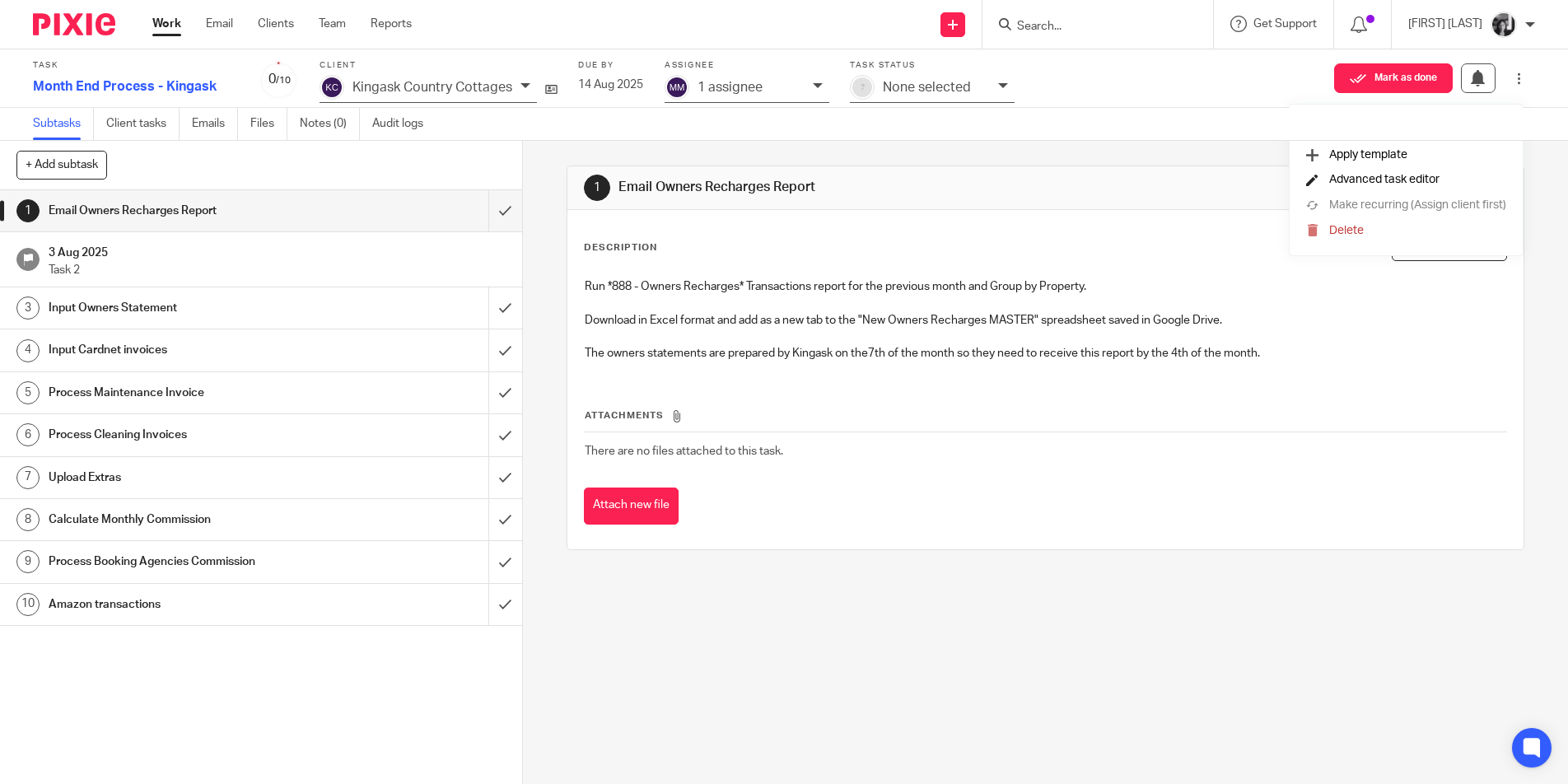 click on "Advanced task editor" at bounding box center (1384, 180) 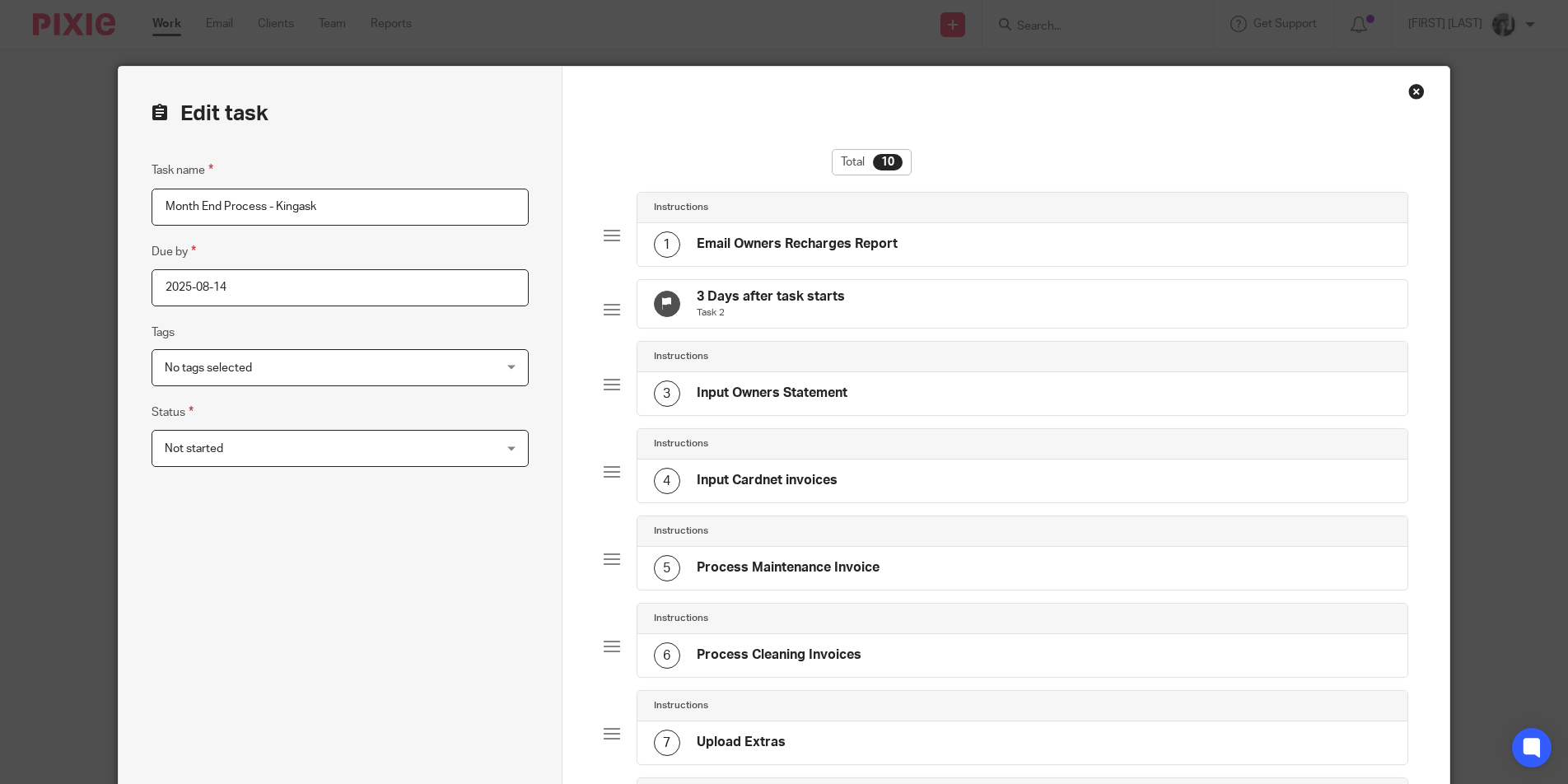 scroll, scrollTop: 0, scrollLeft: 0, axis: both 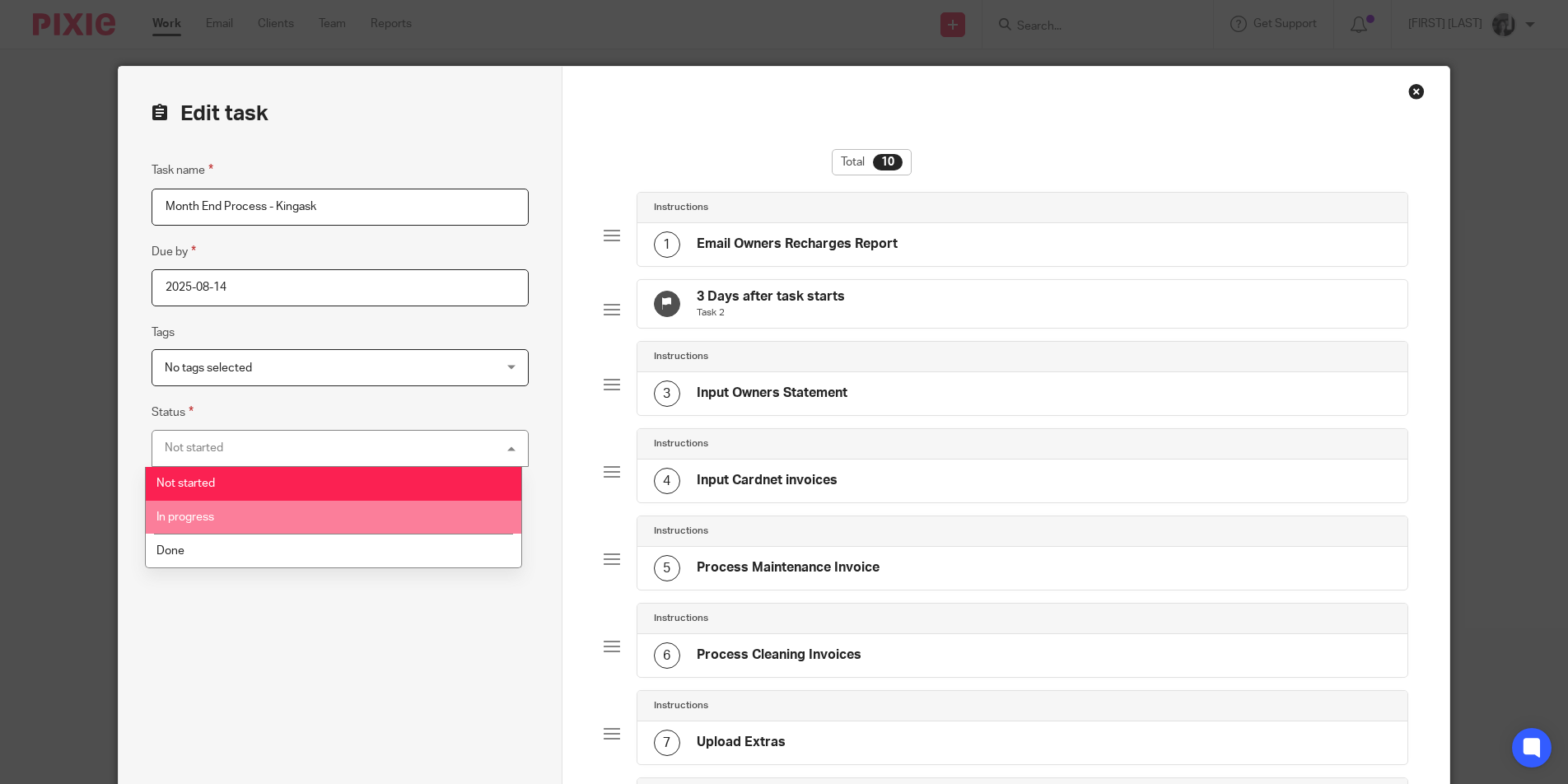 click on "In progress" at bounding box center (334, 517) 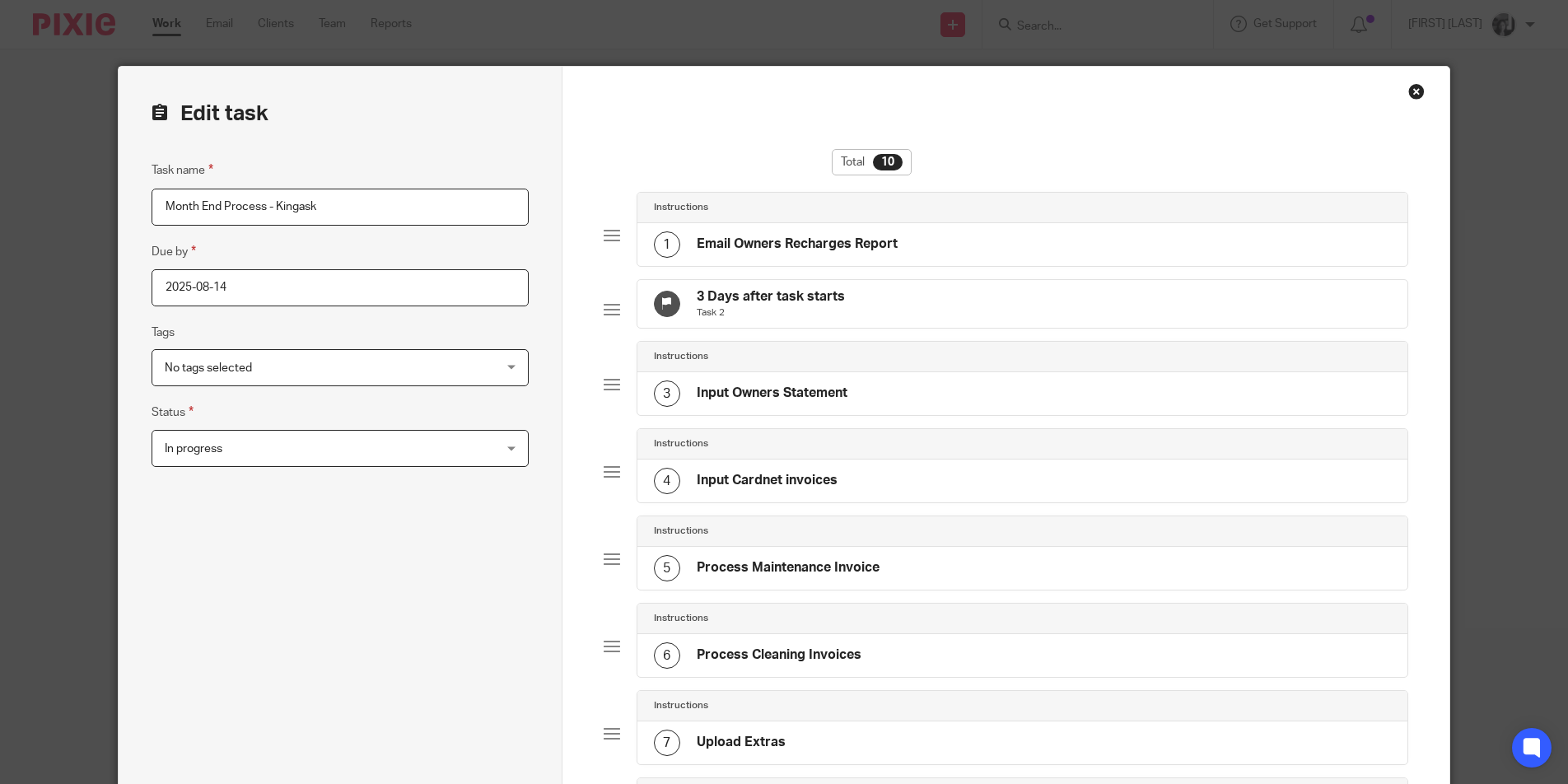 click at bounding box center [1416, 91] 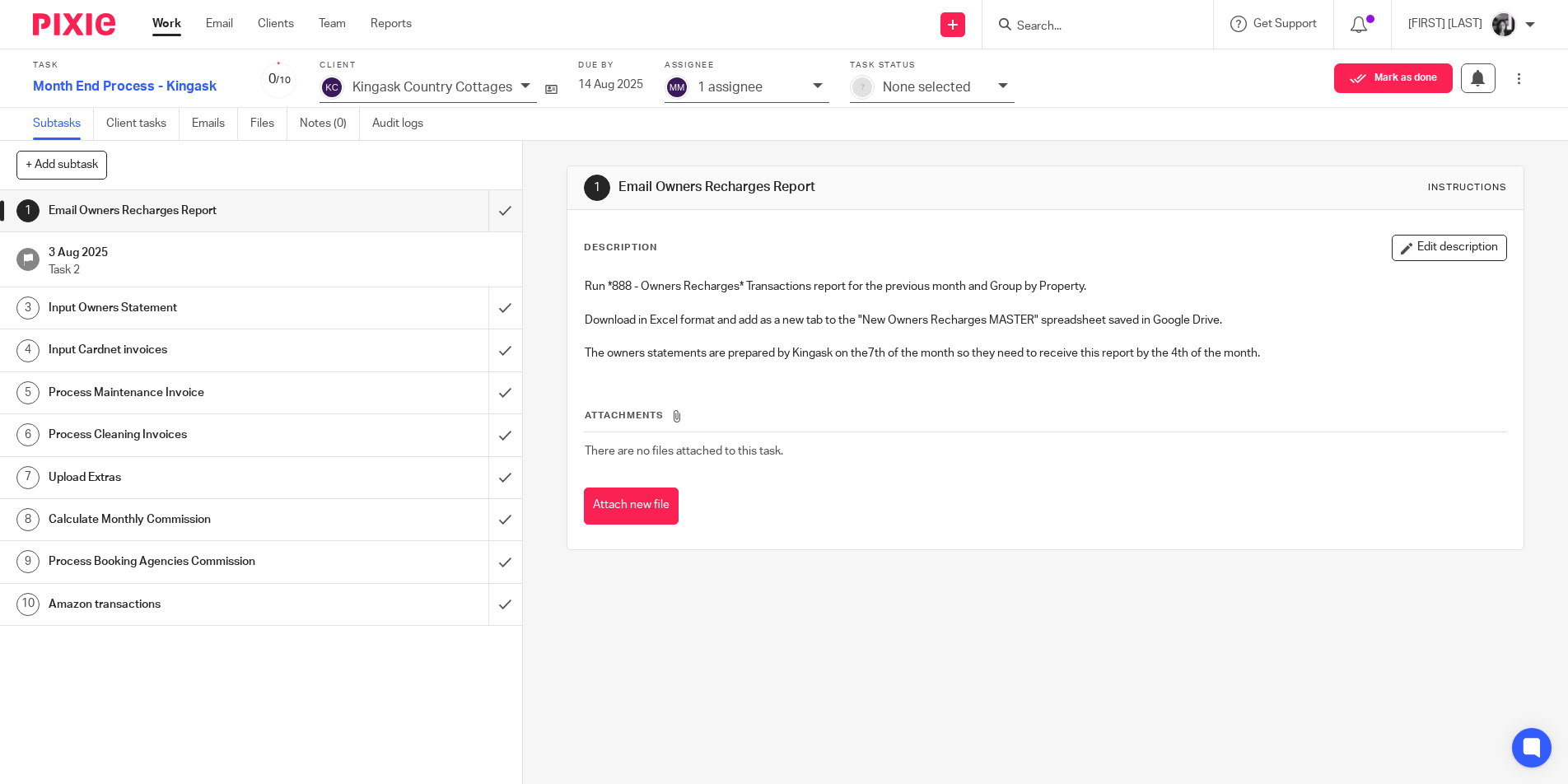 scroll, scrollTop: 0, scrollLeft: 0, axis: both 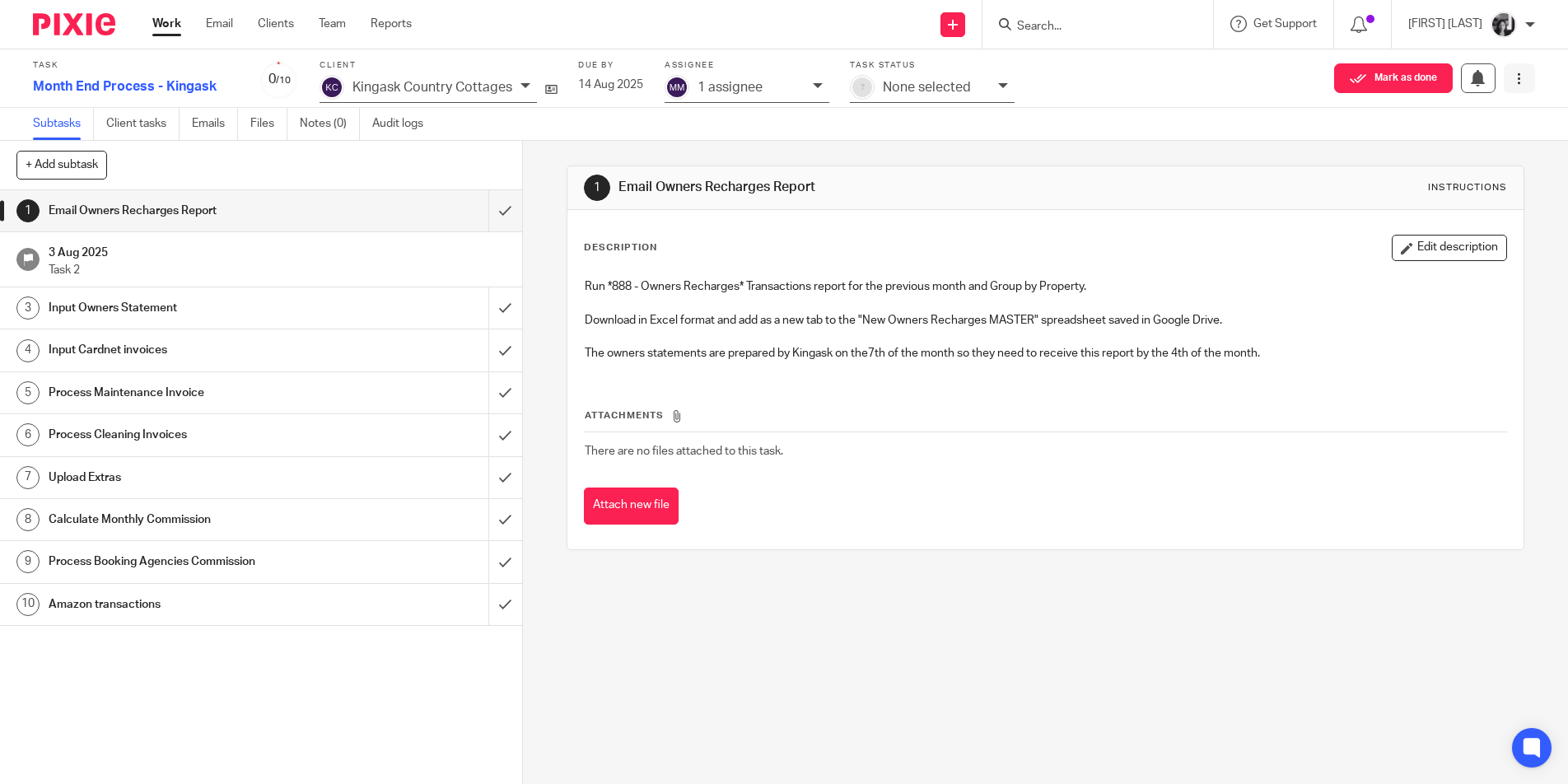 click at bounding box center (1519, 78) 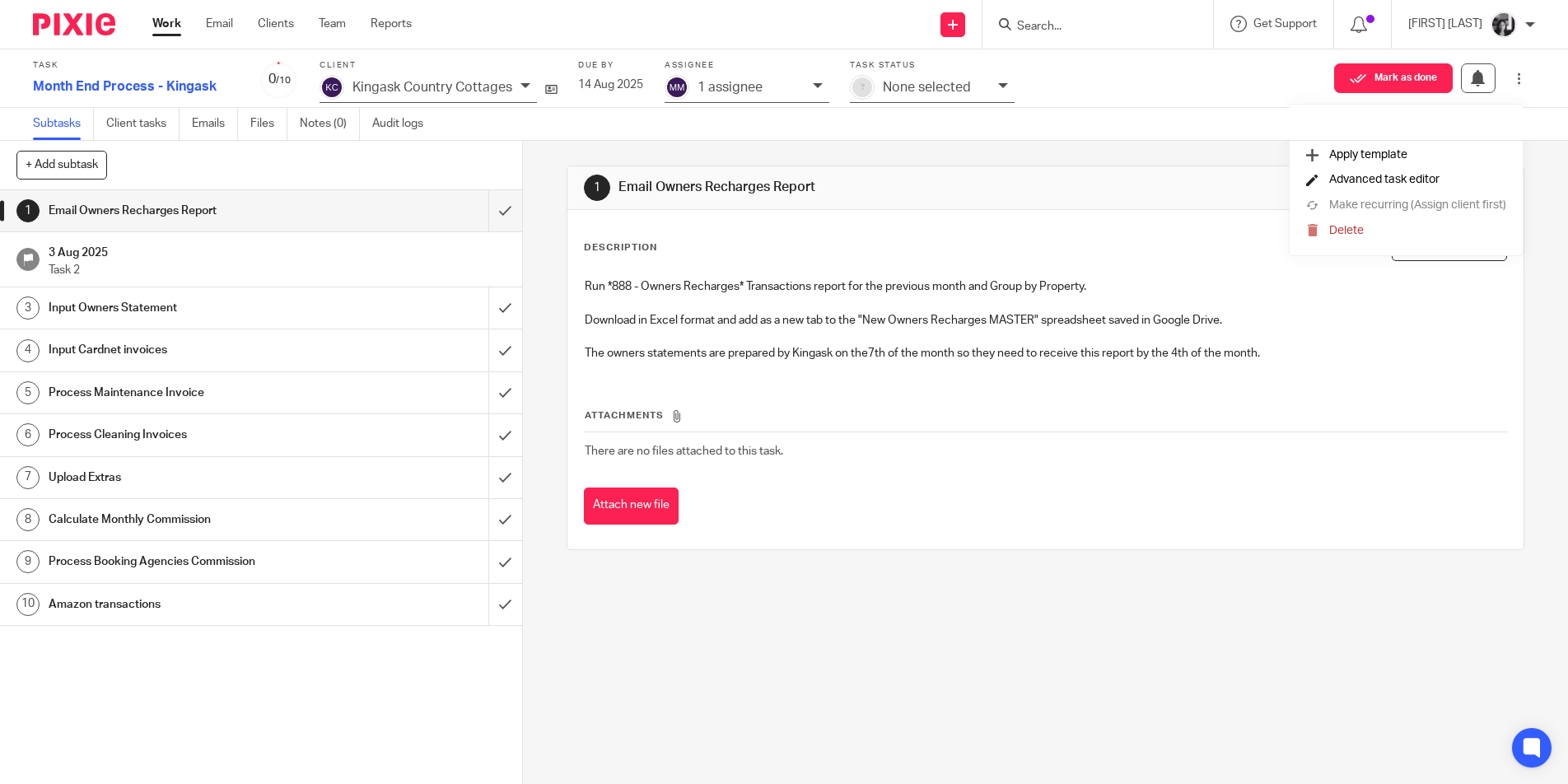 click on "Advanced task editor" at bounding box center (1384, 180) 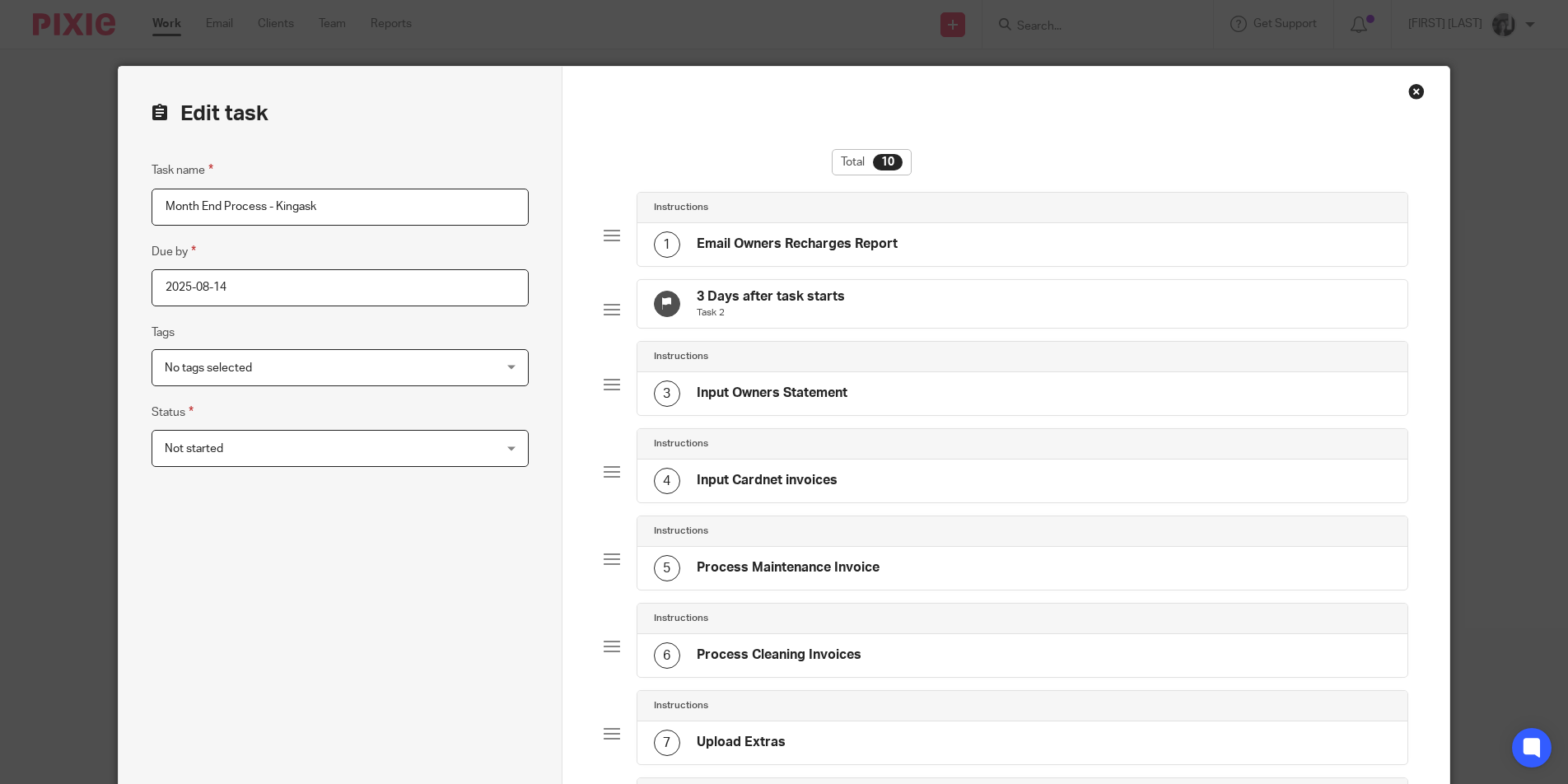 scroll, scrollTop: 0, scrollLeft: 0, axis: both 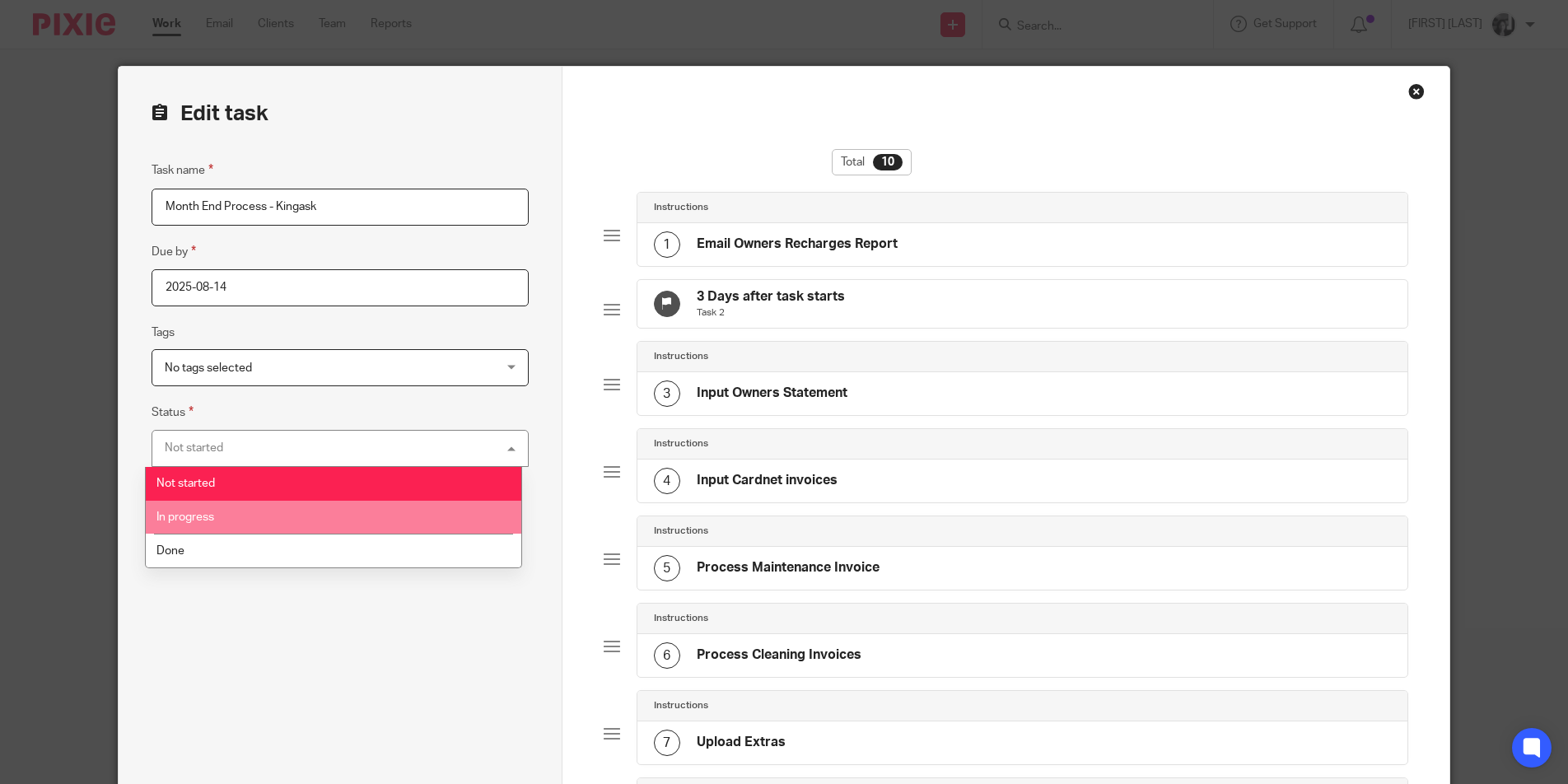click on "In progress" at bounding box center [334, 517] 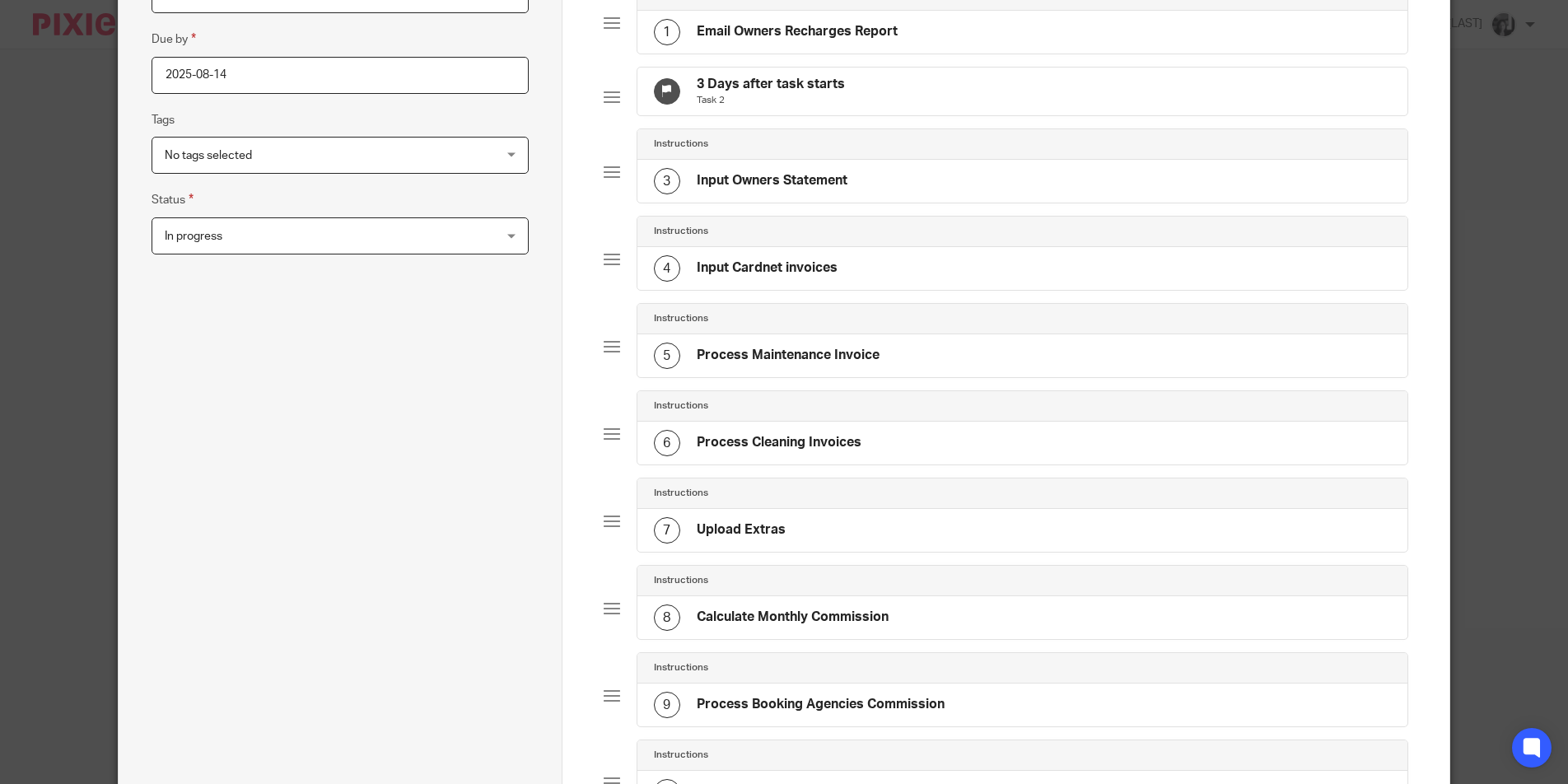 scroll, scrollTop: 519, scrollLeft: 0, axis: vertical 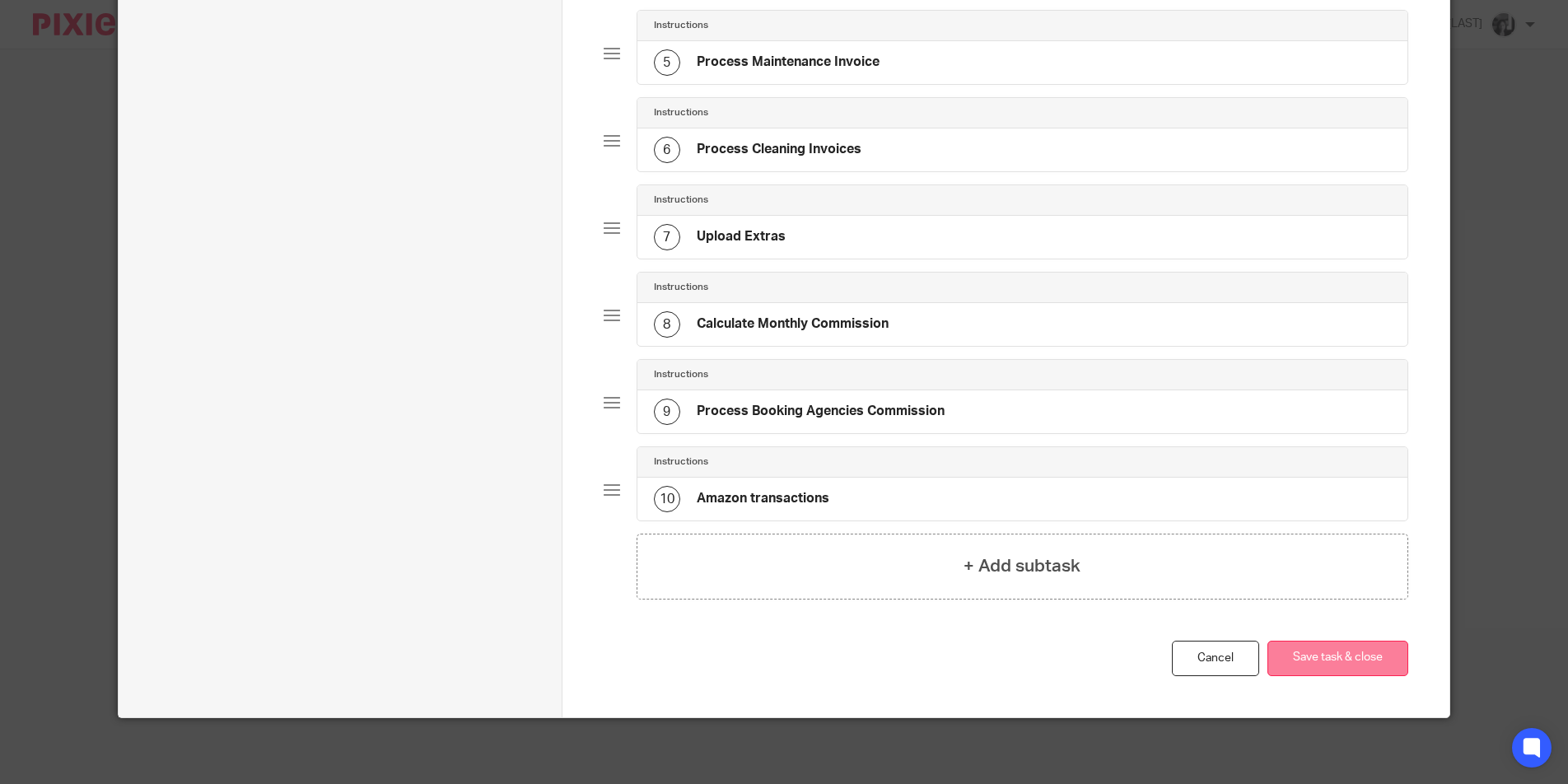 click on "Save task & close" at bounding box center (1337, 658) 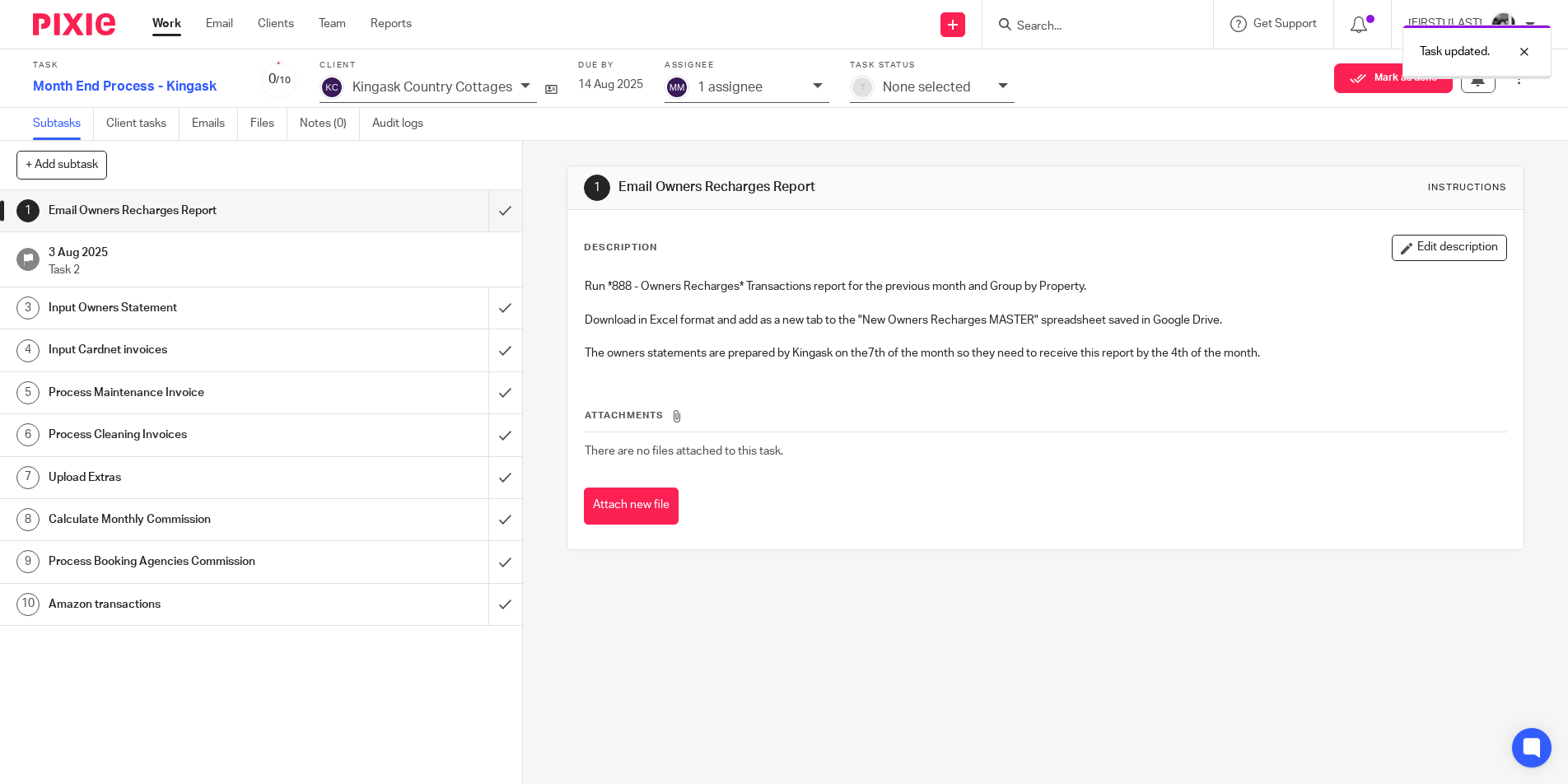 scroll, scrollTop: 0, scrollLeft: 0, axis: both 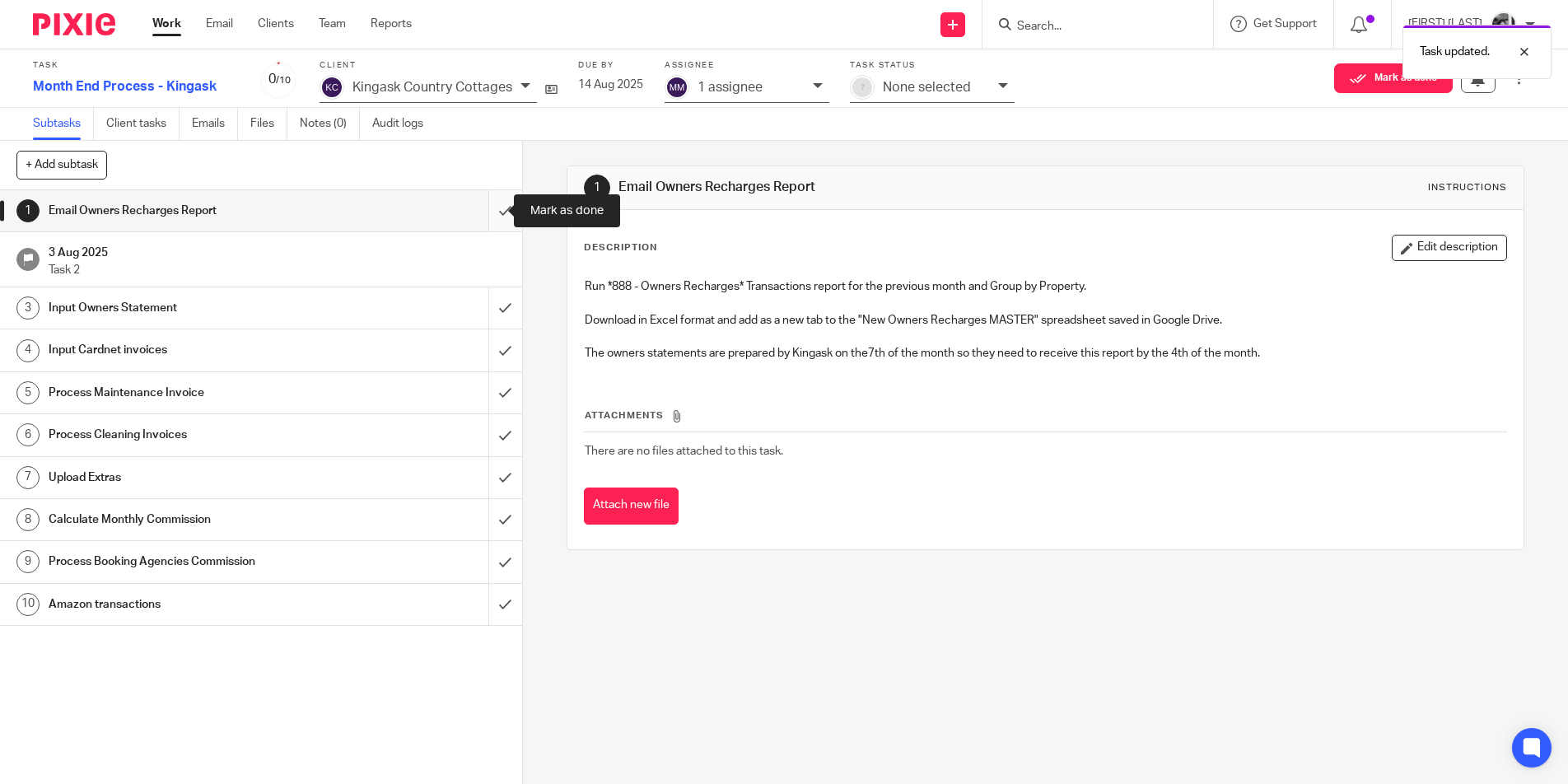 click at bounding box center [261, 211] 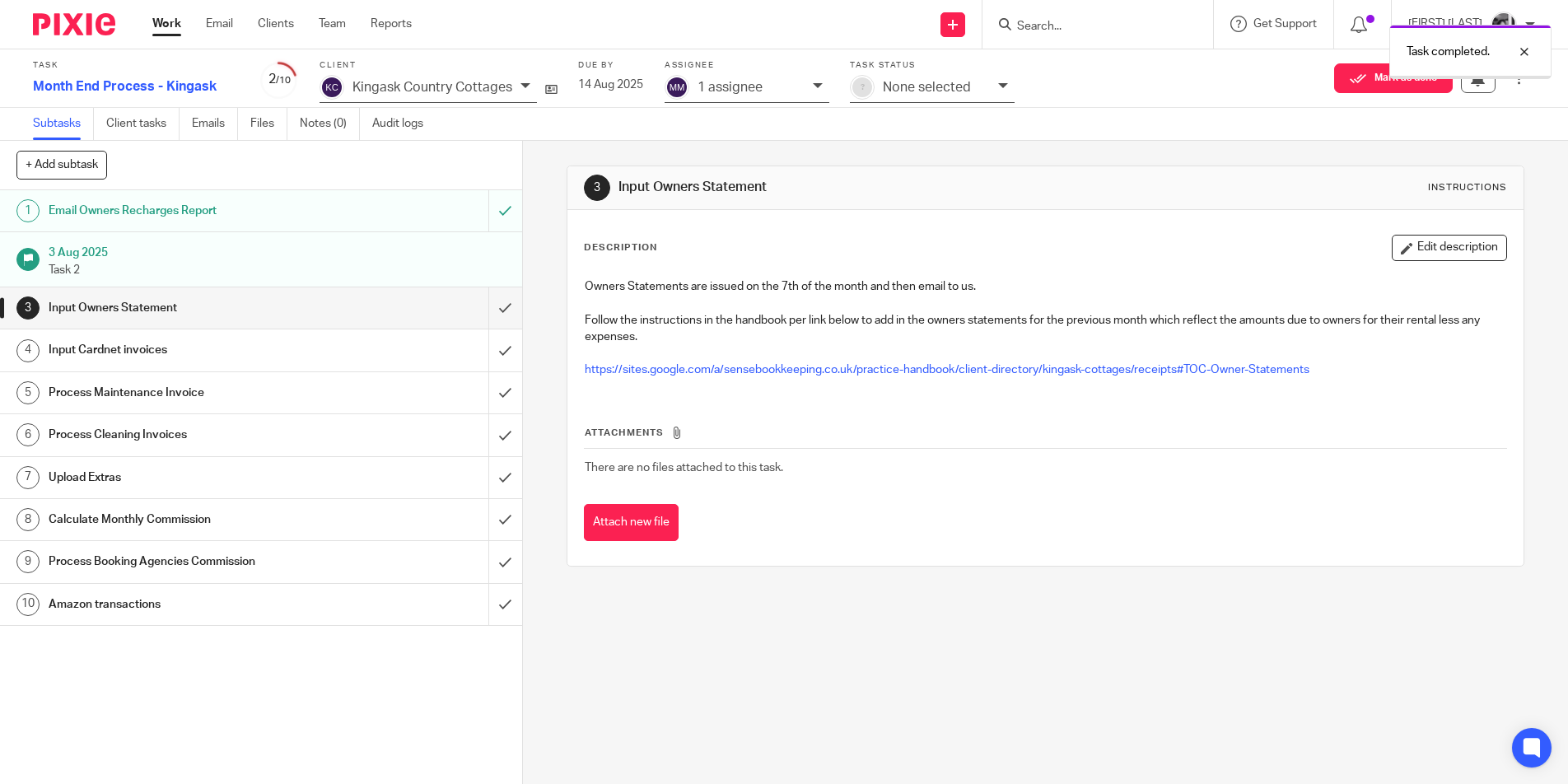scroll, scrollTop: 0, scrollLeft: 0, axis: both 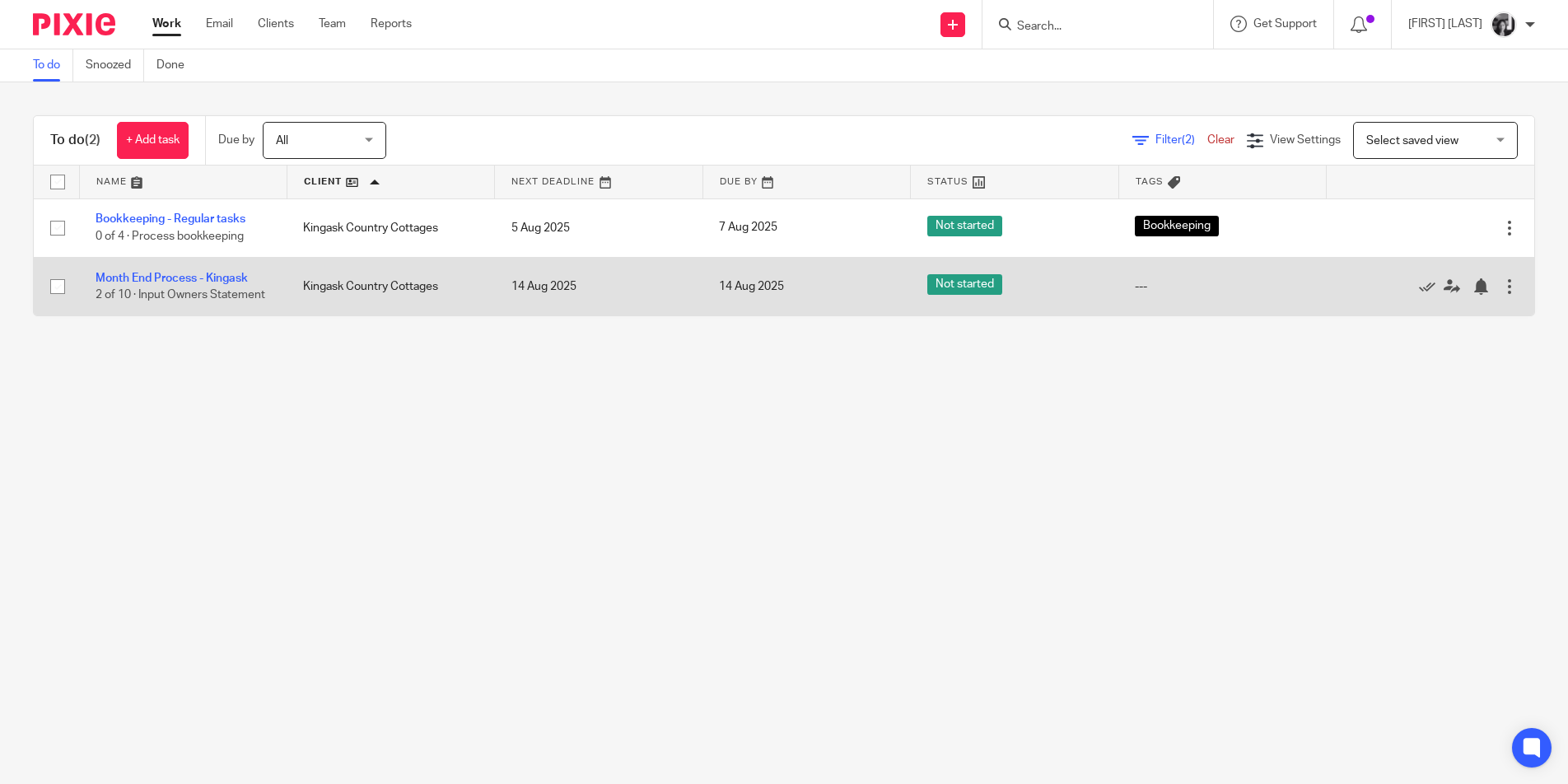 click on "Month End Process - [NAME]
2
of
10 ·
Input Owners Statement" at bounding box center [183, 286] 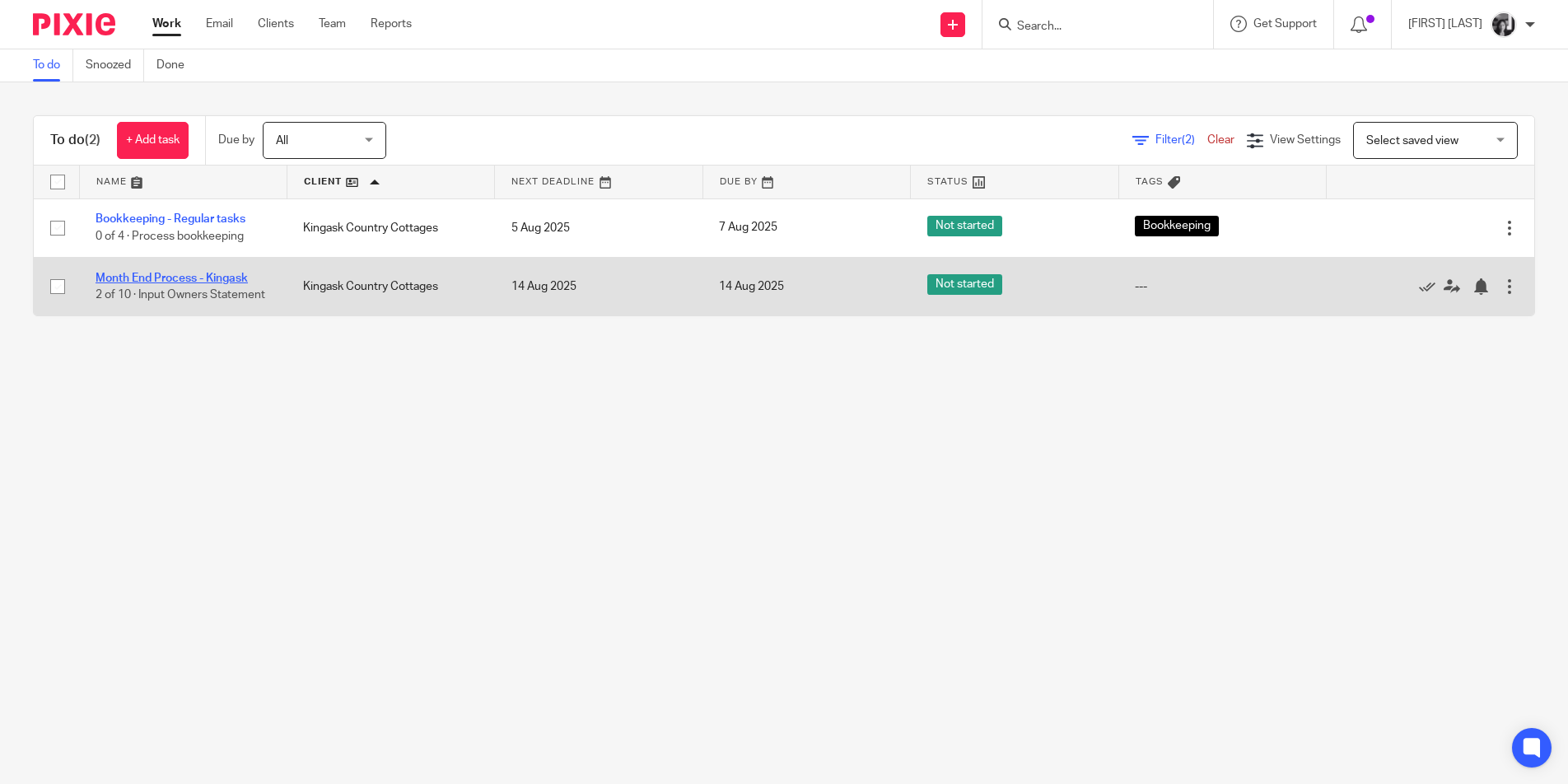 click on "Month End Process - Kingask" at bounding box center (171, 278) 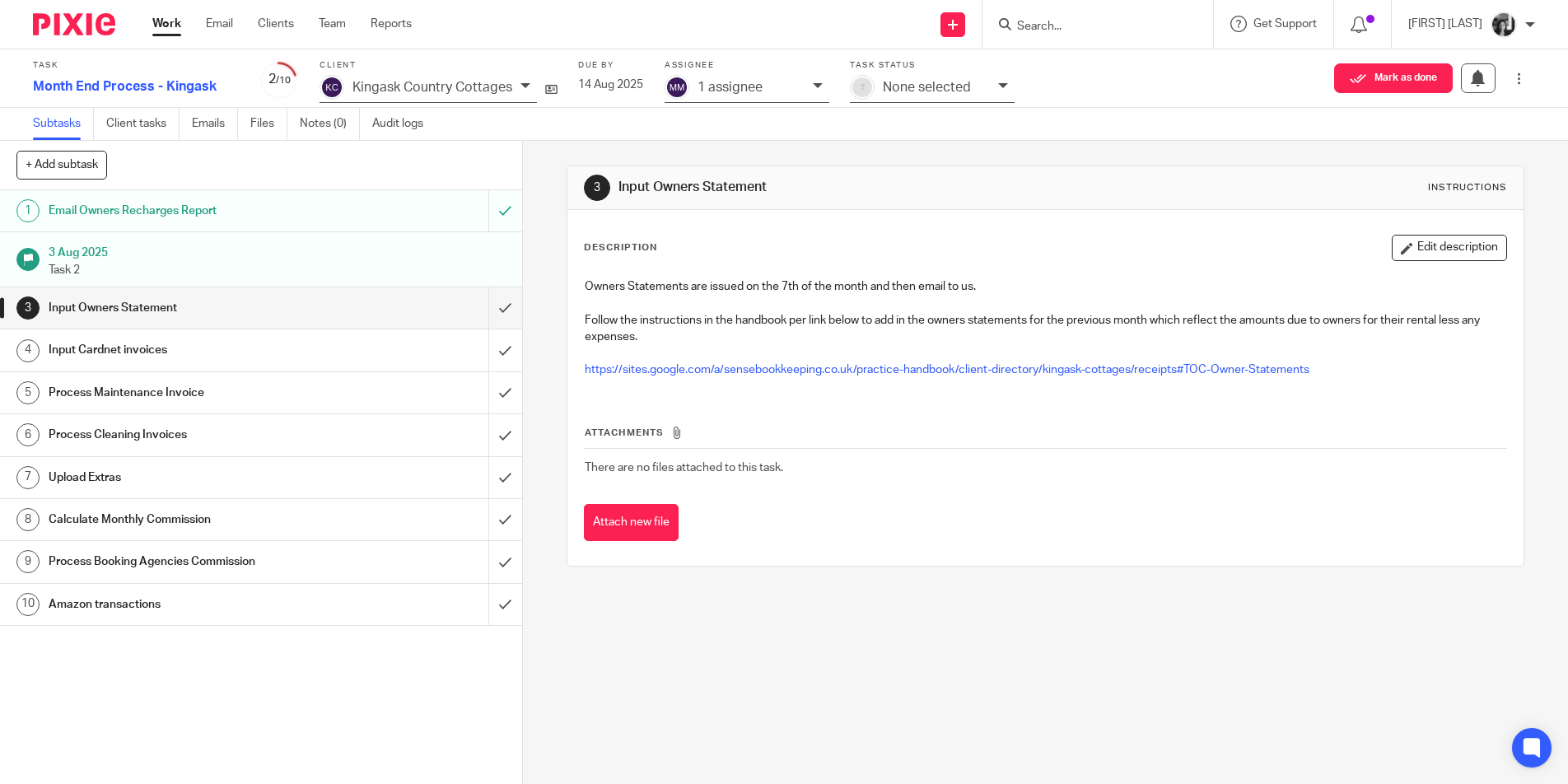 scroll, scrollTop: 0, scrollLeft: 0, axis: both 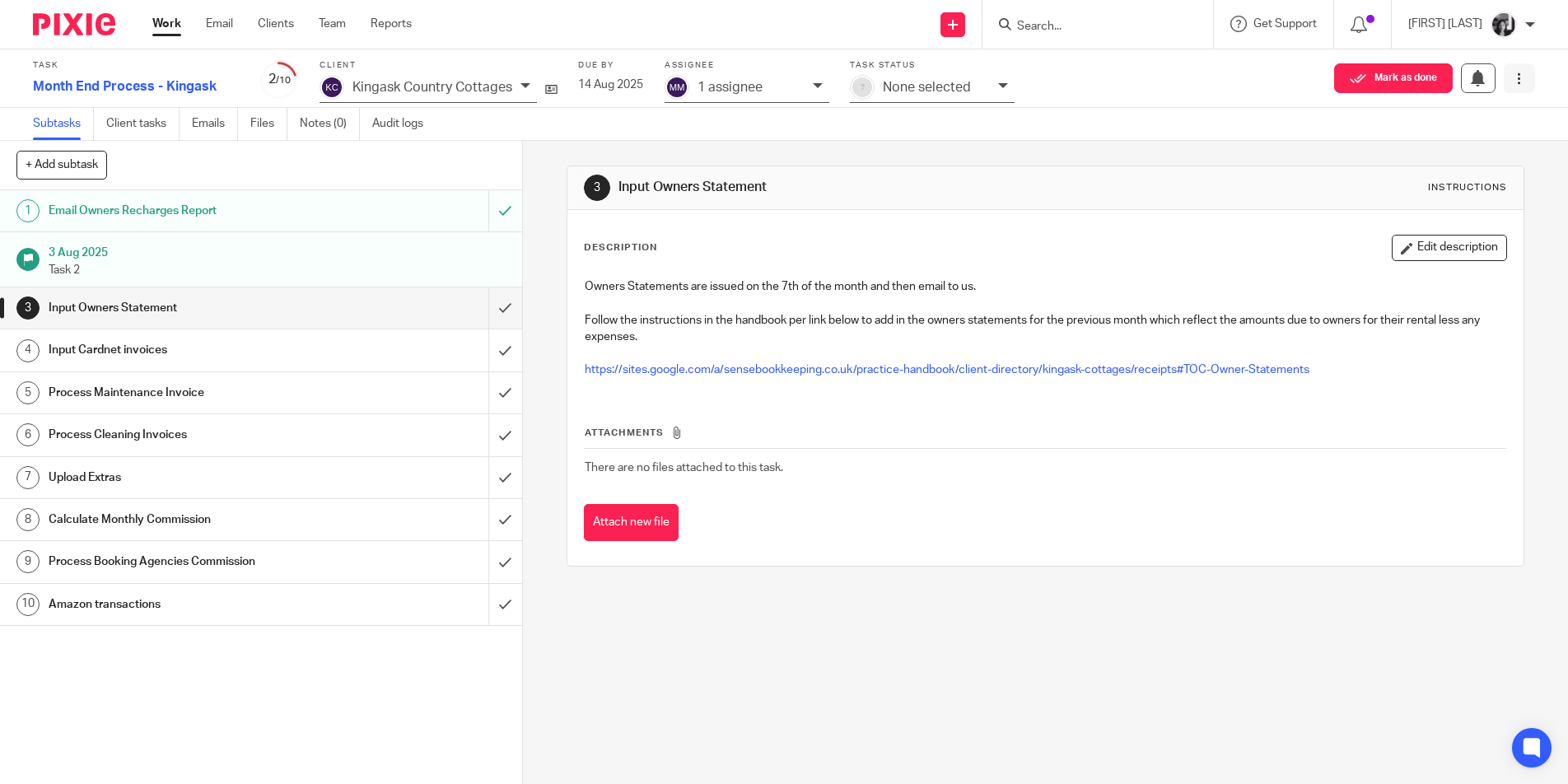 click at bounding box center [1519, 78] 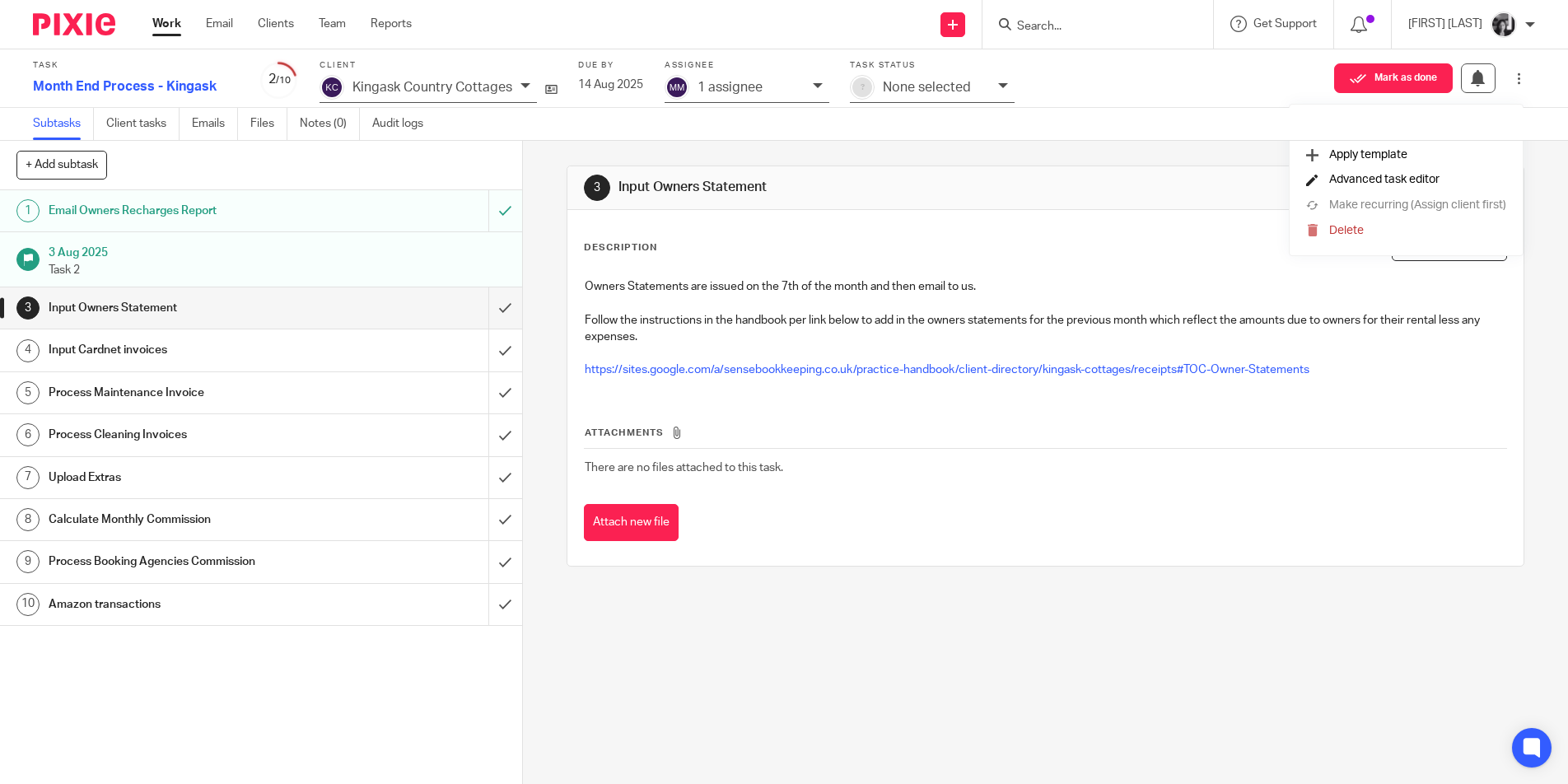 click on "Advanced task editor" at bounding box center [1384, 180] 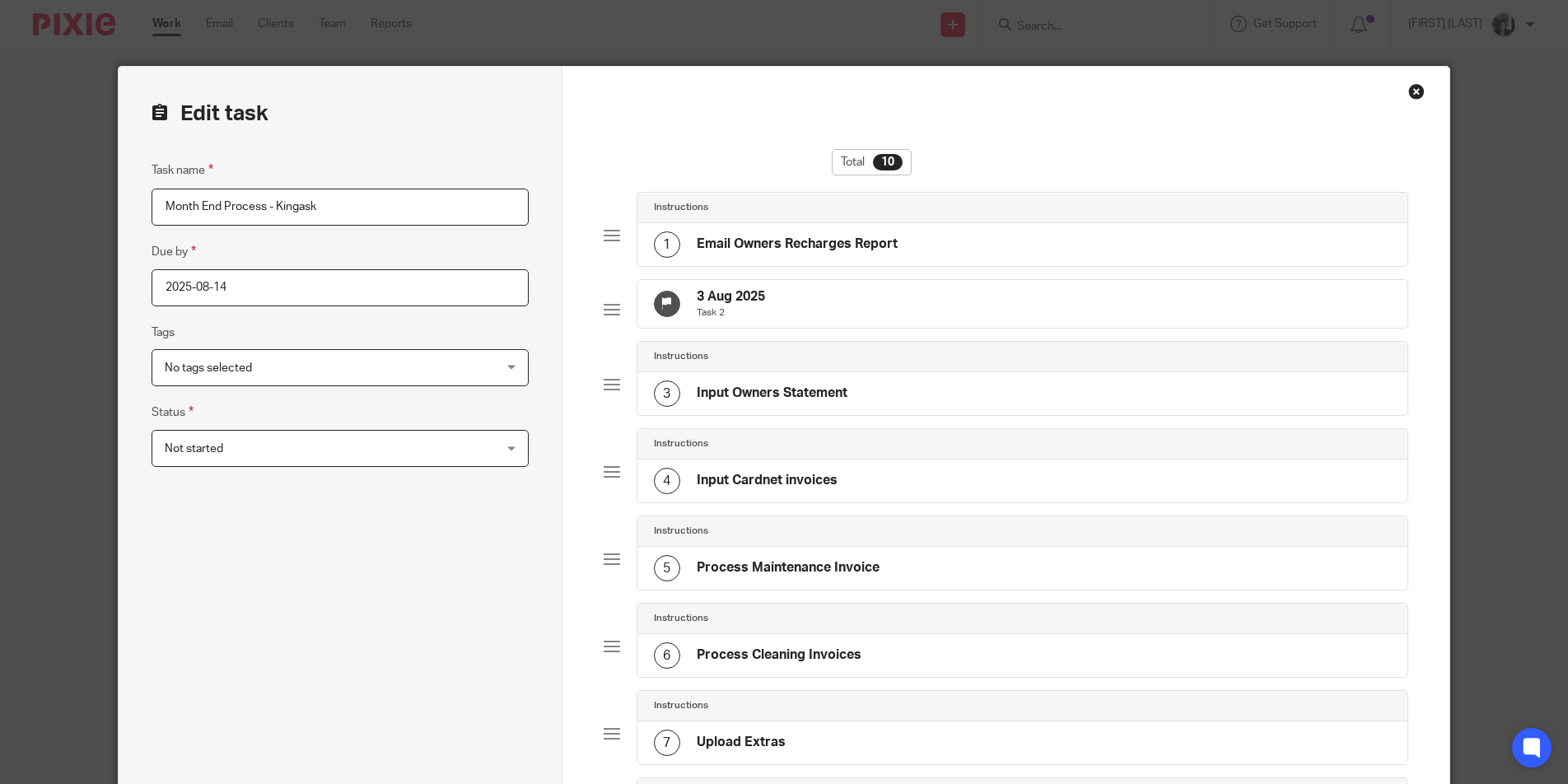 scroll, scrollTop: 0, scrollLeft: 0, axis: both 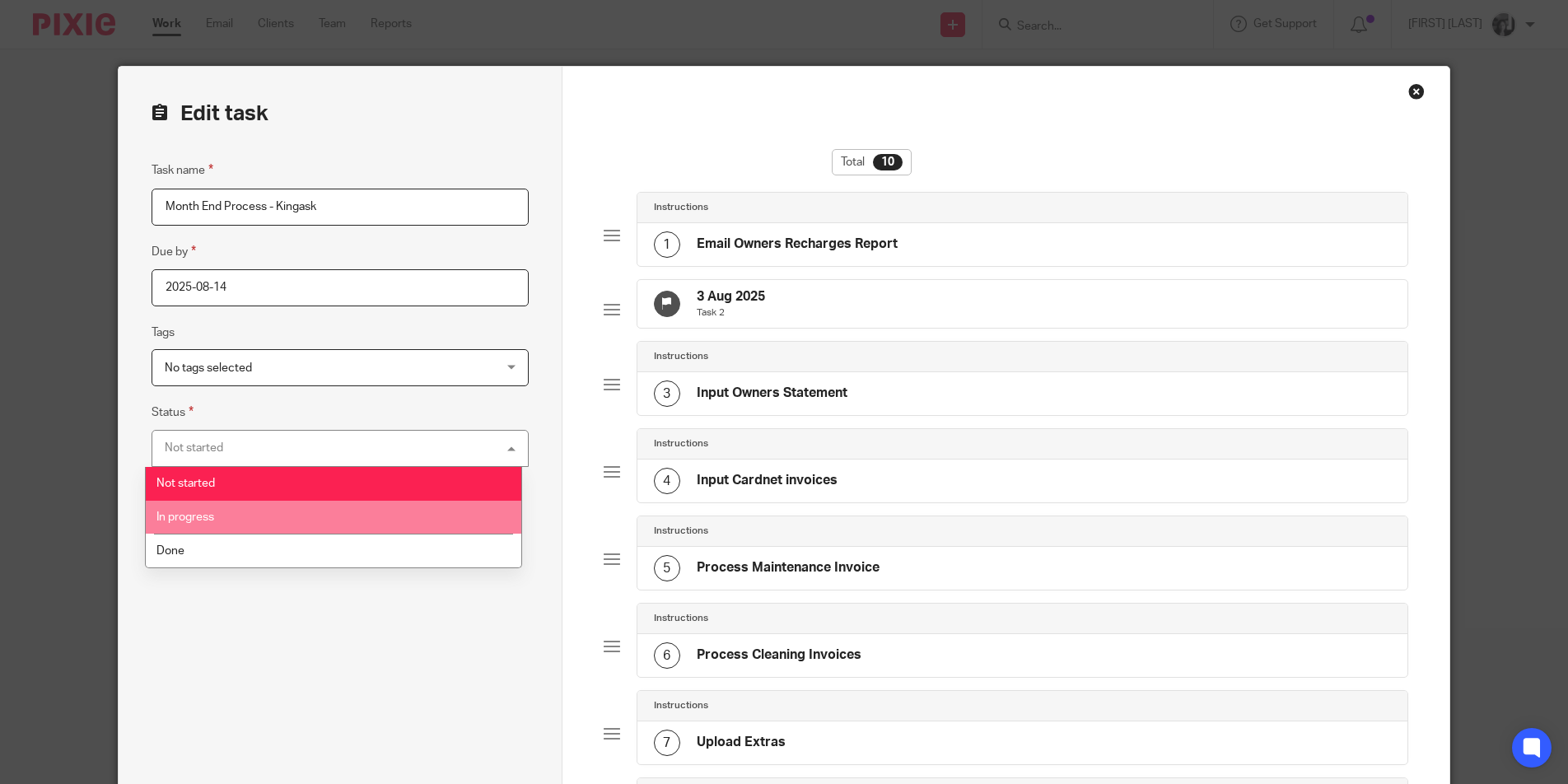 click on "In progress" at bounding box center (334, 517) 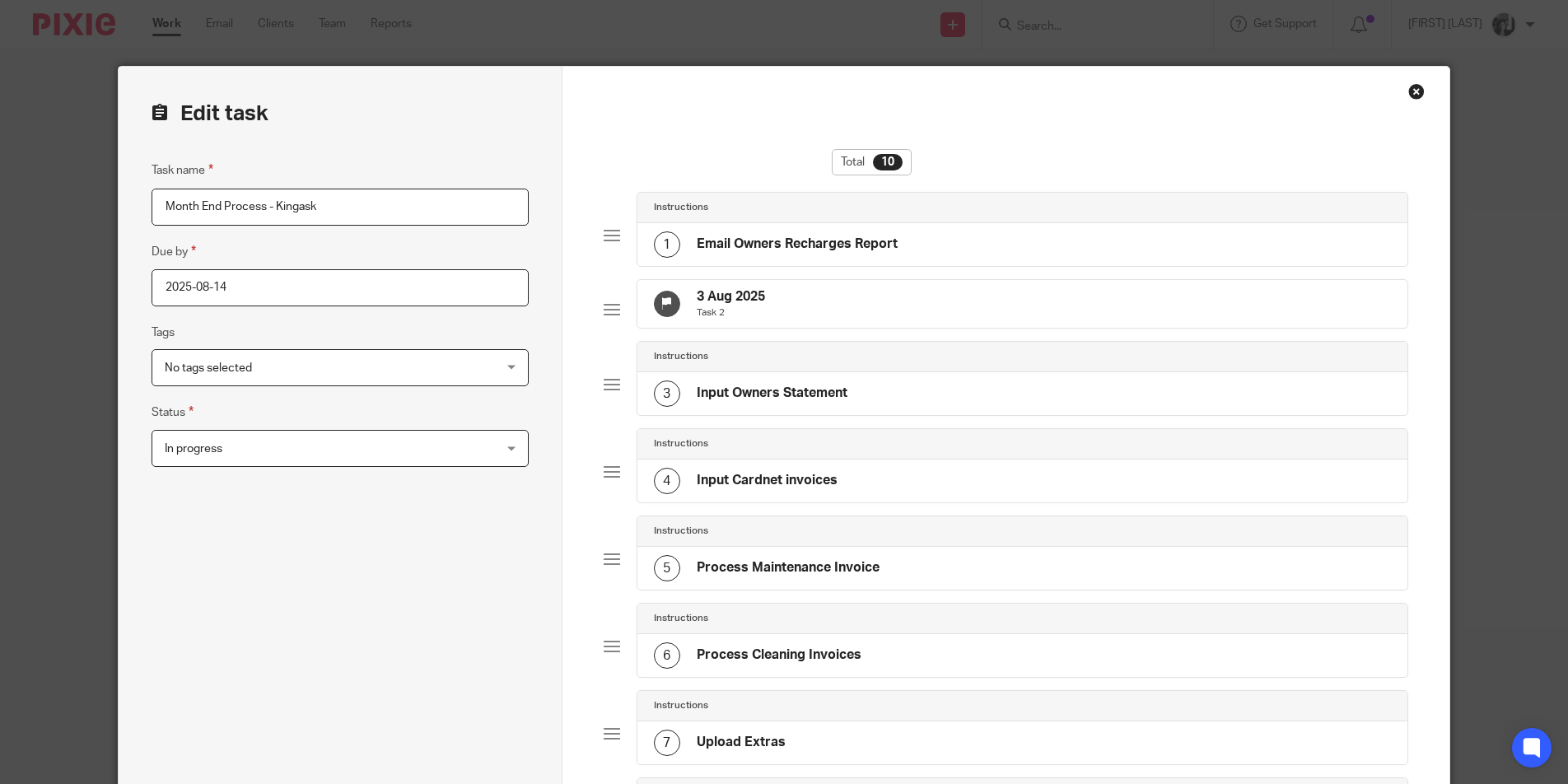 click on "Task name   Month End Process - Kingask   Due by     2025-08-14     Tags
No tags selected
0. Not started/On hold
1. Information requested from client
2. In progress
3. Internal review
4. Client review/approval needed
5. Ready to file
6. Close out task
Accounts
Administration
Advisory
Bookkeeping
Companies House
Internal
Management Accounts
New Business
Payroll
Personal Tax
VAT
Status
In progress
In progress
2" at bounding box center (340, 674) 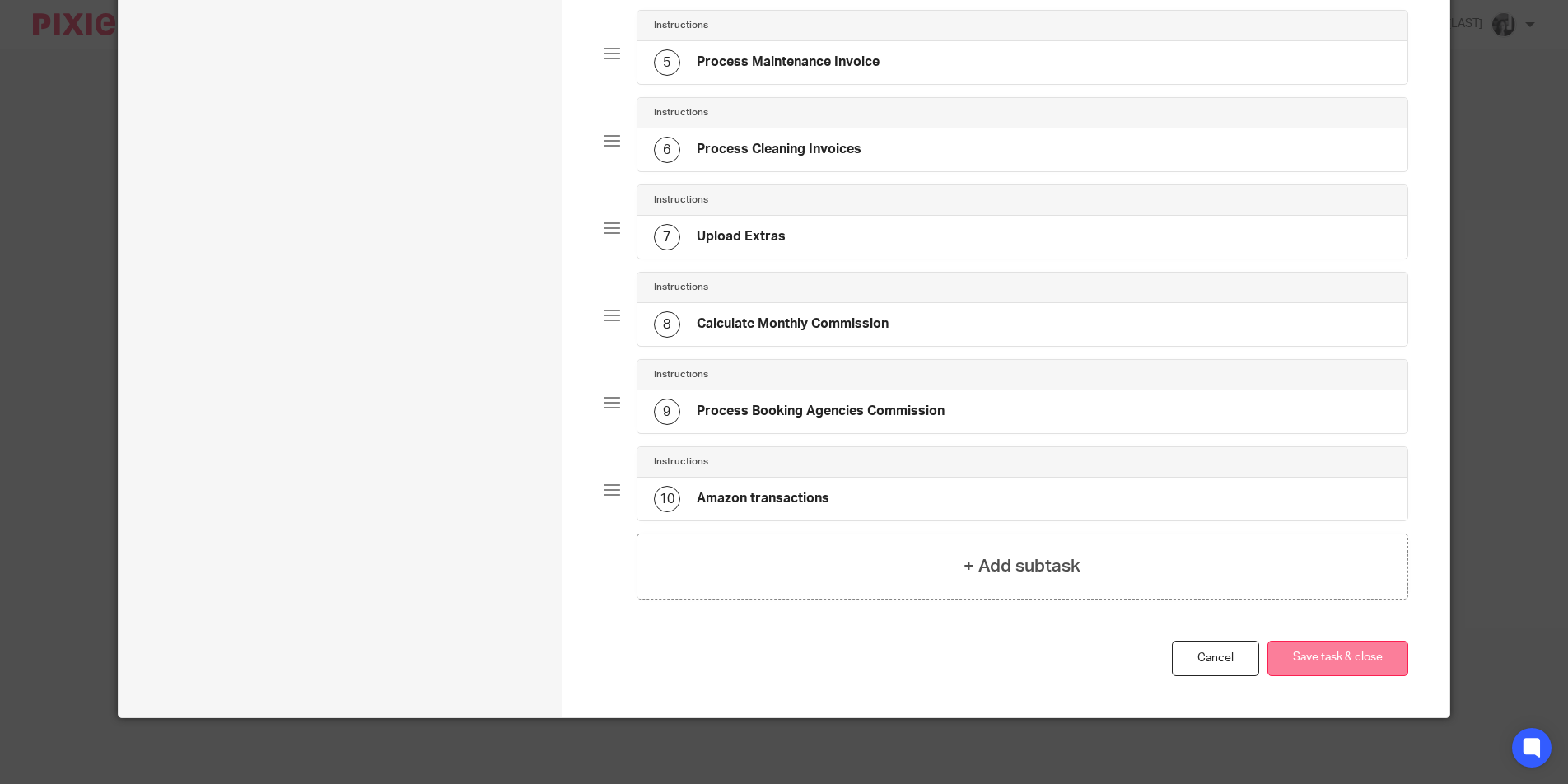 click on "Save task & close" at bounding box center (1337, 658) 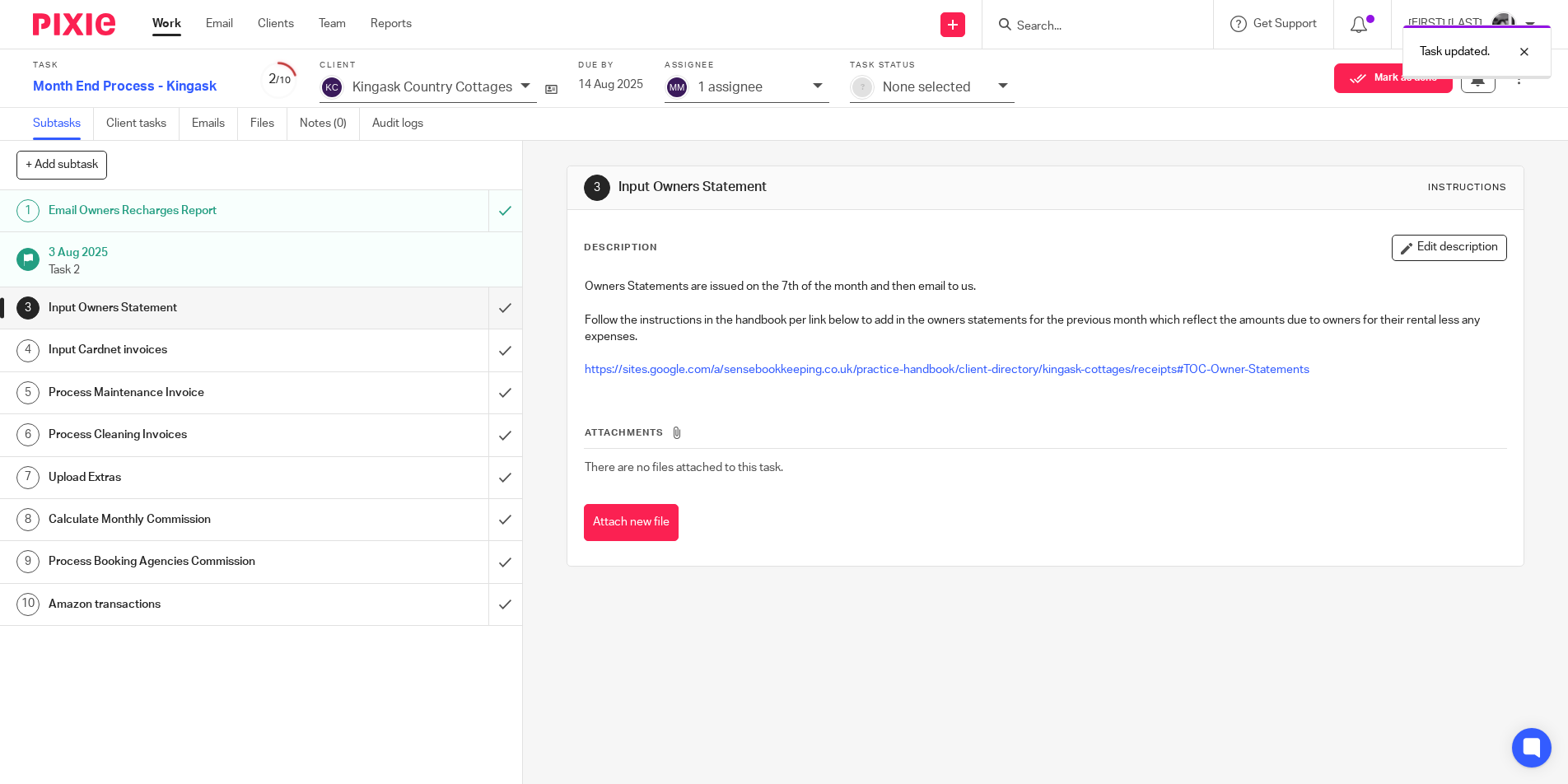 scroll, scrollTop: 0, scrollLeft: 0, axis: both 